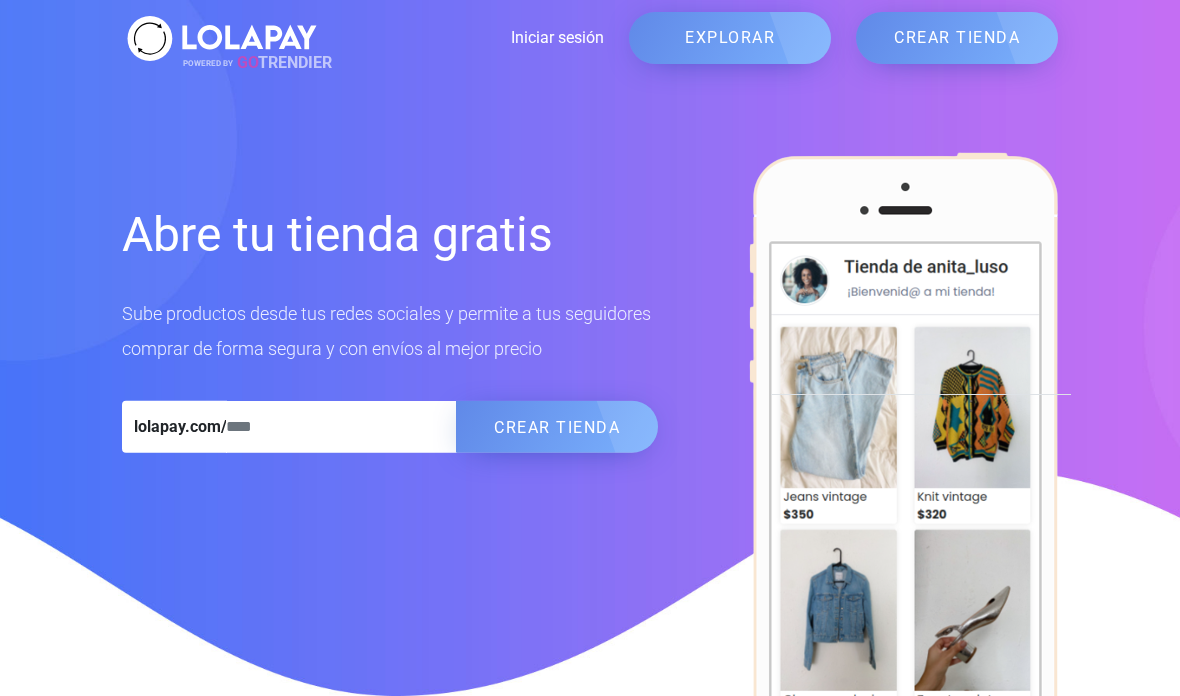 scroll, scrollTop: 0, scrollLeft: 0, axis: both 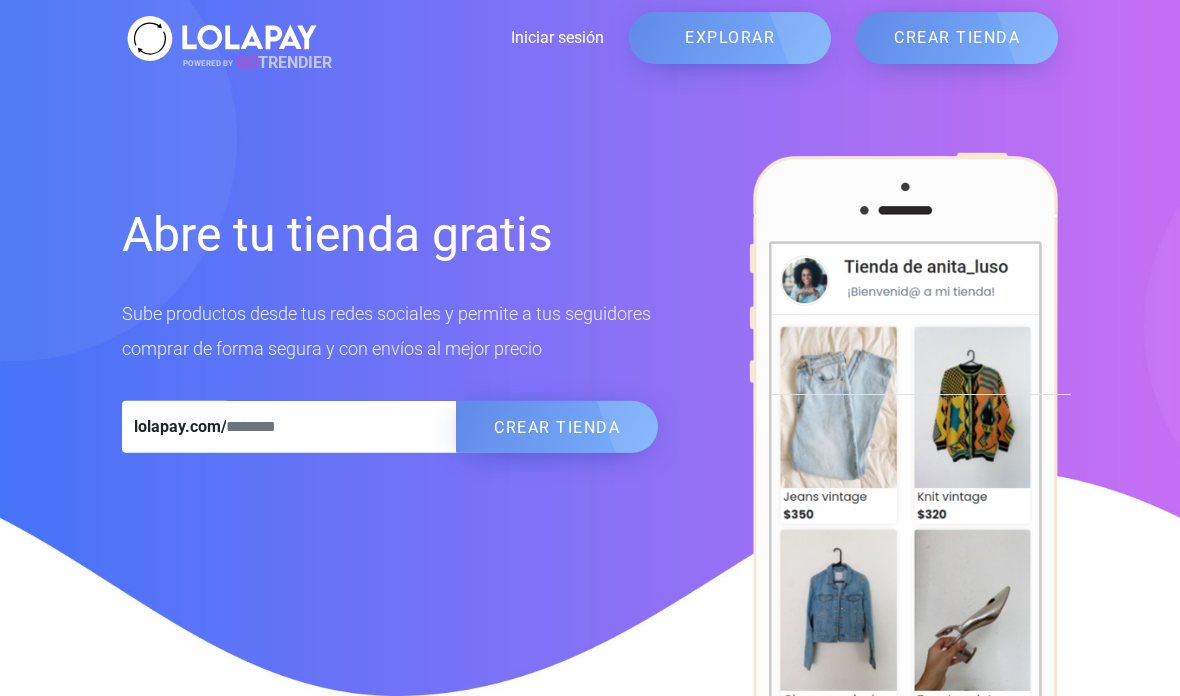 click on "CREAR TIENDA" at bounding box center (557, 427) 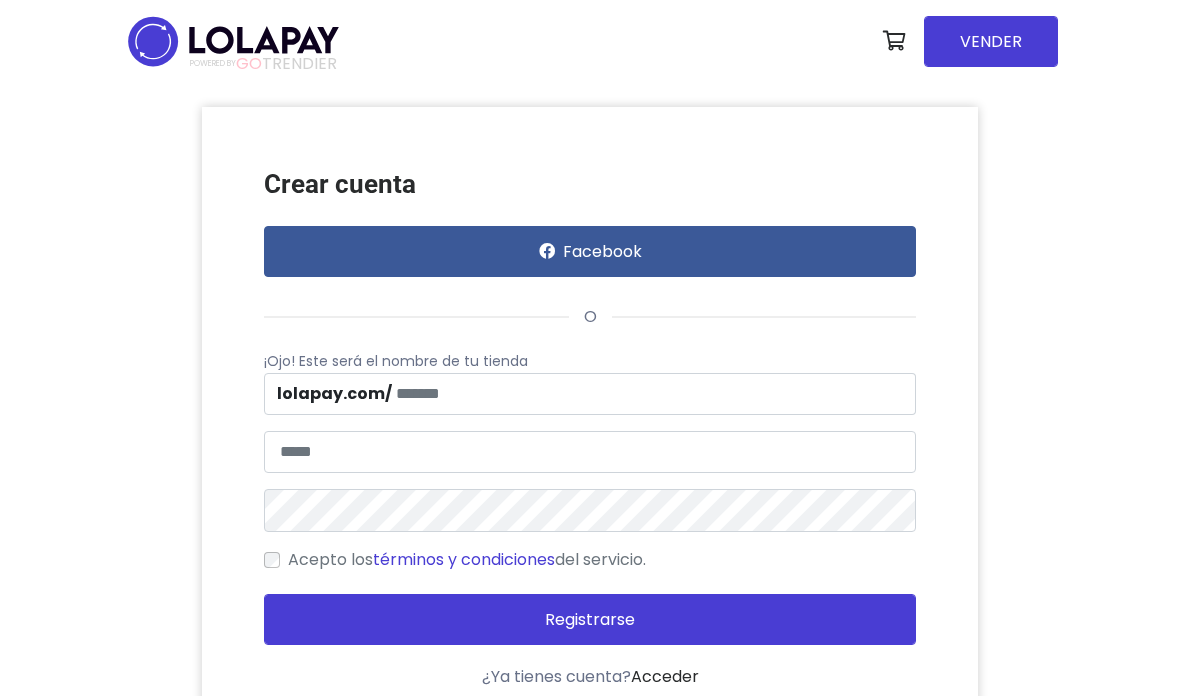 scroll, scrollTop: 0, scrollLeft: 0, axis: both 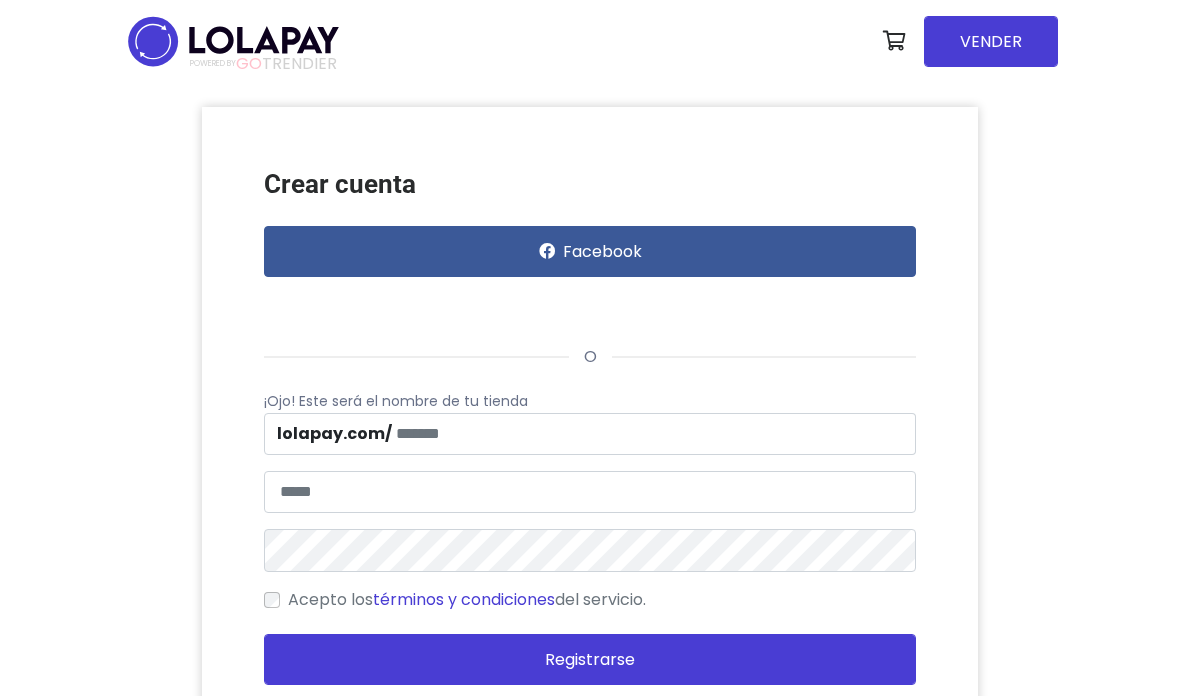 click at bounding box center (359, 305) 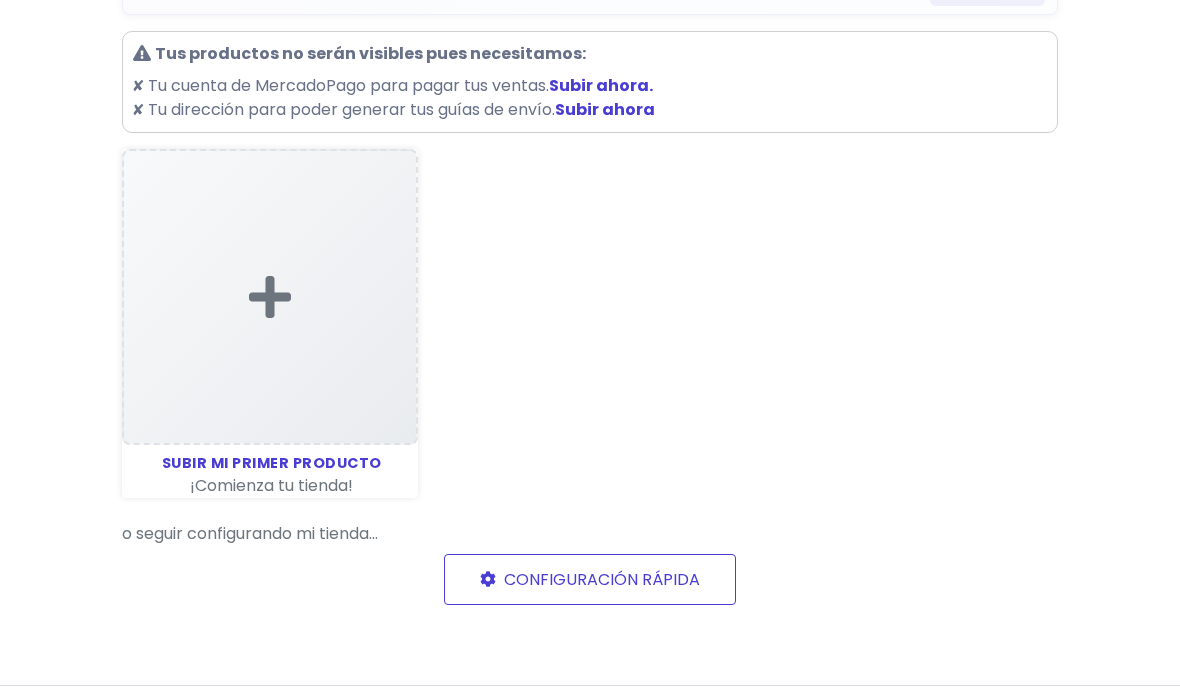 scroll, scrollTop: 237, scrollLeft: 0, axis: vertical 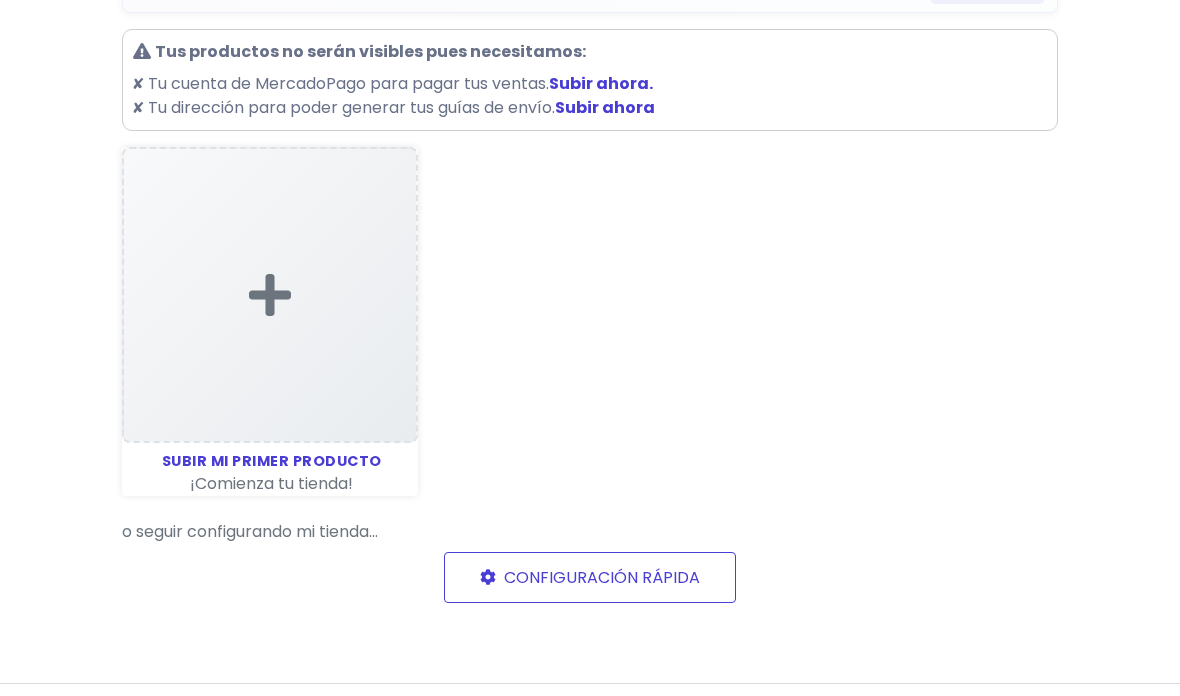 click at bounding box center [270, 295] 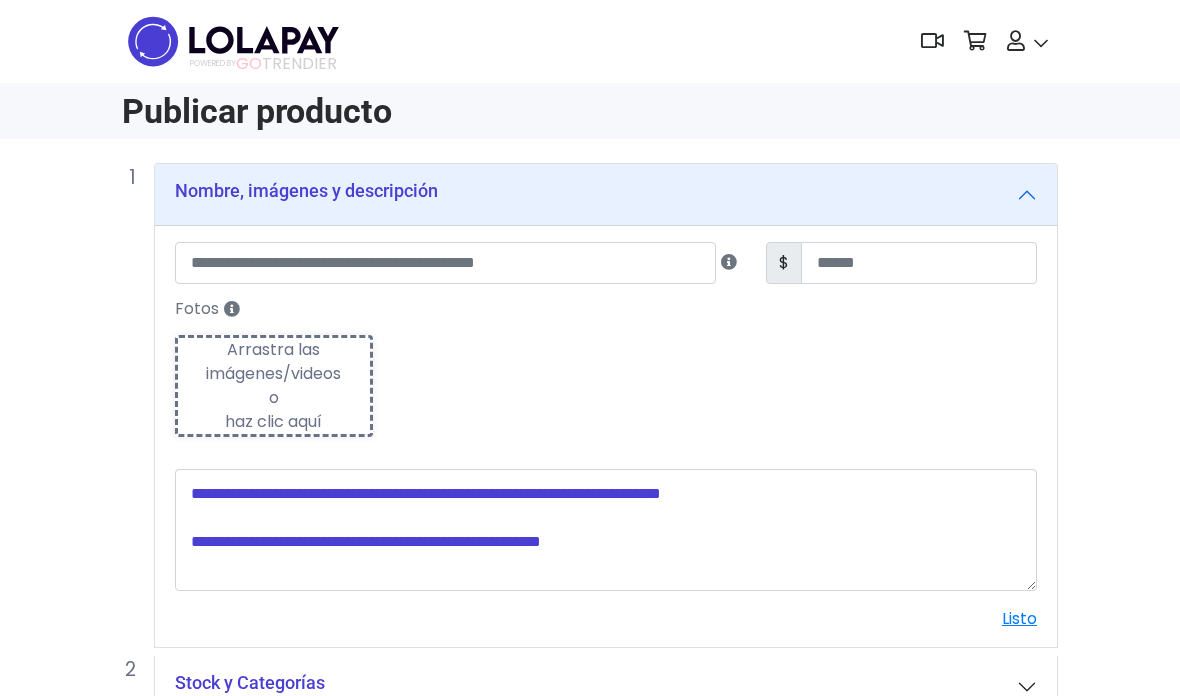 scroll, scrollTop: 0, scrollLeft: 0, axis: both 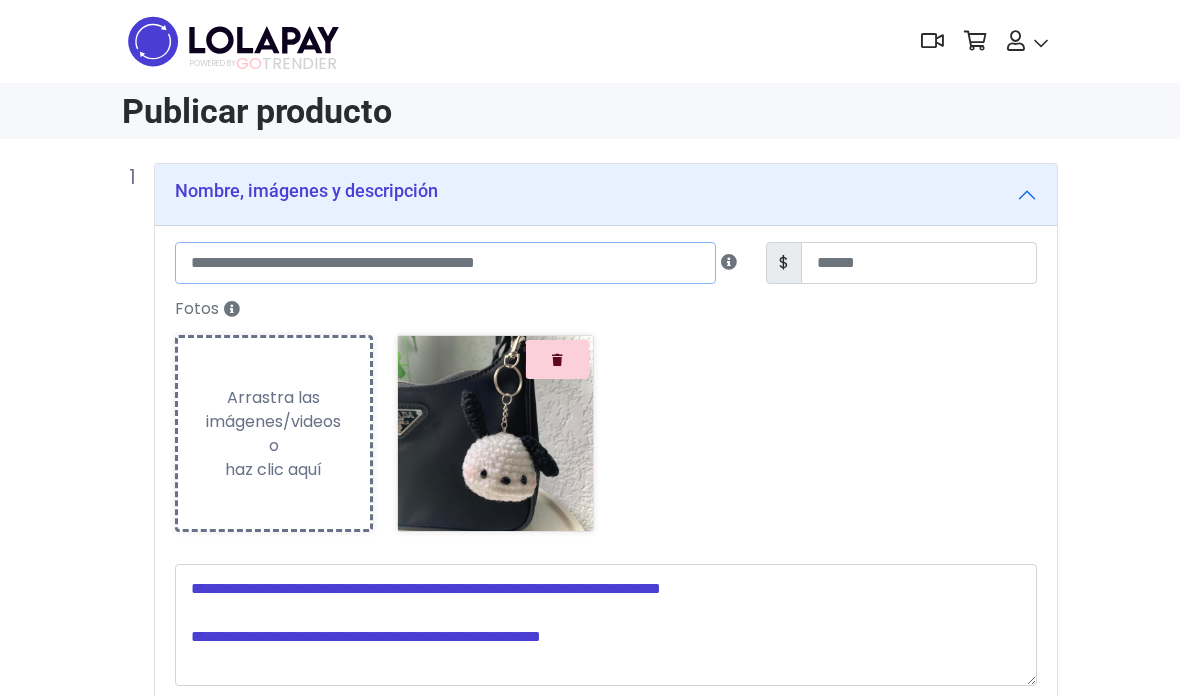click at bounding box center (445, 263) 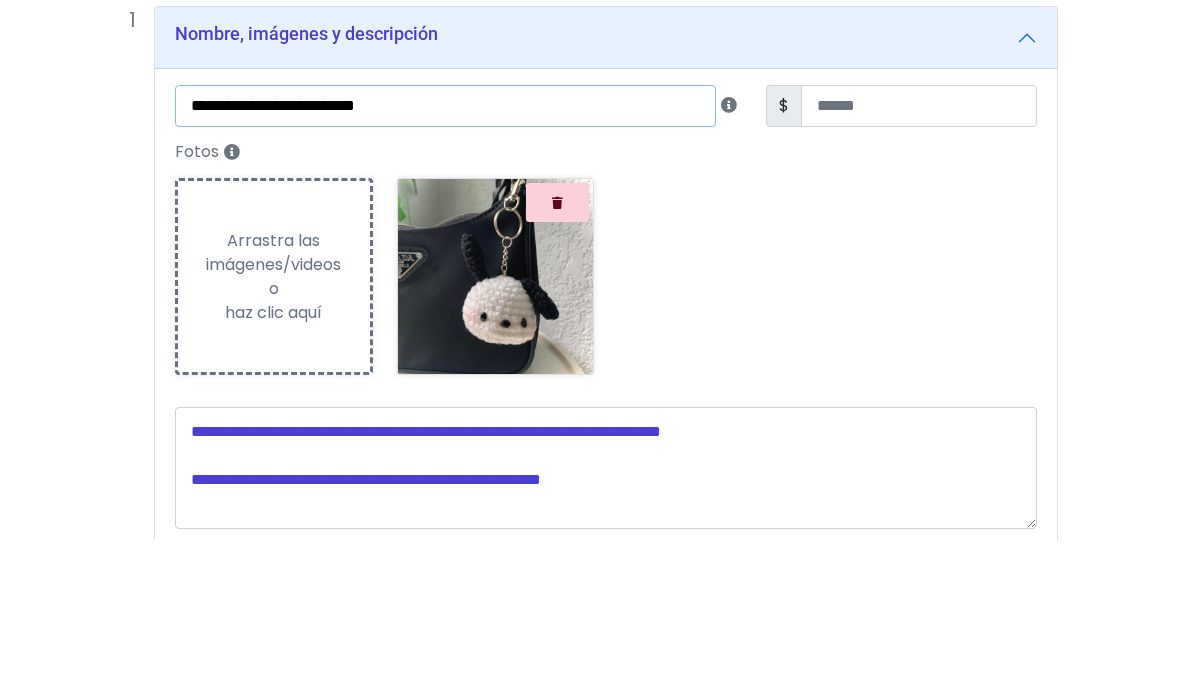type on "**********" 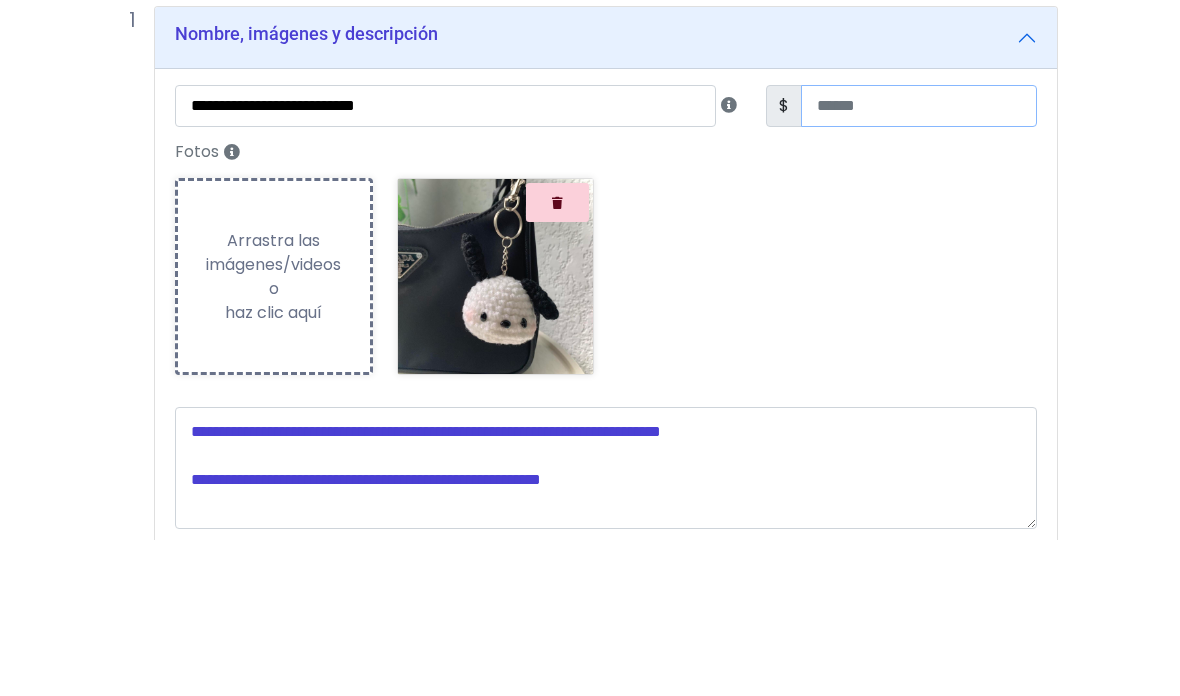 click at bounding box center [919, 263] 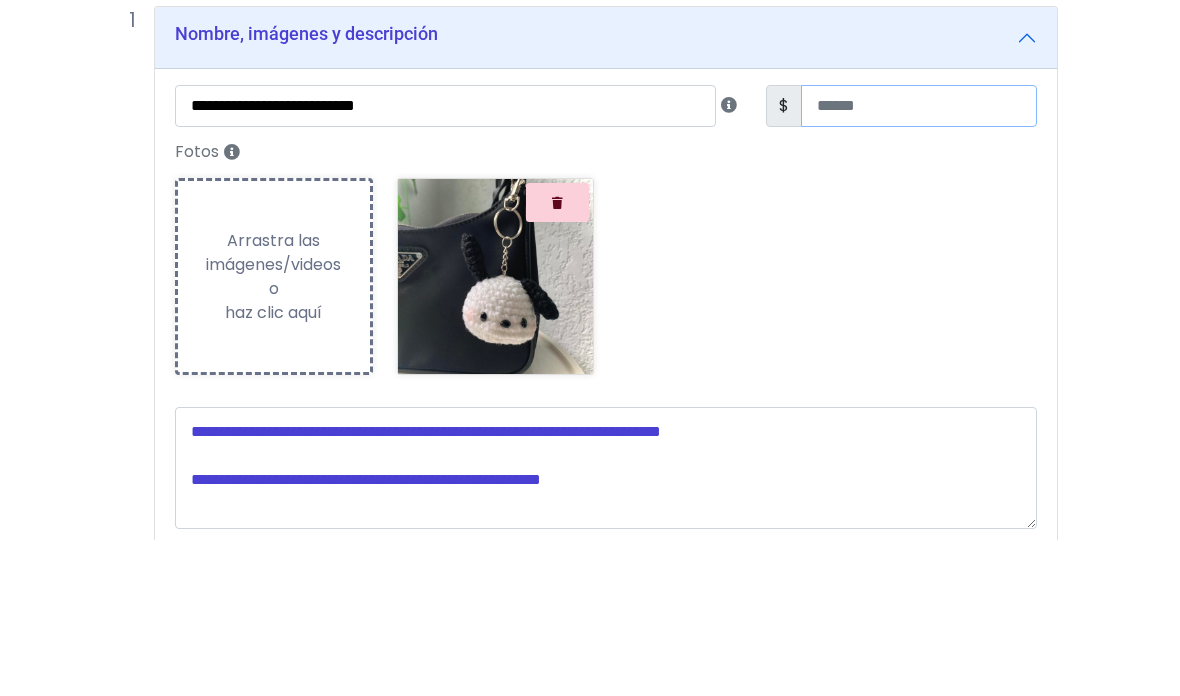 type on "***" 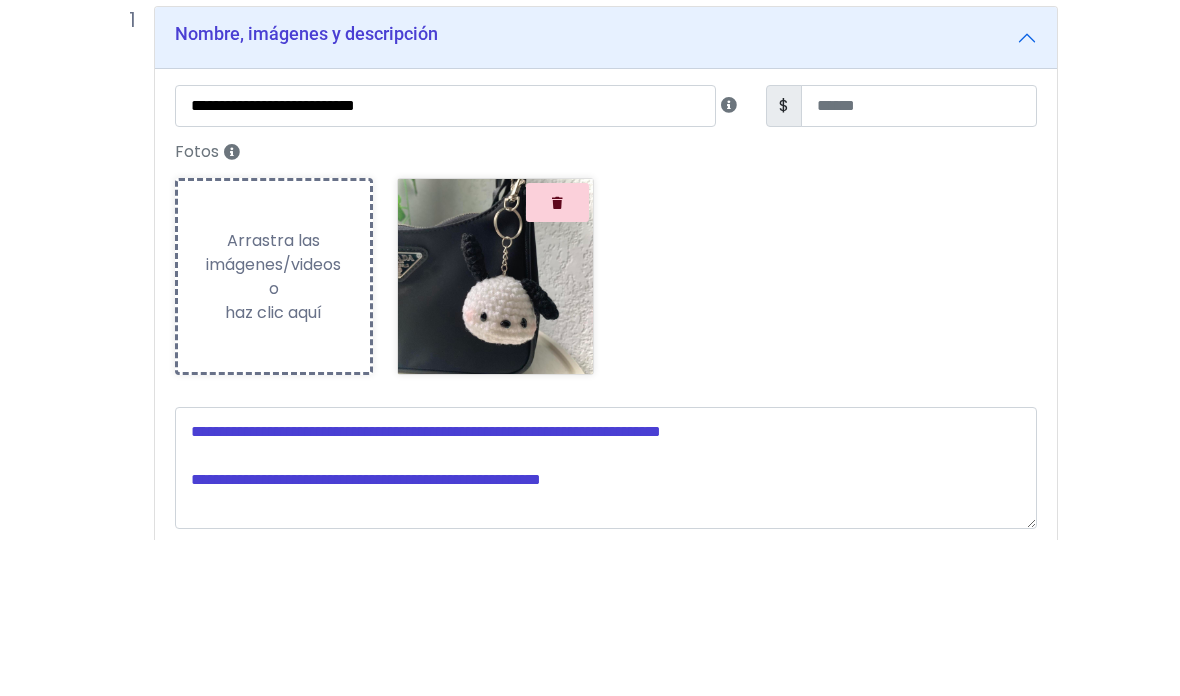 click on "**********" at bounding box center (590, 569) 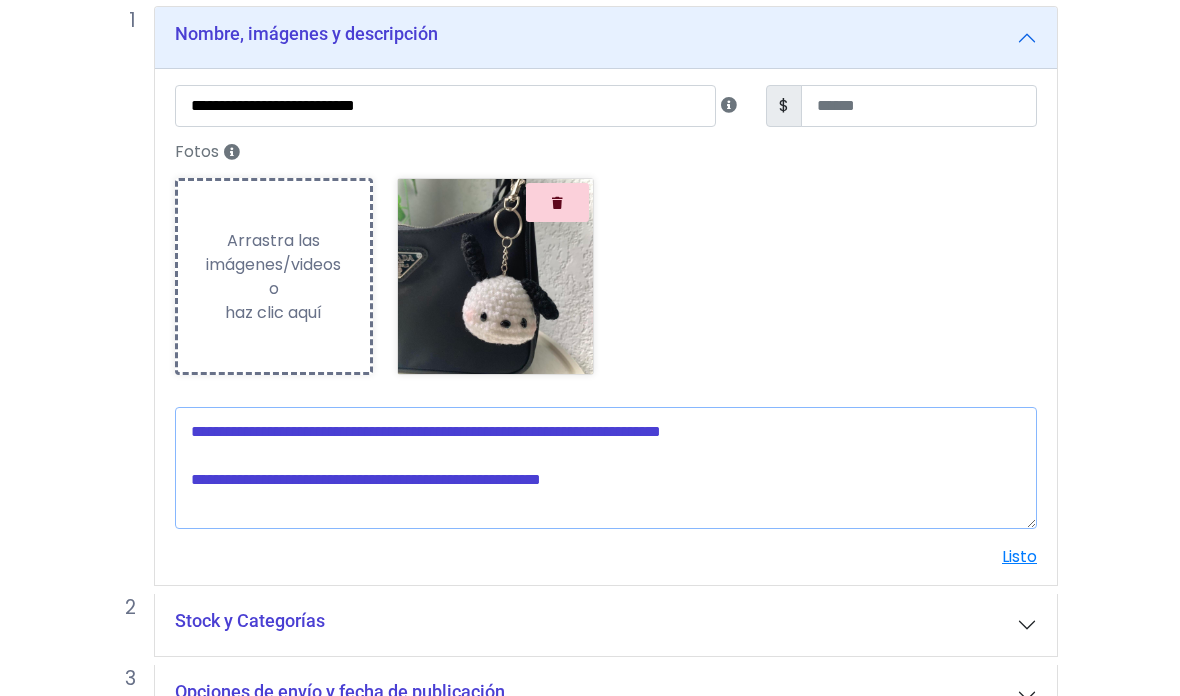 click at bounding box center [606, 469] 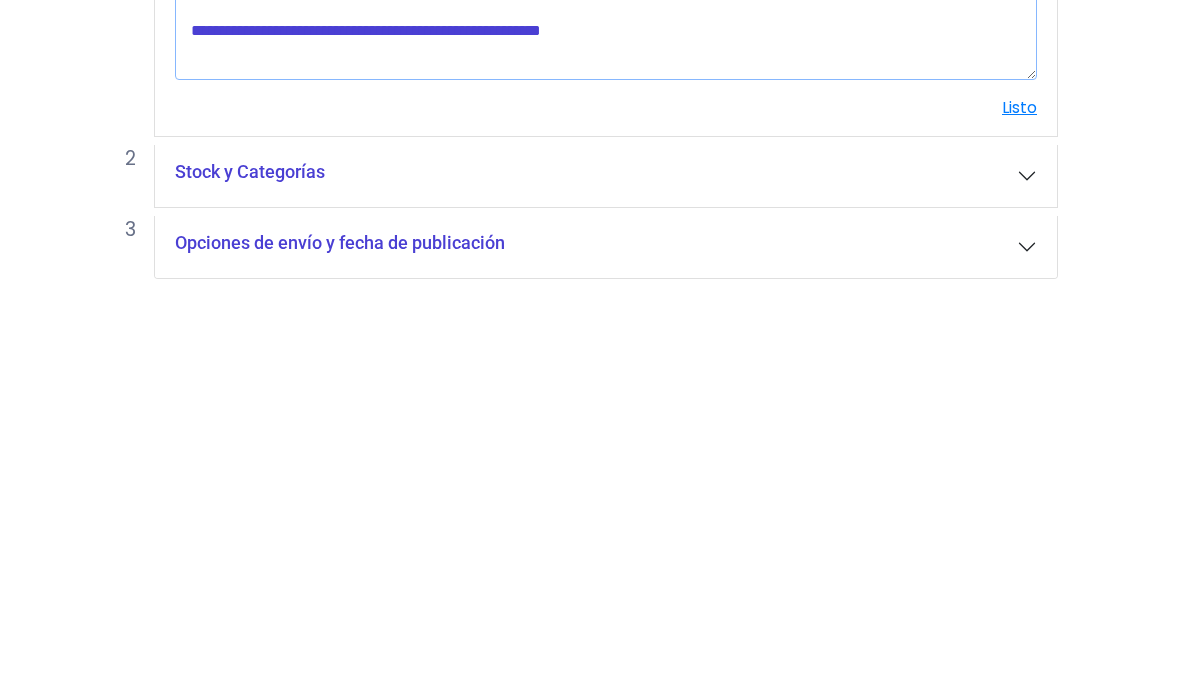 scroll, scrollTop: 280, scrollLeft: 0, axis: vertical 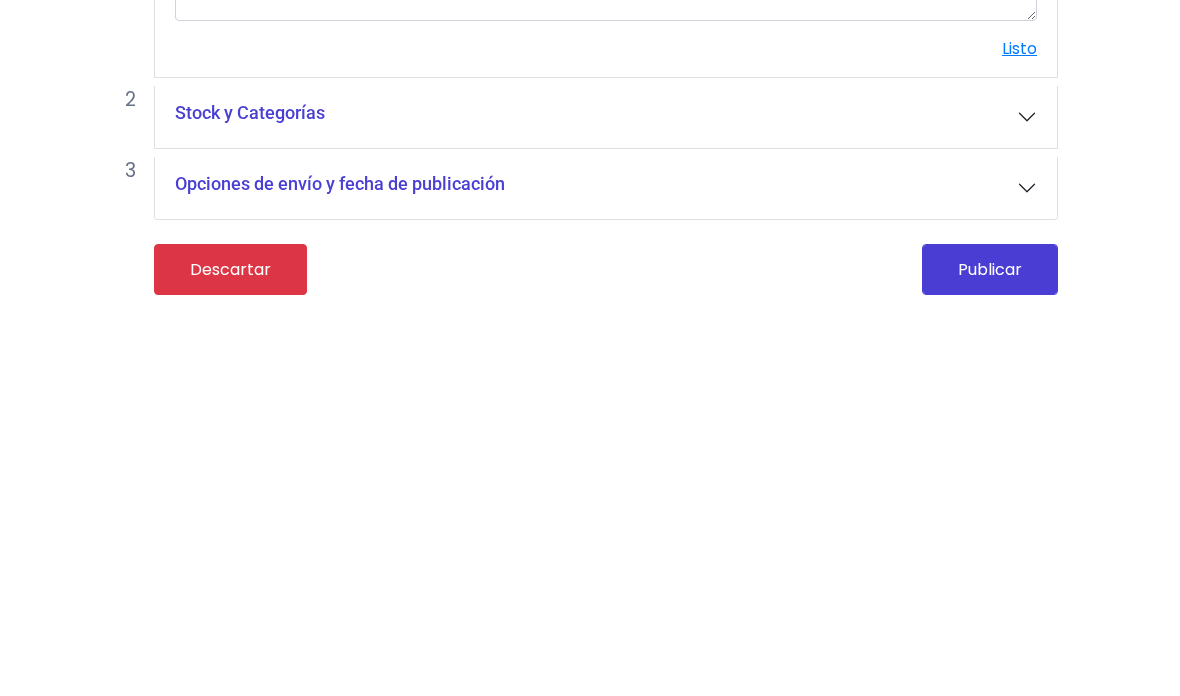 click on "Stock y Categorías" at bounding box center (606, 502) 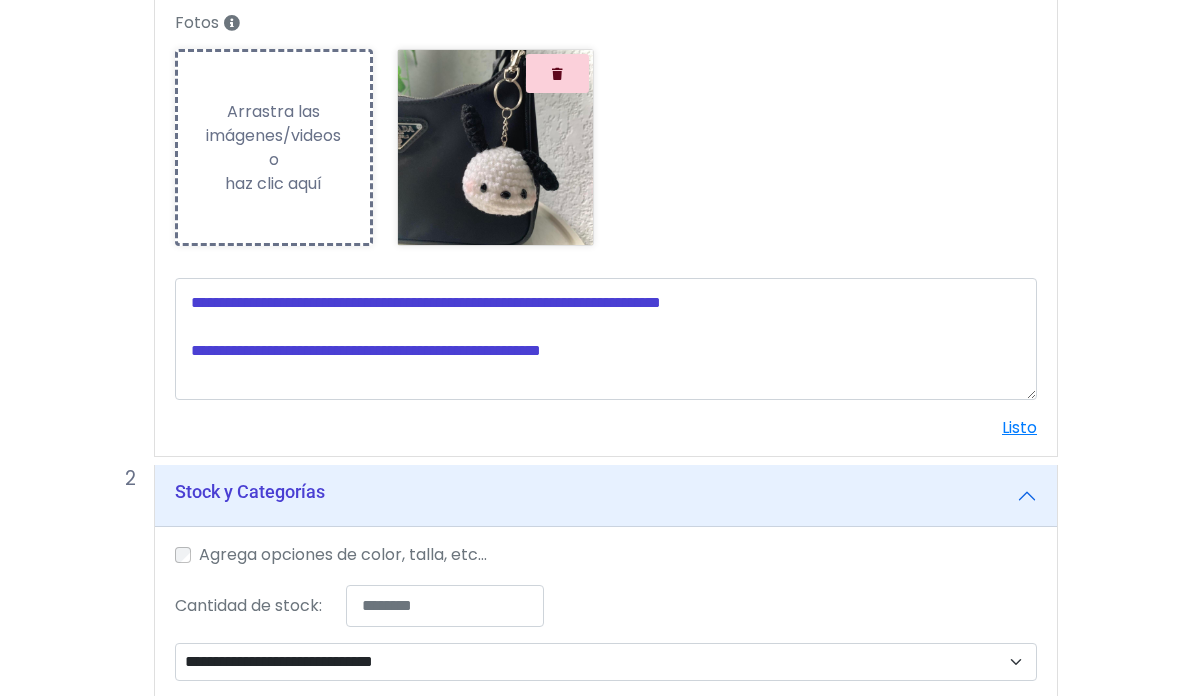 scroll, scrollTop: 357, scrollLeft: 0, axis: vertical 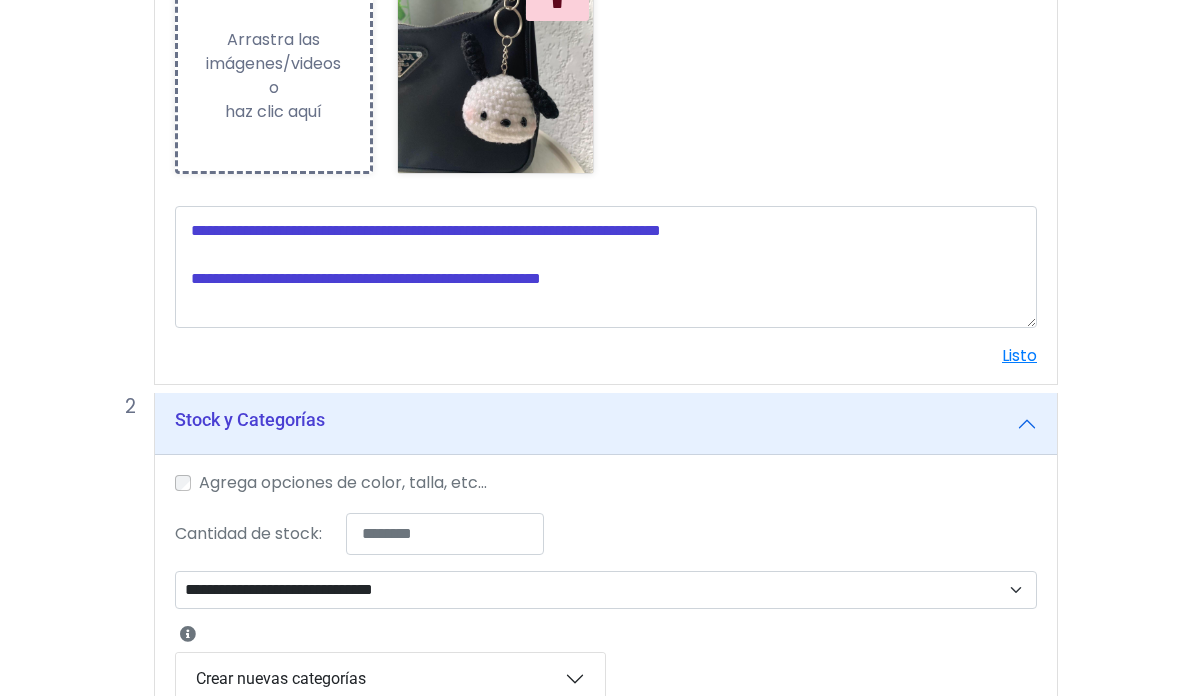 click at bounding box center [606, 268] 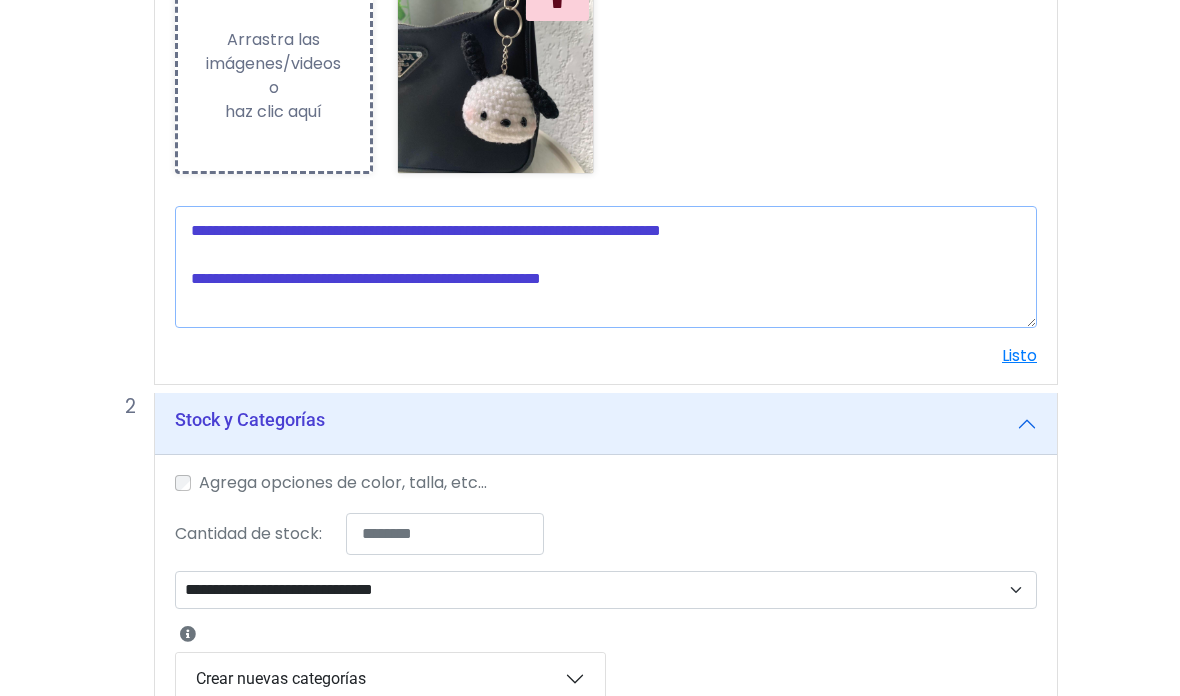 scroll, scrollTop: 357, scrollLeft: 16, axis: both 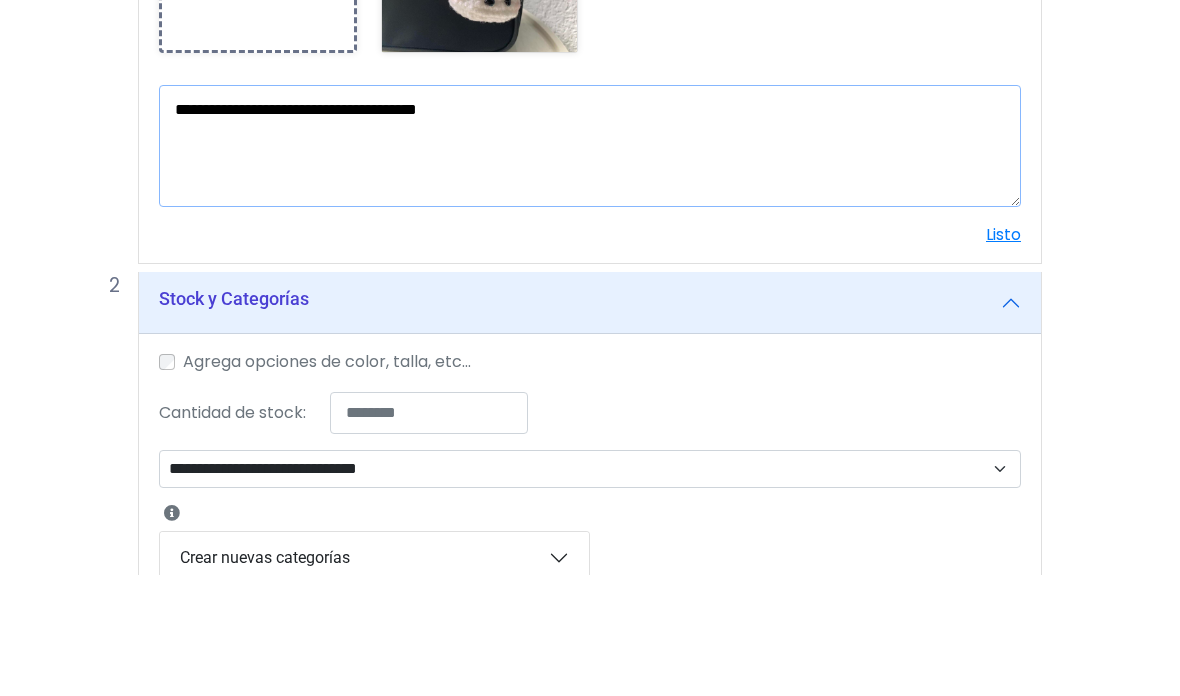 type on "**********" 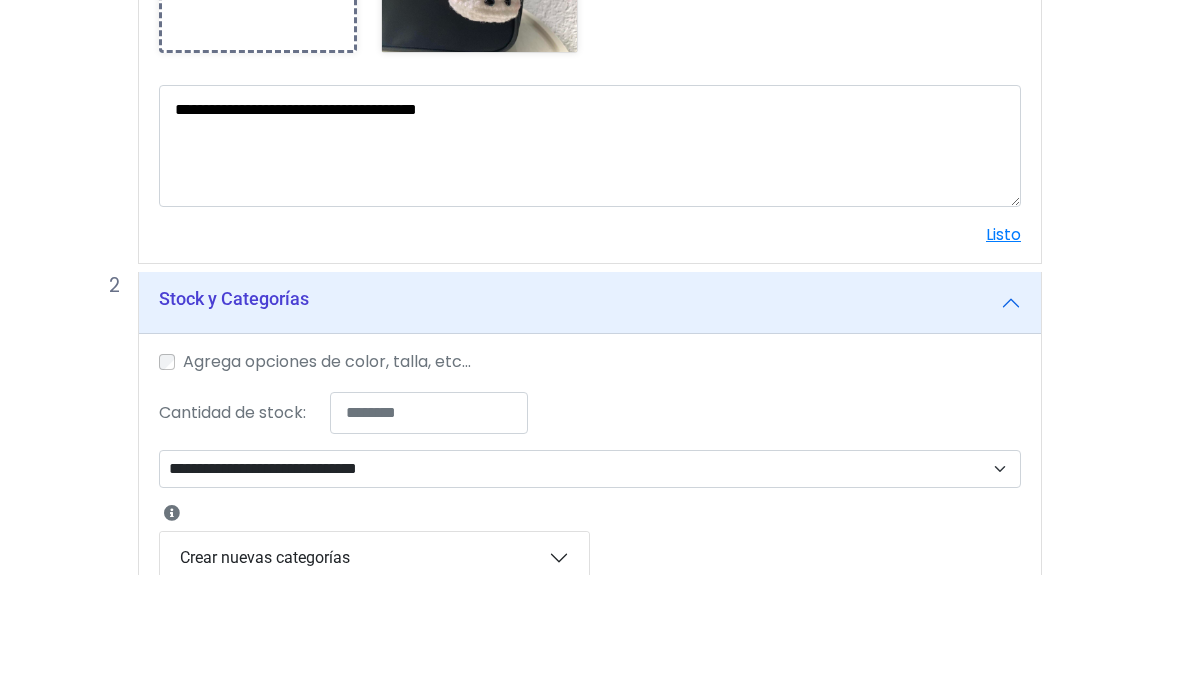 click on "Listo" at bounding box center (590, 357) 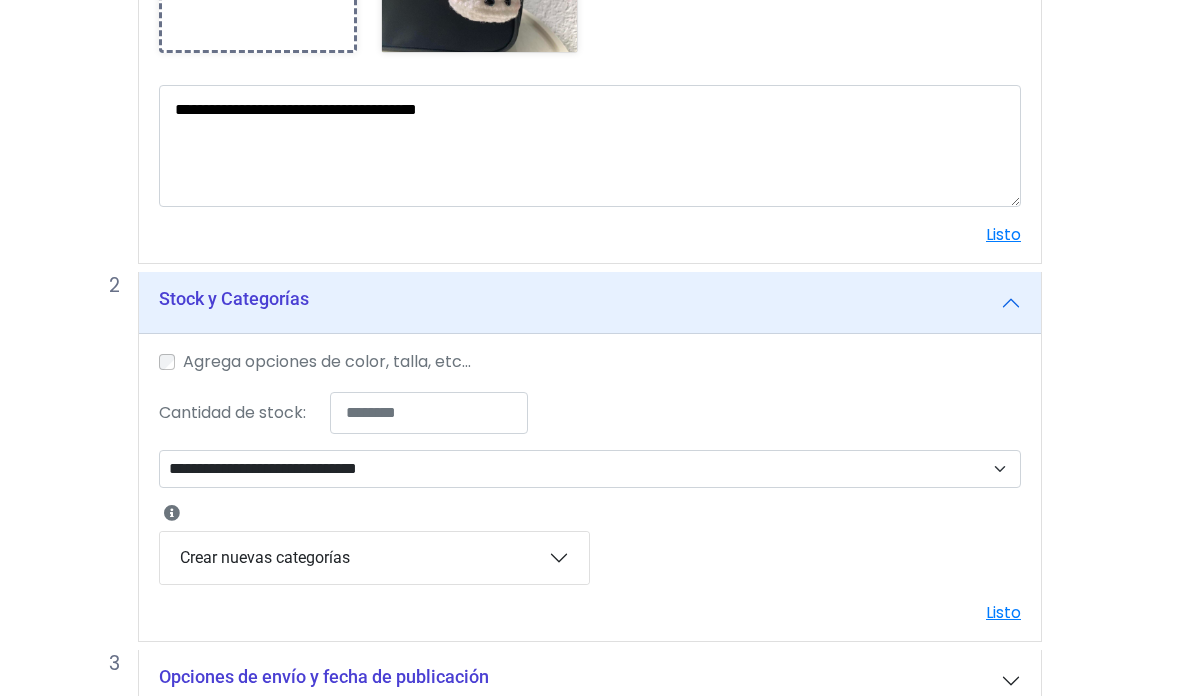click on "**********" at bounding box center (590, 469) 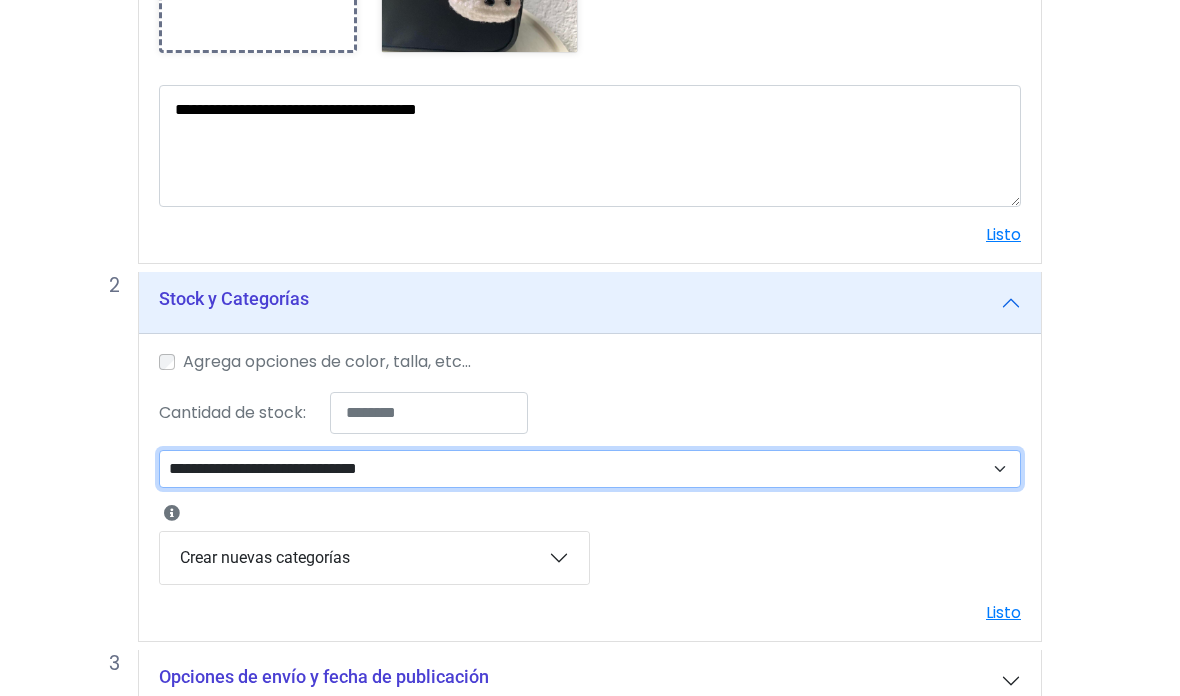 select on "***" 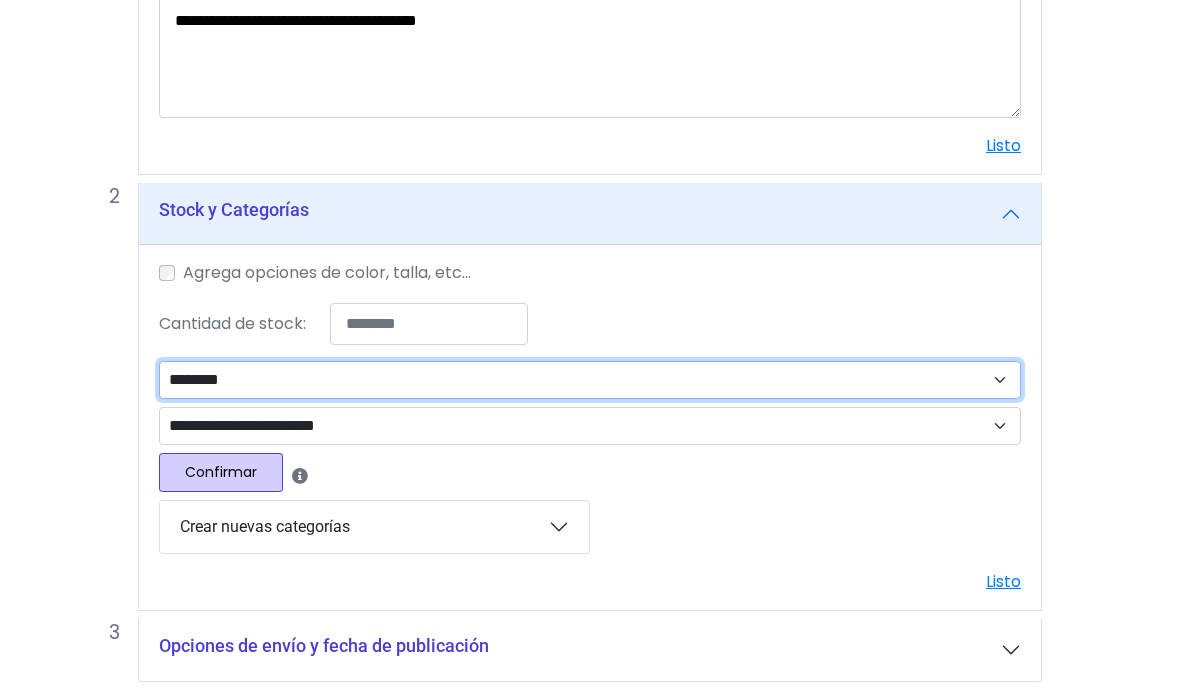 scroll, scrollTop: 567, scrollLeft: 16, axis: both 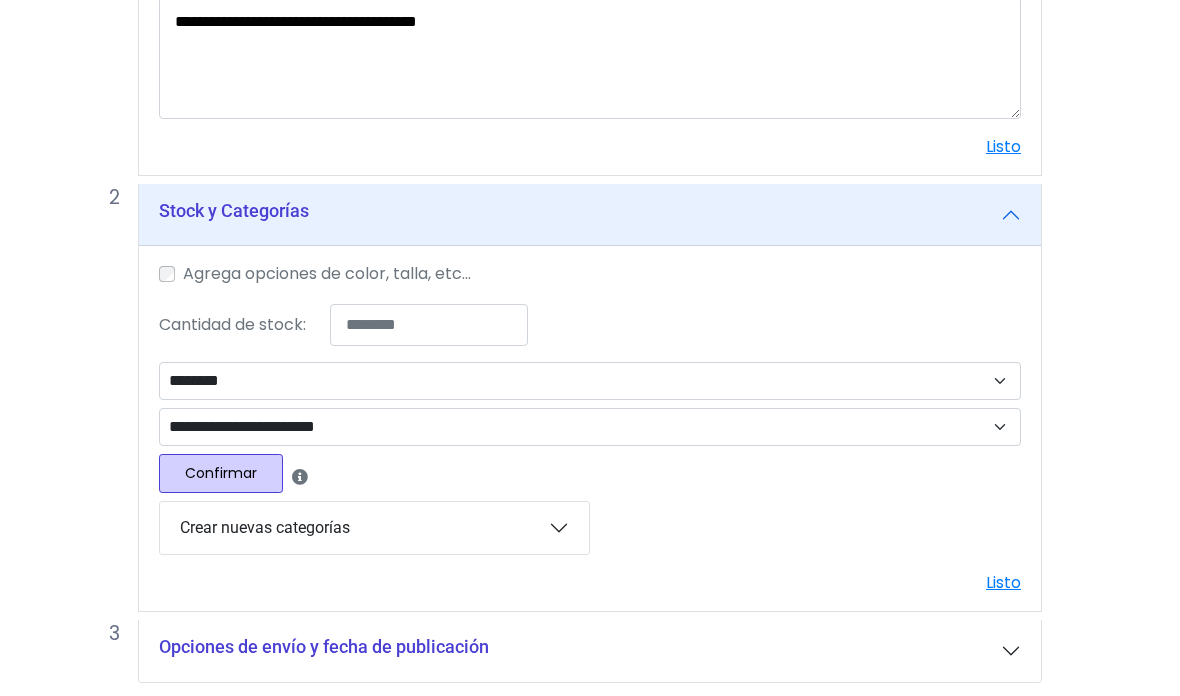click on "Crear nuevas categorías" at bounding box center (374, 528) 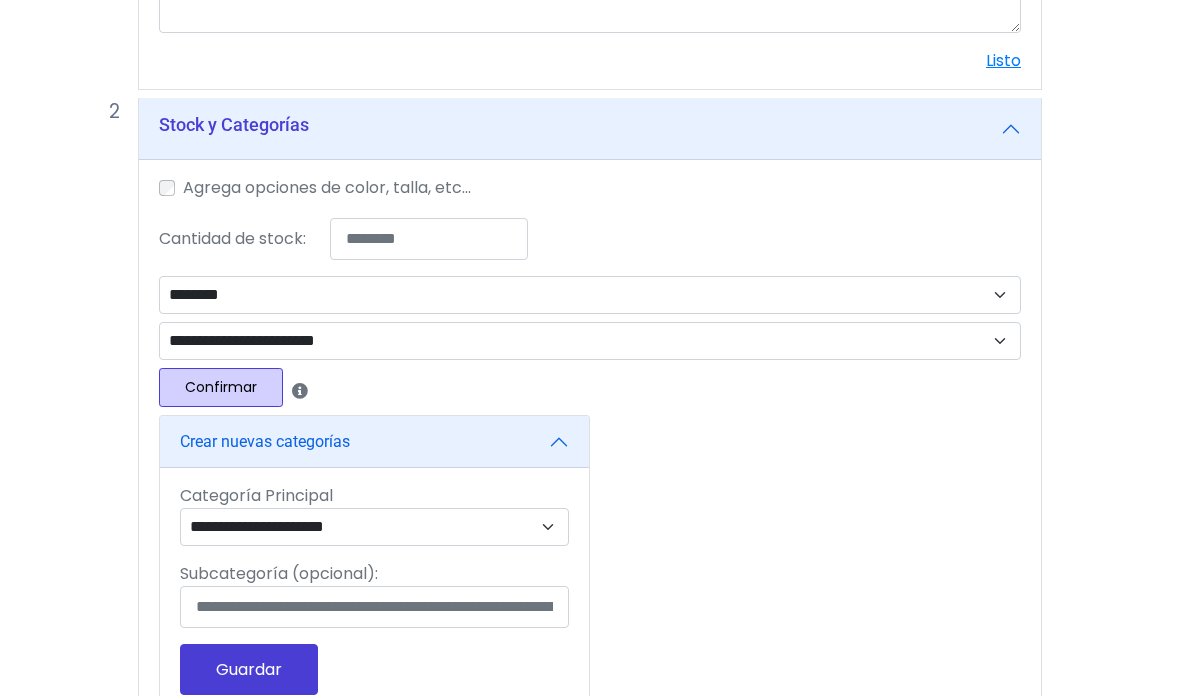 scroll, scrollTop: 653, scrollLeft: 16, axis: both 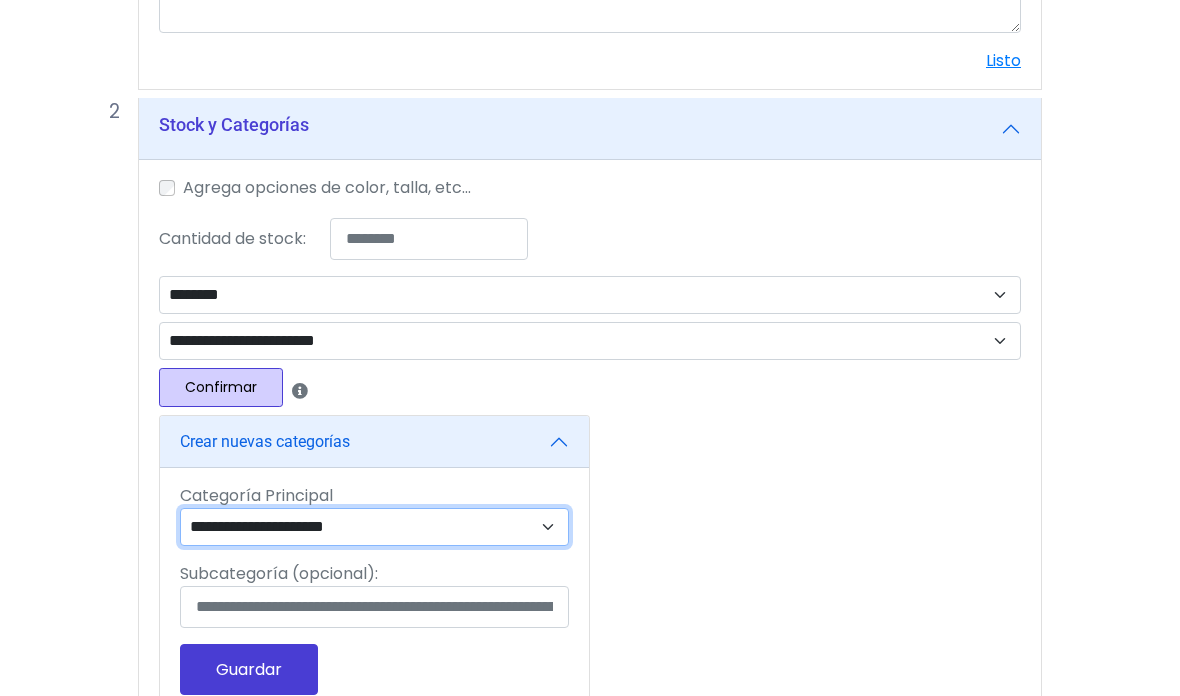 click on "**********" at bounding box center (374, 527) 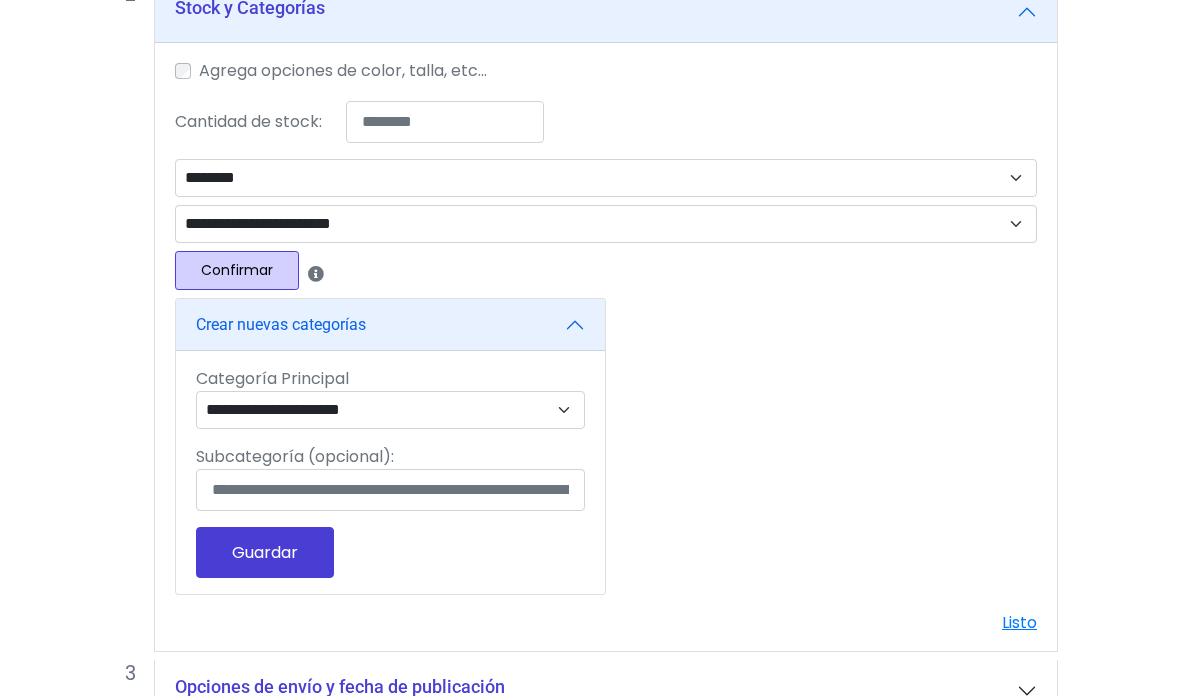 click on "**********" at bounding box center [606, 225] 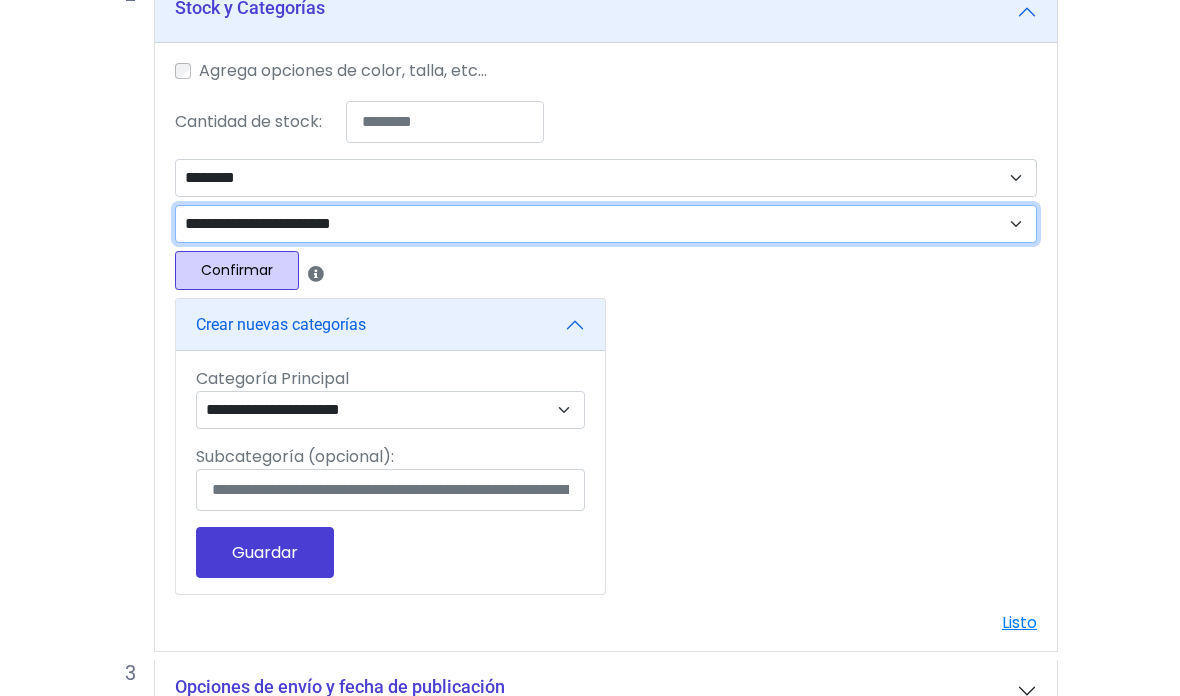 scroll, scrollTop: 770, scrollLeft: 0, axis: vertical 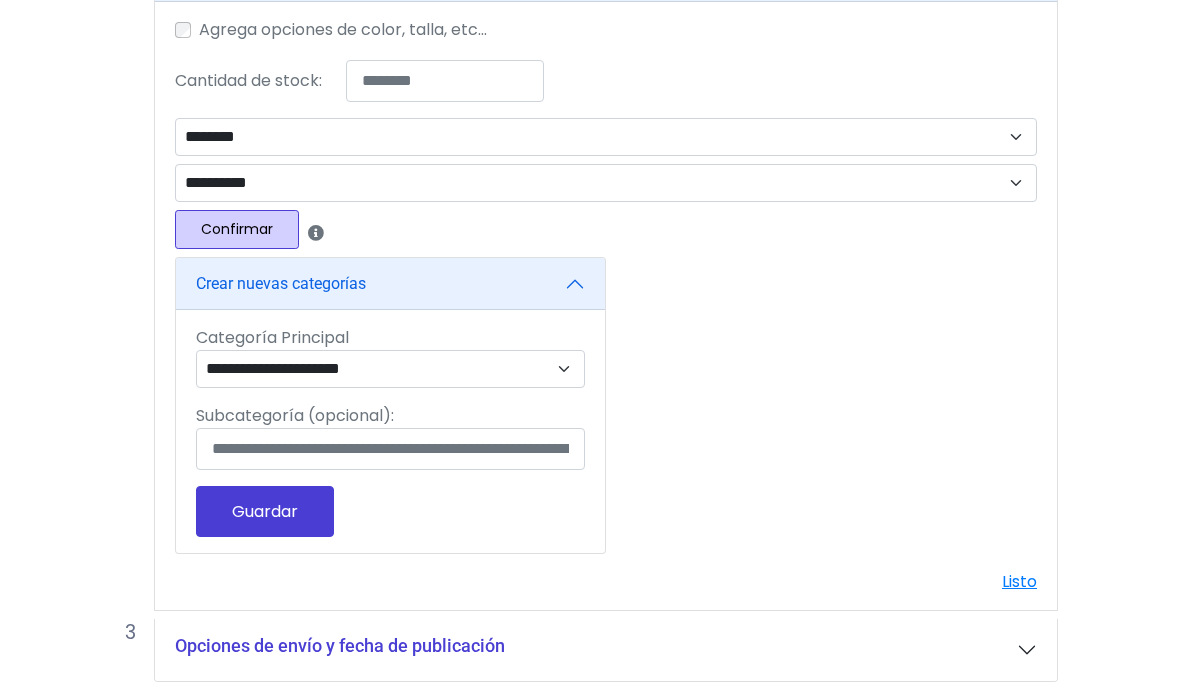 click on "Guardar" at bounding box center [265, 511] 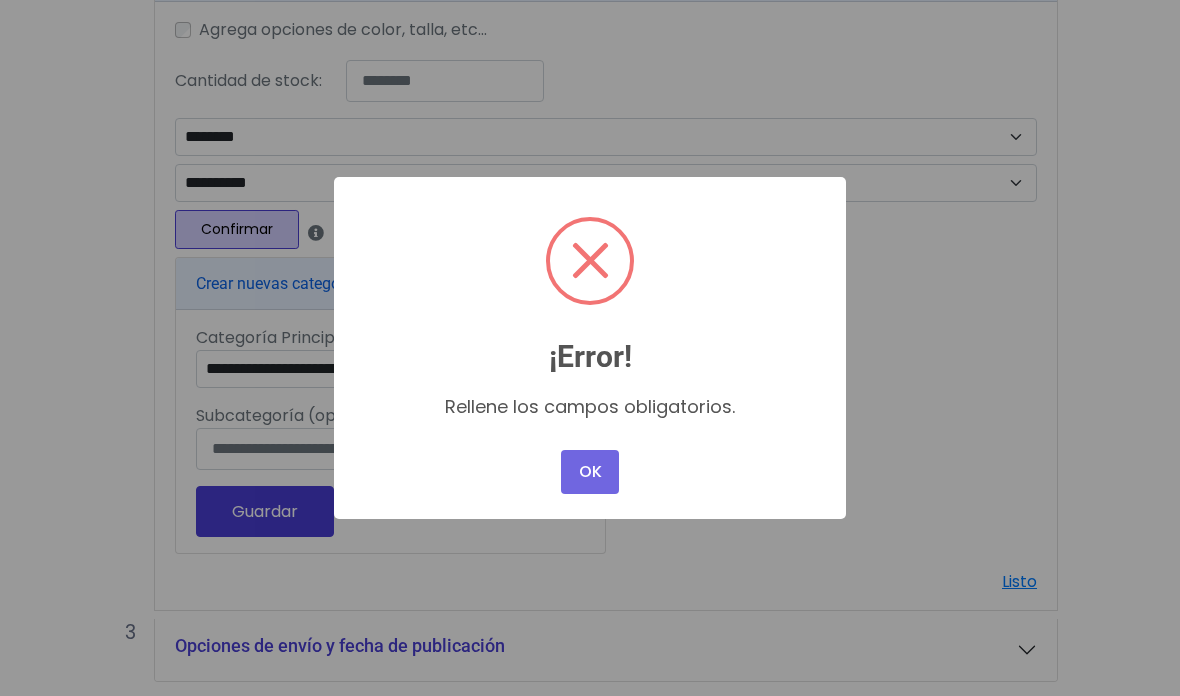click on "OK" at bounding box center (590, 472) 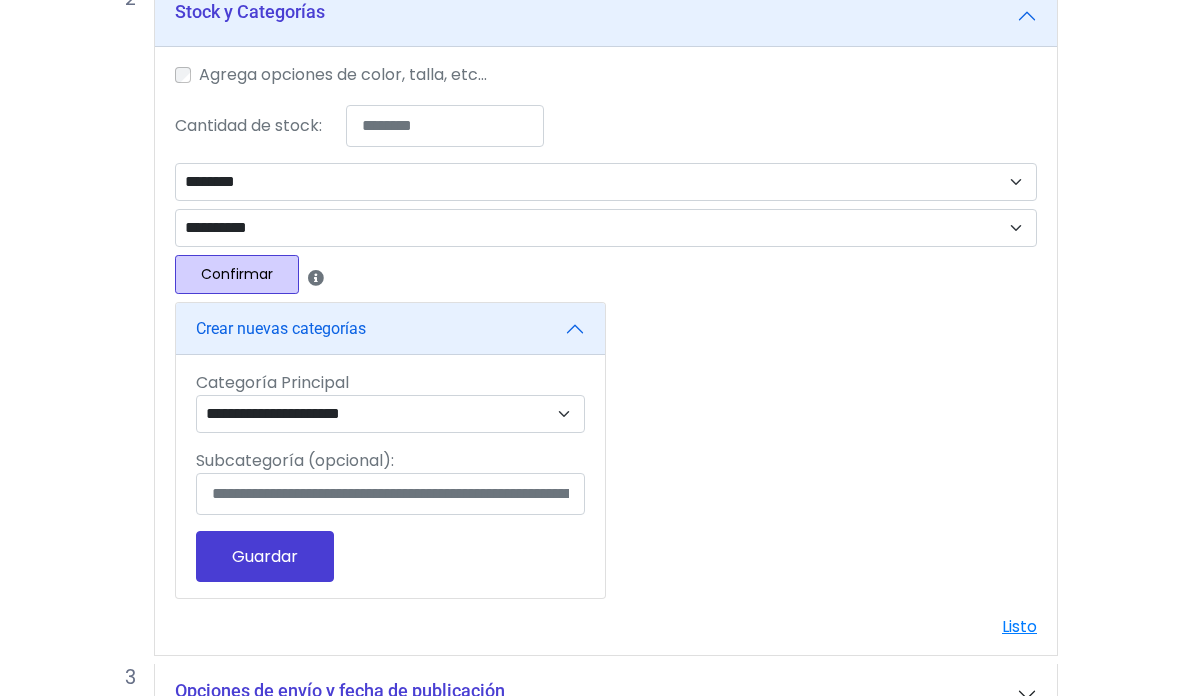 scroll, scrollTop: 768, scrollLeft: 0, axis: vertical 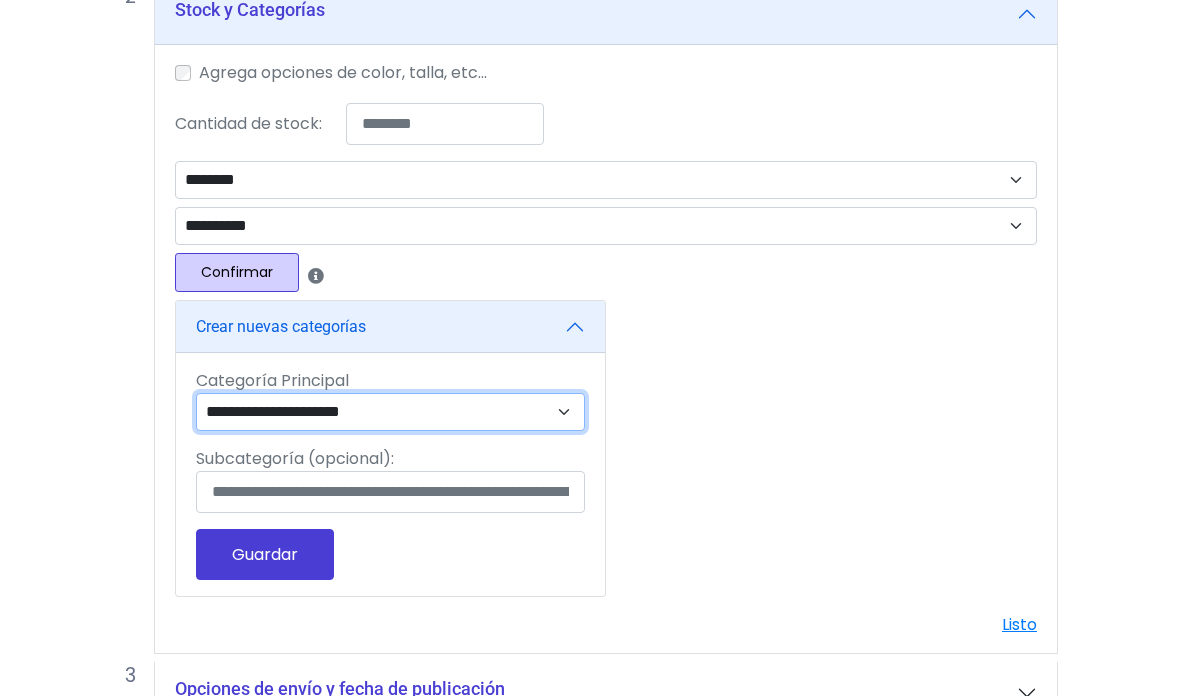 click on "**********" at bounding box center (390, 412) 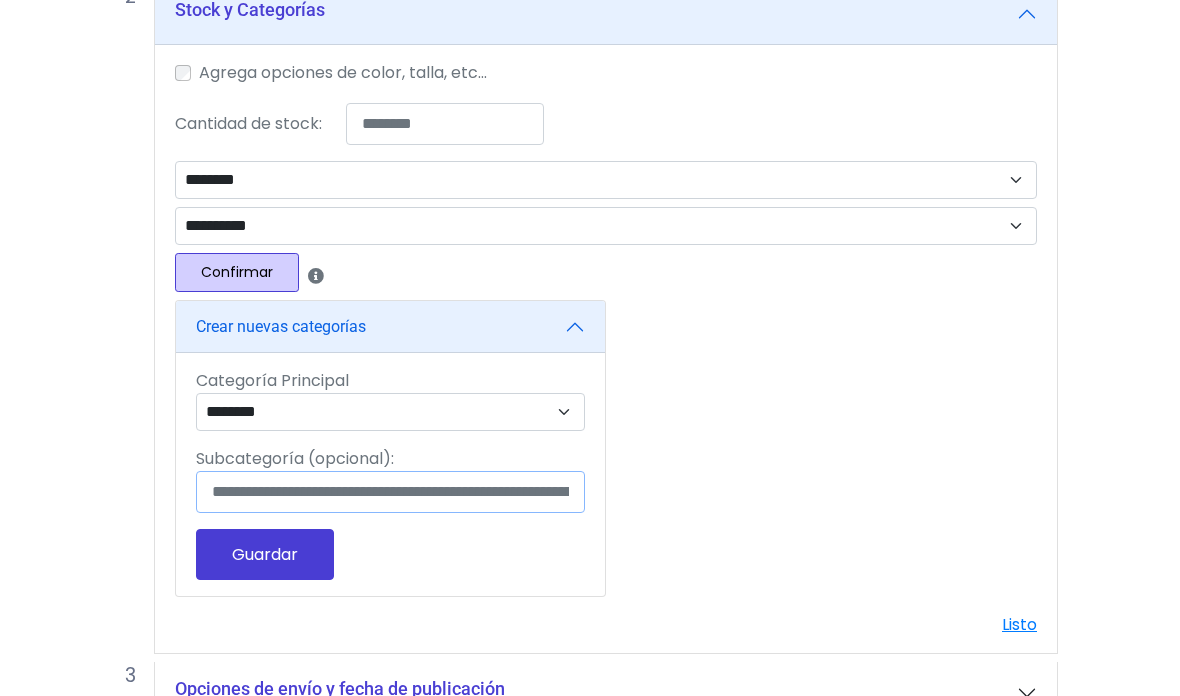 click on "Subcategoría (opcional):" at bounding box center (390, 492) 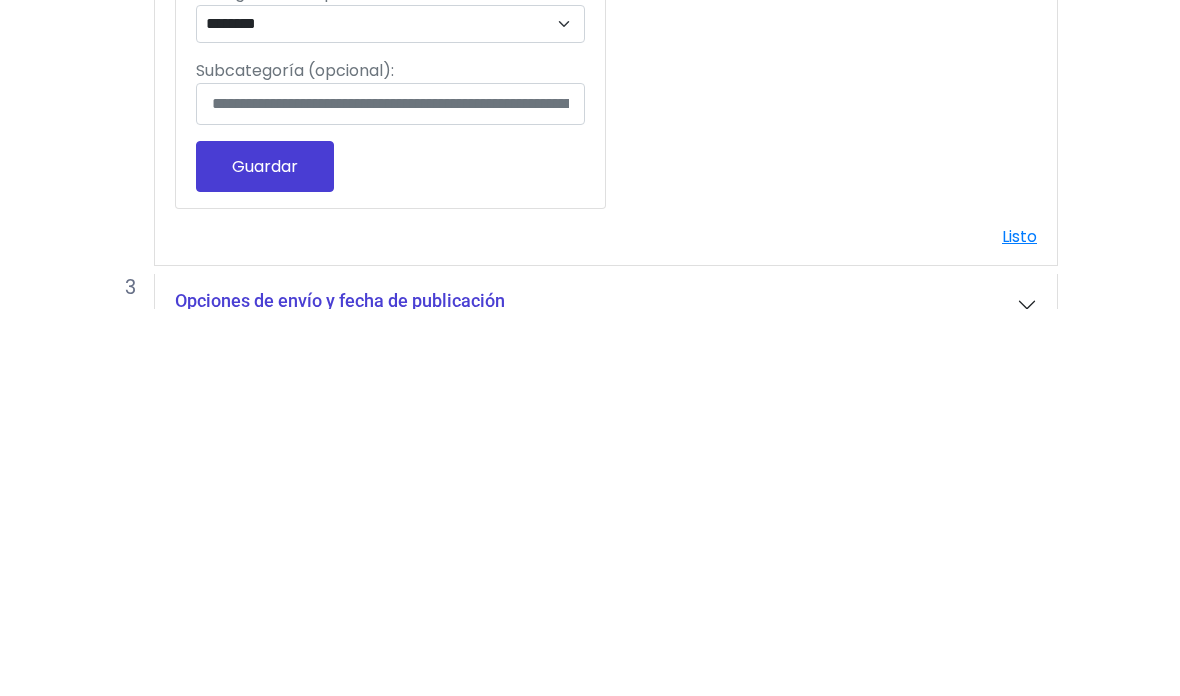 click on "Guardar" at bounding box center [265, 554] 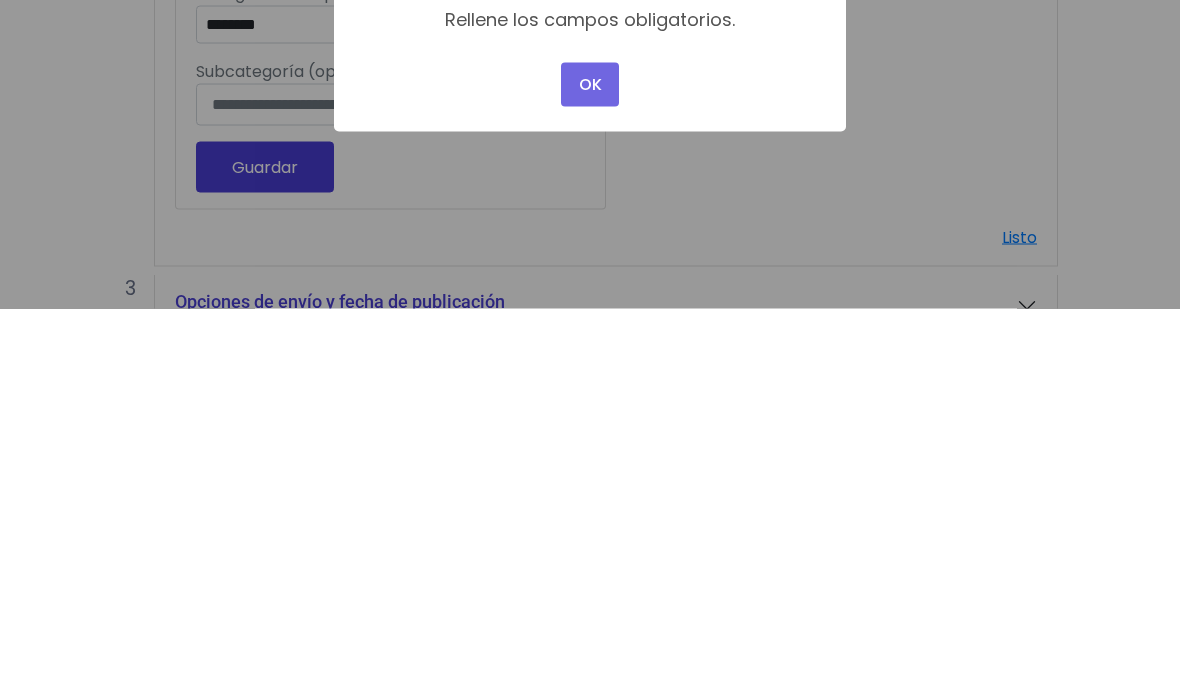 scroll, scrollTop: 891, scrollLeft: 0, axis: vertical 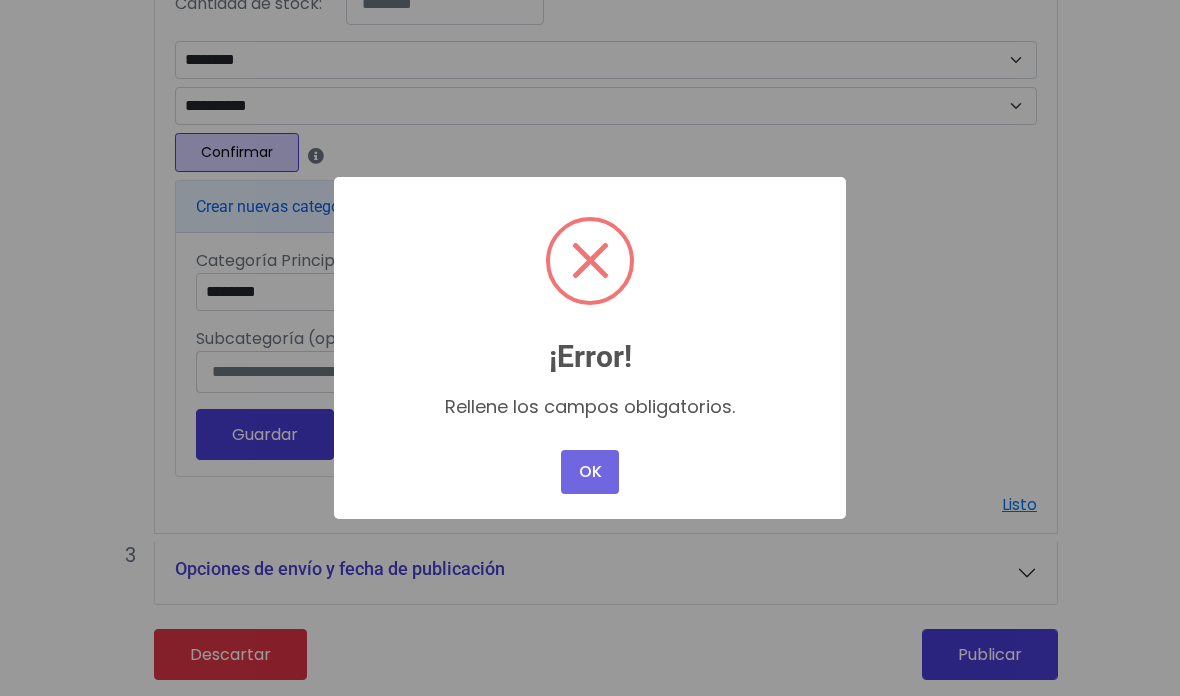 click on "OK" at bounding box center (590, 472) 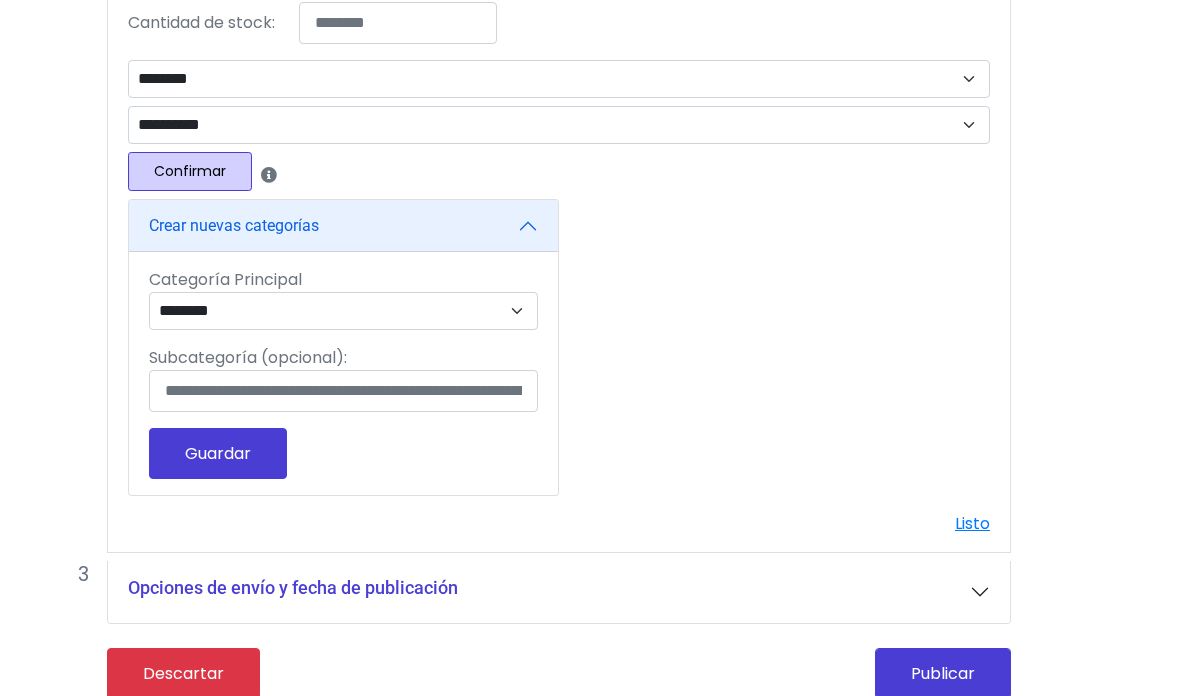 scroll, scrollTop: 891, scrollLeft: 47, axis: both 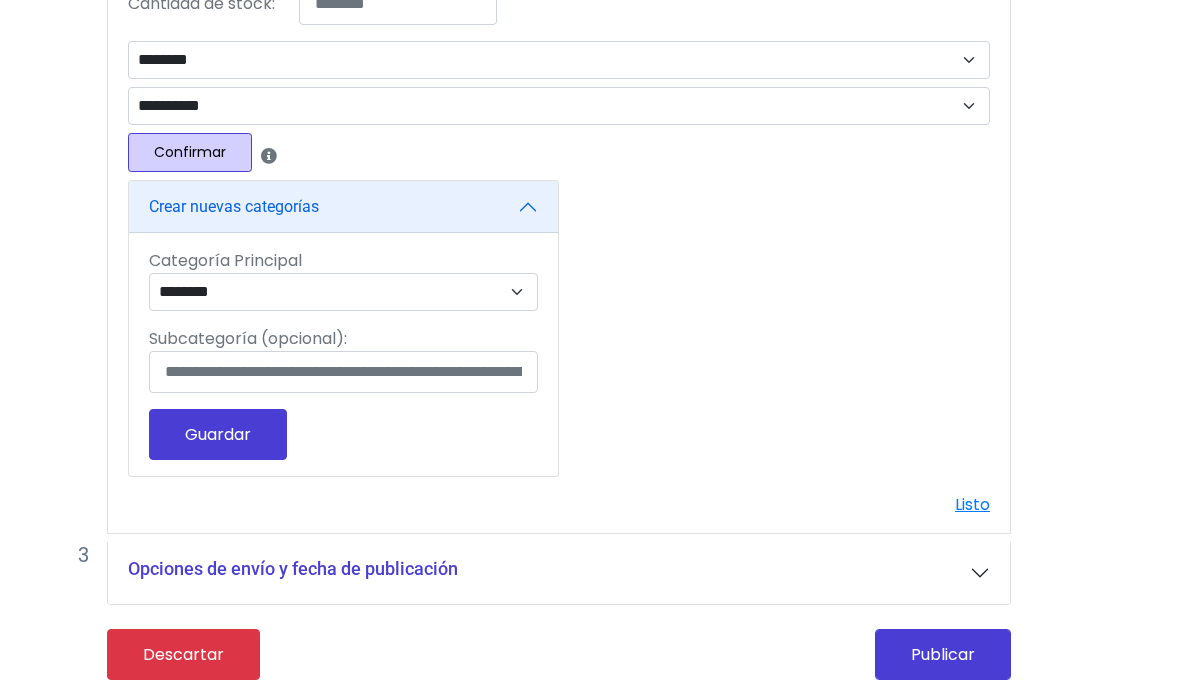 click on "Opciones de envío y fecha de publicación" at bounding box center (293, 569) 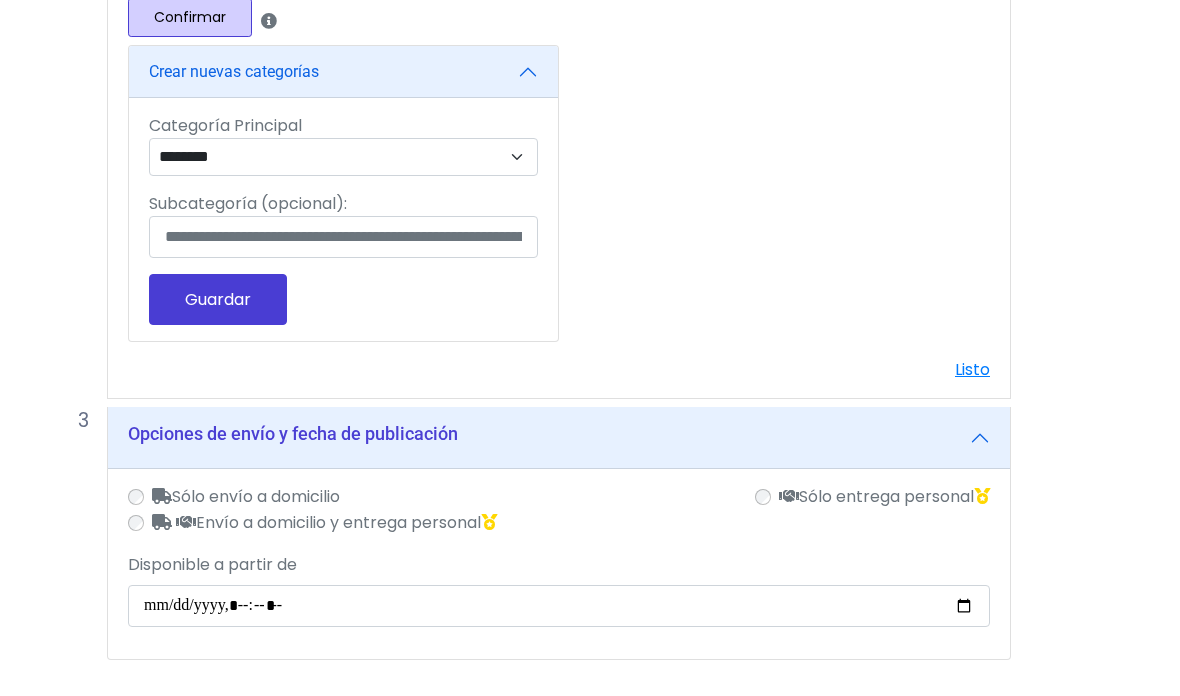 scroll, scrollTop: 1081, scrollLeft: 47, axis: both 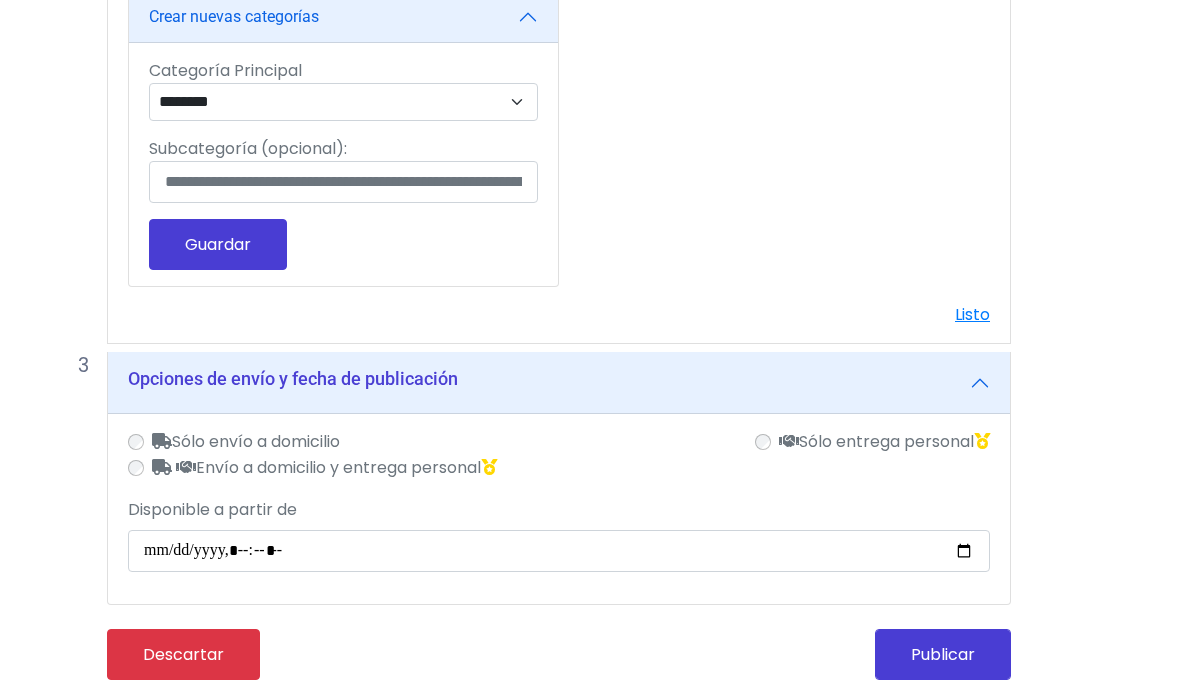 click on "Envío a domicilio y entrega personal" at bounding box center [324, 468] 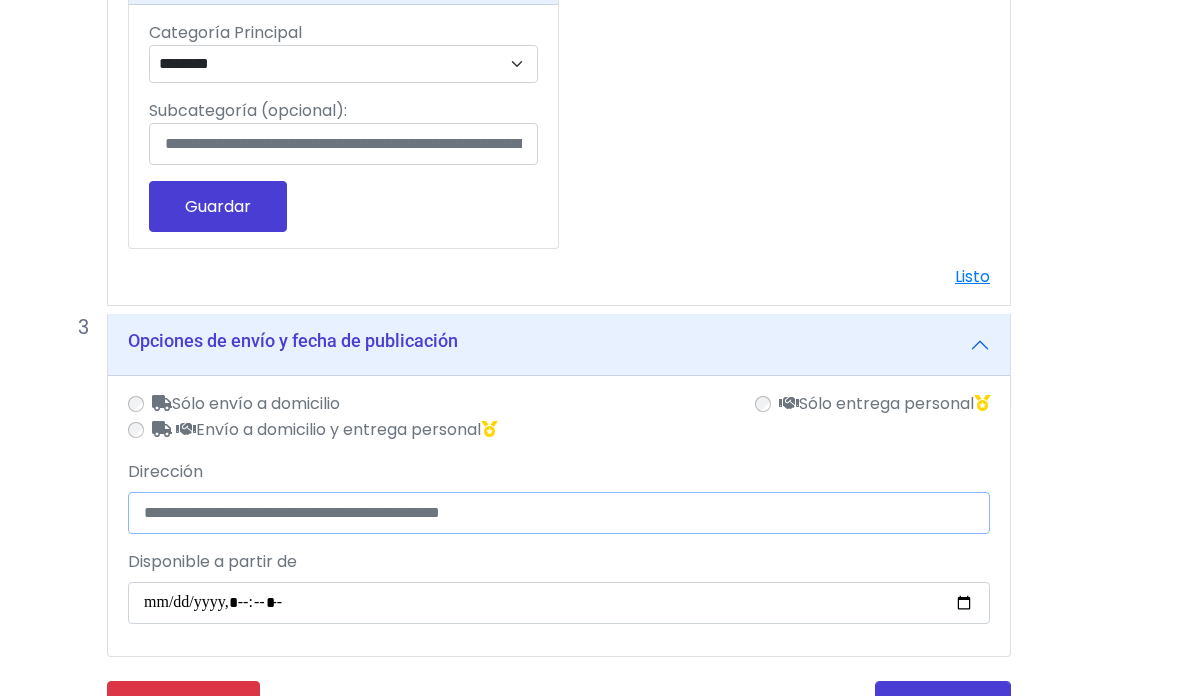 click on "Dirección" at bounding box center [559, 513] 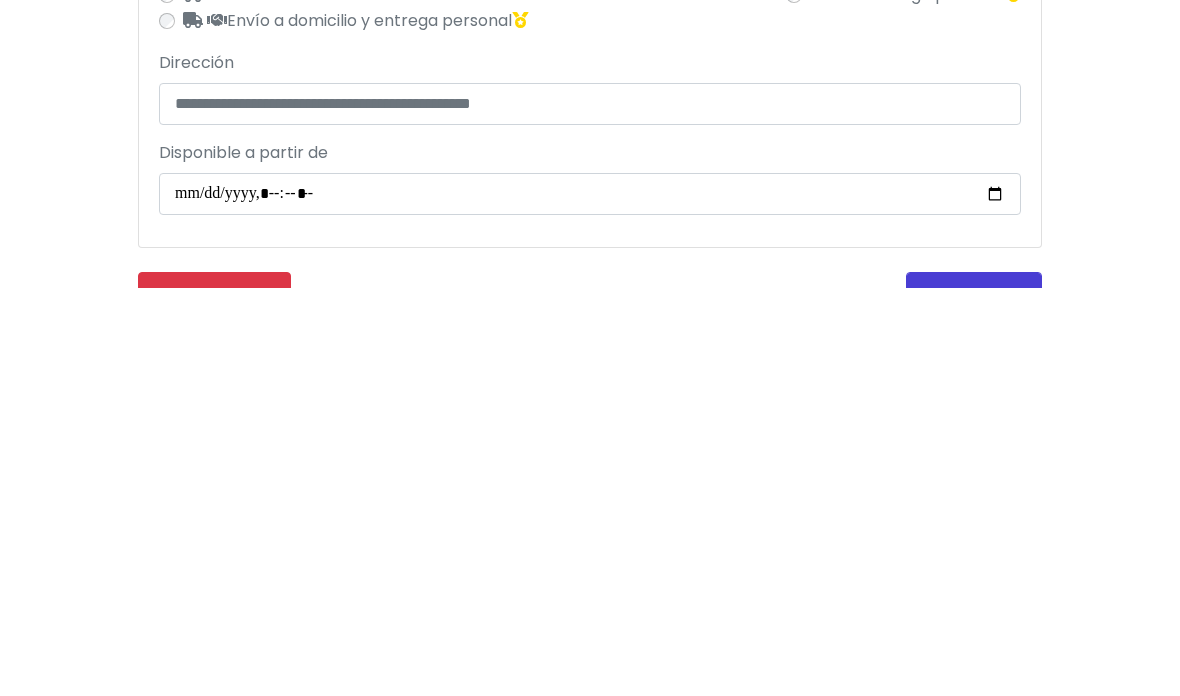 click on "**********" at bounding box center (574, -103) 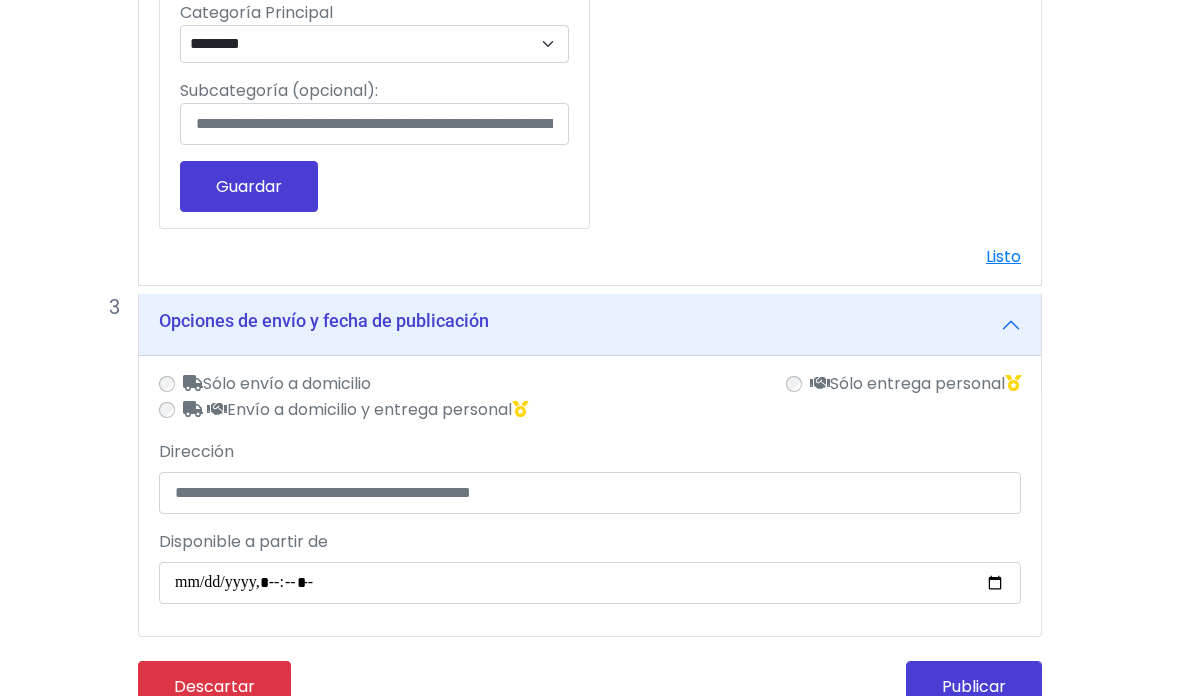 scroll, scrollTop: 1172, scrollLeft: 16, axis: both 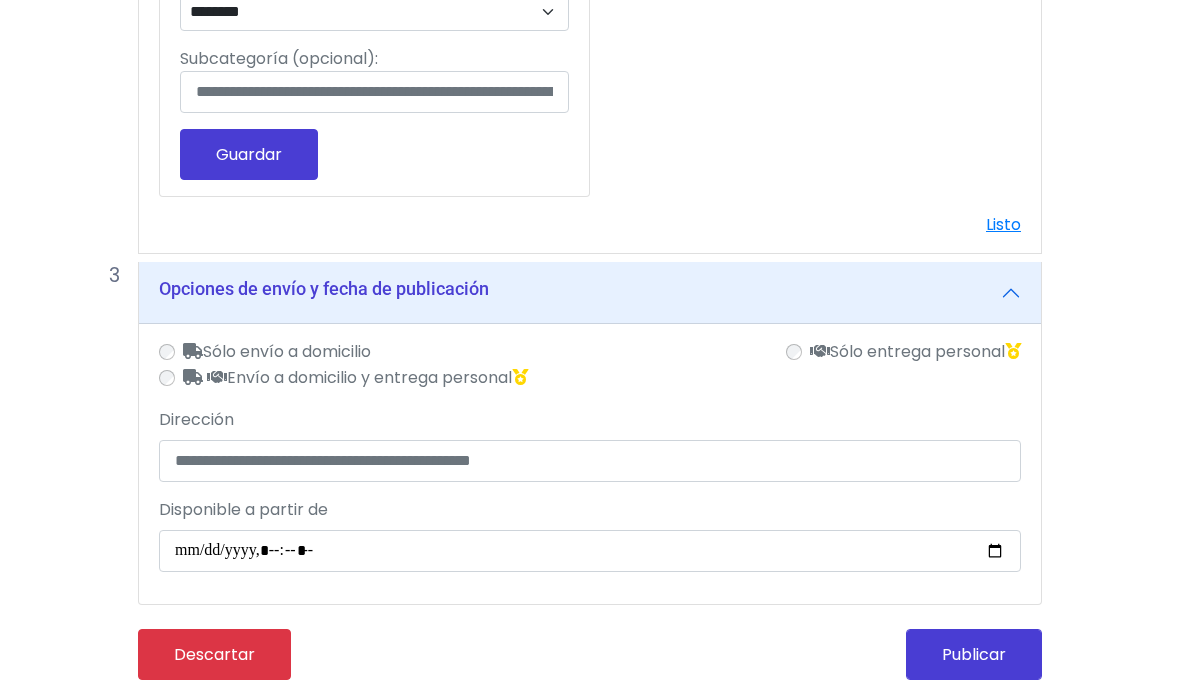 click on "Disponible a partir de" at bounding box center [590, 551] 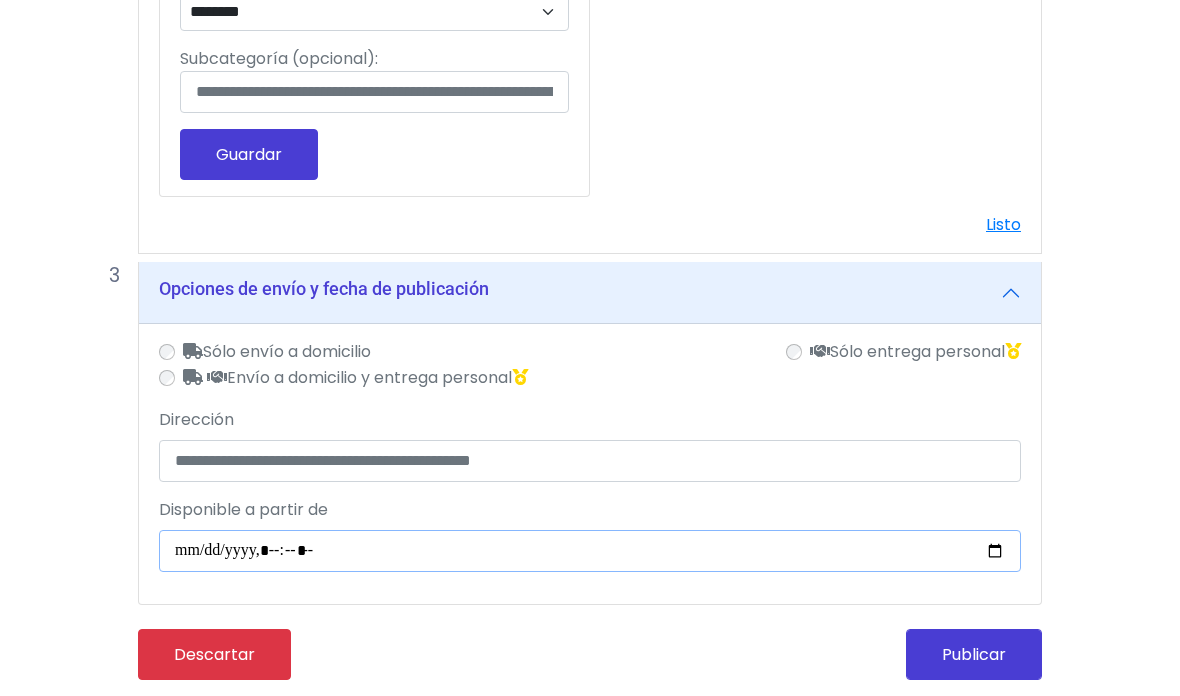 type on "**********" 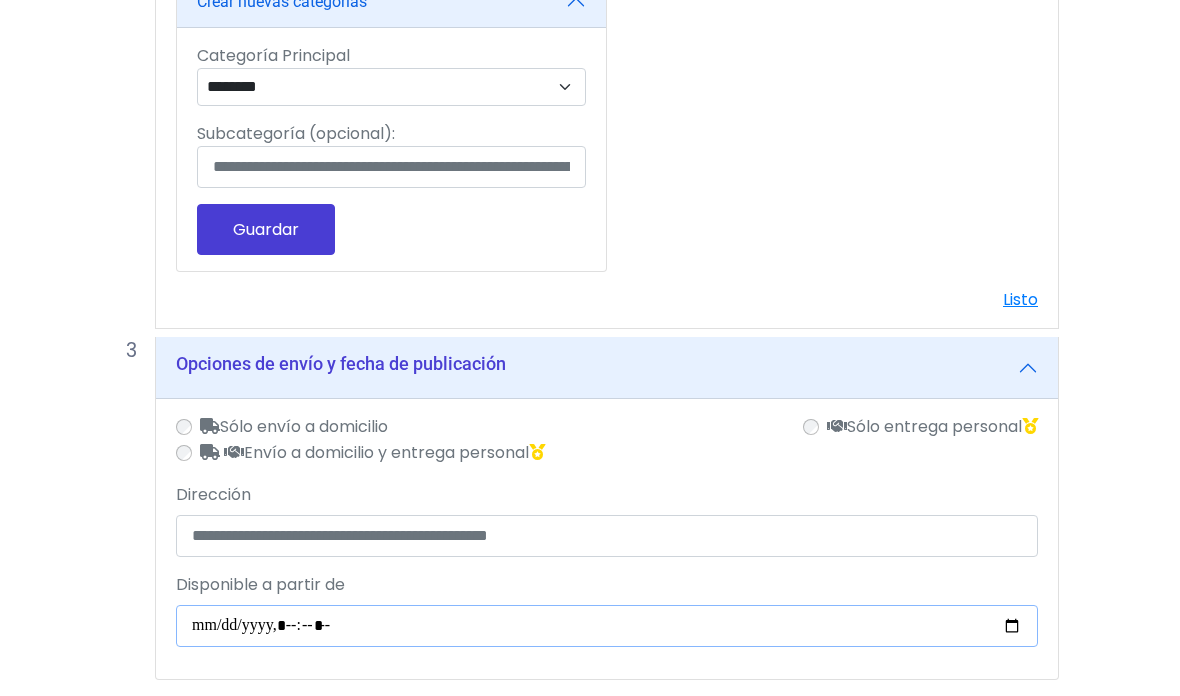 scroll, scrollTop: 1092, scrollLeft: 0, axis: vertical 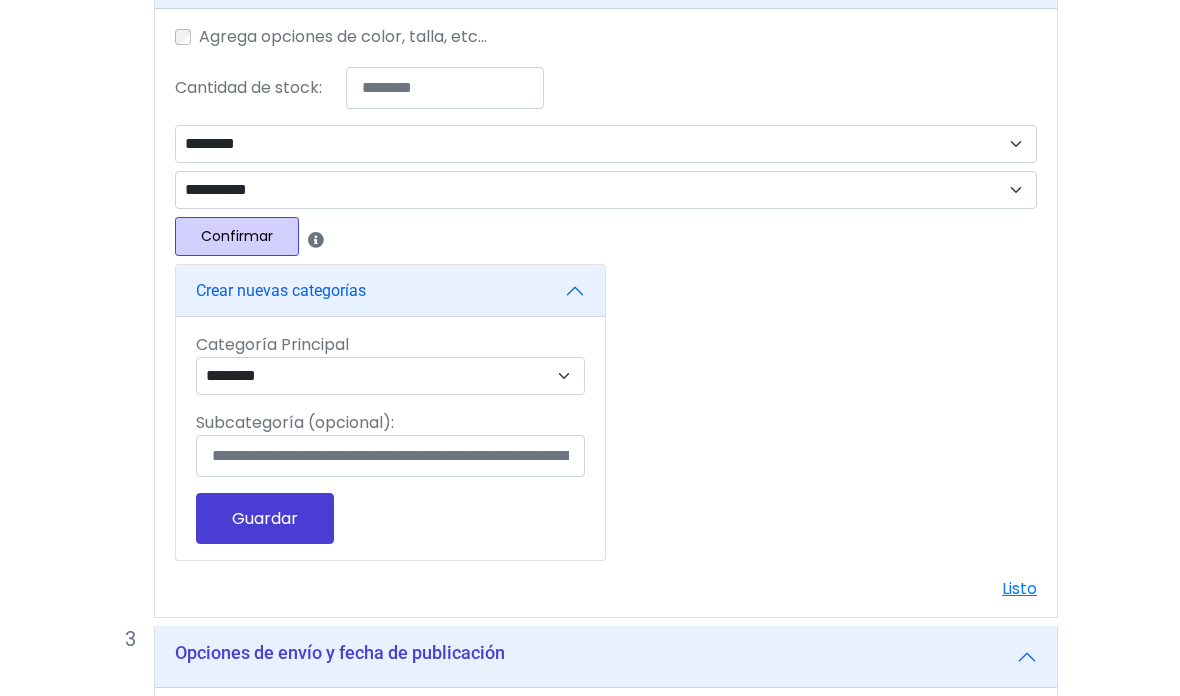 click on "Confirmar" at bounding box center (237, 237) 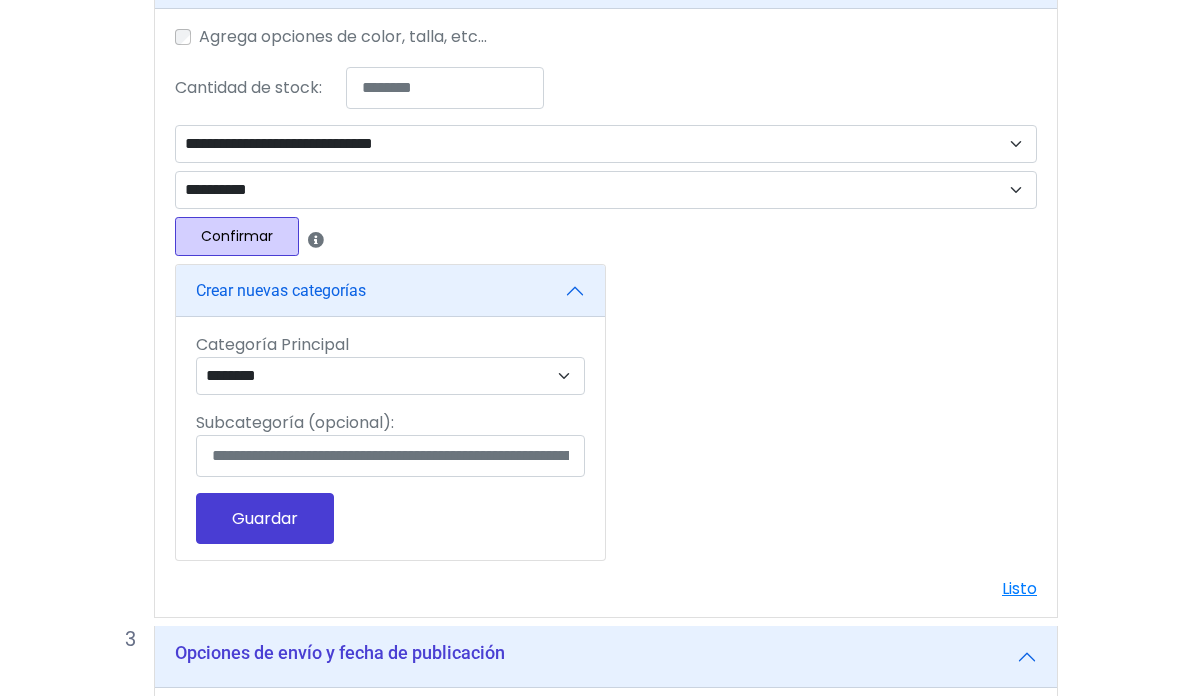 scroll, scrollTop: 804, scrollLeft: 0, axis: vertical 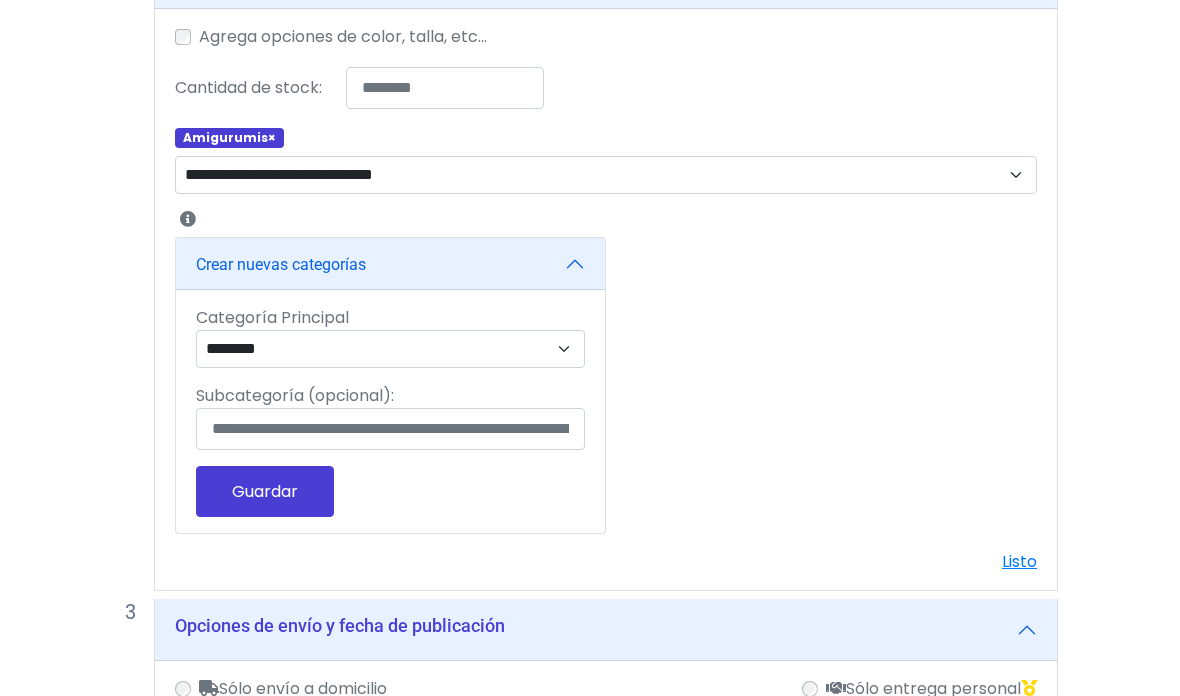 click on "**********" at bounding box center (390, 349) 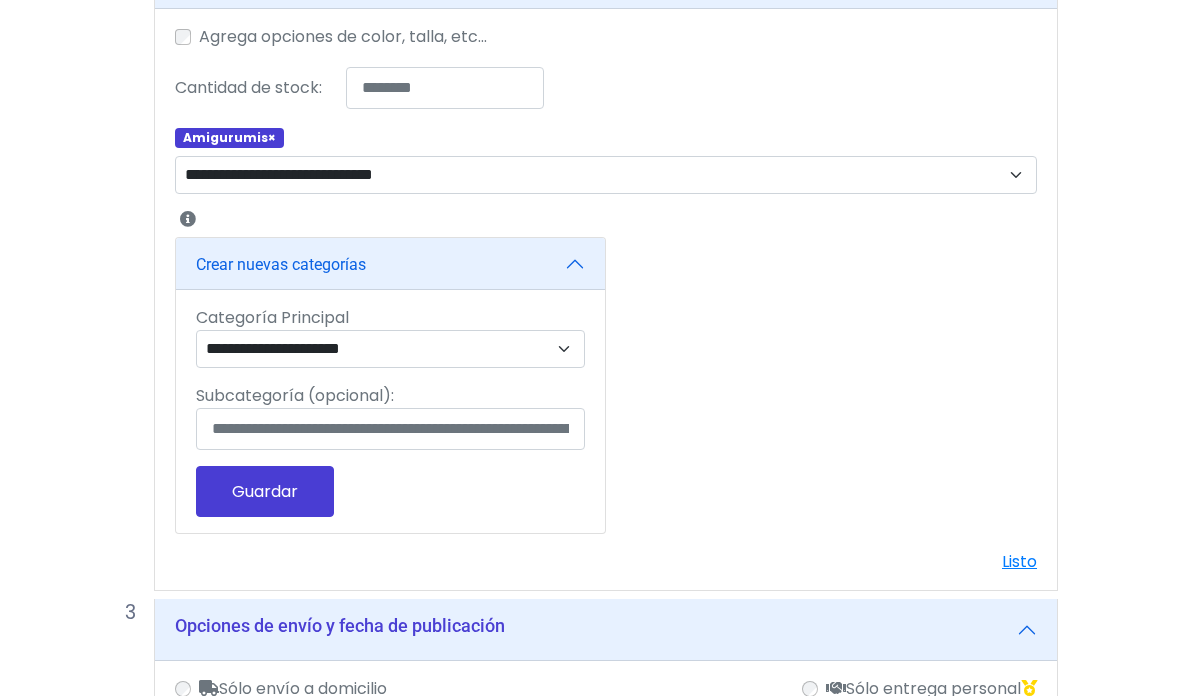 click on "**********" at bounding box center (606, 299) 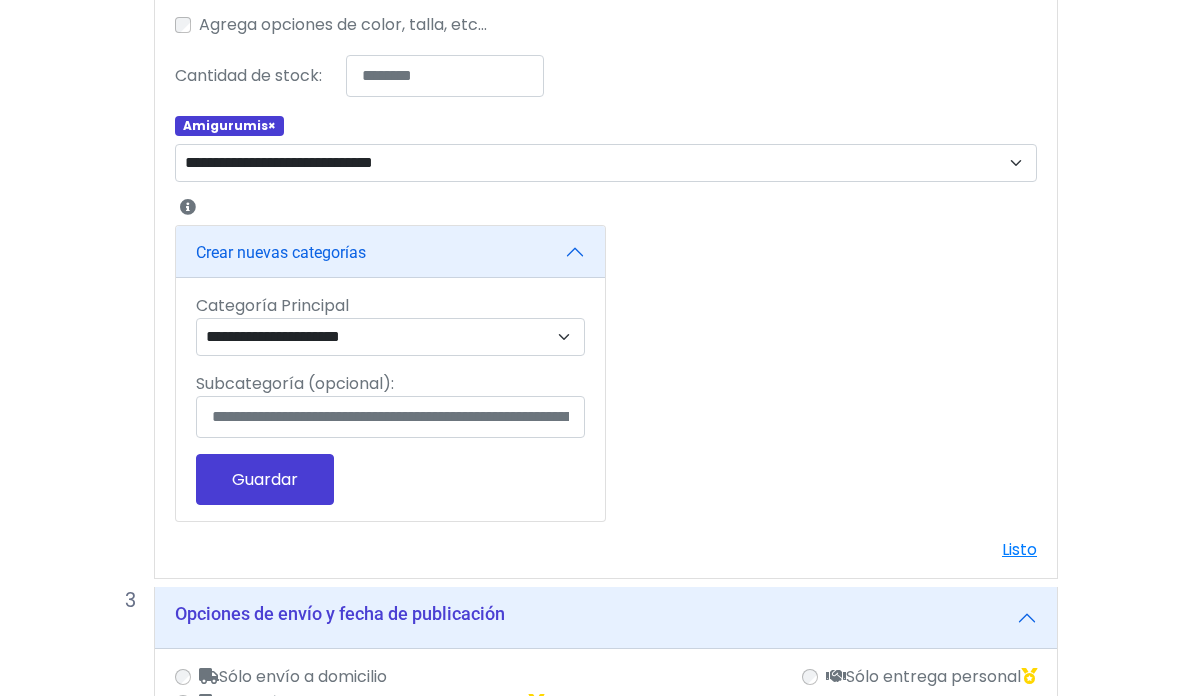 click on "**********" at bounding box center (390, 337) 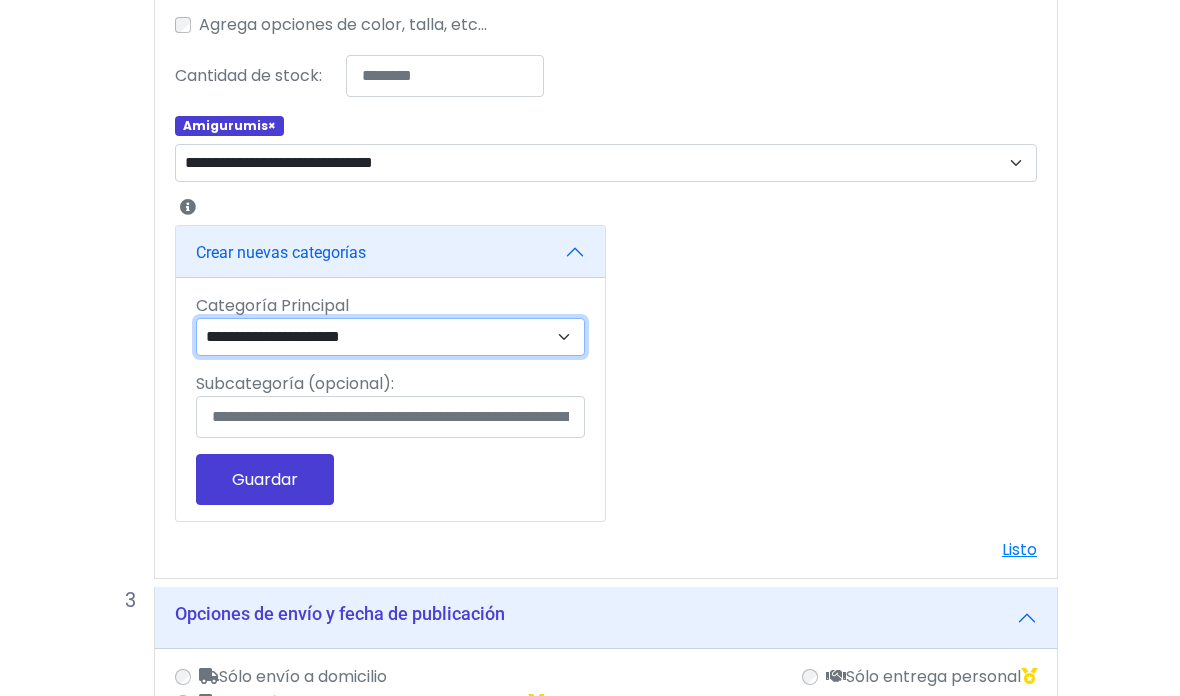 select on "***" 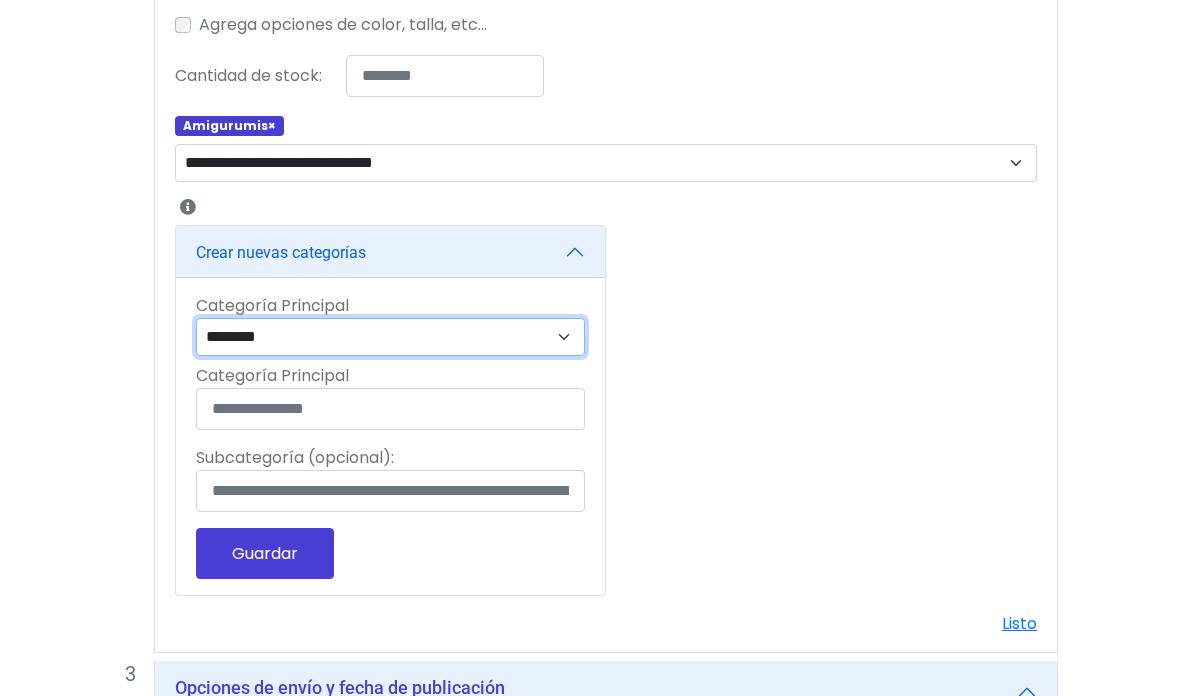 click on "**********" at bounding box center (390, 337) 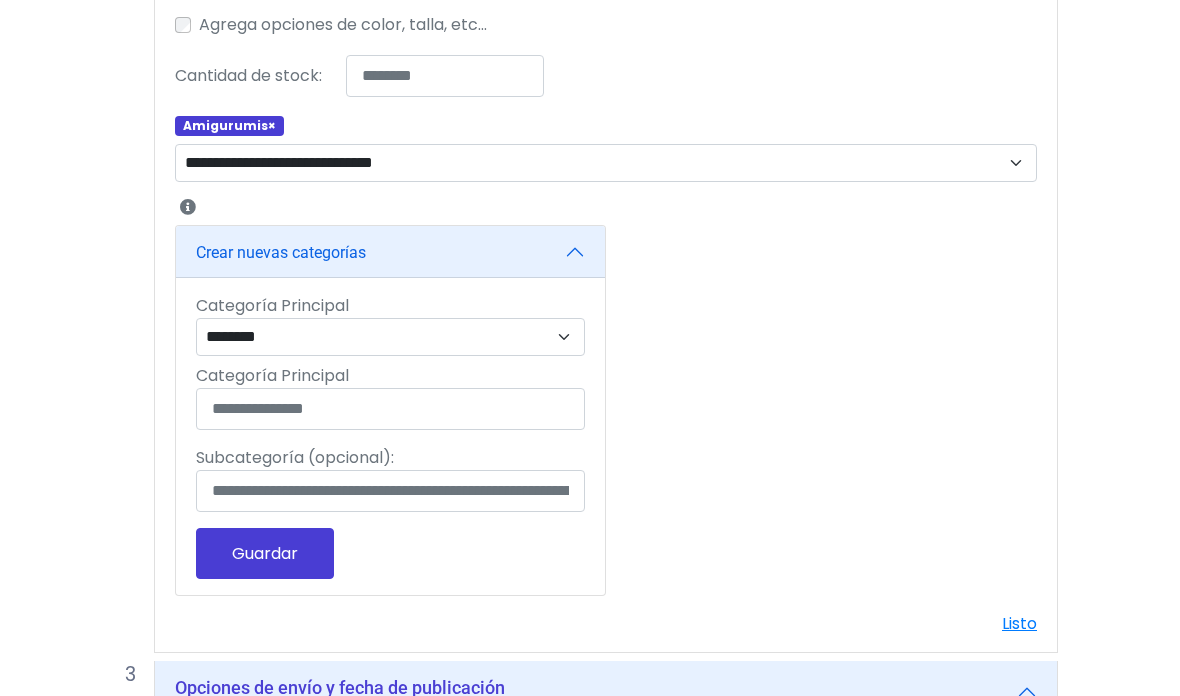 click on "**********" at bounding box center (606, 324) 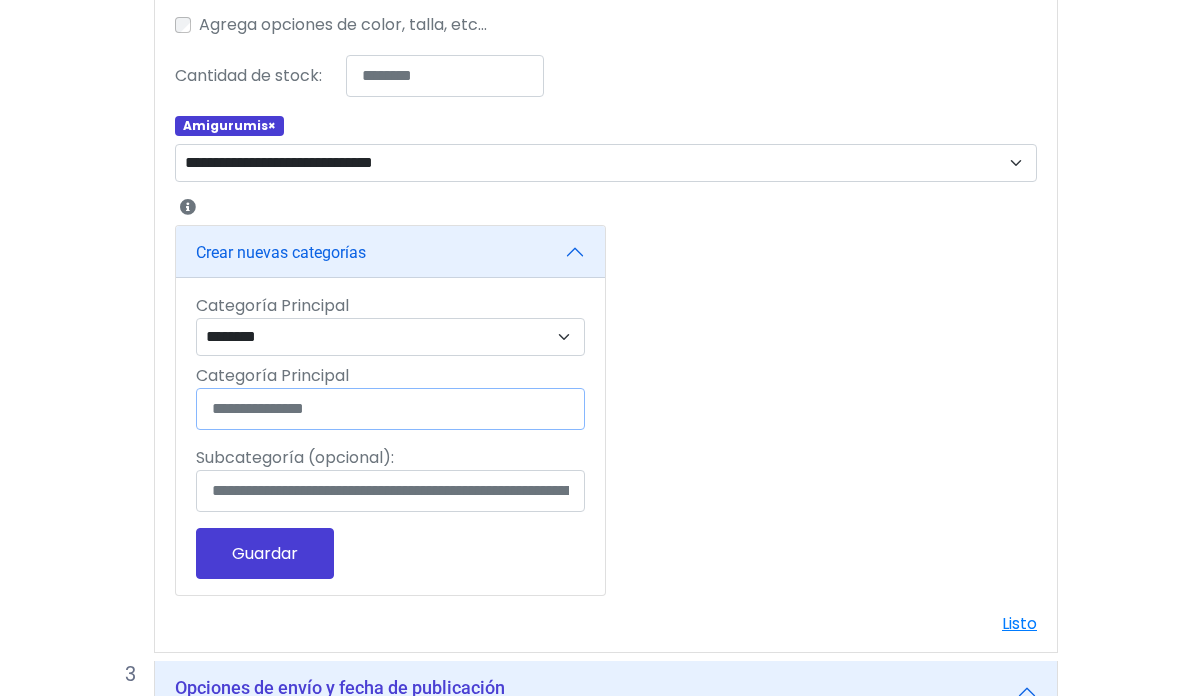 click on "Categoría Principal" at bounding box center [390, 409] 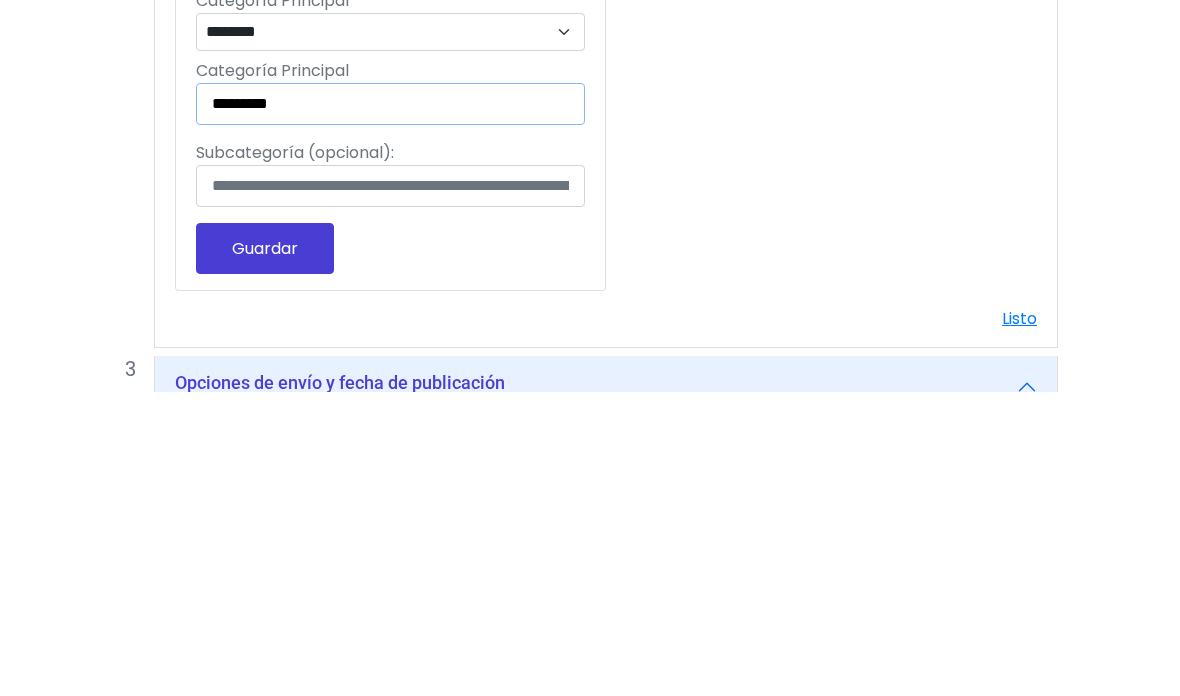 type on "********" 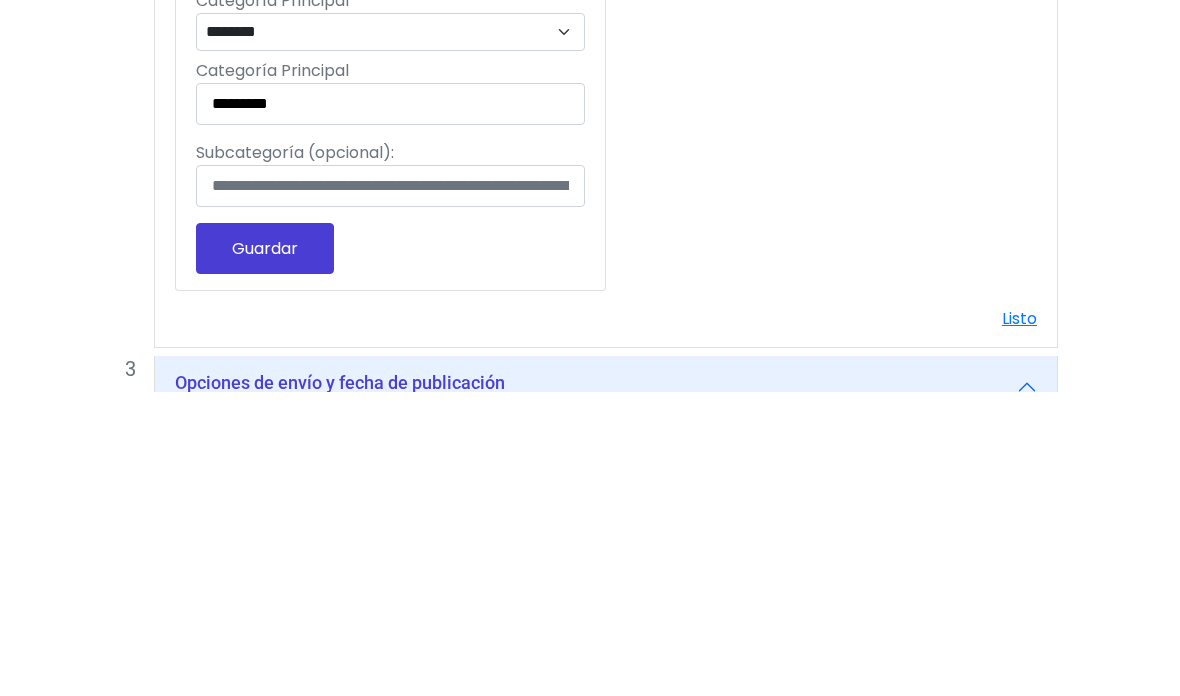 click on "**********" at bounding box center [606, 324] 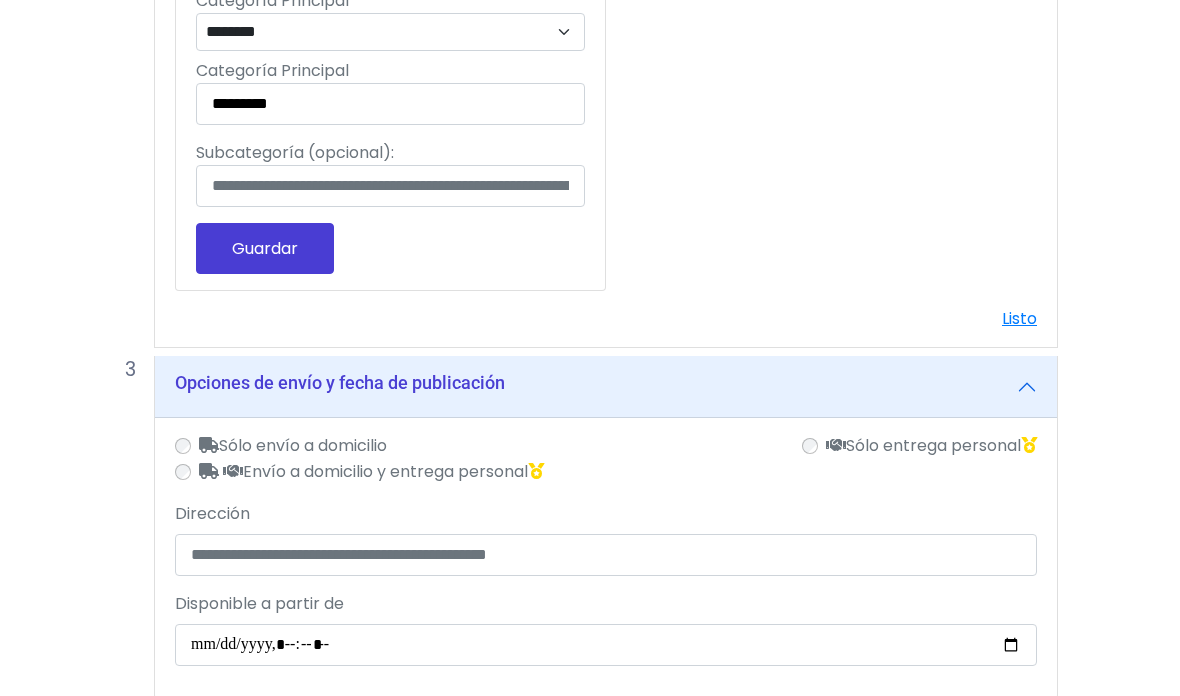 click on "Guardar" at bounding box center [265, 249] 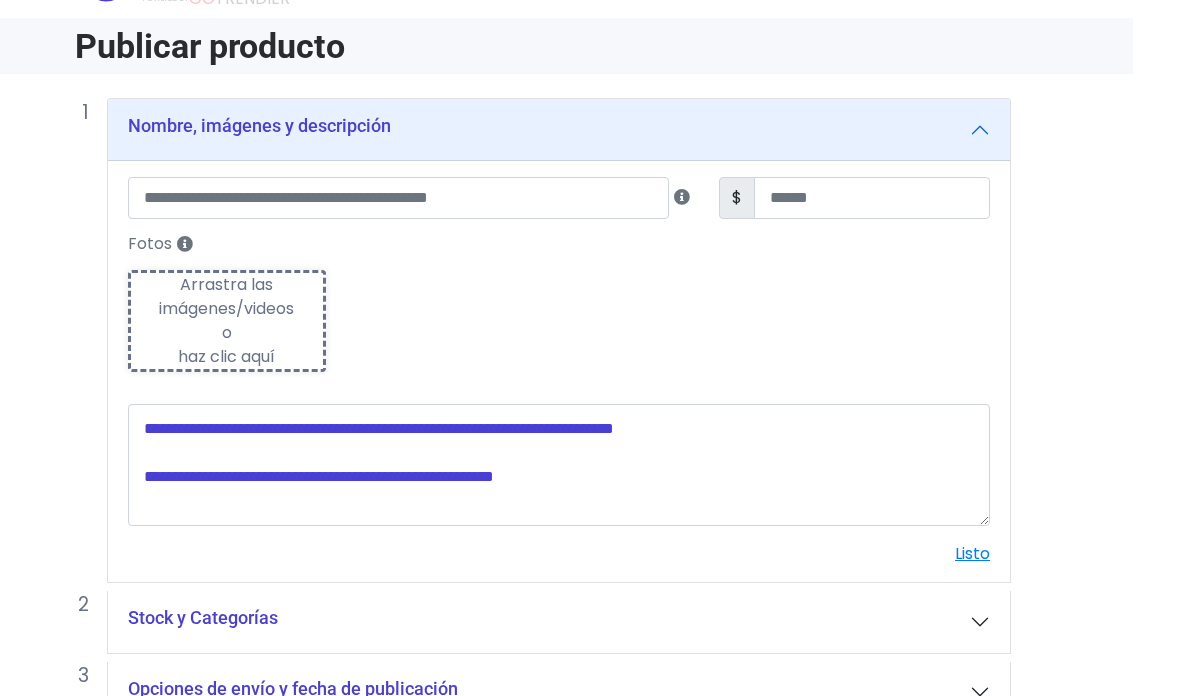 scroll, scrollTop: 0, scrollLeft: 47, axis: horizontal 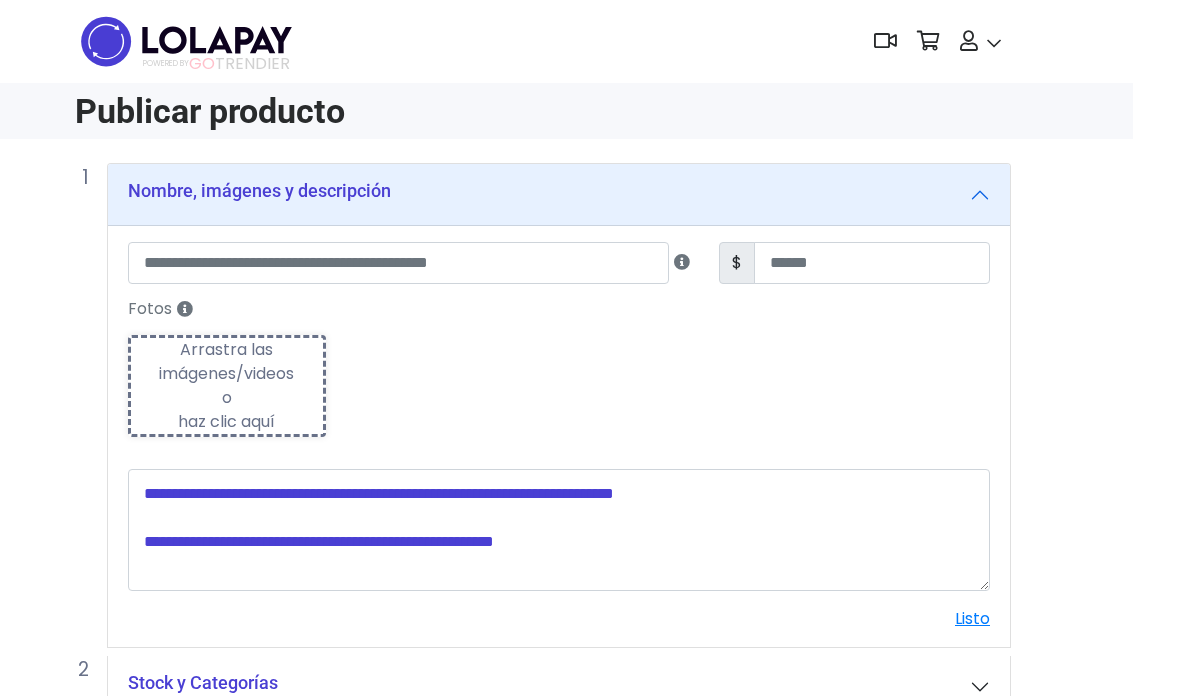 click on "Mi tienda" at bounding box center [1026, 185] 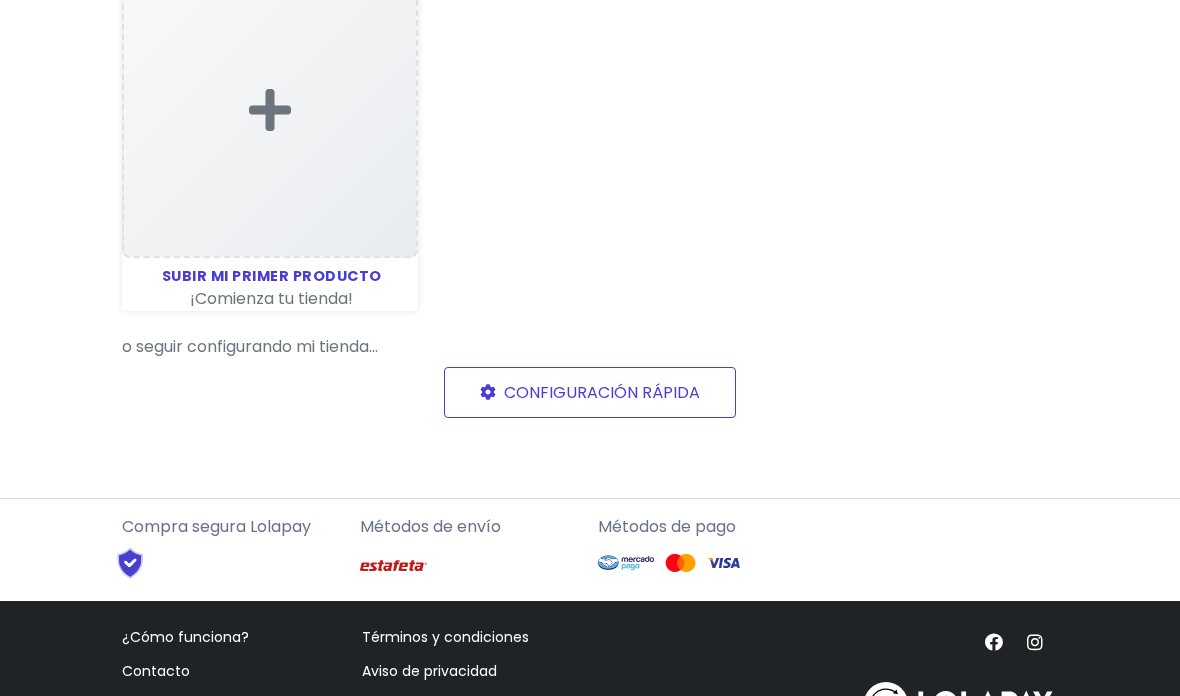 scroll, scrollTop: 0, scrollLeft: 0, axis: both 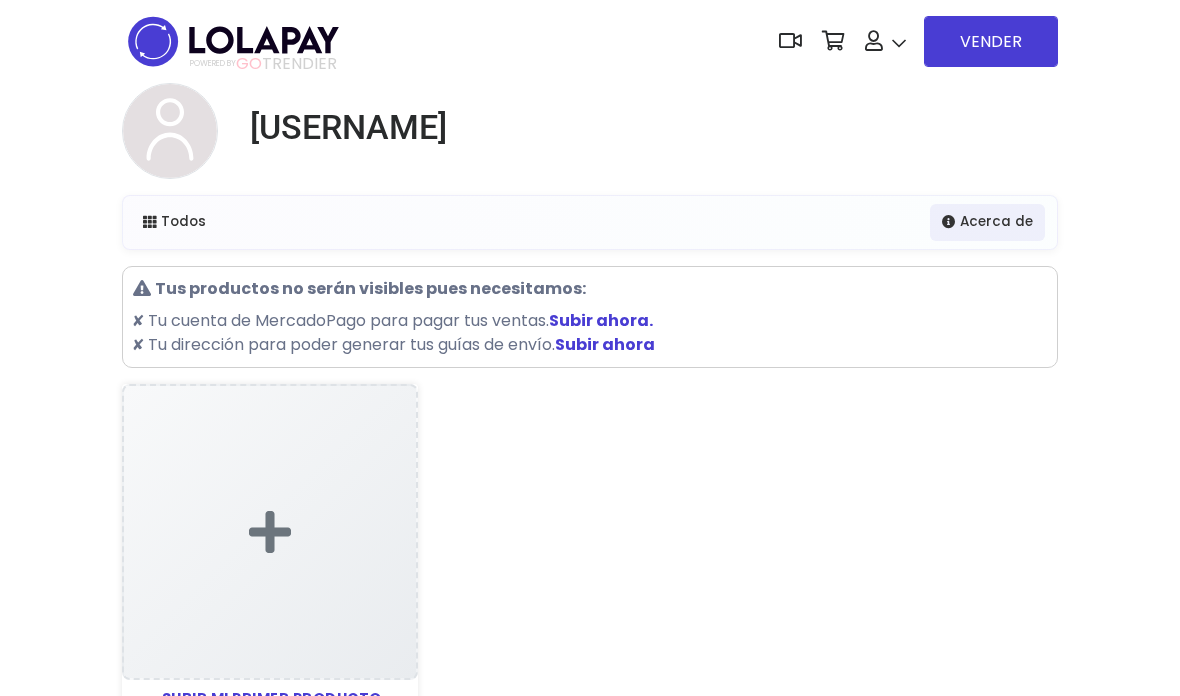 click at bounding box center (270, 532) 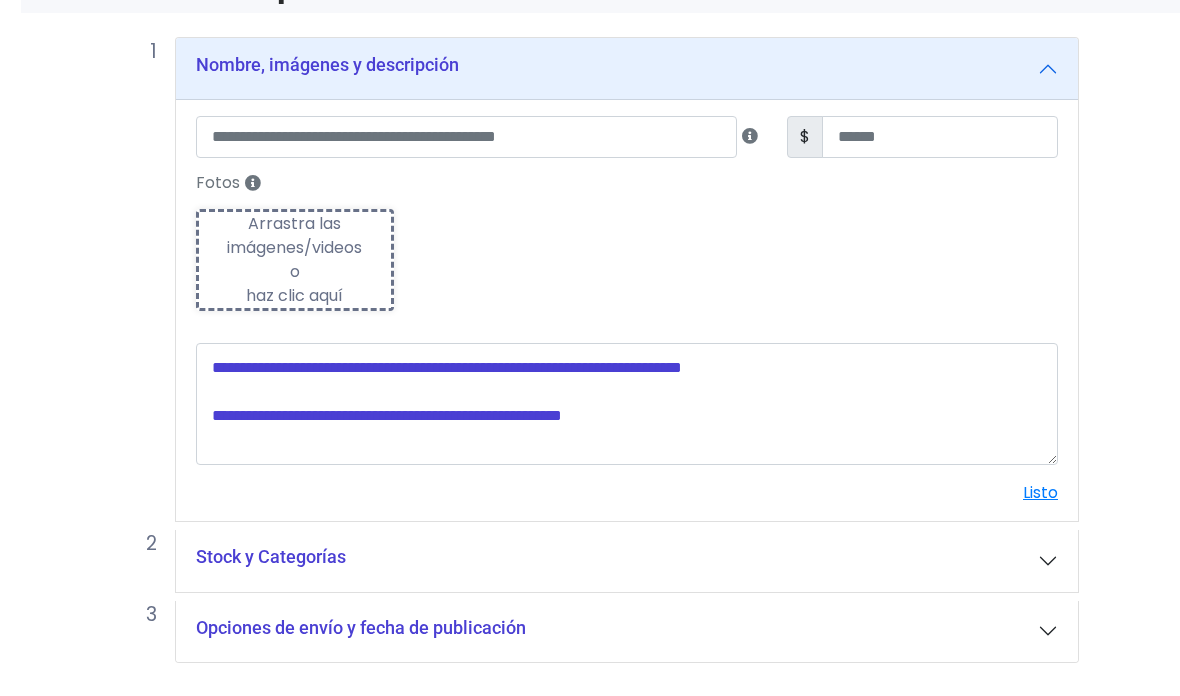 scroll, scrollTop: 0, scrollLeft: 47, axis: horizontal 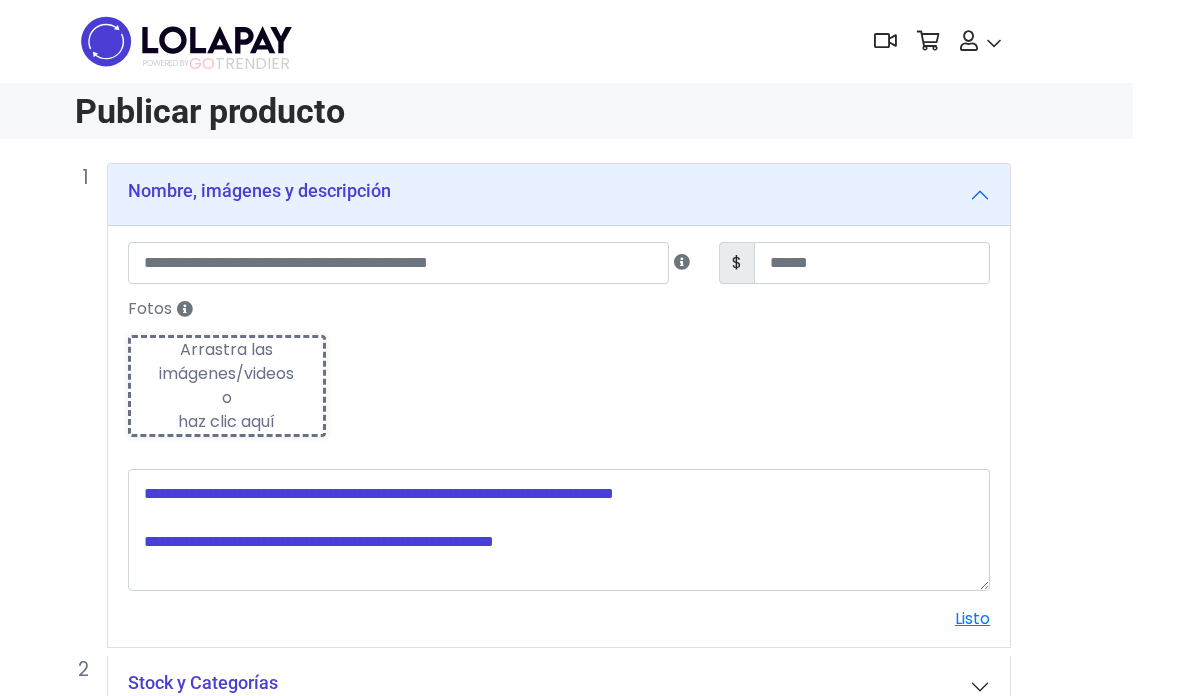 click on "Mi tienda" at bounding box center [1026, 185] 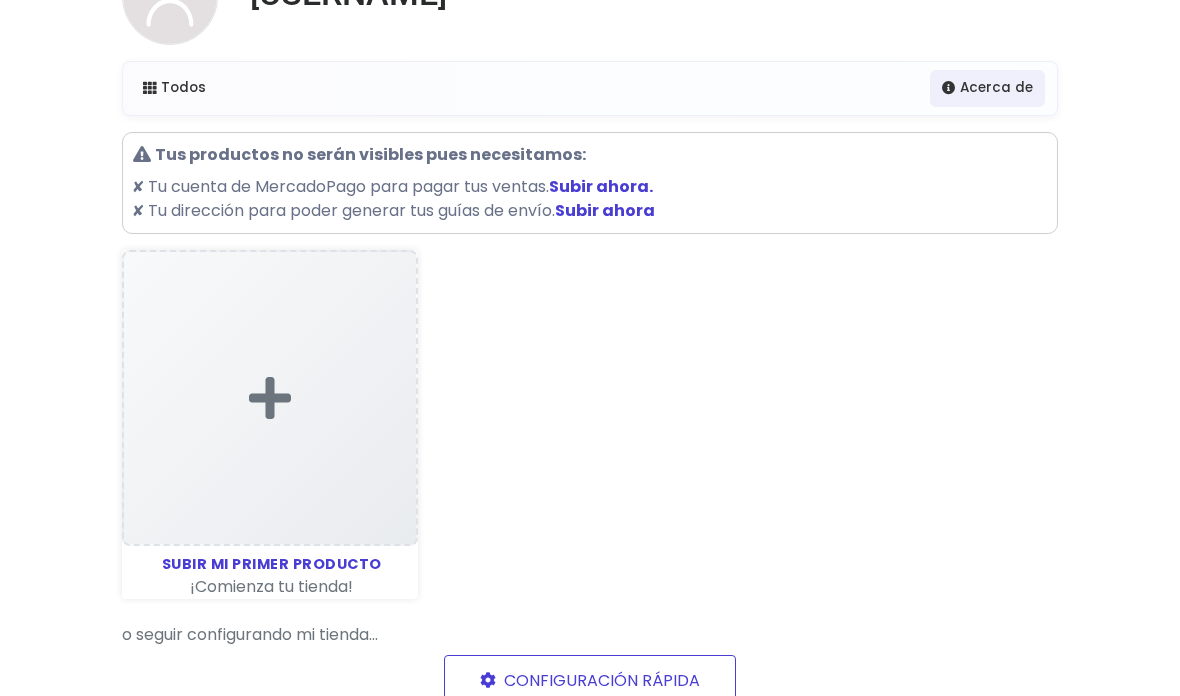 scroll, scrollTop: 141, scrollLeft: 0, axis: vertical 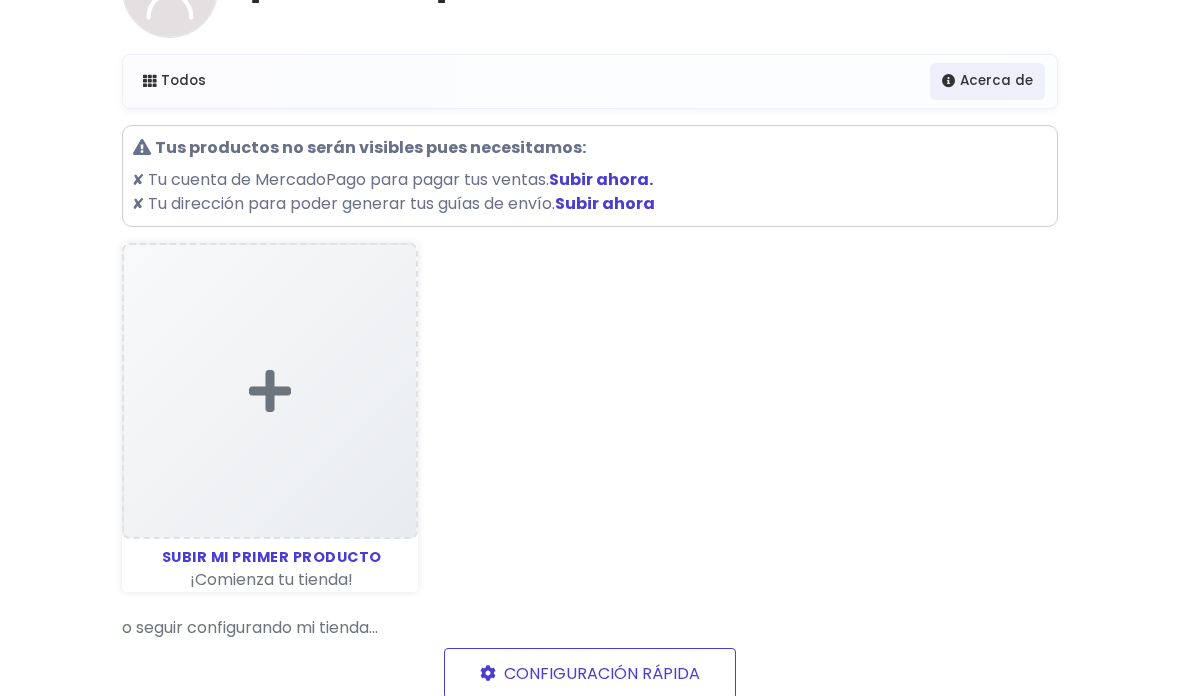 click at bounding box center (270, 391) 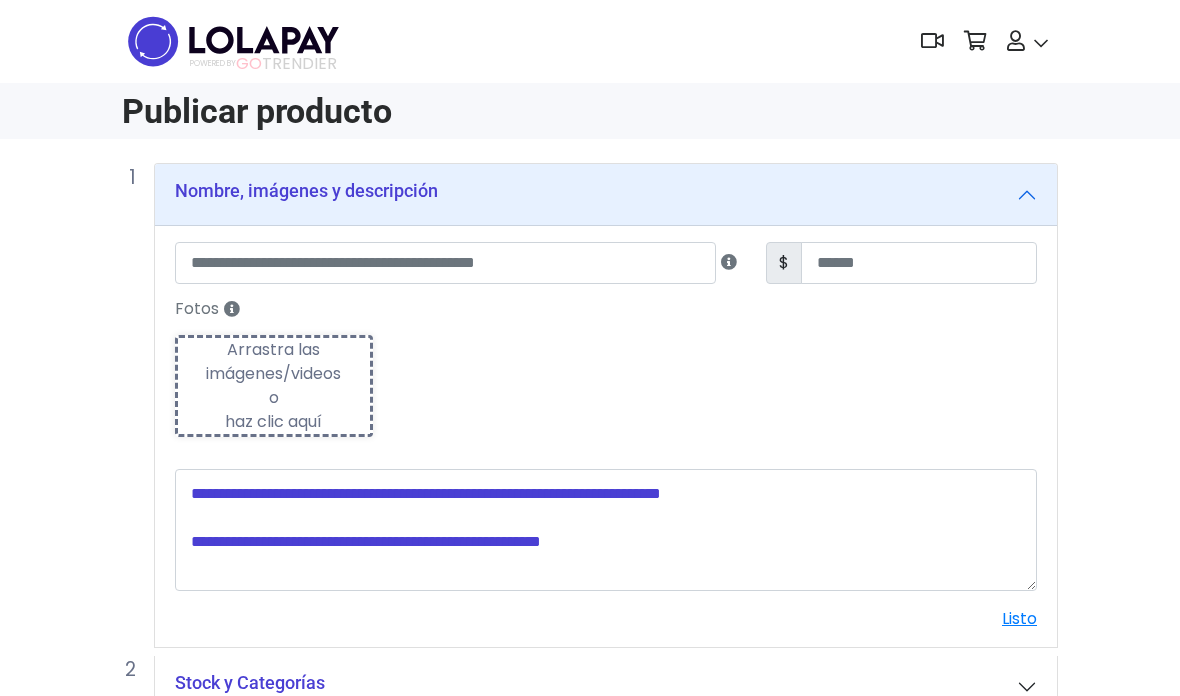 scroll, scrollTop: 0, scrollLeft: 0, axis: both 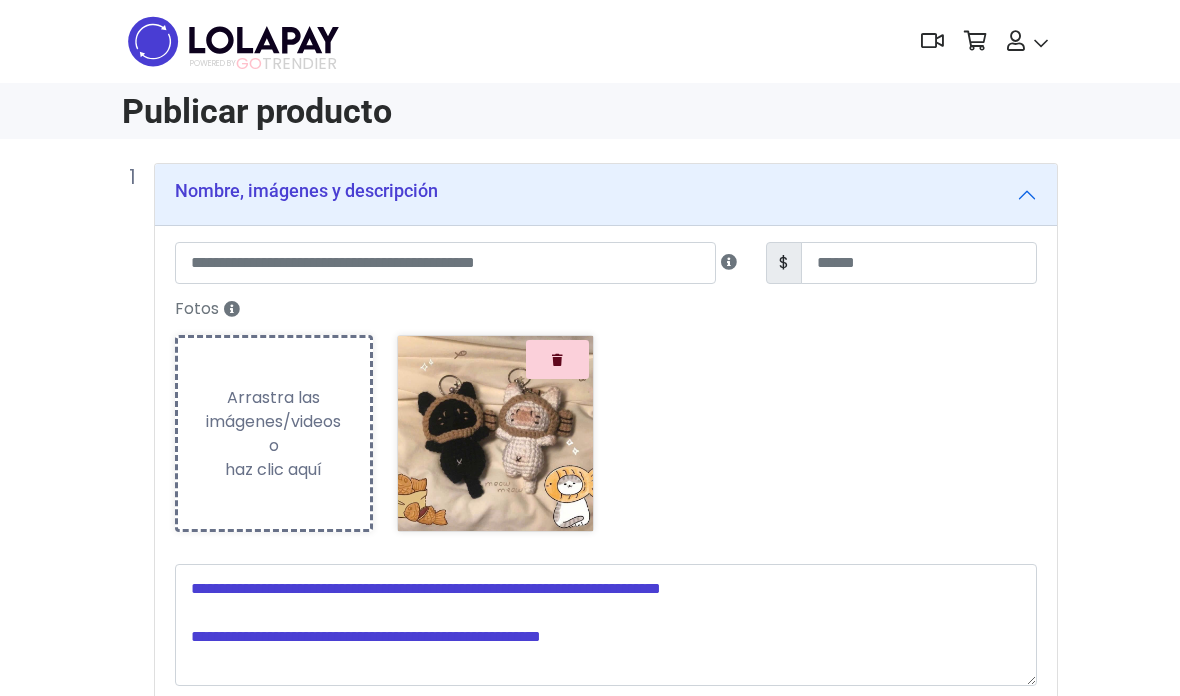 click on "Arrastra las
imágenes/videos
o
haz clic aquí" at bounding box center (274, 434) 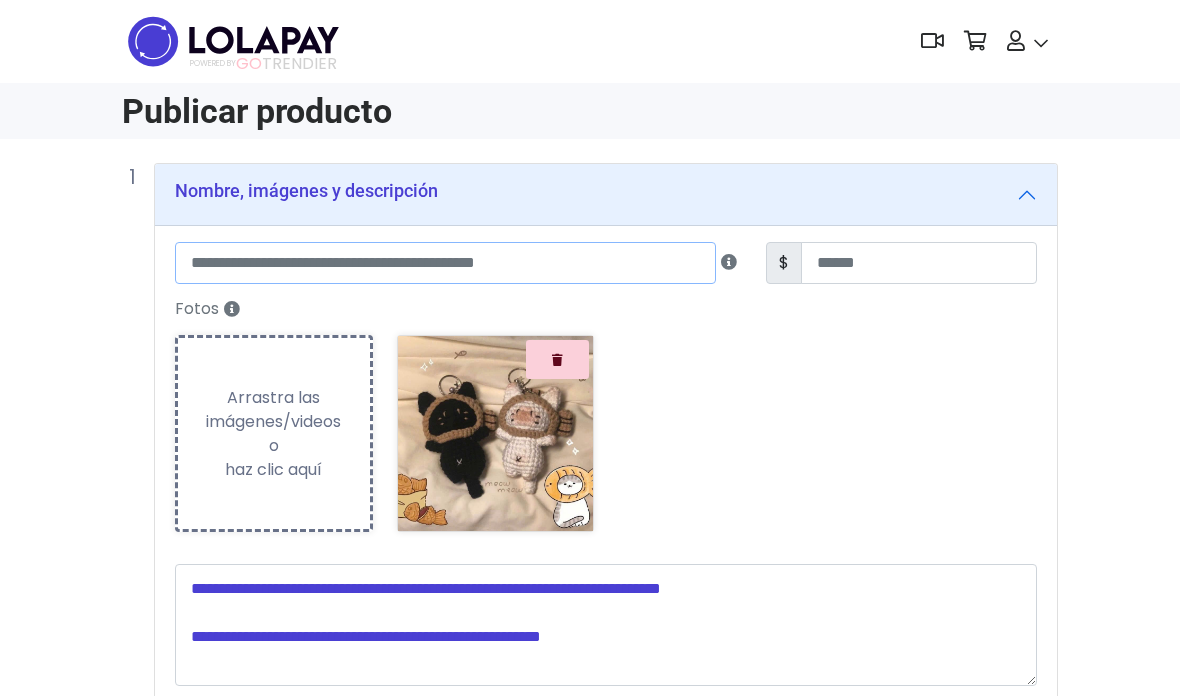 click at bounding box center [445, 263] 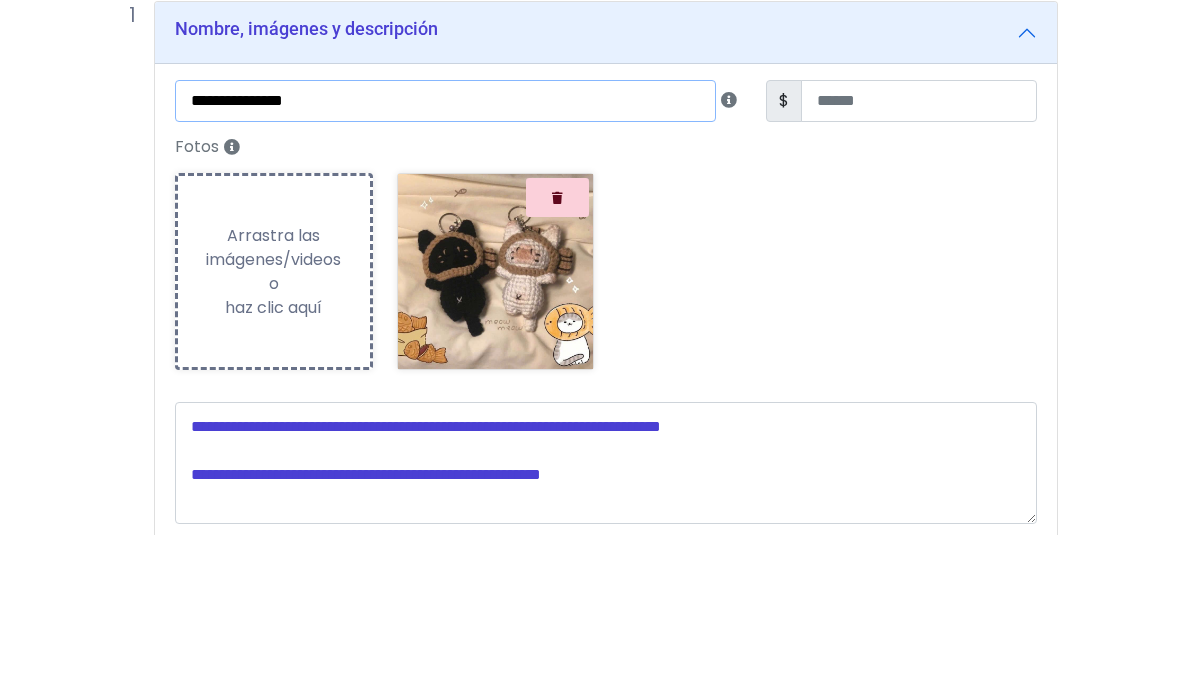 click on "**********" at bounding box center (445, 263) 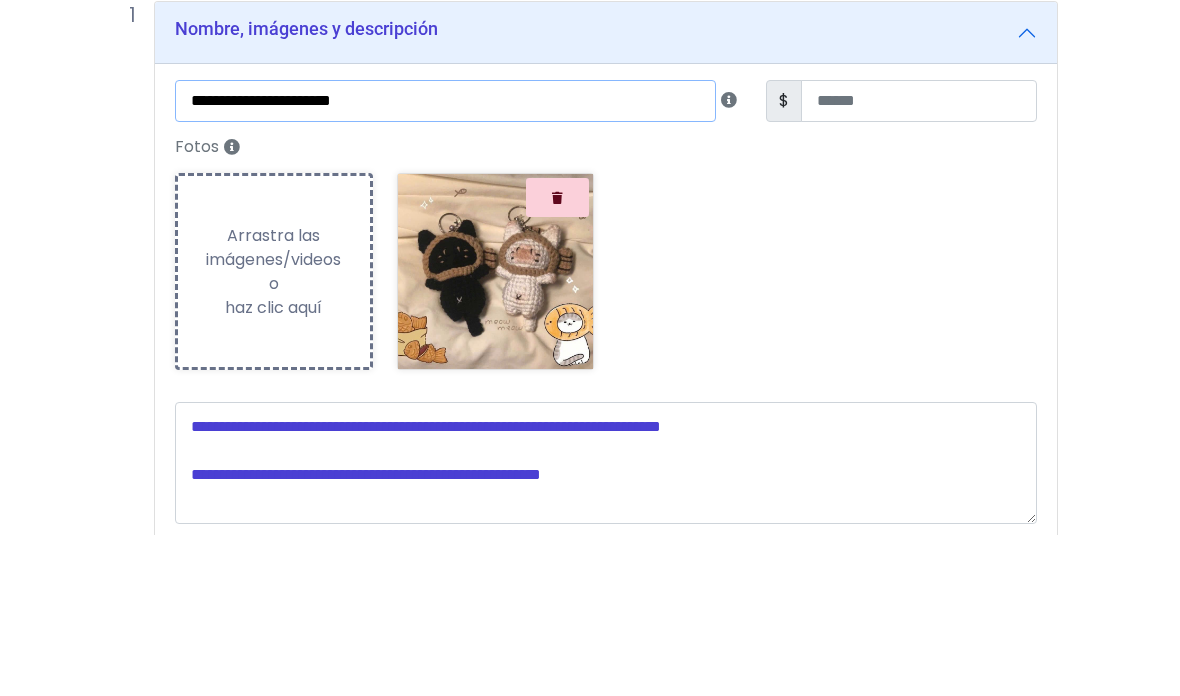 type on "**********" 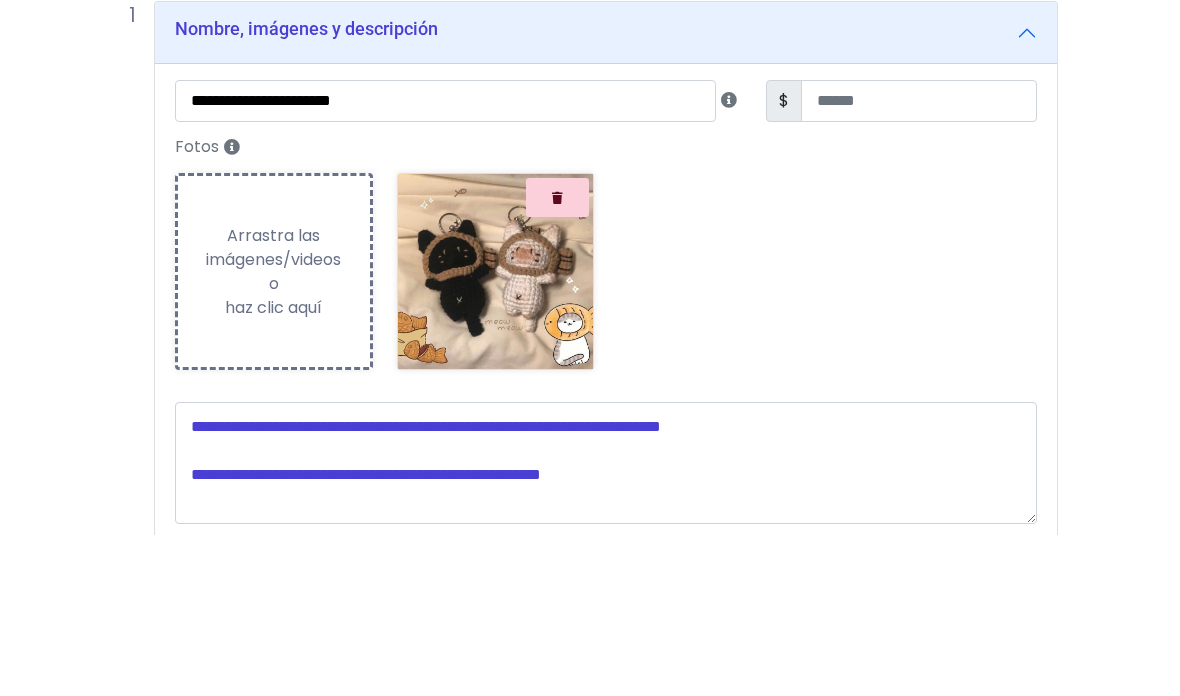 click on "Fotos
Subiendo
Arrastra las
imágenes/videos
o
haz clic aquí
Loading..." at bounding box center (606, 420) 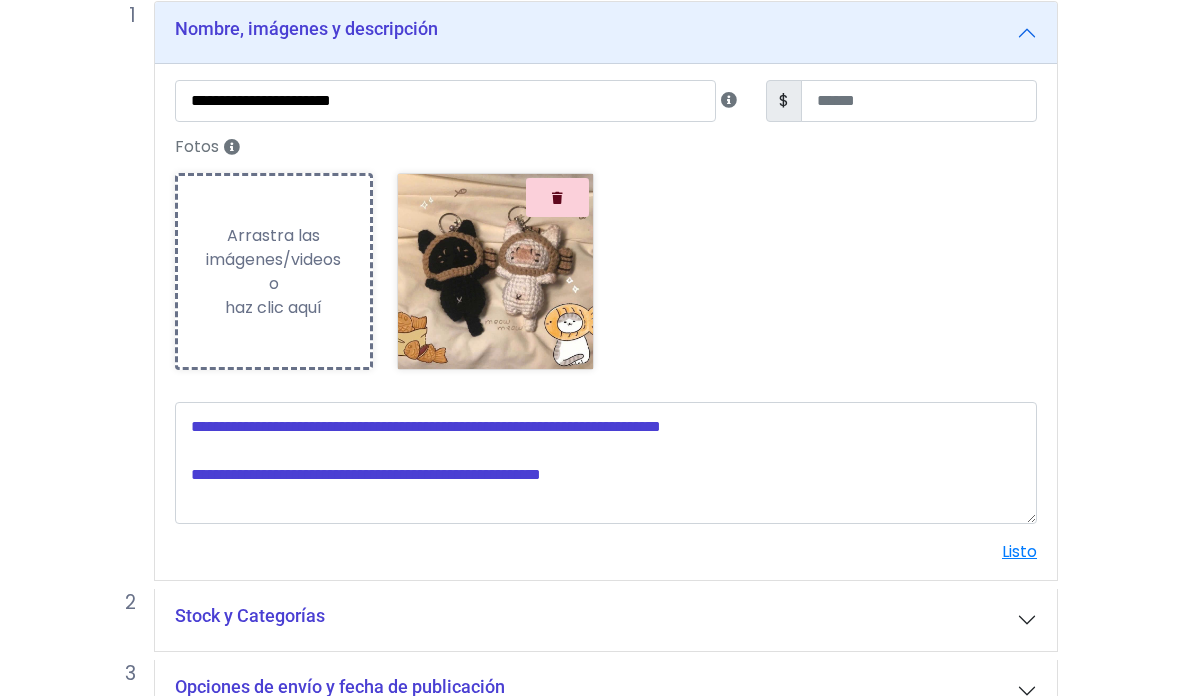 click at bounding box center (919, 102) 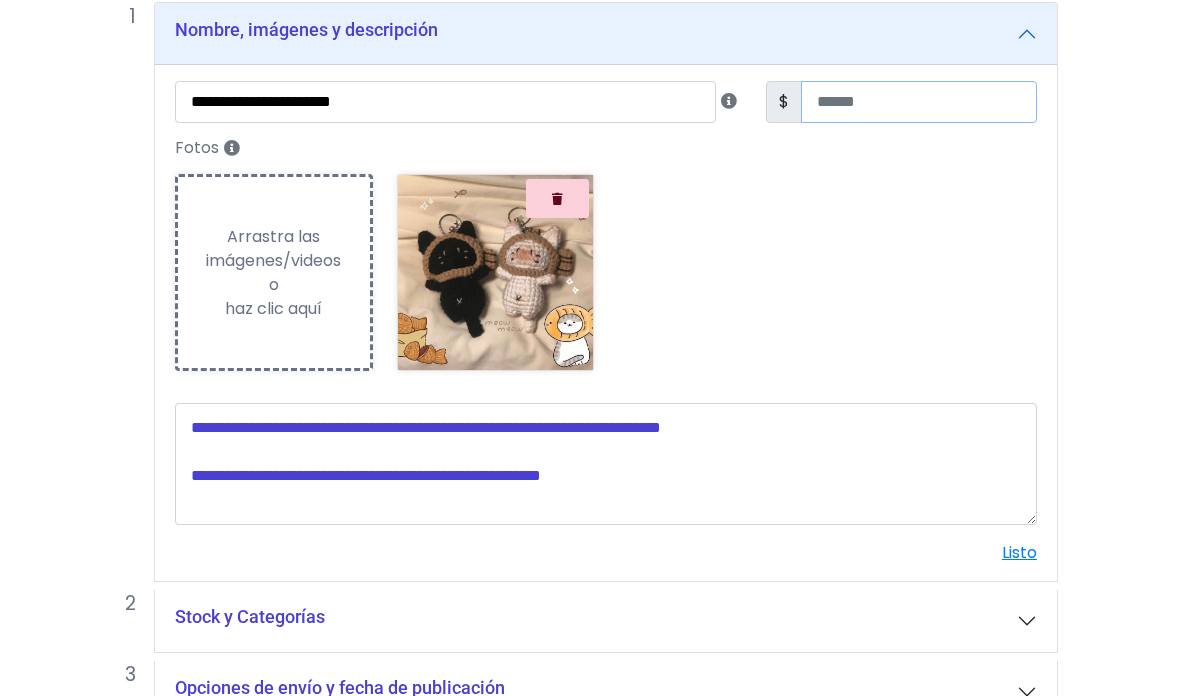 type on "***" 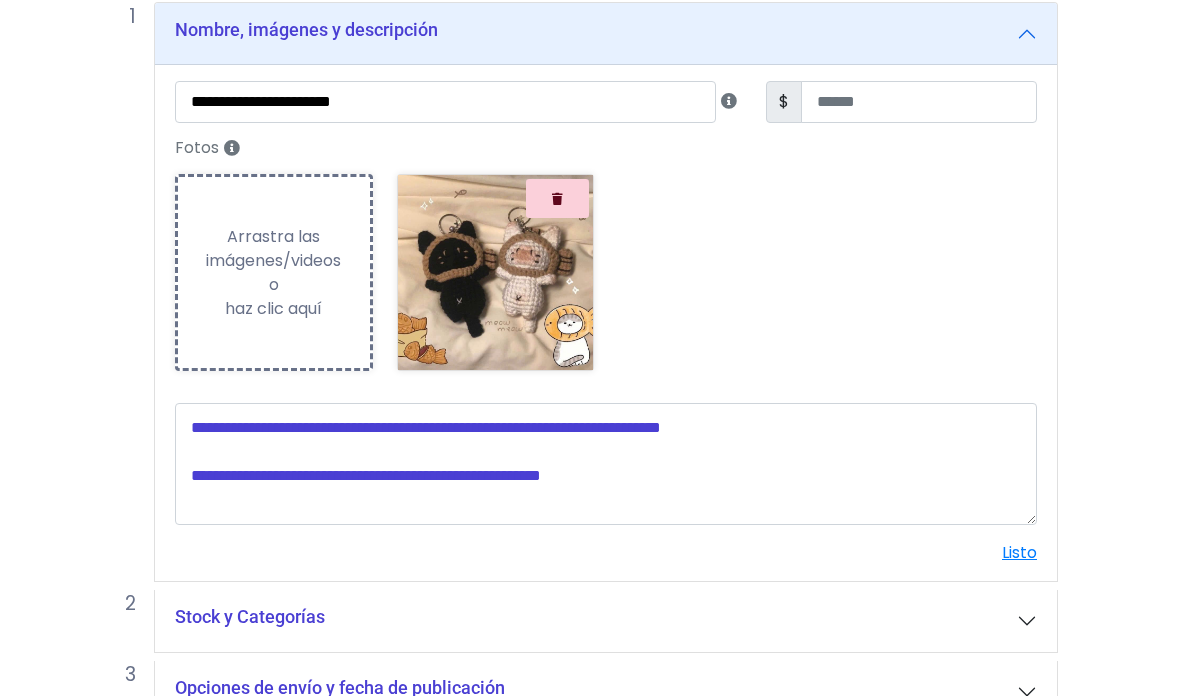 click on "Fotos
Subiendo
Arrastra las
imágenes/videos
o
haz clic aquí
Loading..." at bounding box center [606, 259] 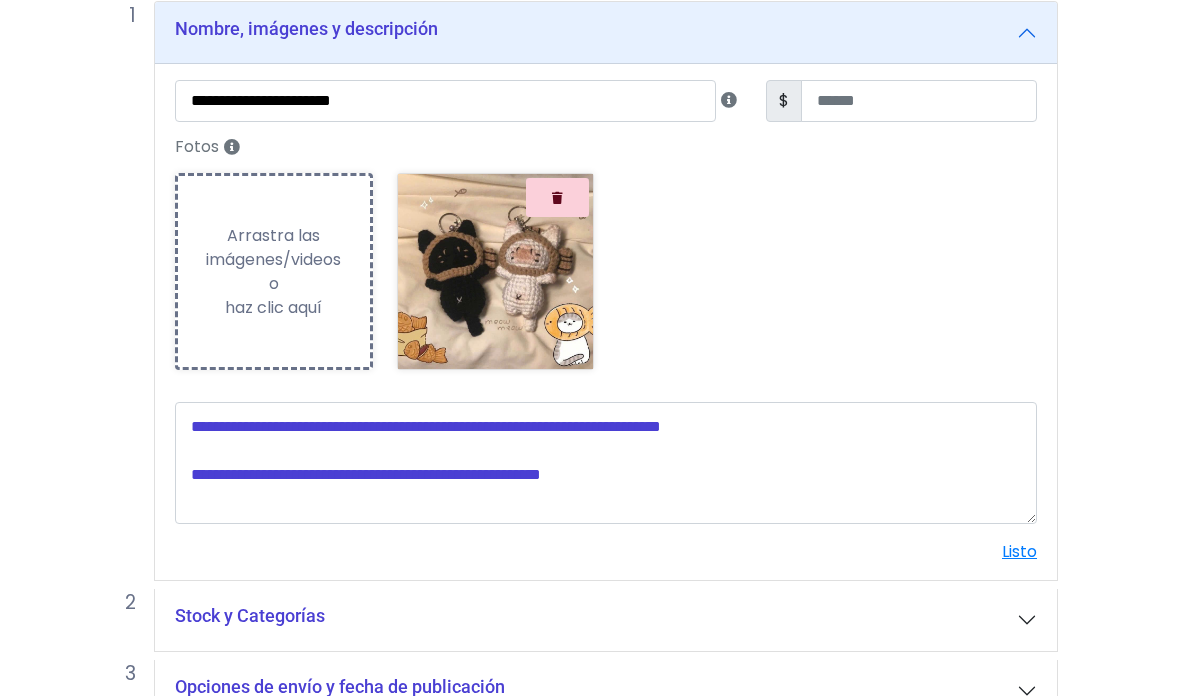 scroll, scrollTop: 161, scrollLeft: 16, axis: both 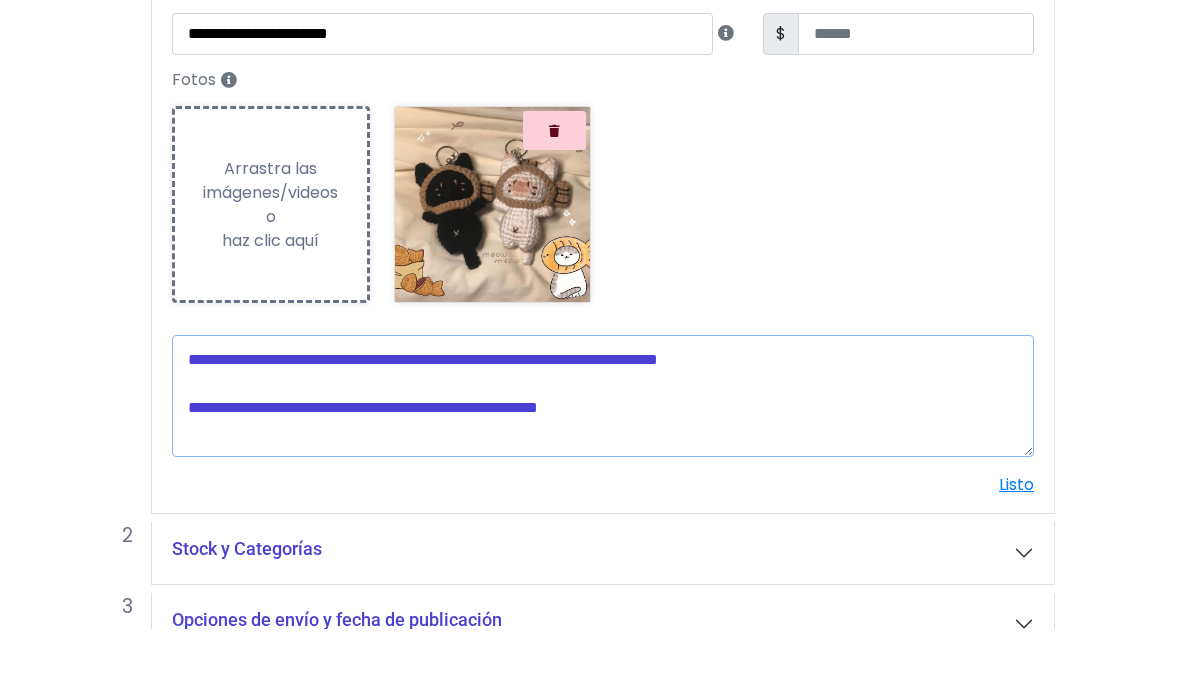 click at bounding box center (603, 464) 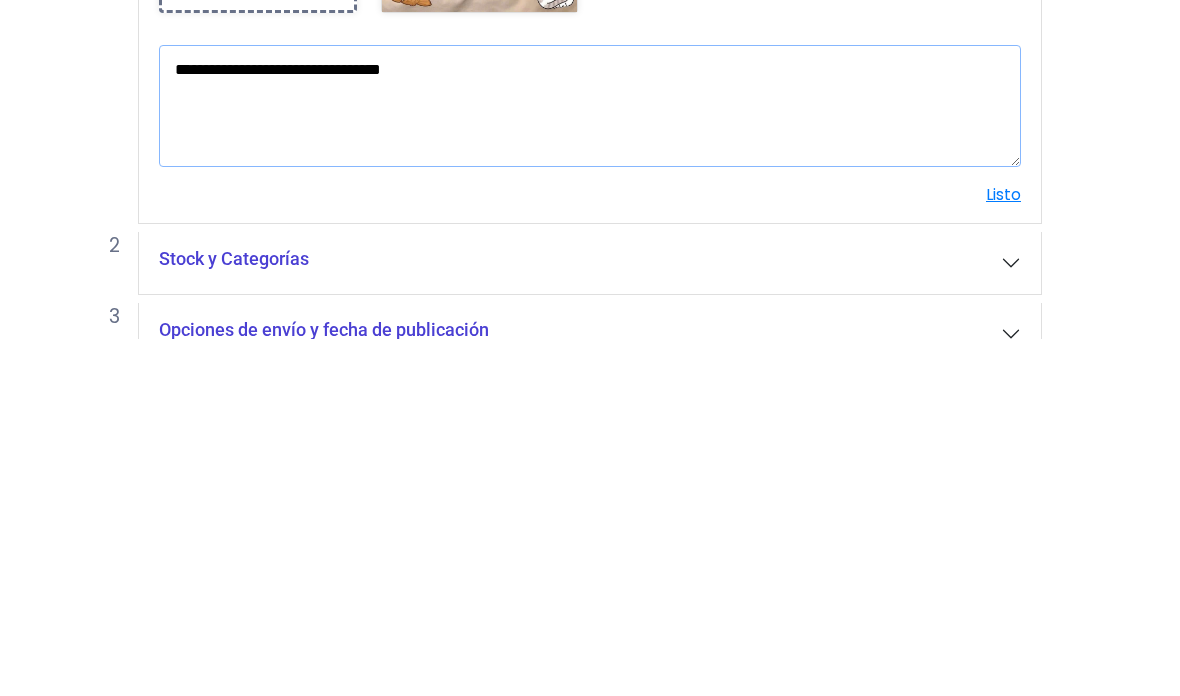 scroll, scrollTop: 280, scrollLeft: 16, axis: both 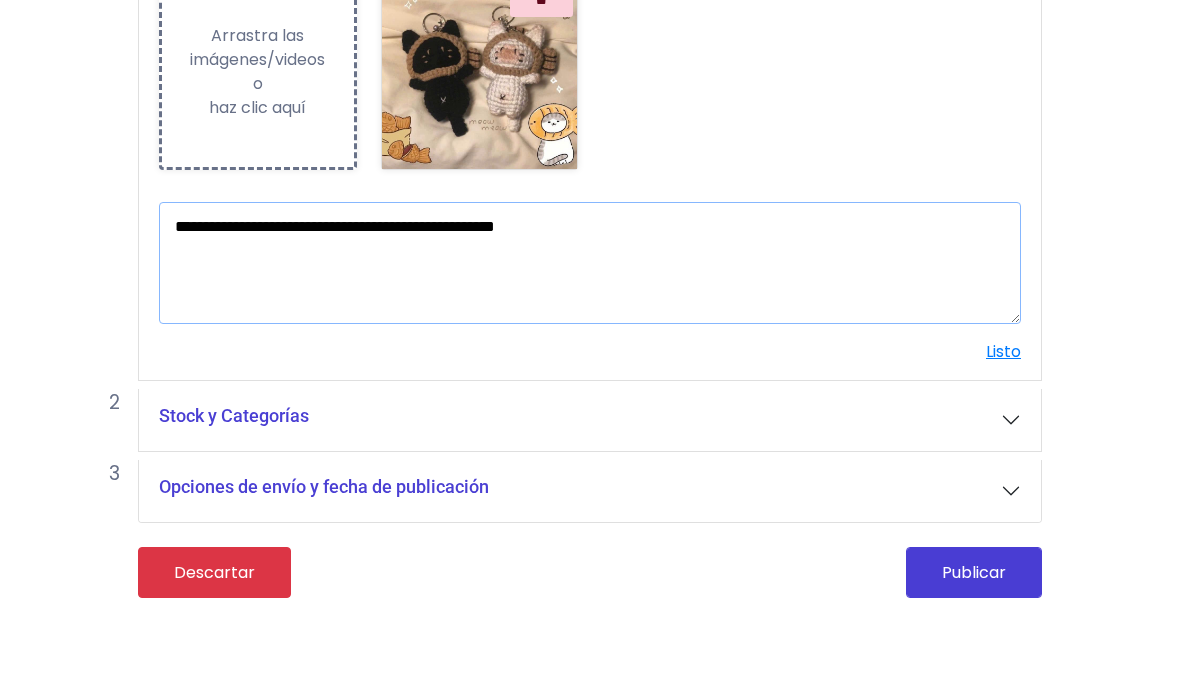 click on "**********" at bounding box center (590, 345) 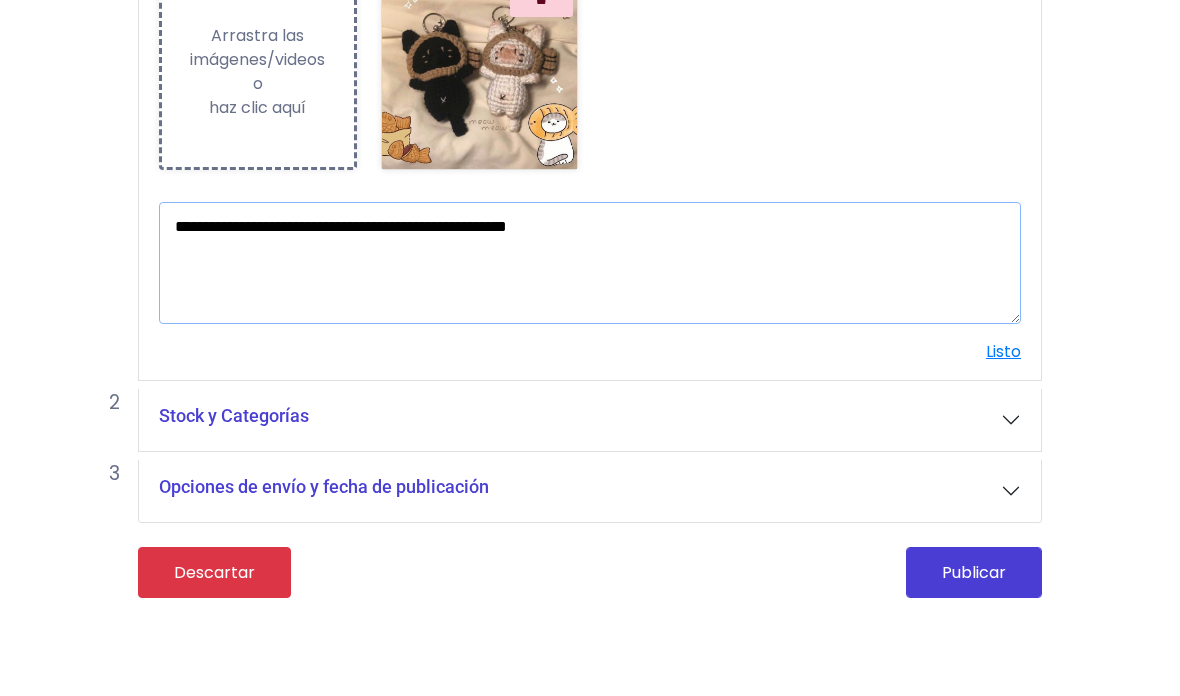 type on "**********" 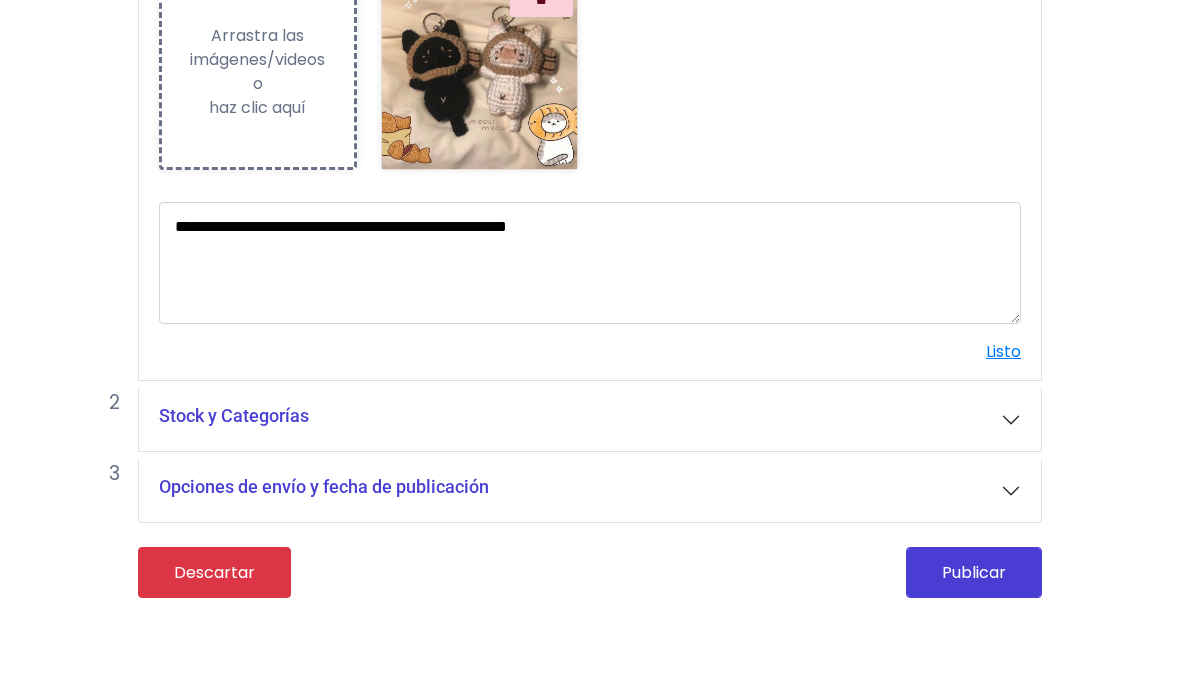 click on "**********" at bounding box center (574, 289) 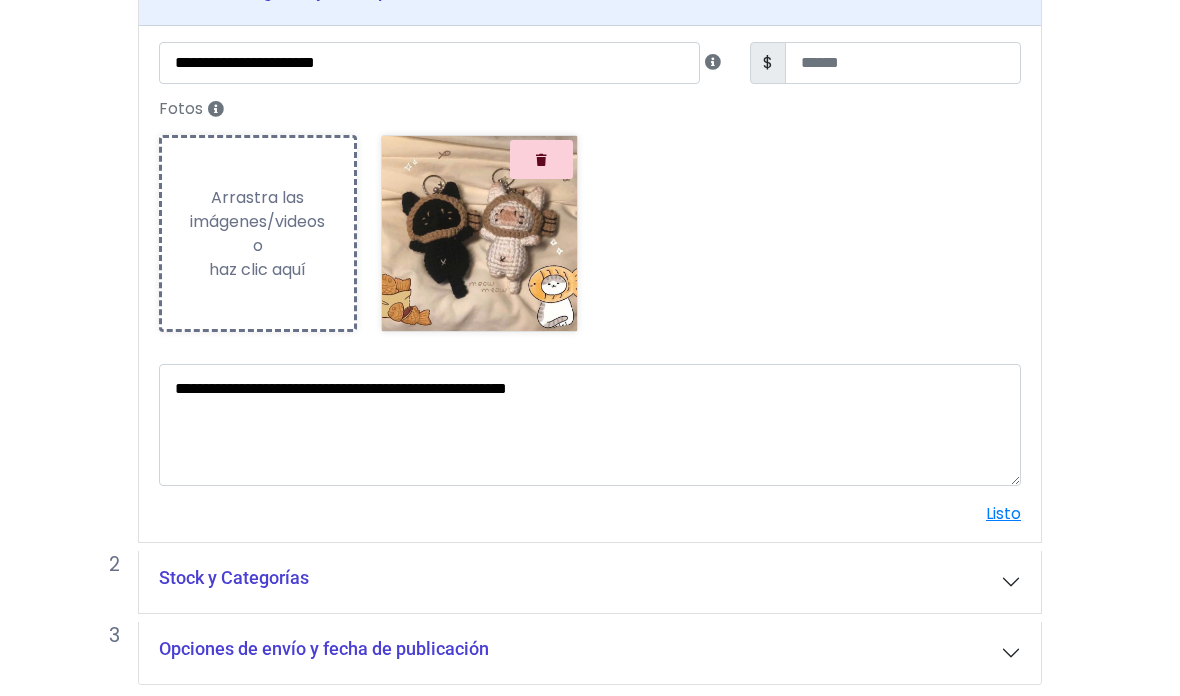 scroll, scrollTop: 280, scrollLeft: 16, axis: both 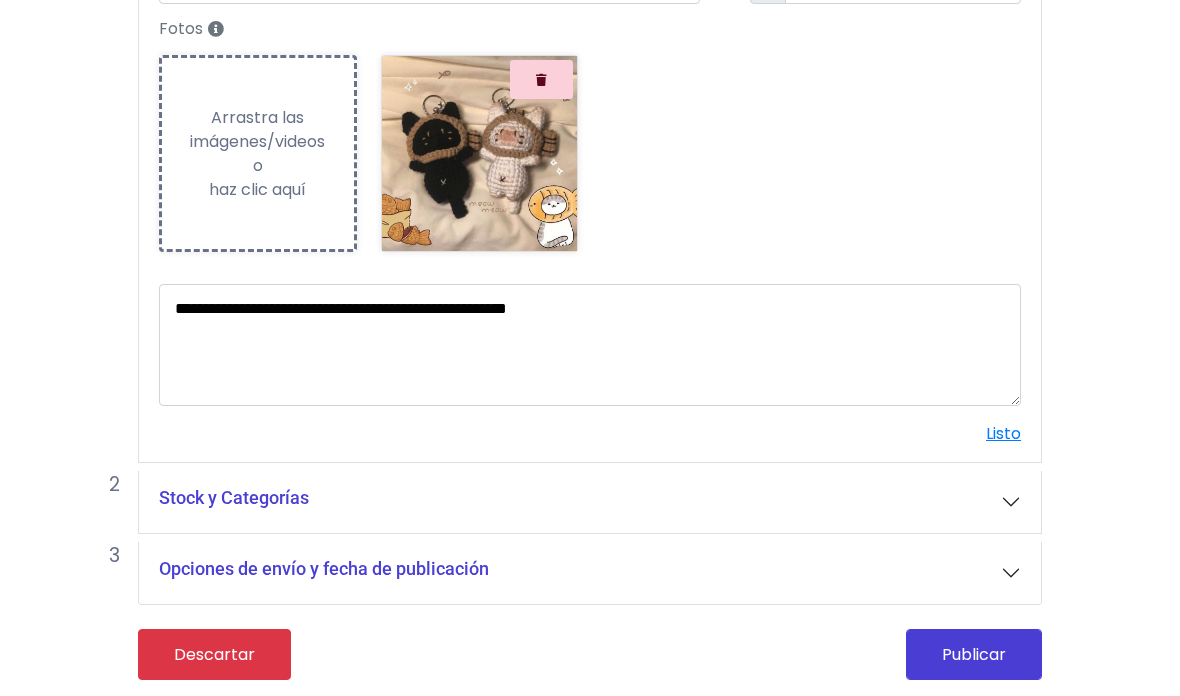 click on "Stock y Categorías" at bounding box center [234, 498] 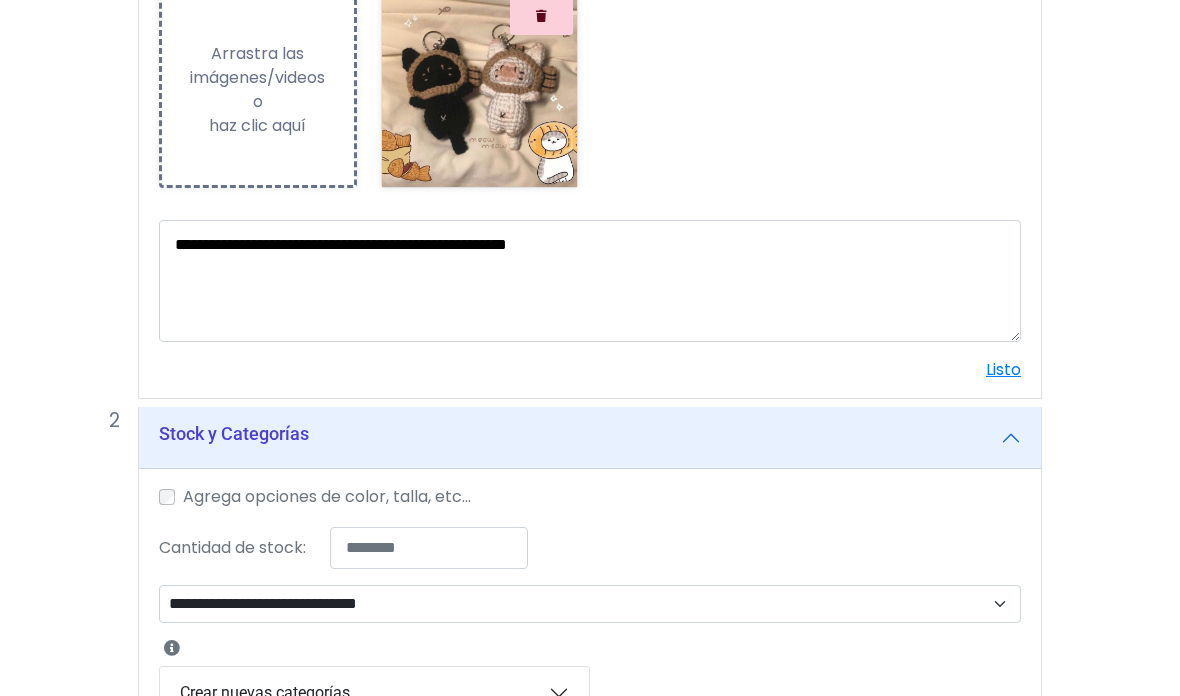 scroll, scrollTop: 348, scrollLeft: 16, axis: both 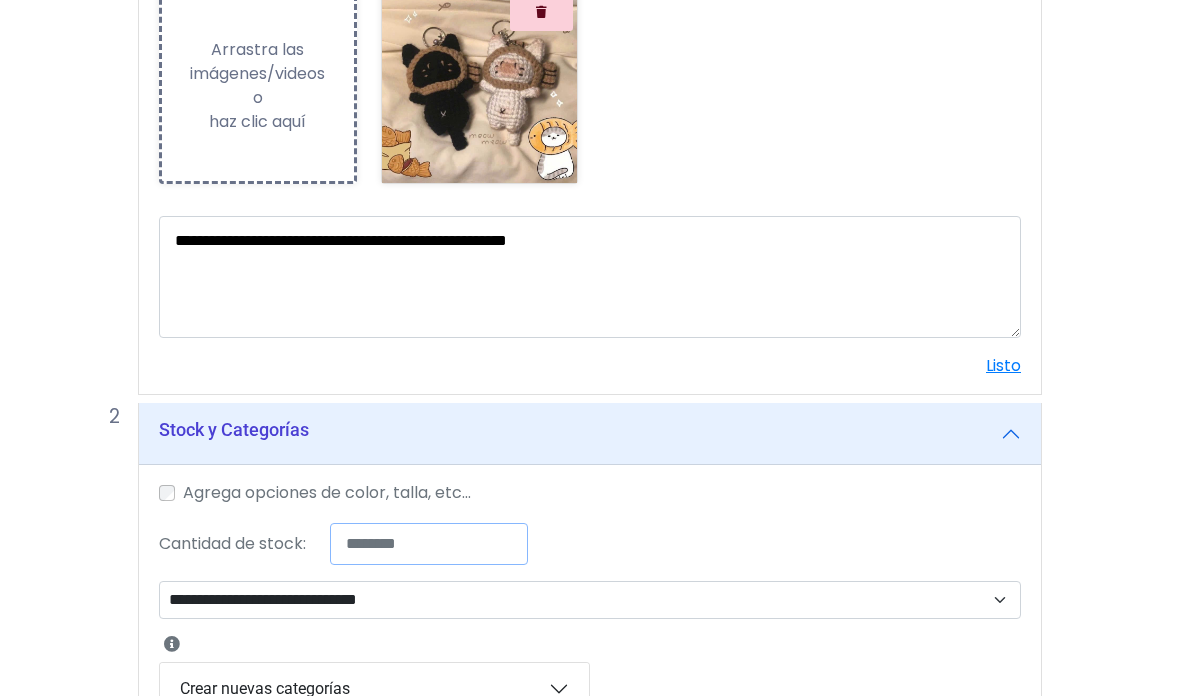 click on "*" at bounding box center (429, 544) 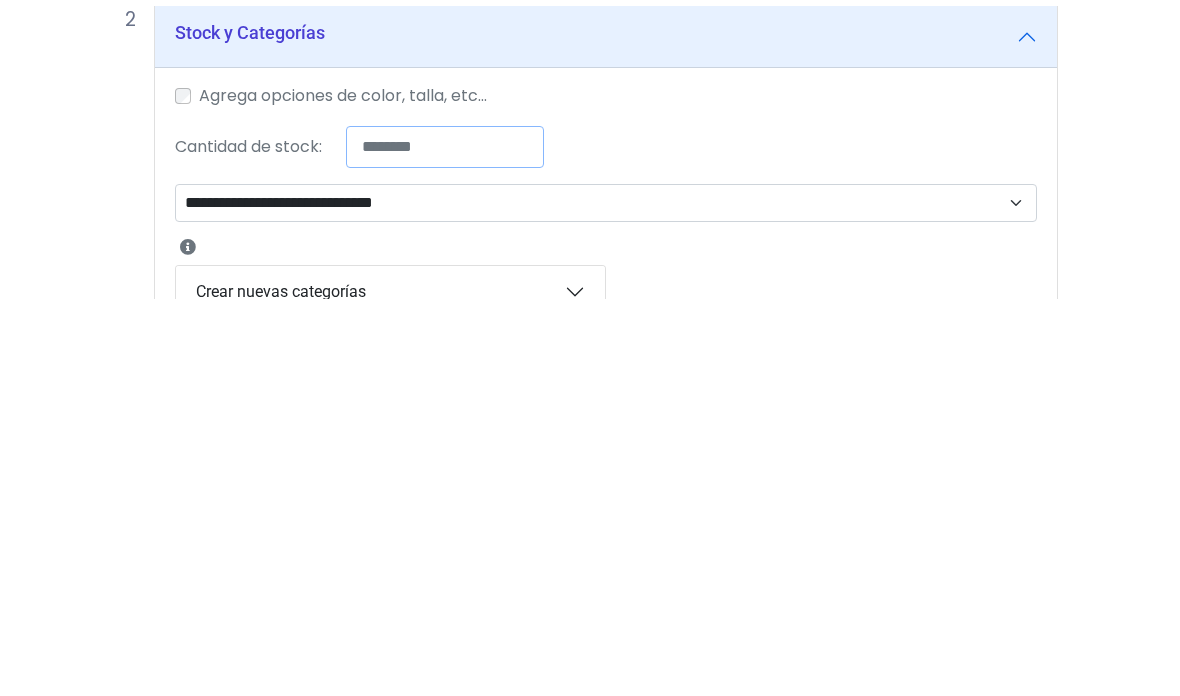 type on "*" 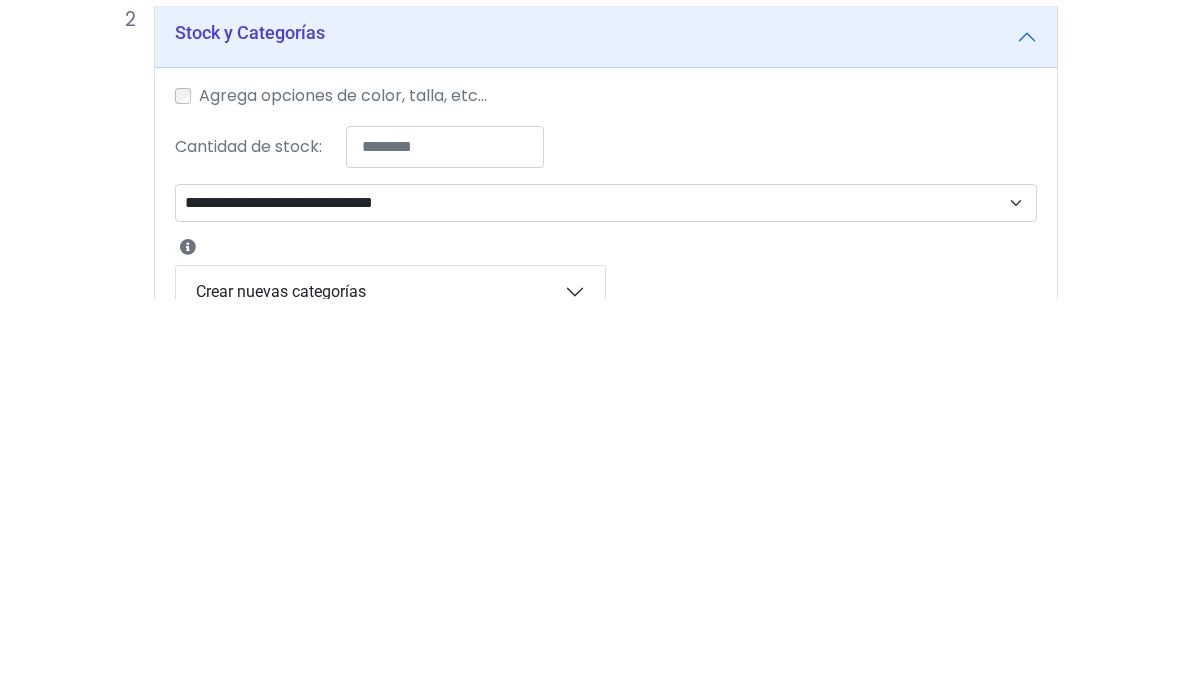 click on "Agrega opciones de color, talla, etc..." at bounding box center (606, 493) 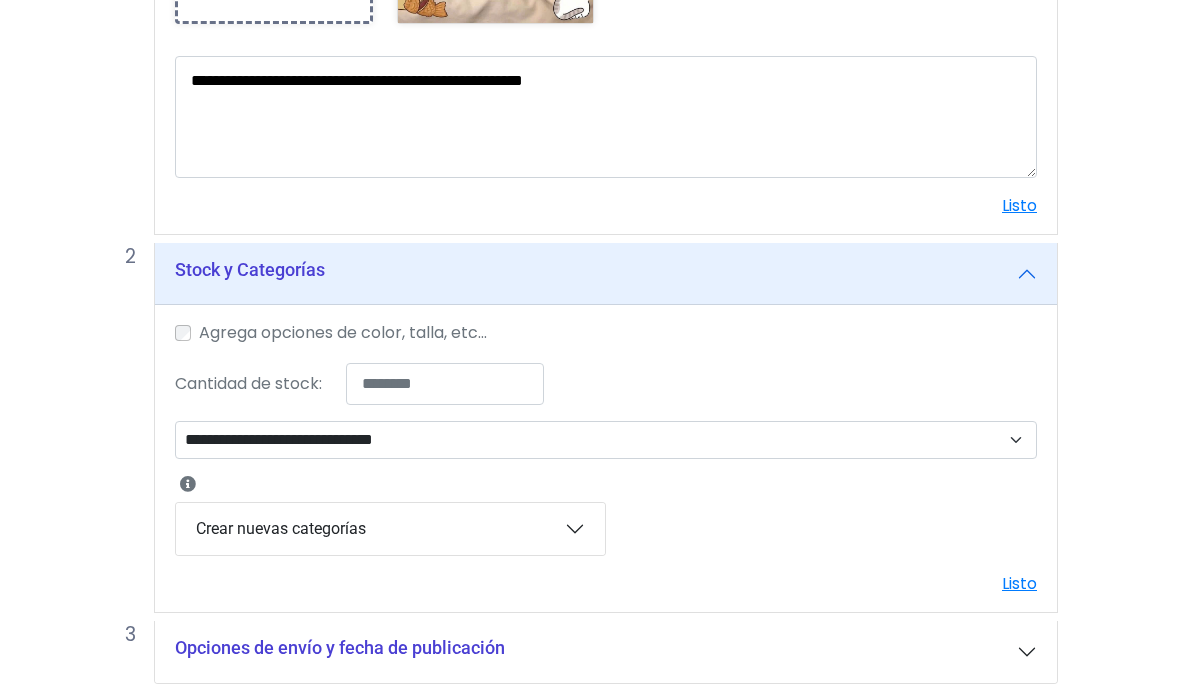 click on "Agrega opciones de color, talla, etc..." at bounding box center (606, 334) 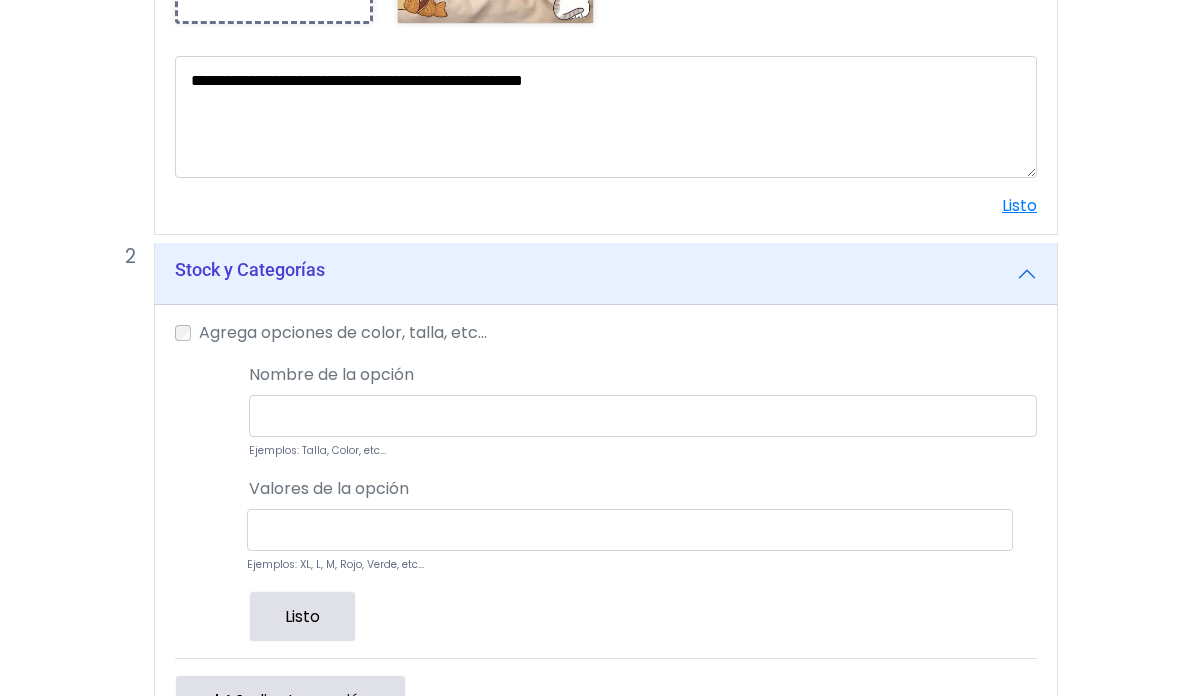 click at bounding box center [643, 416] 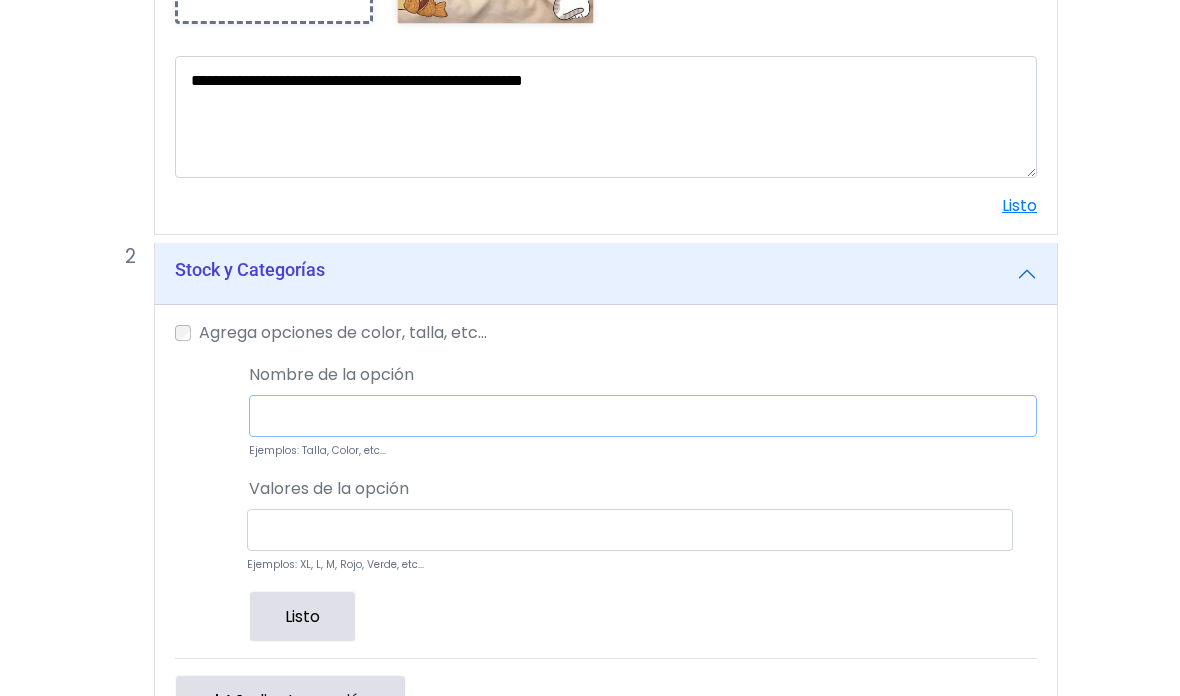 scroll, scrollTop: 508, scrollLeft: 47, axis: both 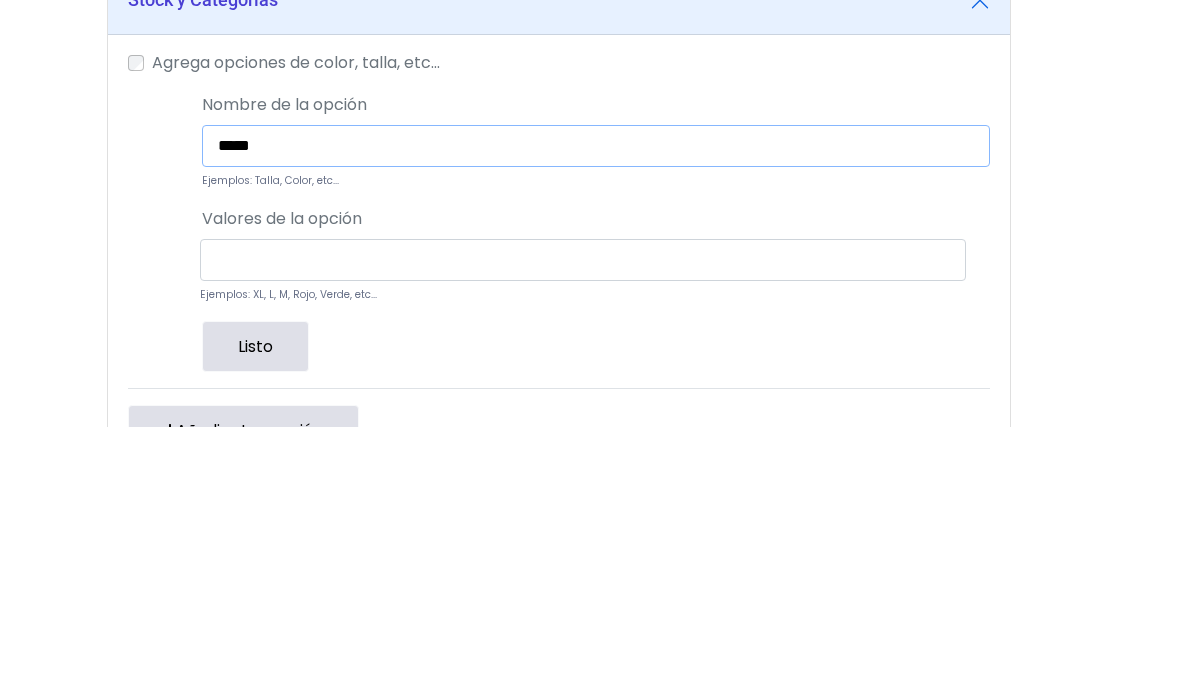 type on "*****" 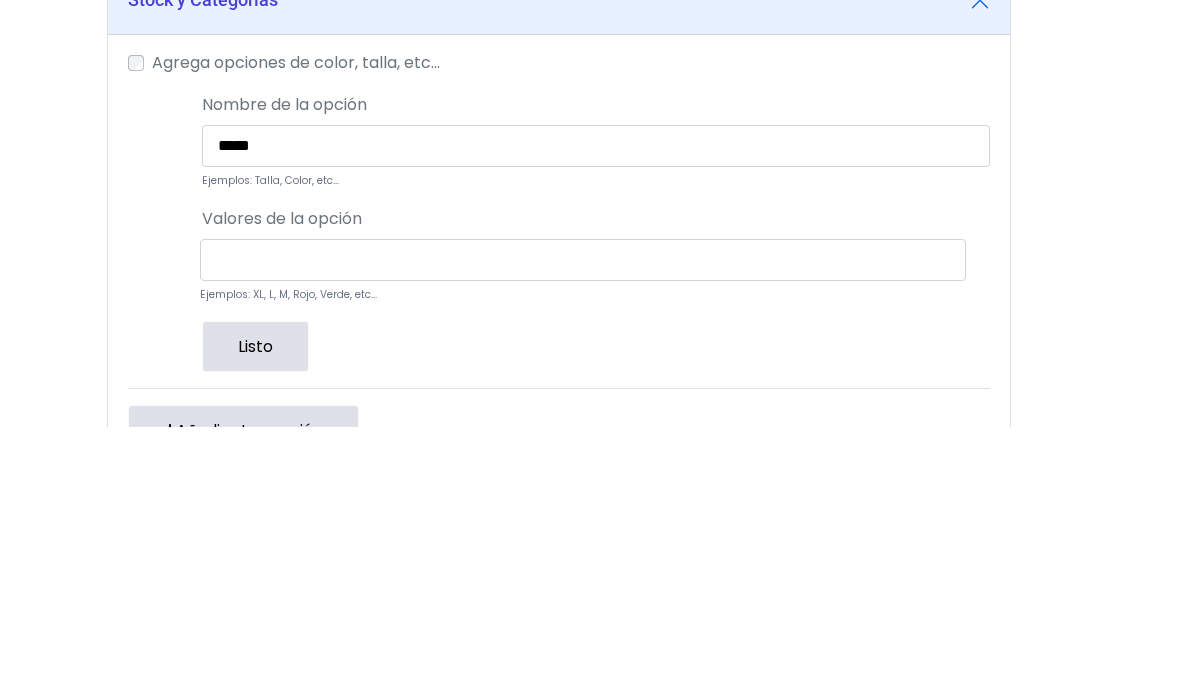 click on "POWERED BY  GO TRENDIER
Dashboard" at bounding box center [543, 294] 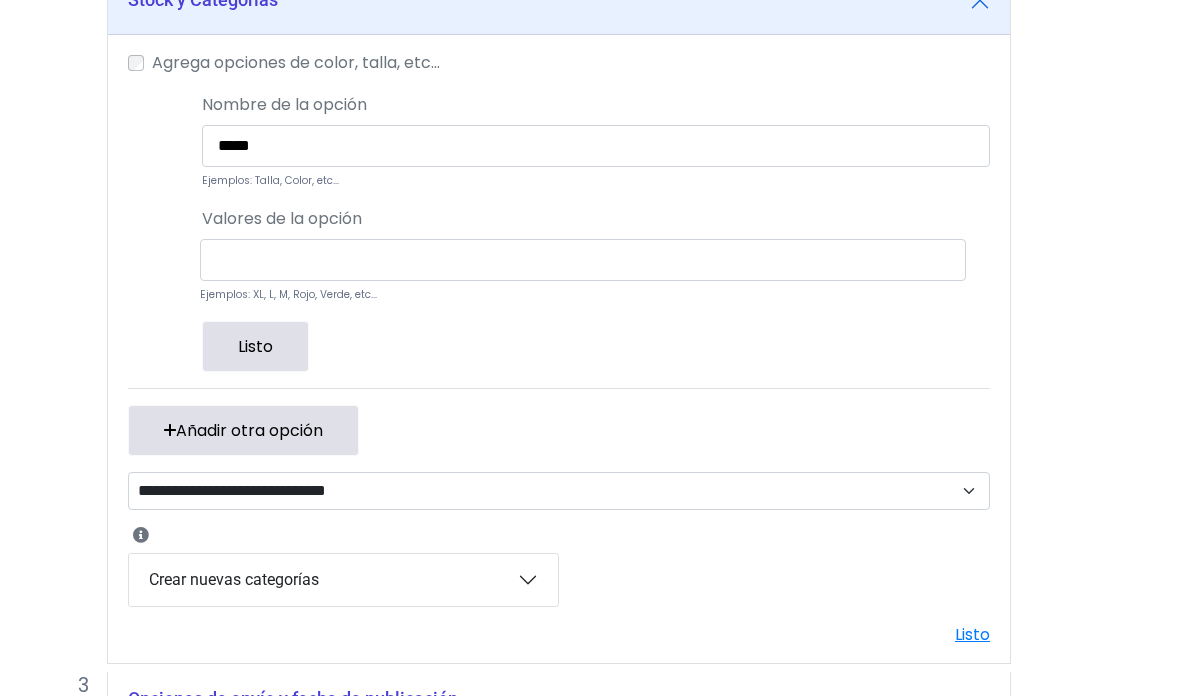 click at bounding box center [583, 261] 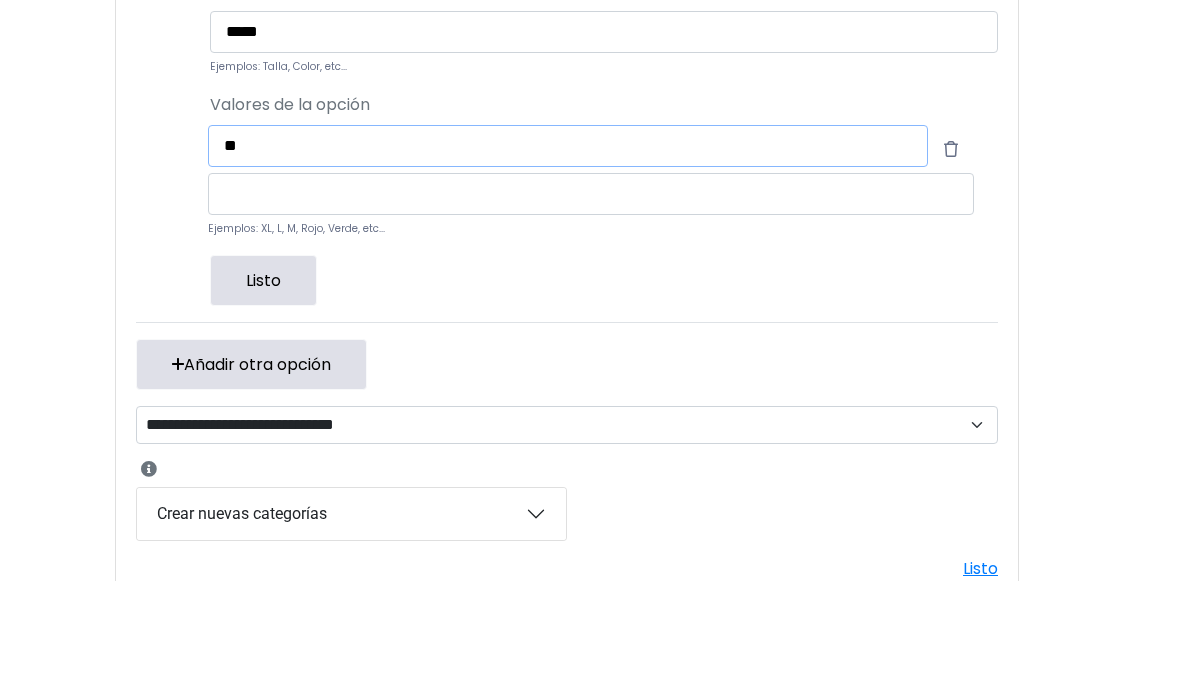 scroll, scrollTop: 777, scrollLeft: 40, axis: both 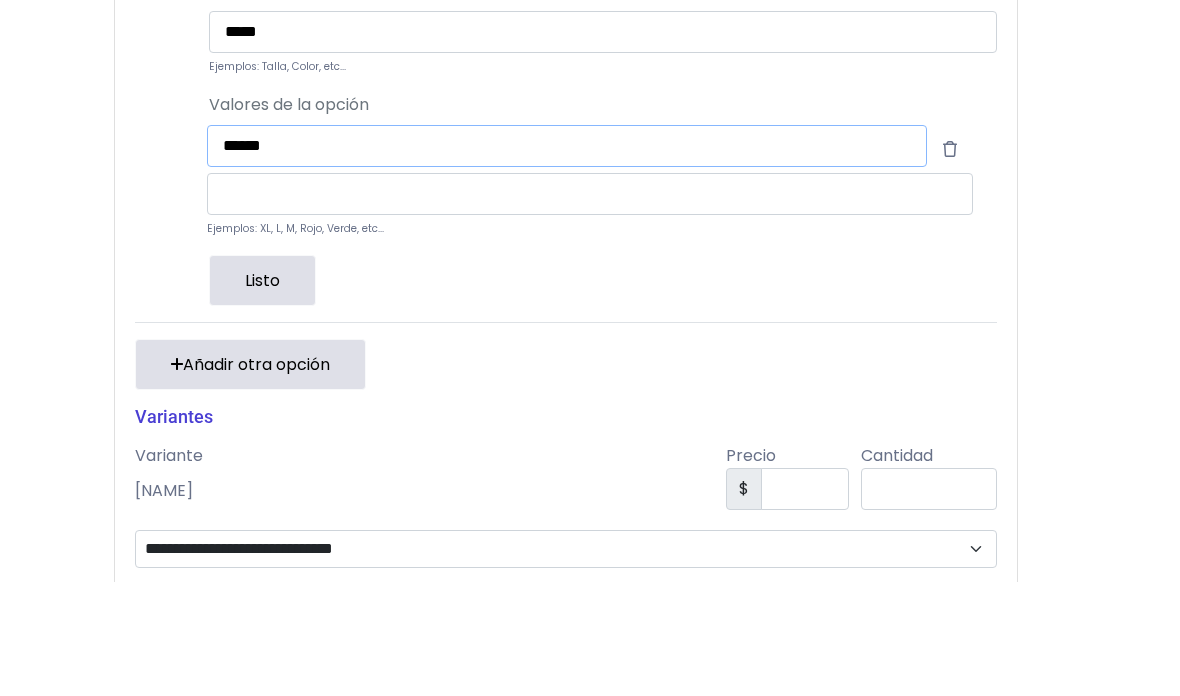 type on "******" 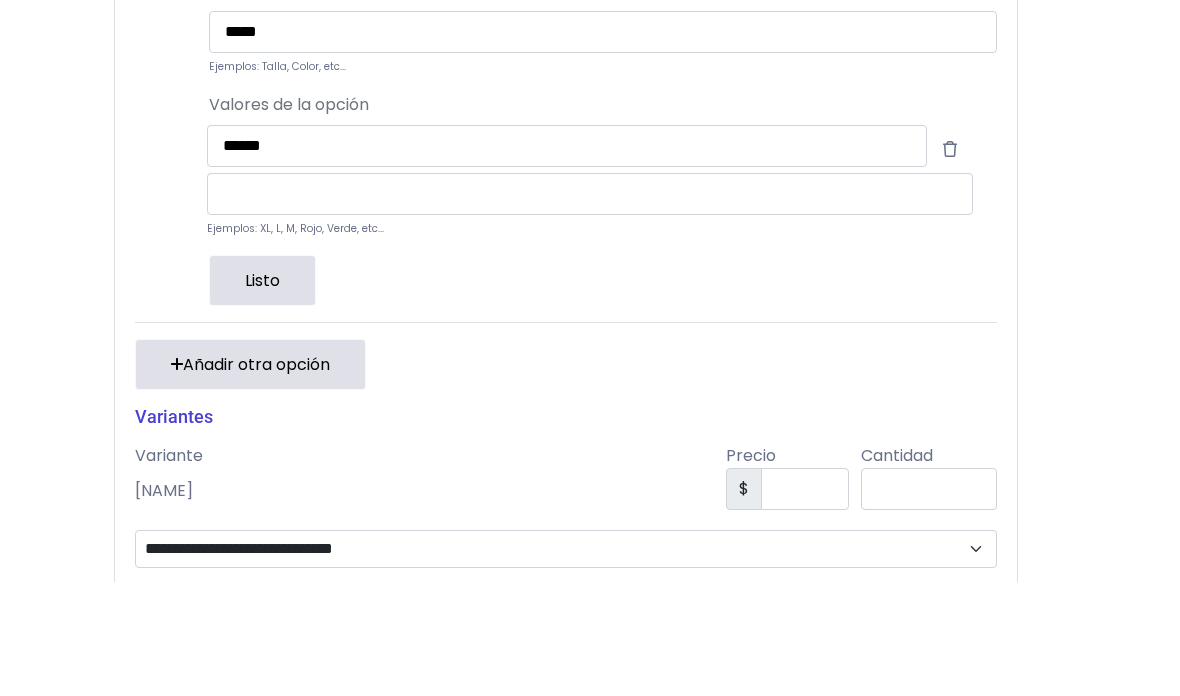click at bounding box center [590, 309] 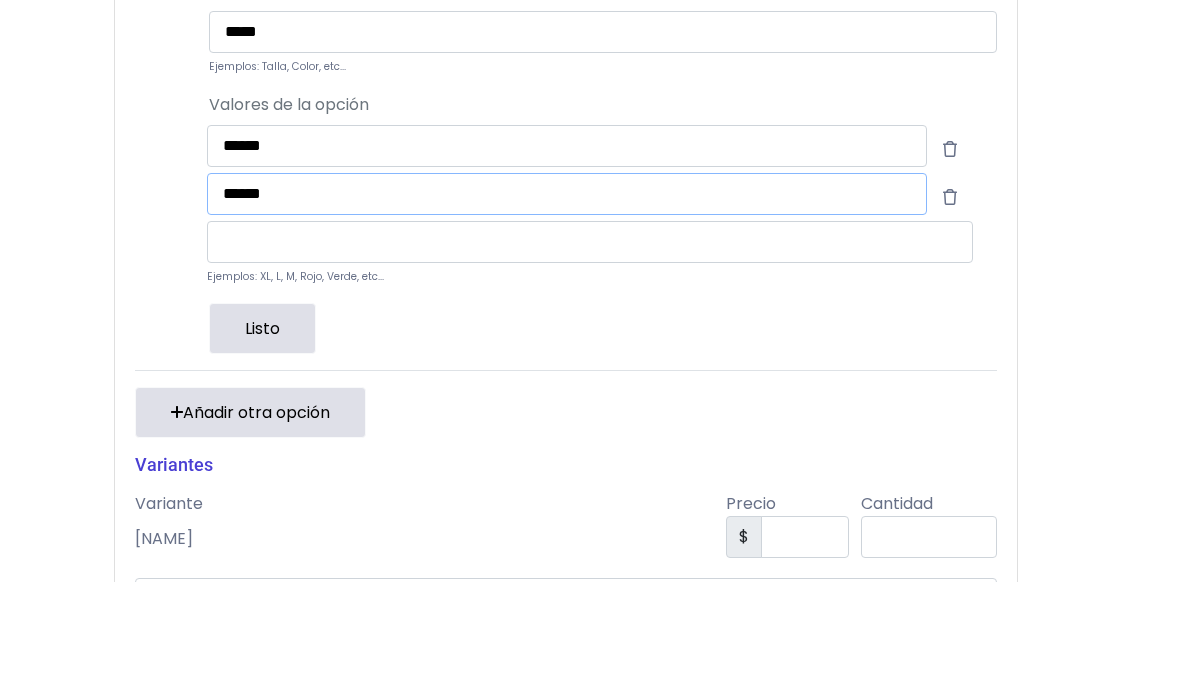 type on "*****" 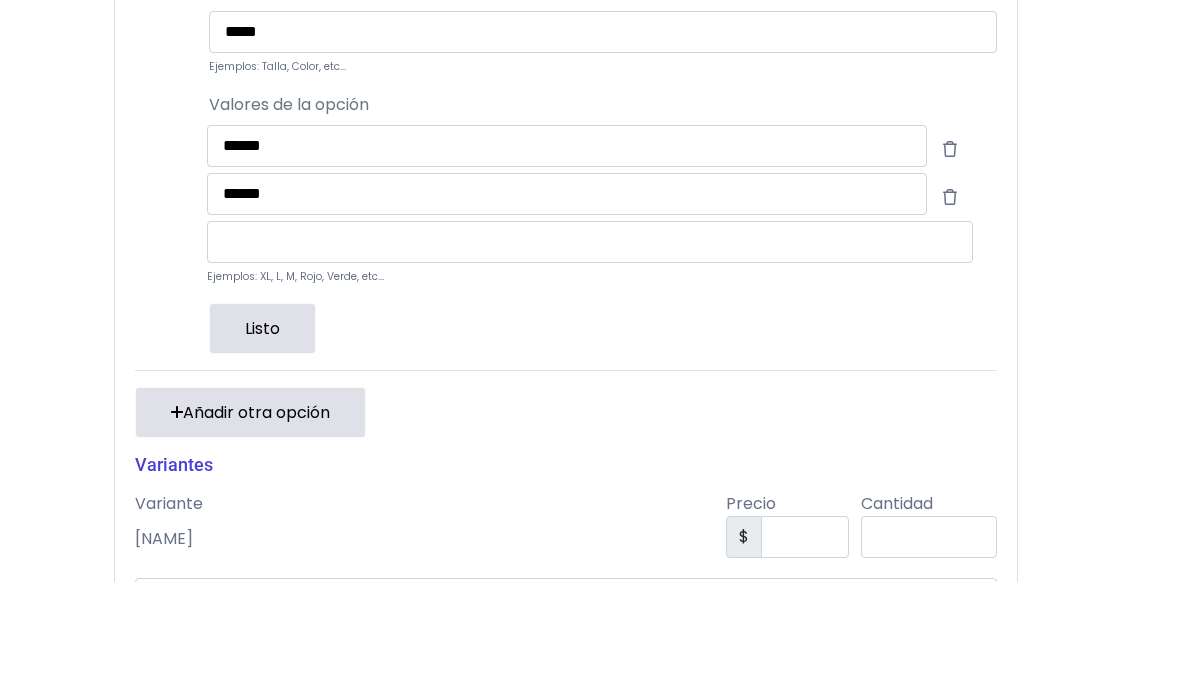 click on "**********" at bounding box center [550, 216] 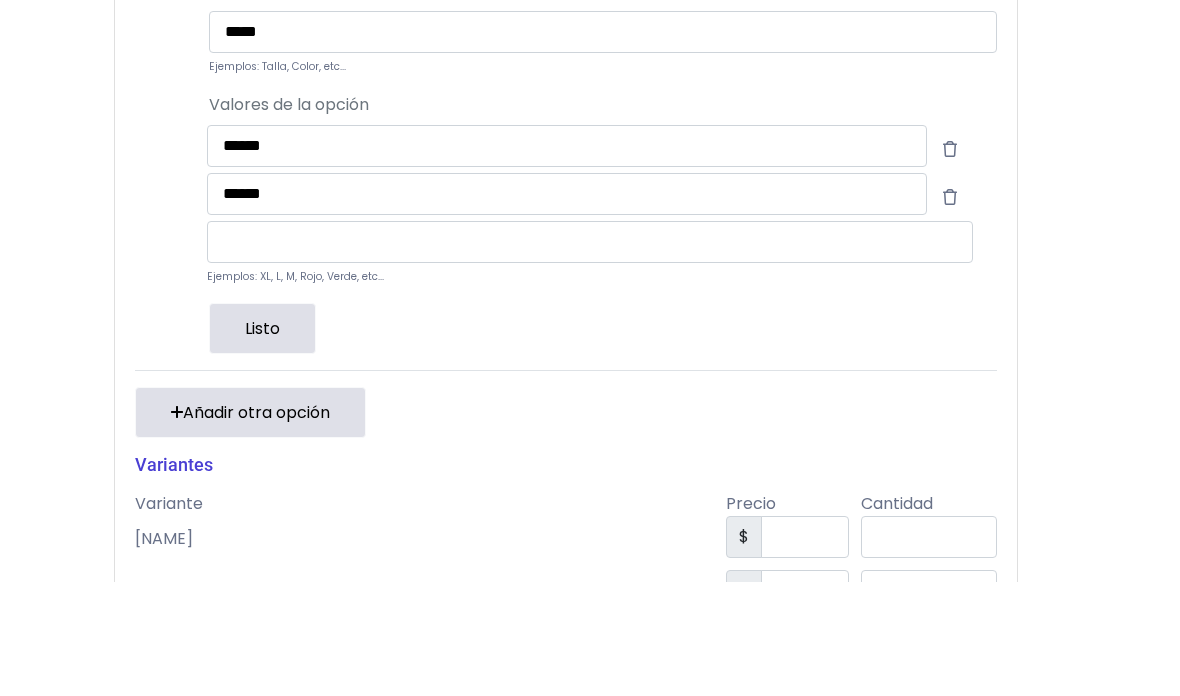 scroll, scrollTop: 892, scrollLeft: 40, axis: both 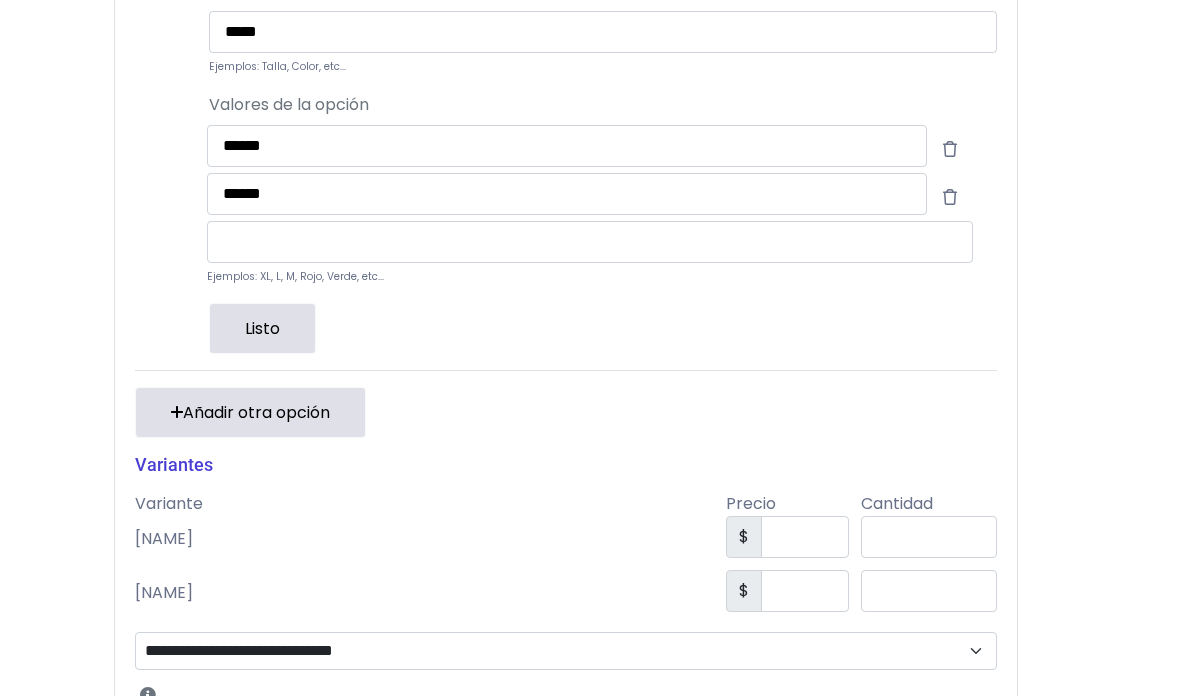 click on "Listo" at bounding box center (262, 328) 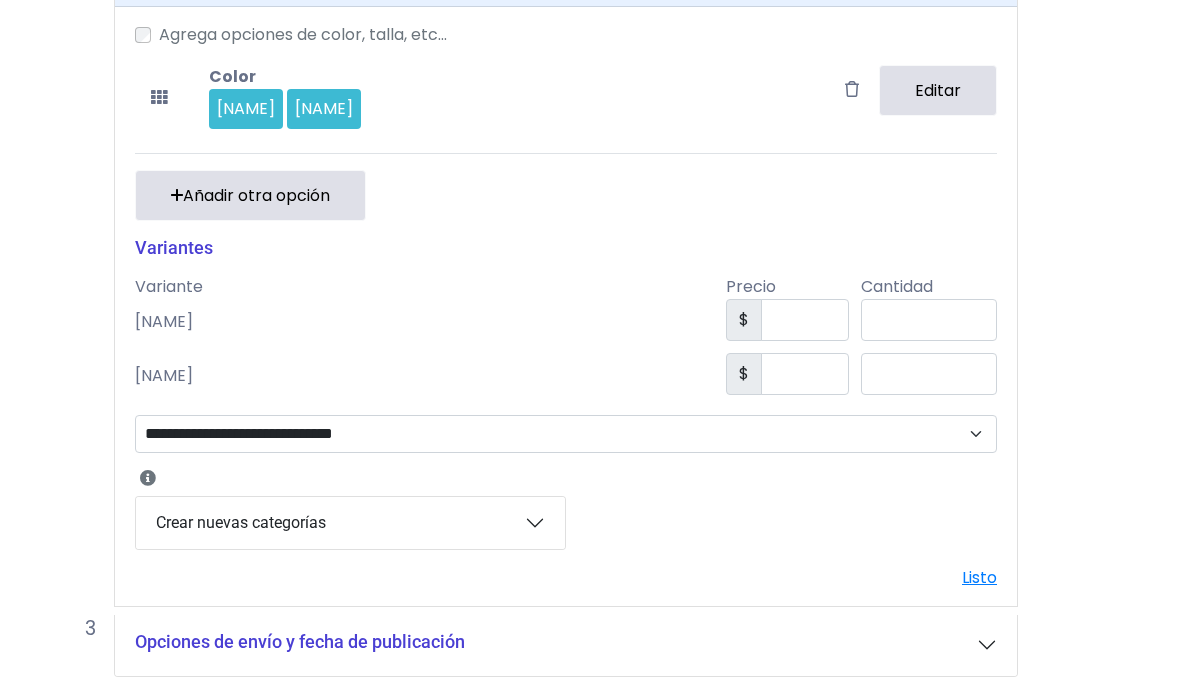 scroll, scrollTop: 800, scrollLeft: 40, axis: both 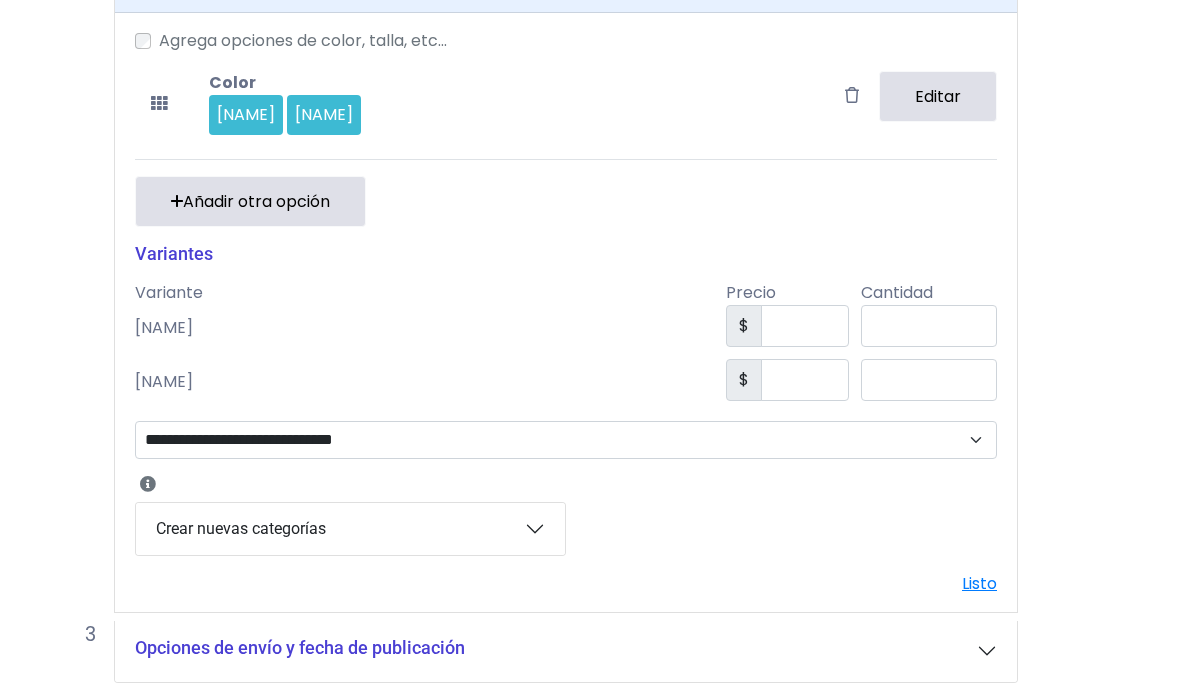 click on "**********" at bounding box center [566, 440] 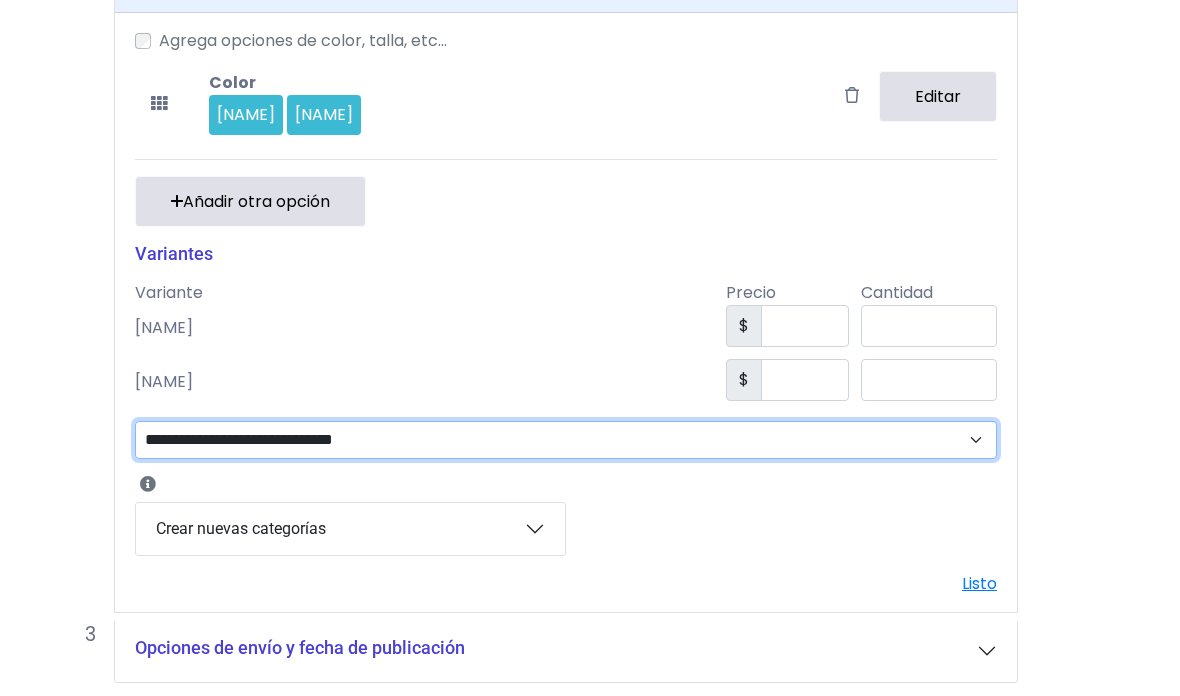select on "***" 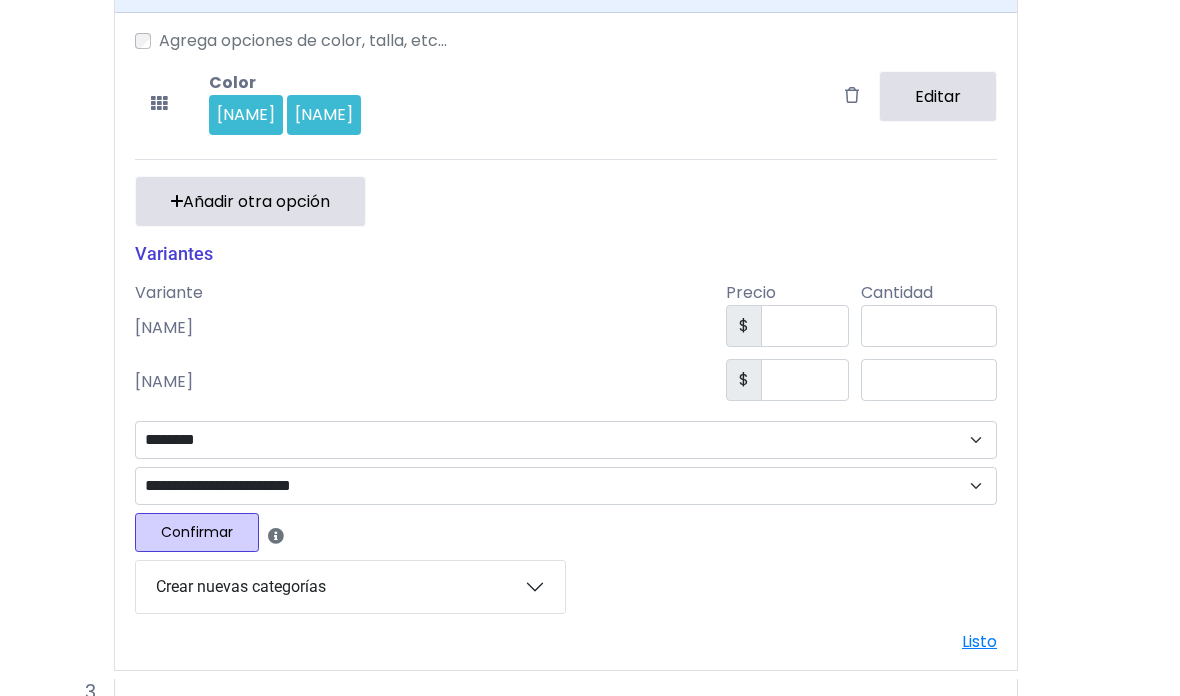 click on "Confirmar" at bounding box center [197, 532] 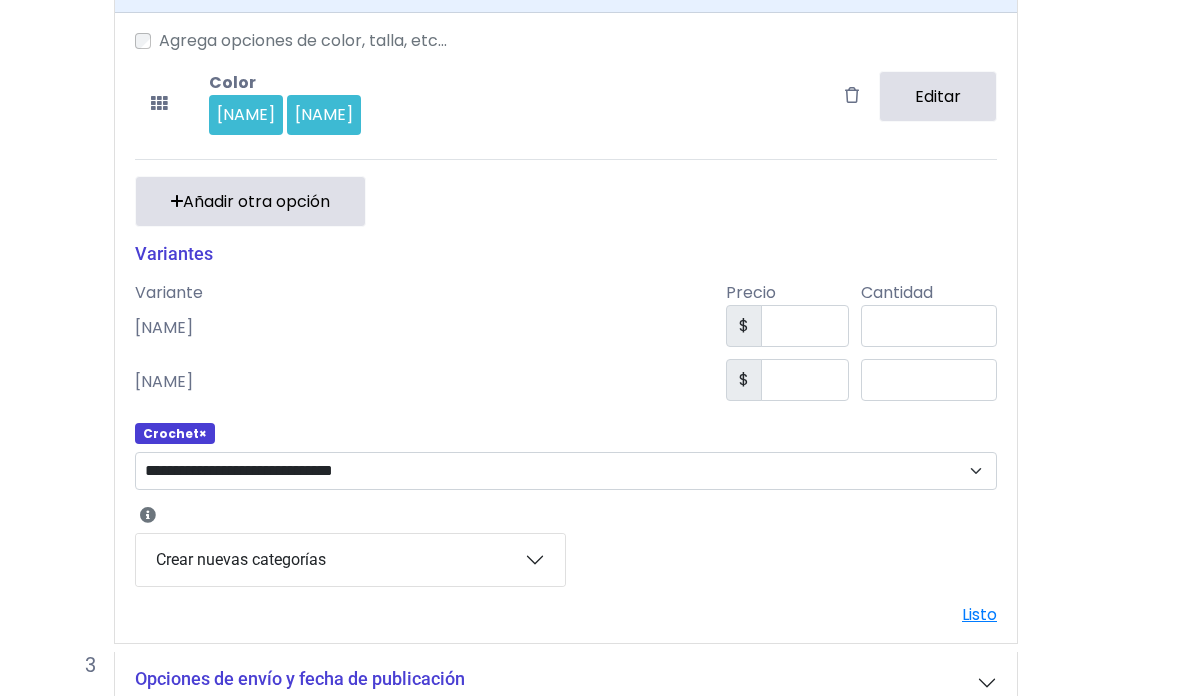 click on "Crear nuevas categorías" at bounding box center [350, 560] 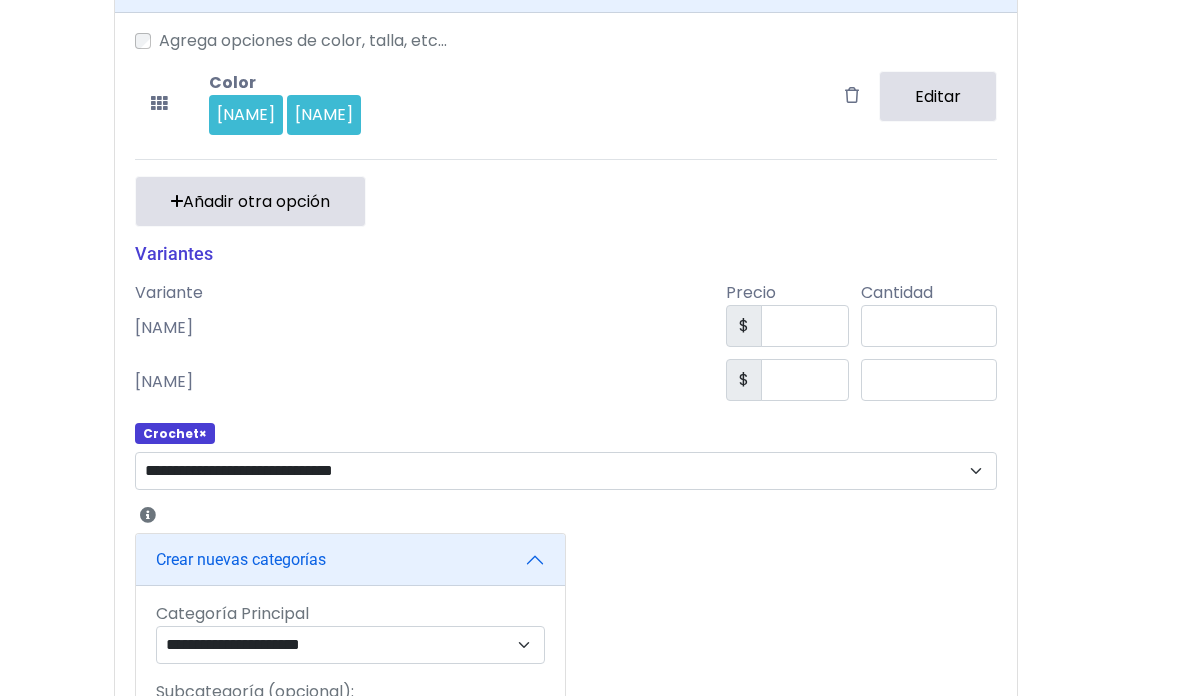click on "Crear nuevas categorías" at bounding box center [350, 560] 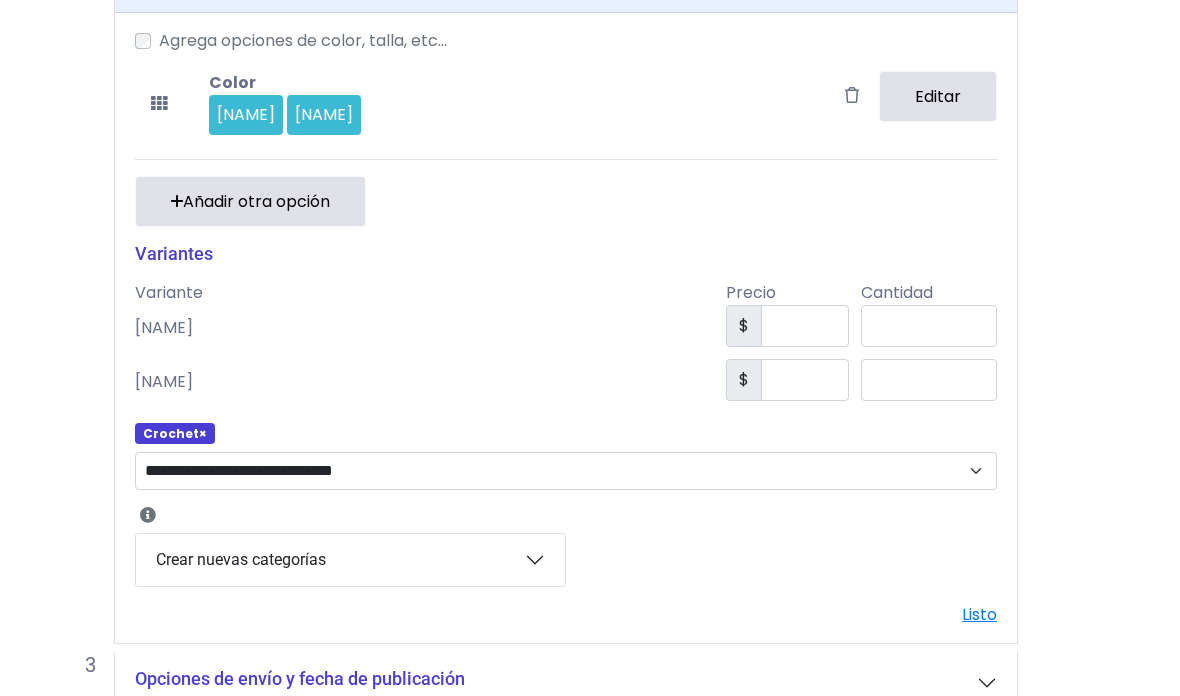 click on "**********" at bounding box center [566, 471] 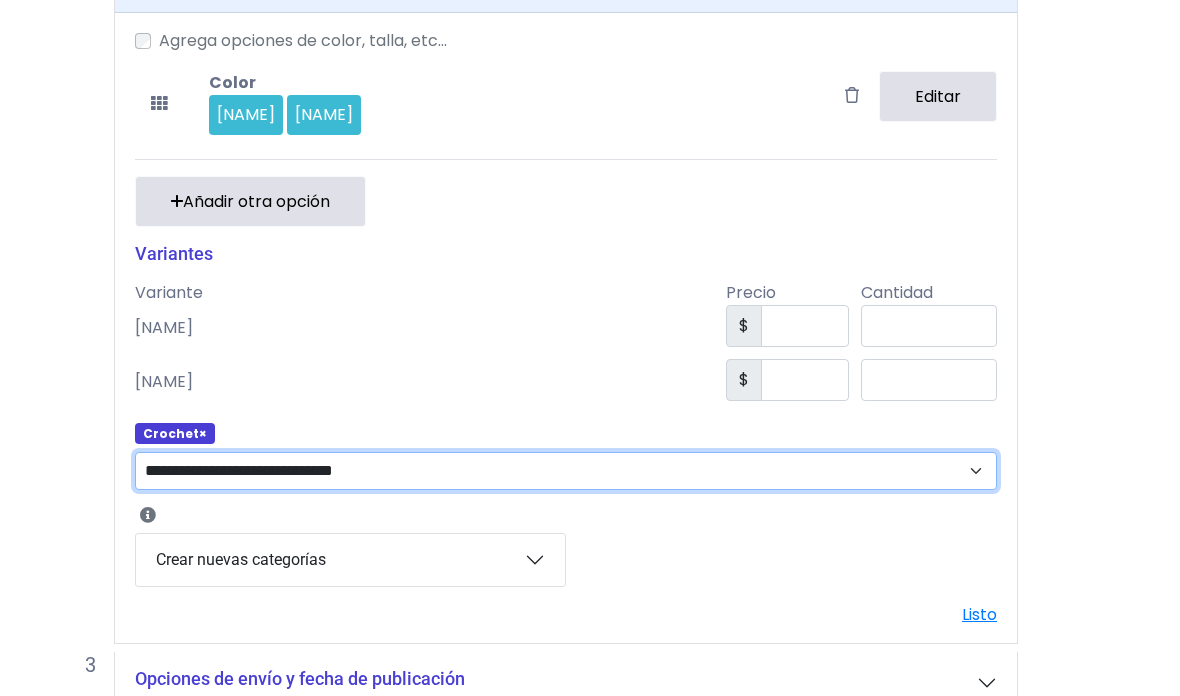 select on "****" 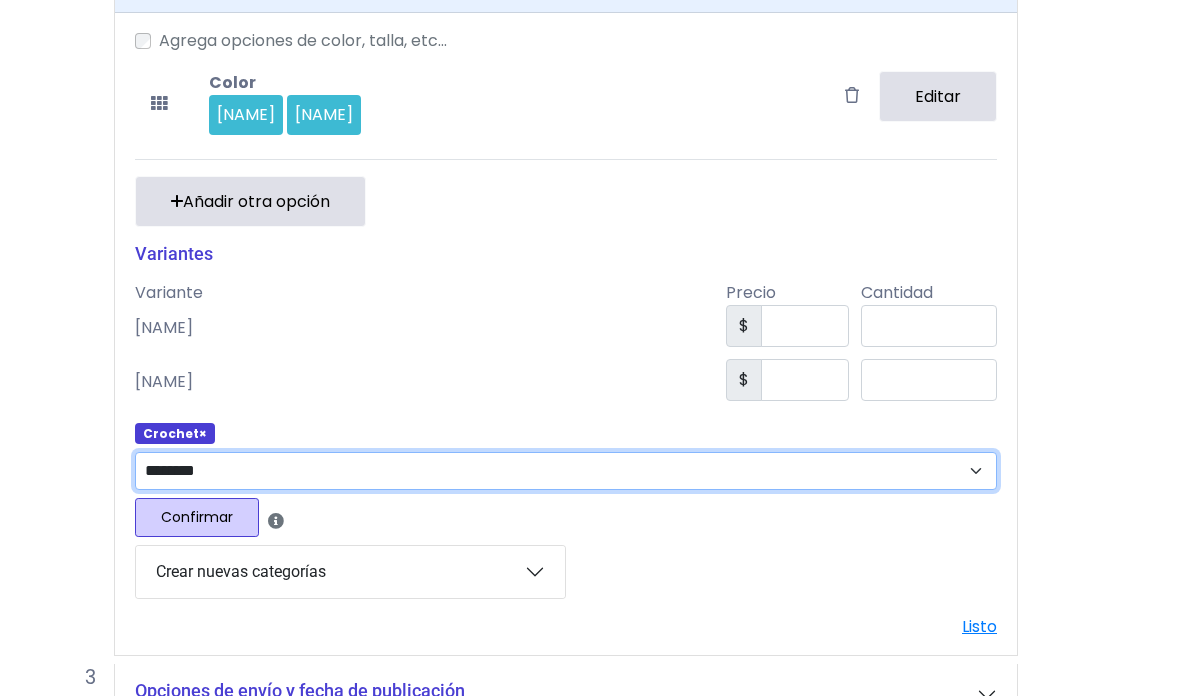 click on "Confirmar" at bounding box center [197, 517] 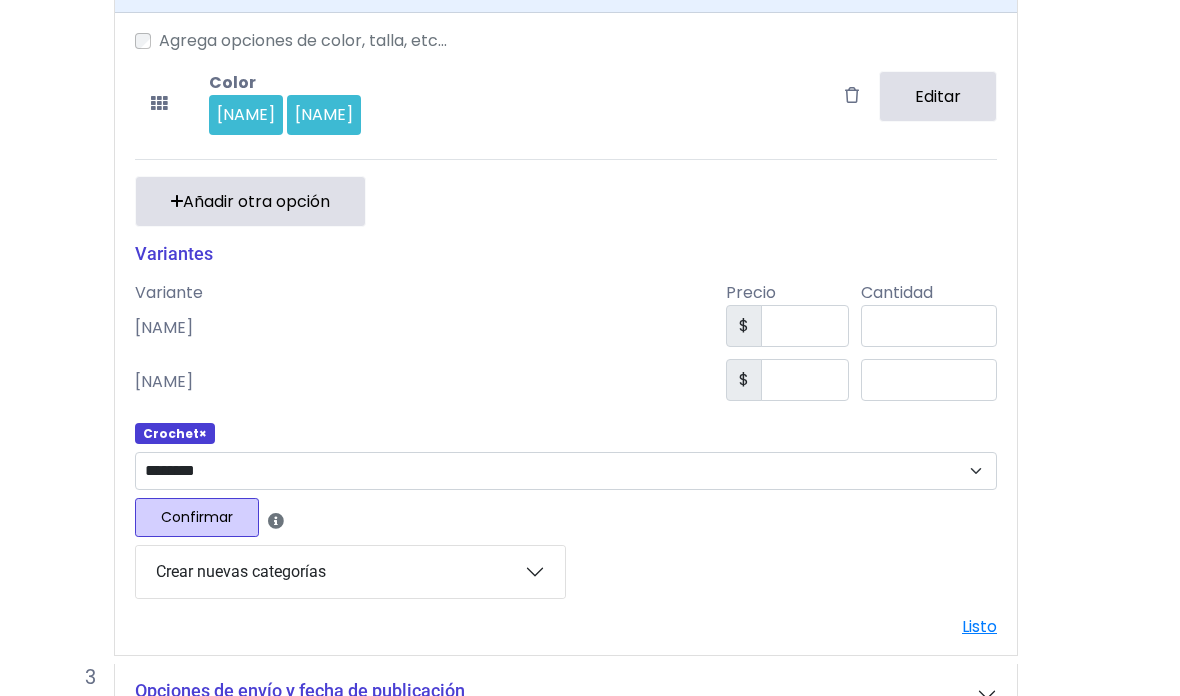 select 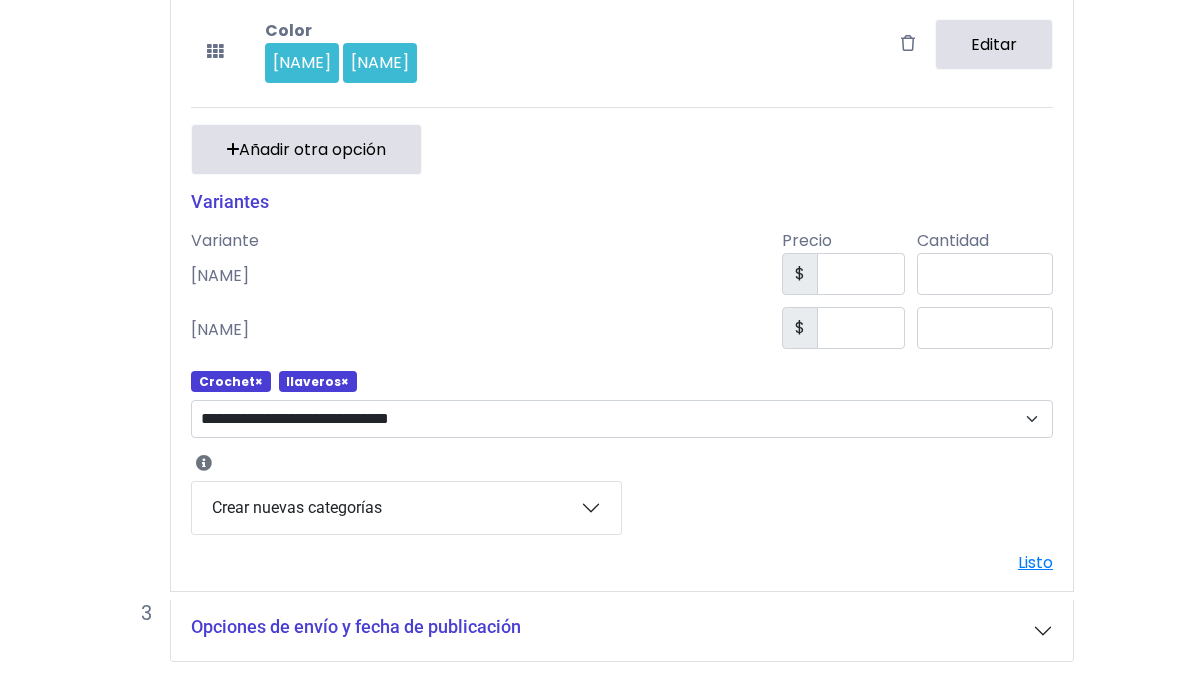 scroll, scrollTop: 831, scrollLeft: 0, axis: vertical 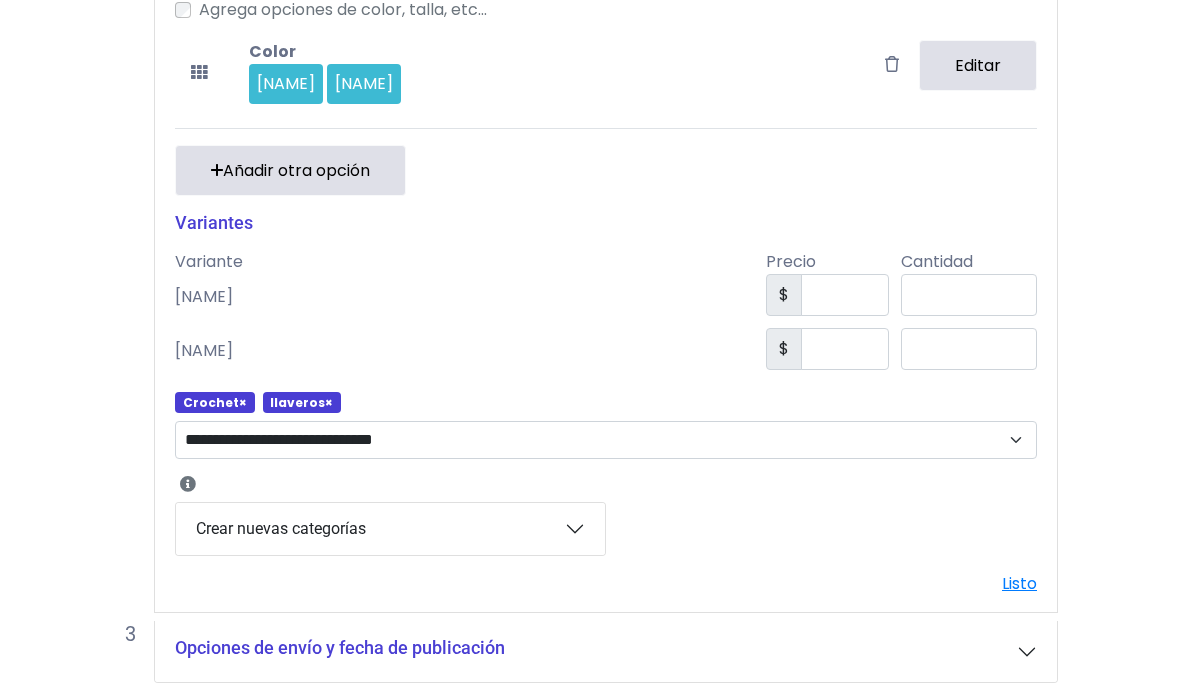 click on "Opciones de envío y fecha de publicación" at bounding box center [340, 648] 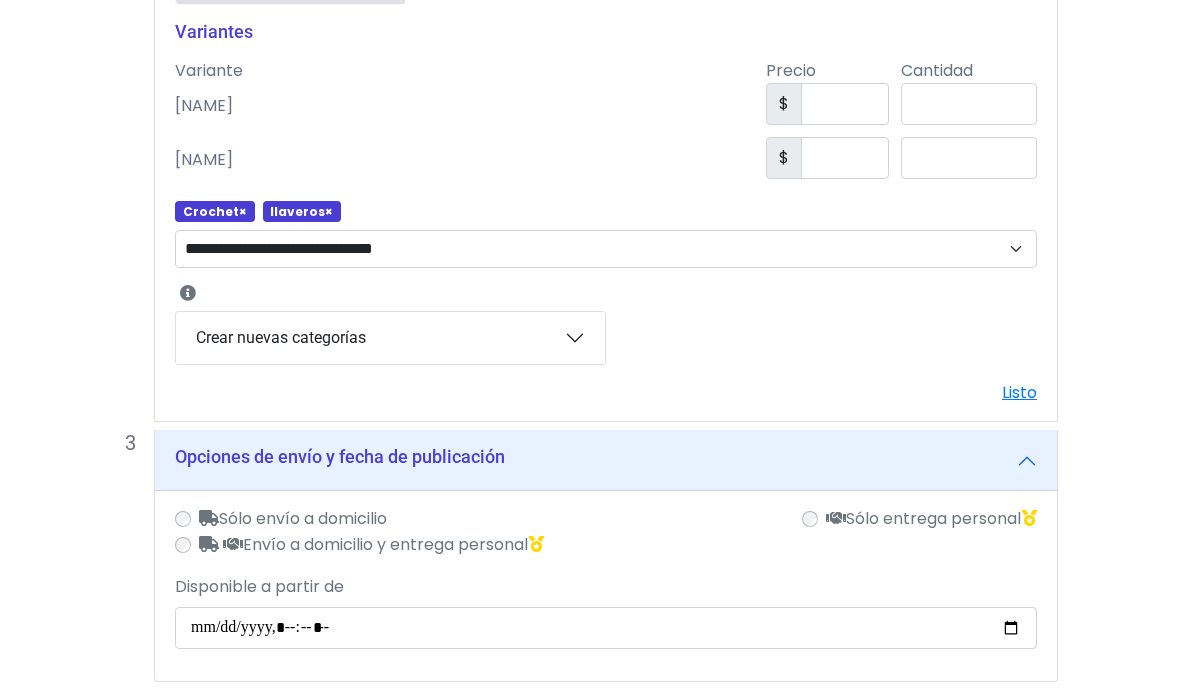 scroll, scrollTop: 1101, scrollLeft: 0, axis: vertical 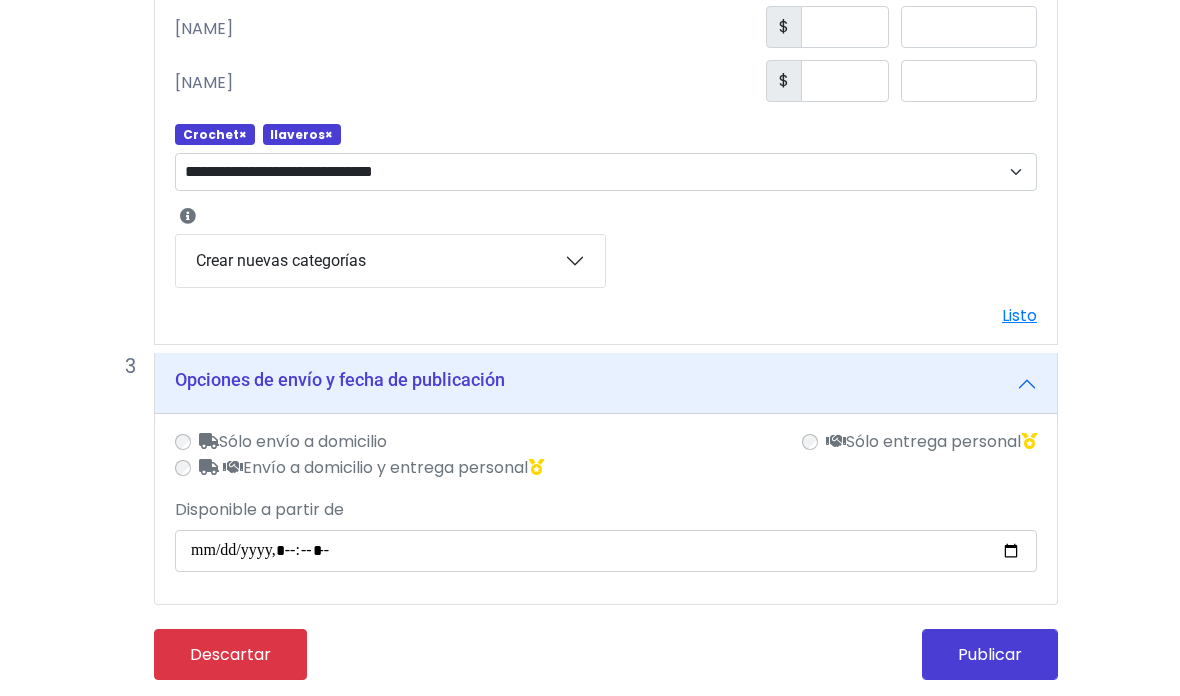 click on "Disponible a partir de" at bounding box center [606, 551] 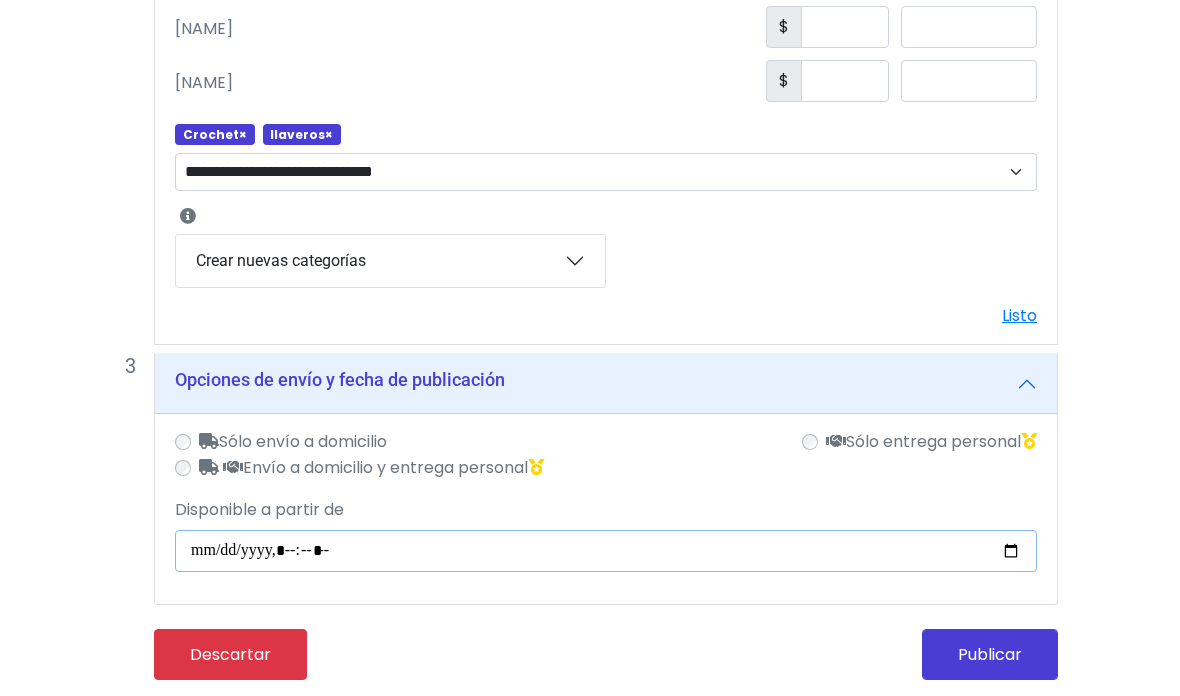 type on "**********" 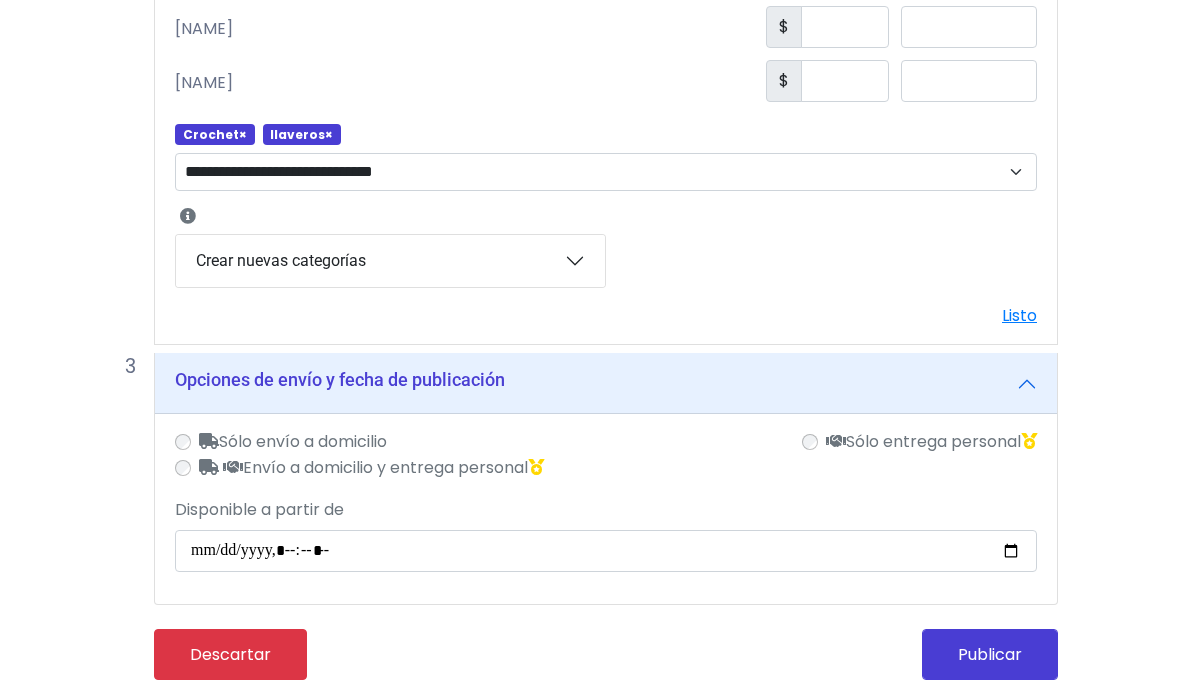click on "Publicar" at bounding box center [990, 654] 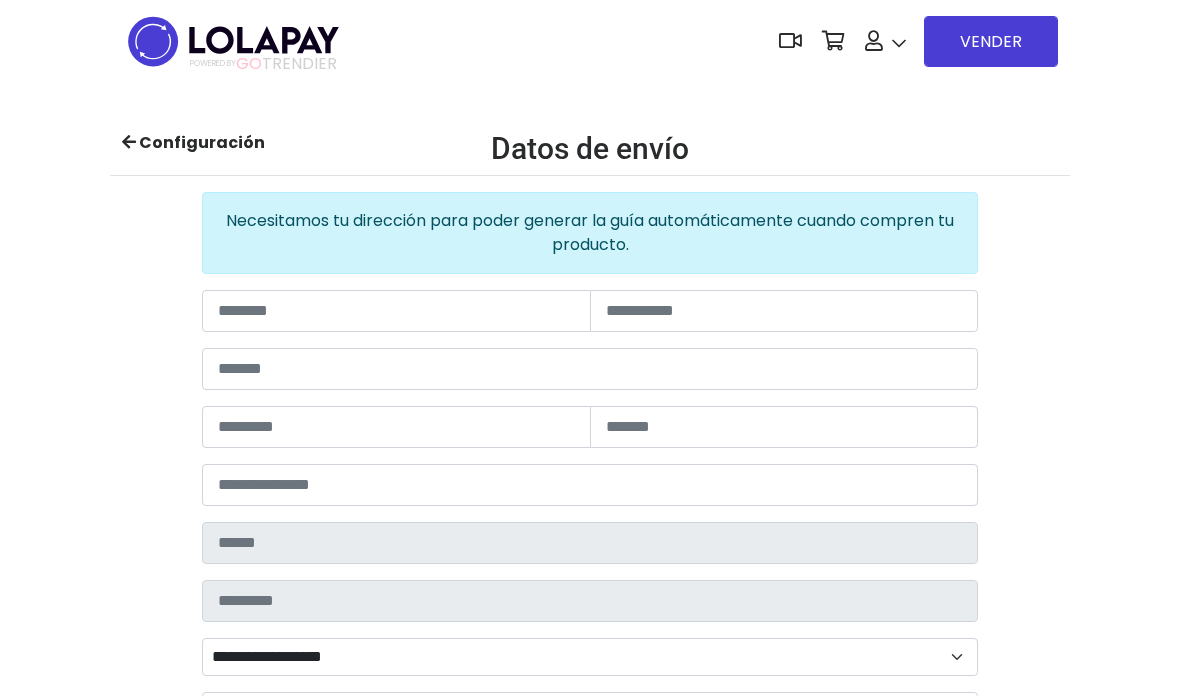 scroll, scrollTop: 0, scrollLeft: 0, axis: both 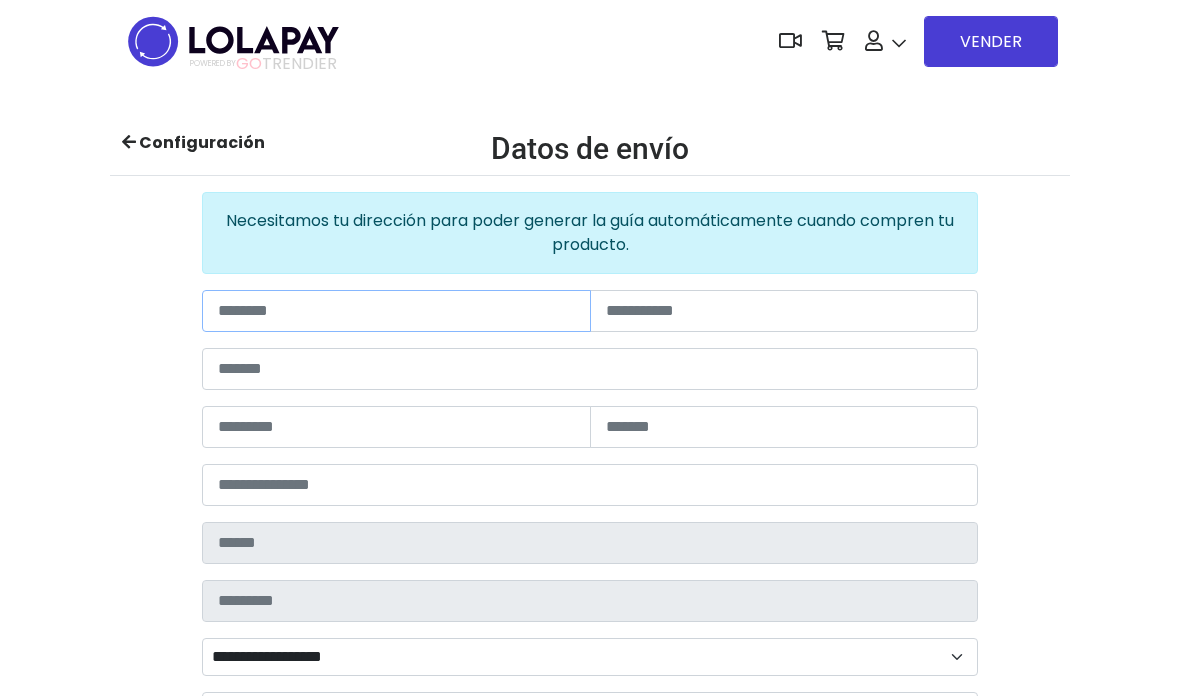 click at bounding box center [396, 311] 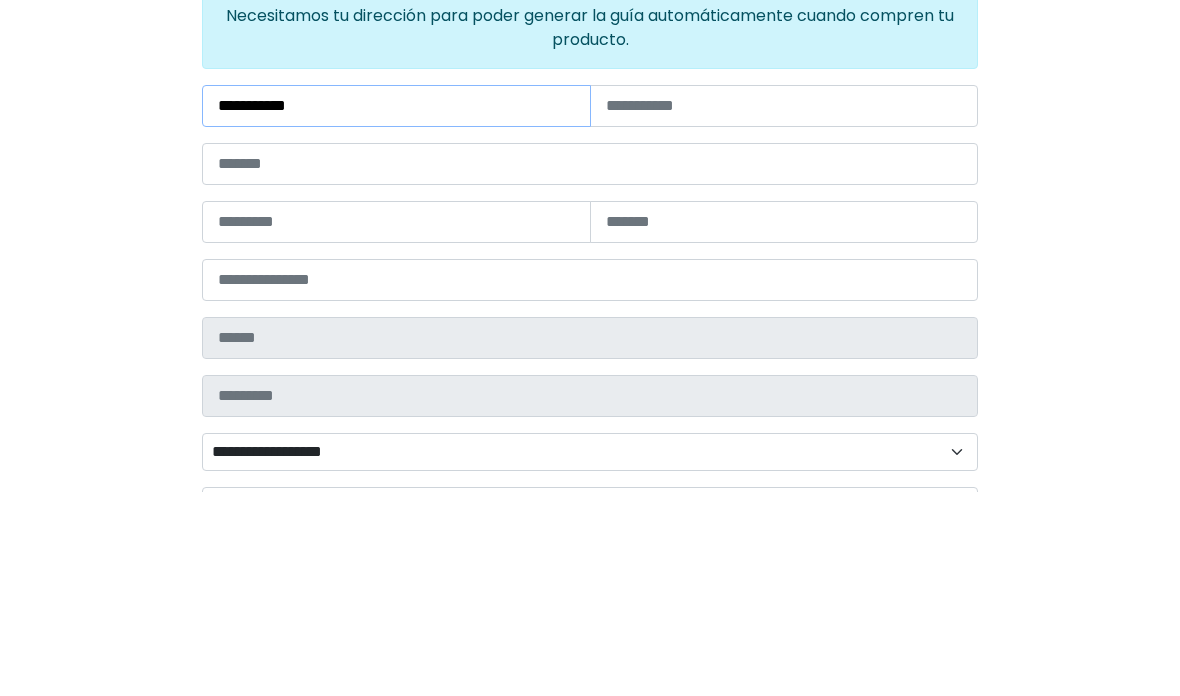 type on "**********" 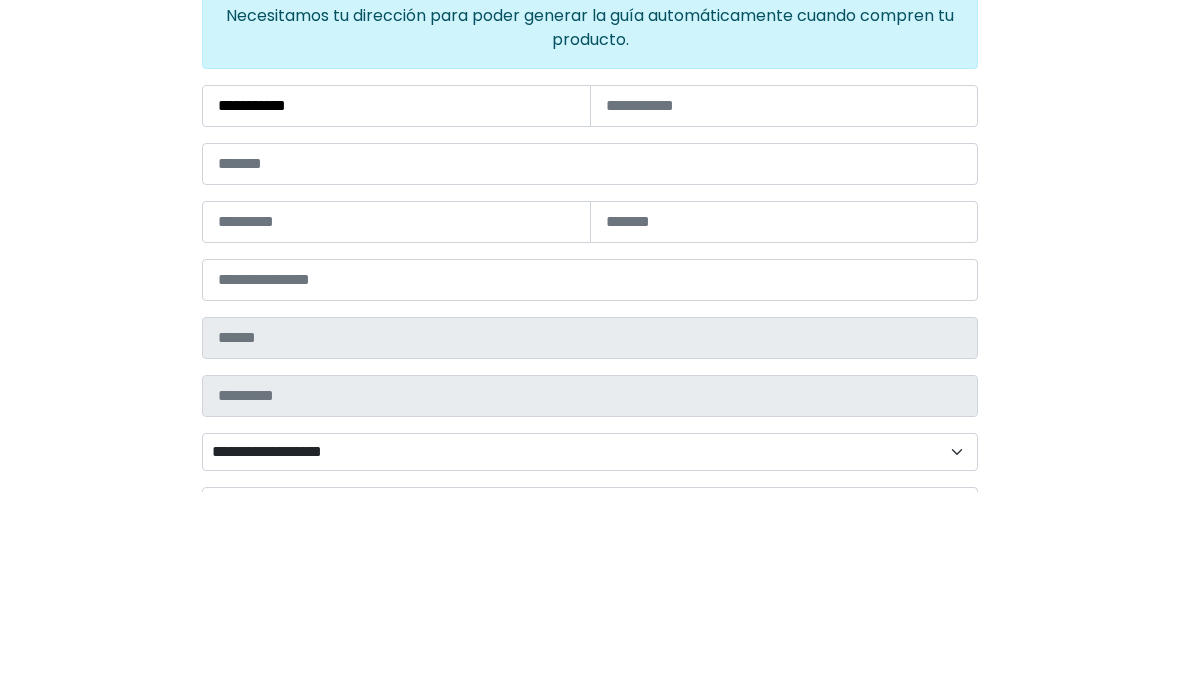 click at bounding box center [784, 311] 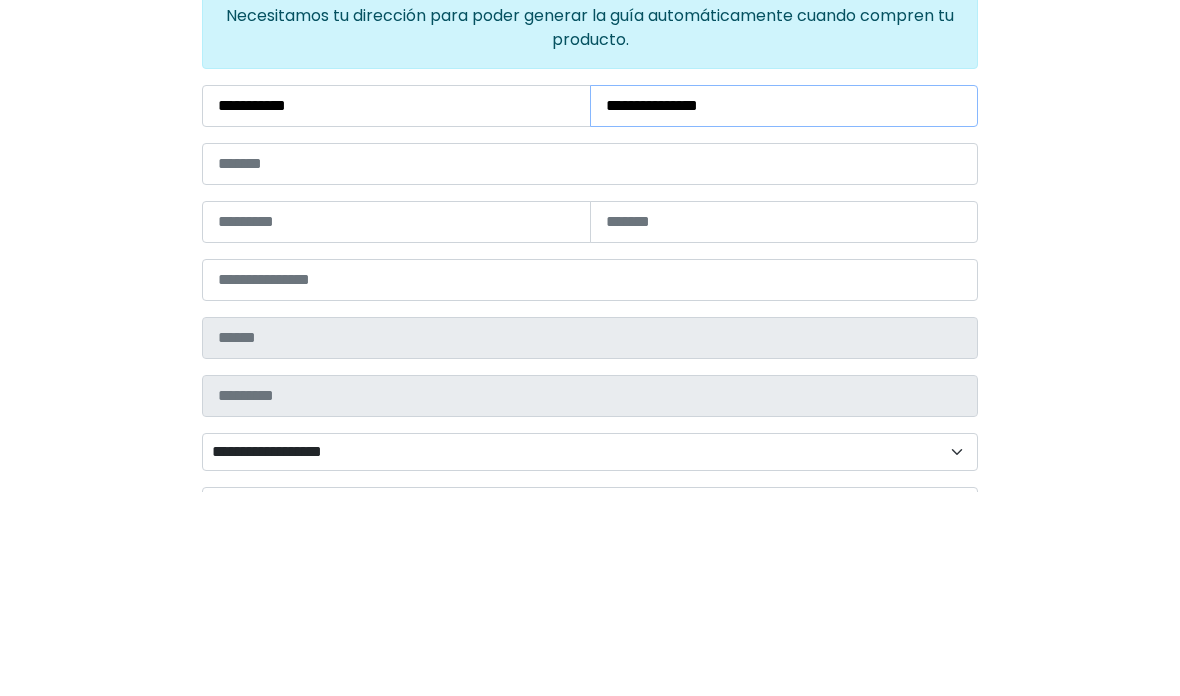 type on "**********" 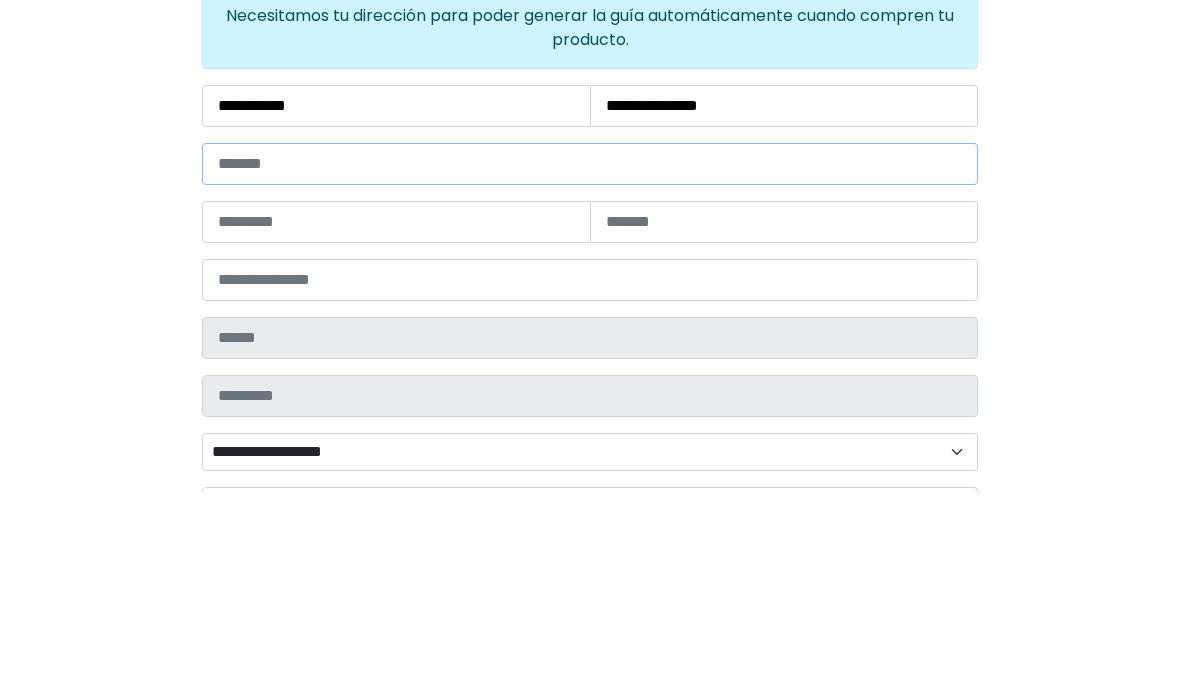 click at bounding box center [590, 369] 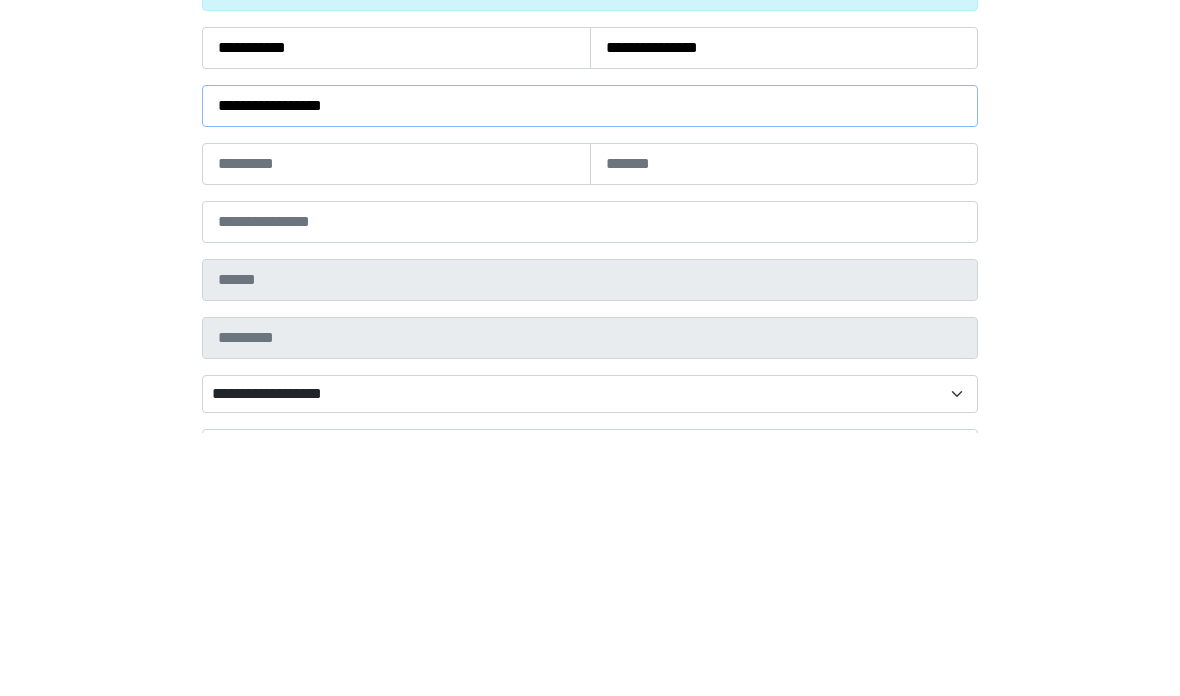 type on "**********" 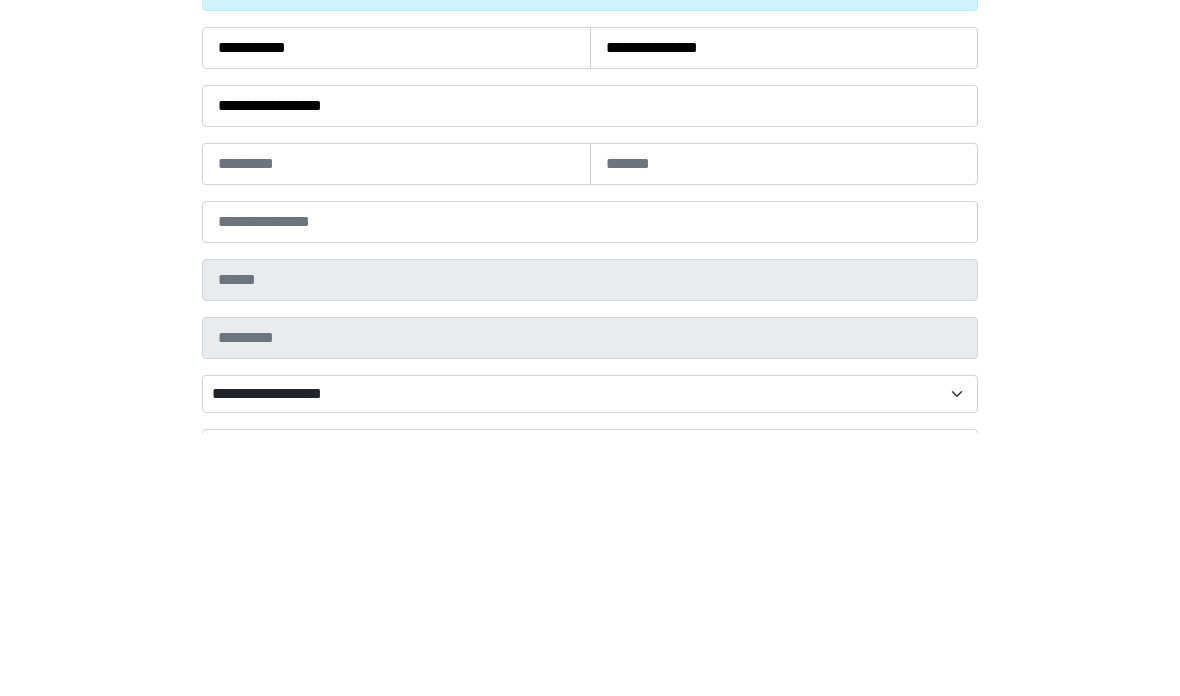 click at bounding box center [396, 427] 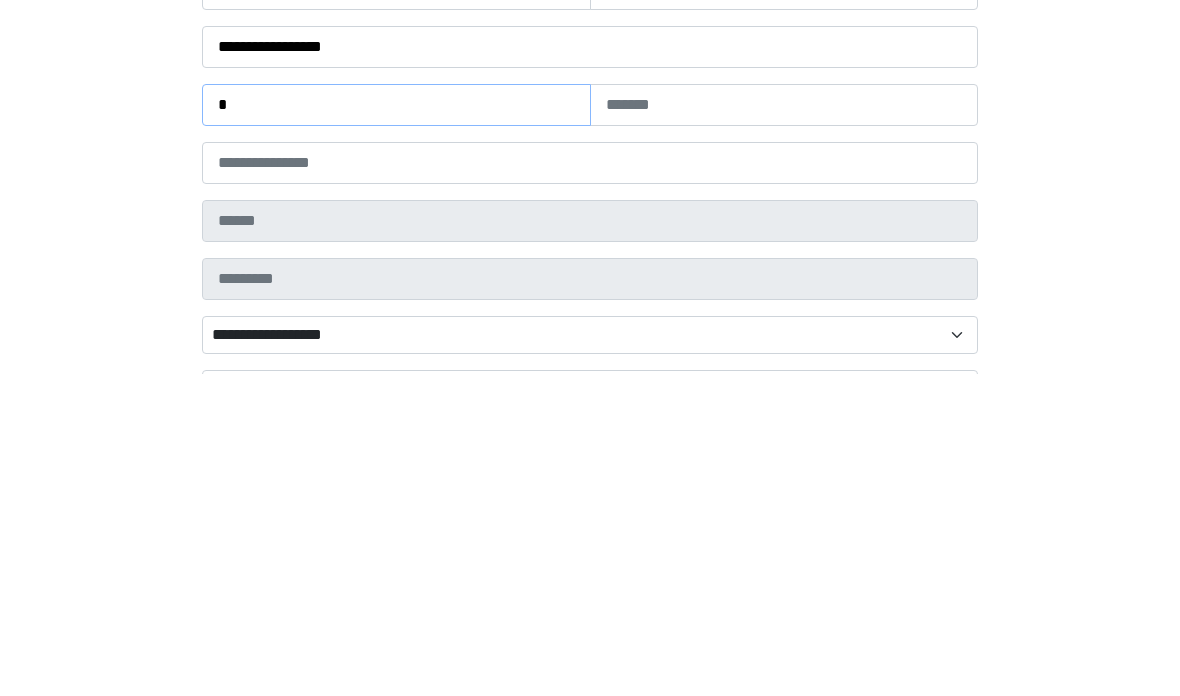 type on "*" 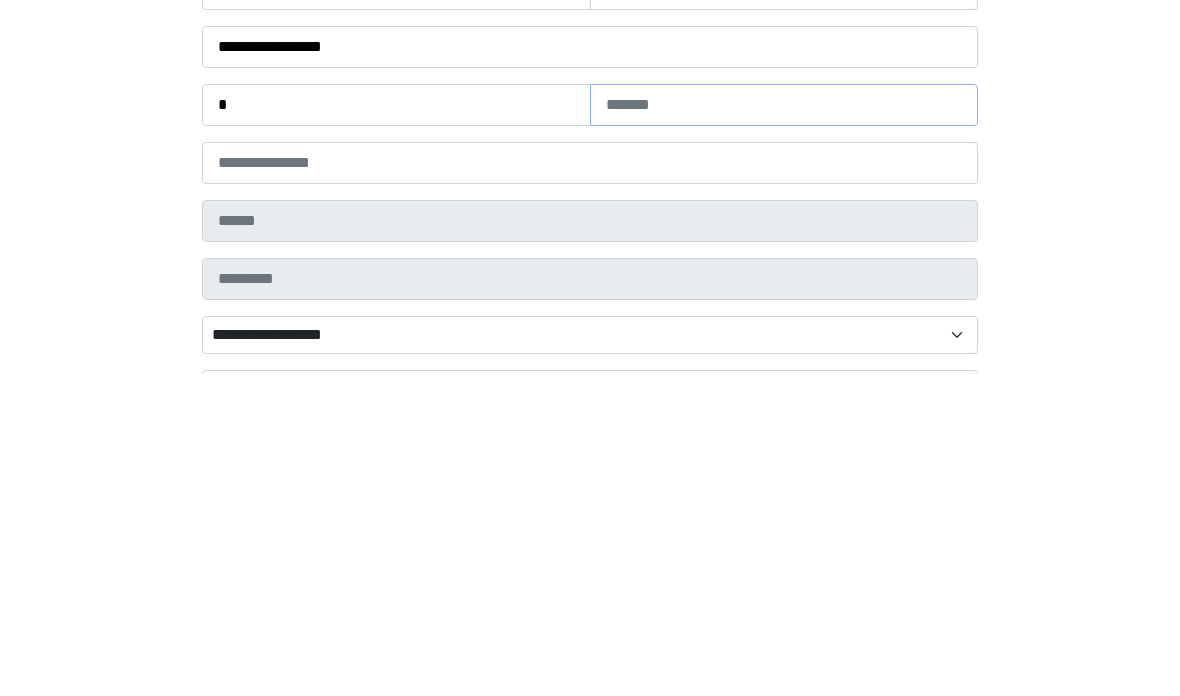 click at bounding box center [784, 427] 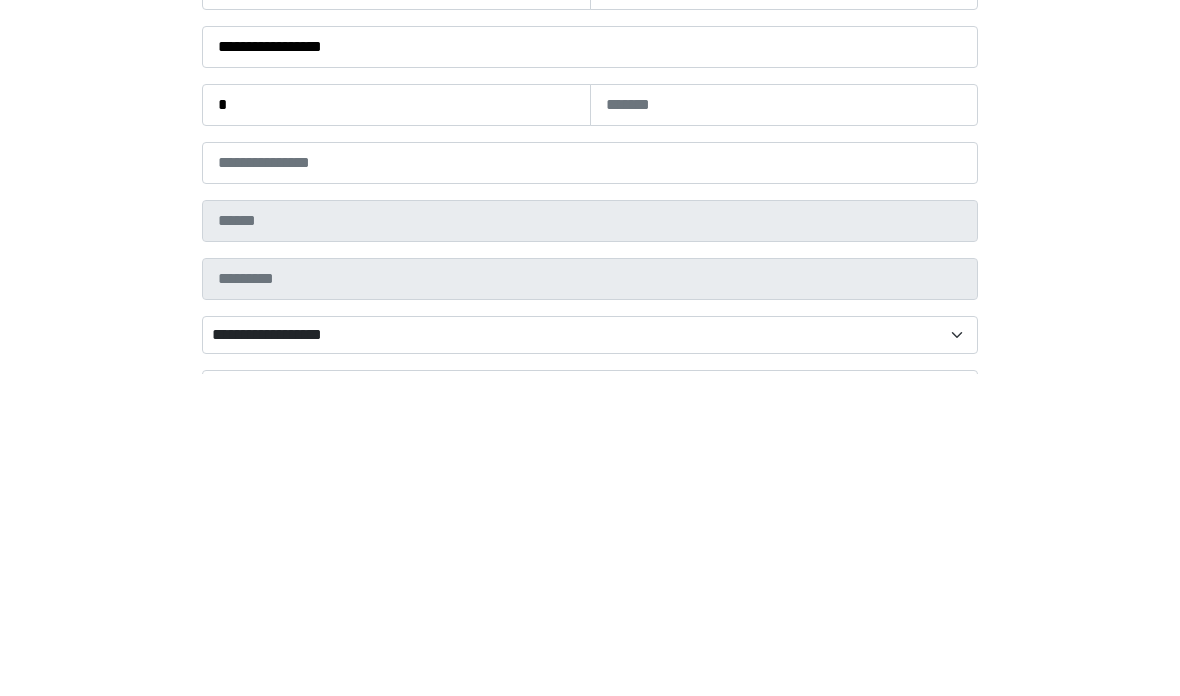 click at bounding box center [590, 485] 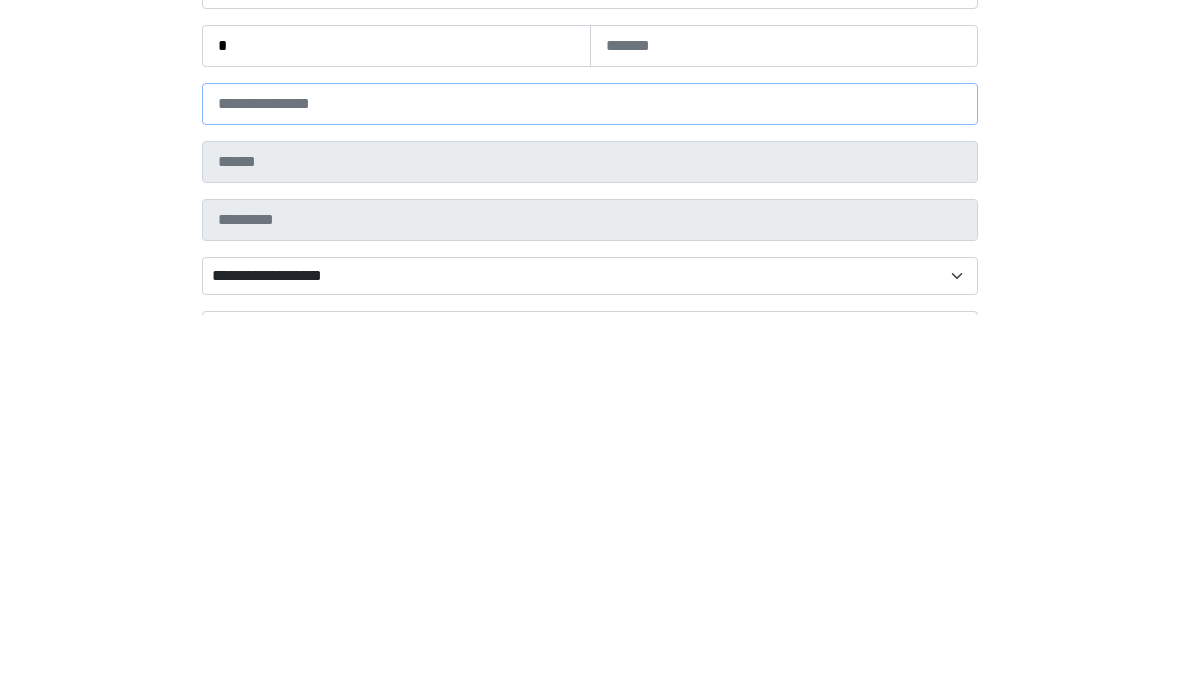 type on "*****" 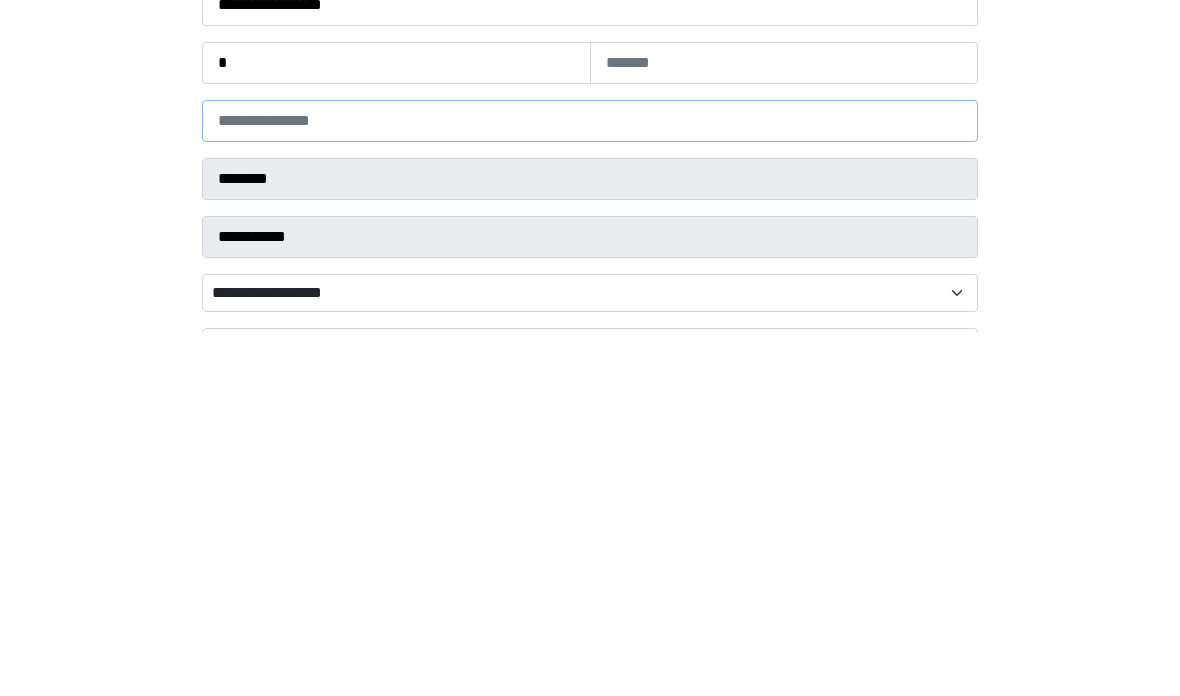 select 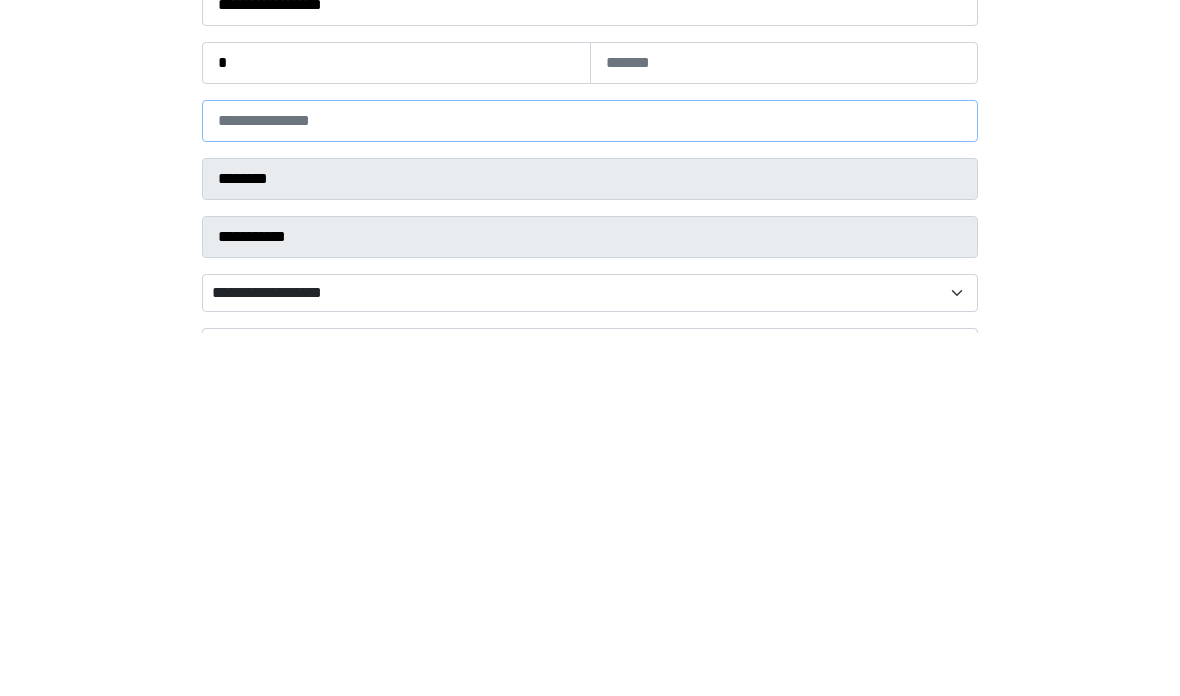 type on "*****" 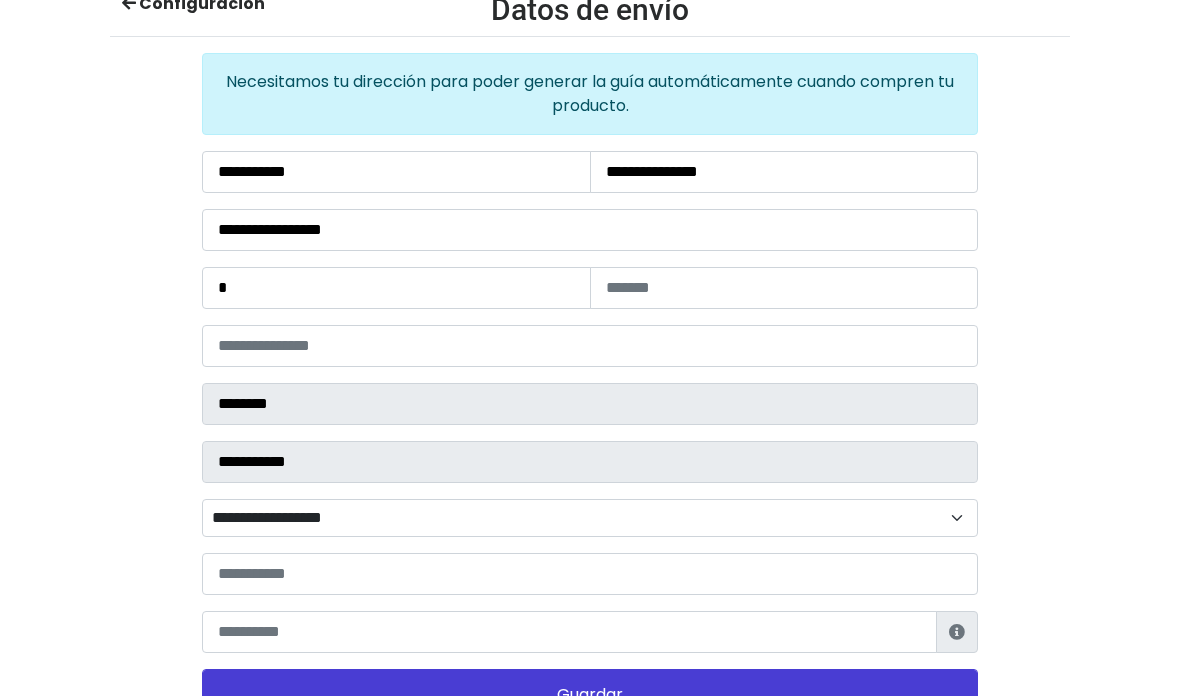 scroll, scrollTop: 219, scrollLeft: 0, axis: vertical 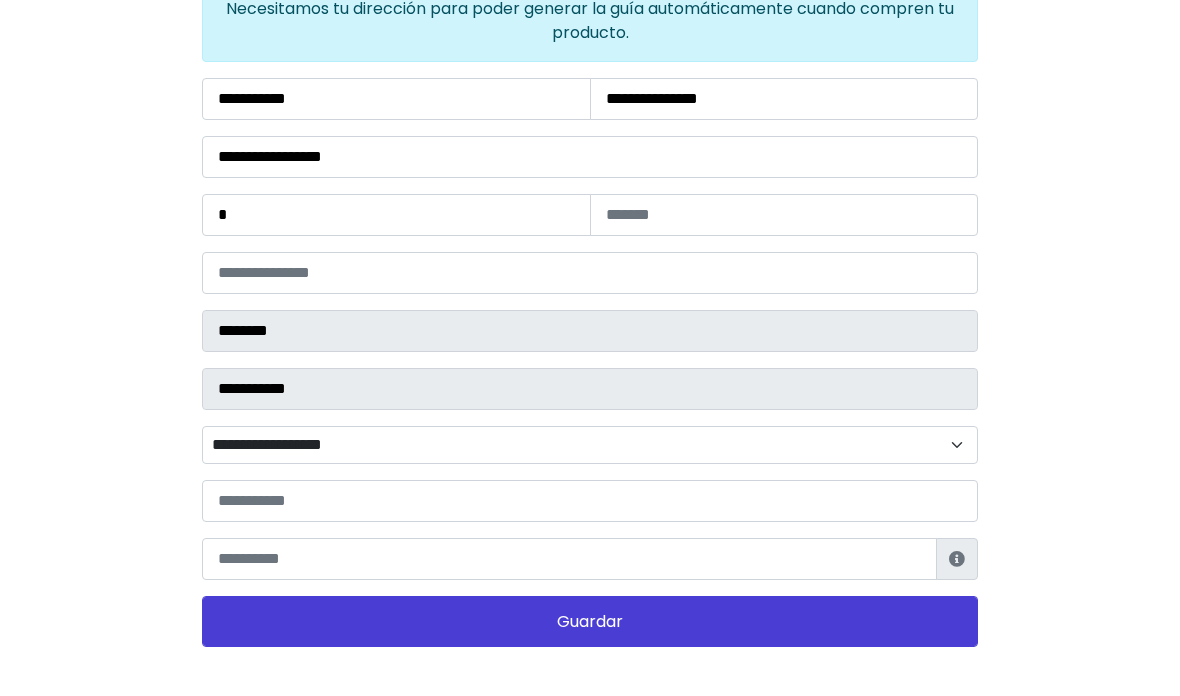 click on "**********" at bounding box center [590, 446] 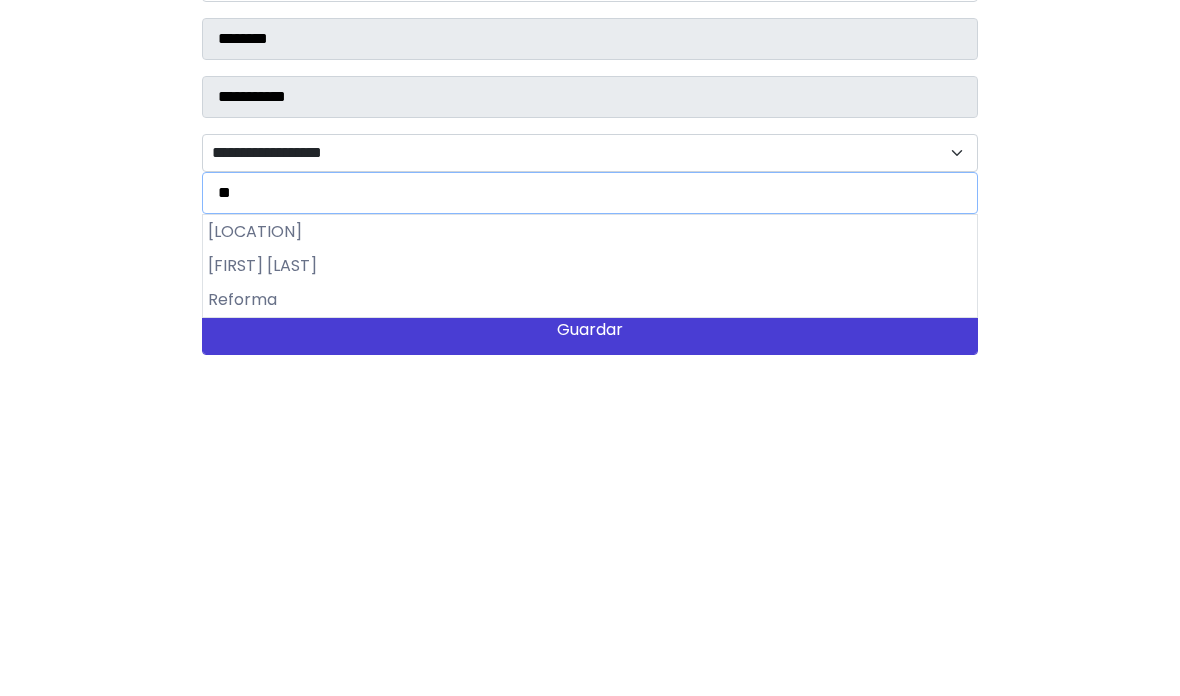 type on "***" 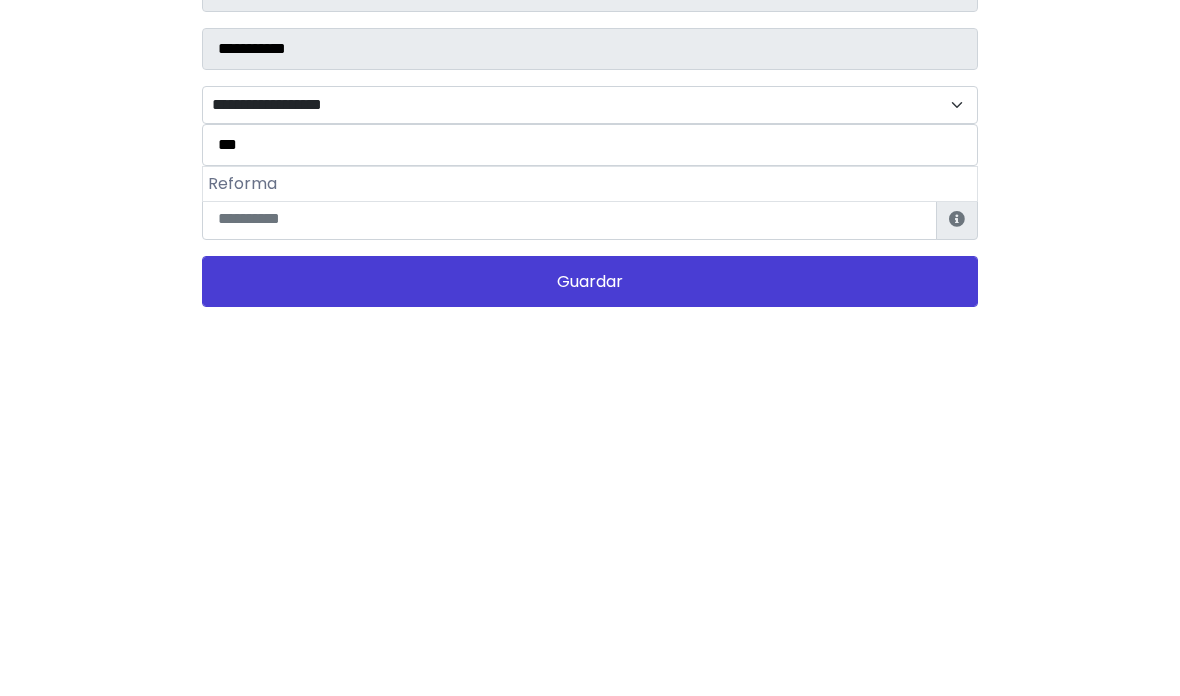 click on "Reforma" at bounding box center (590, 525) 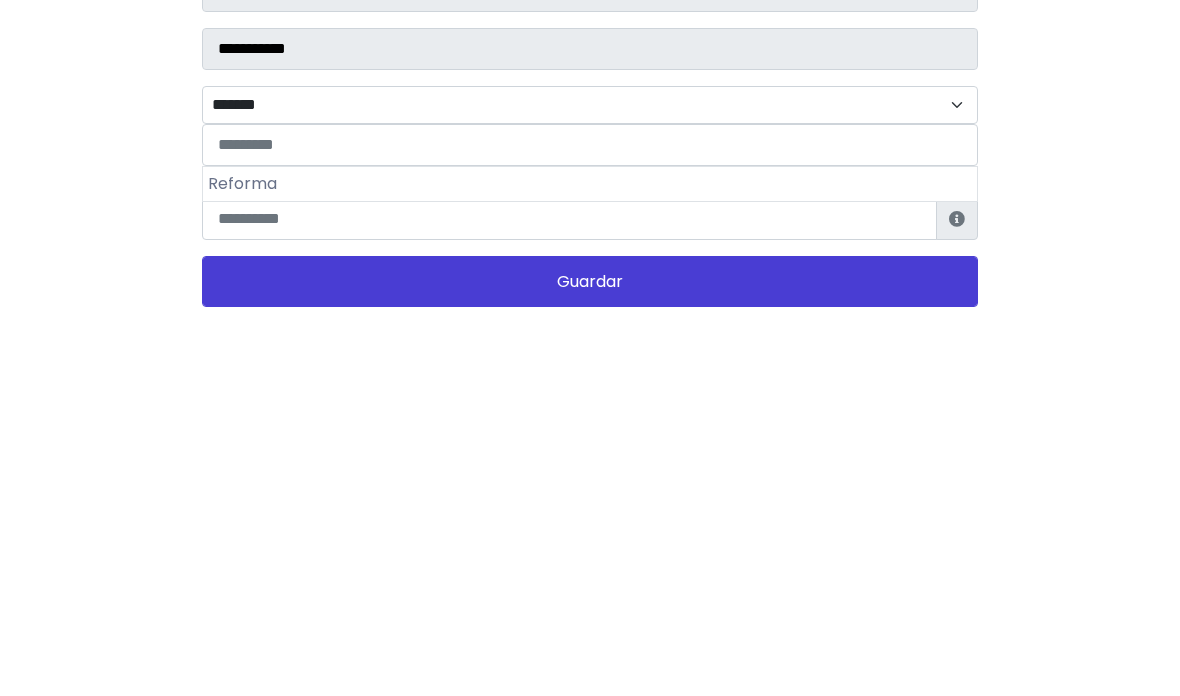 scroll, scrollTop: 139, scrollLeft: 0, axis: vertical 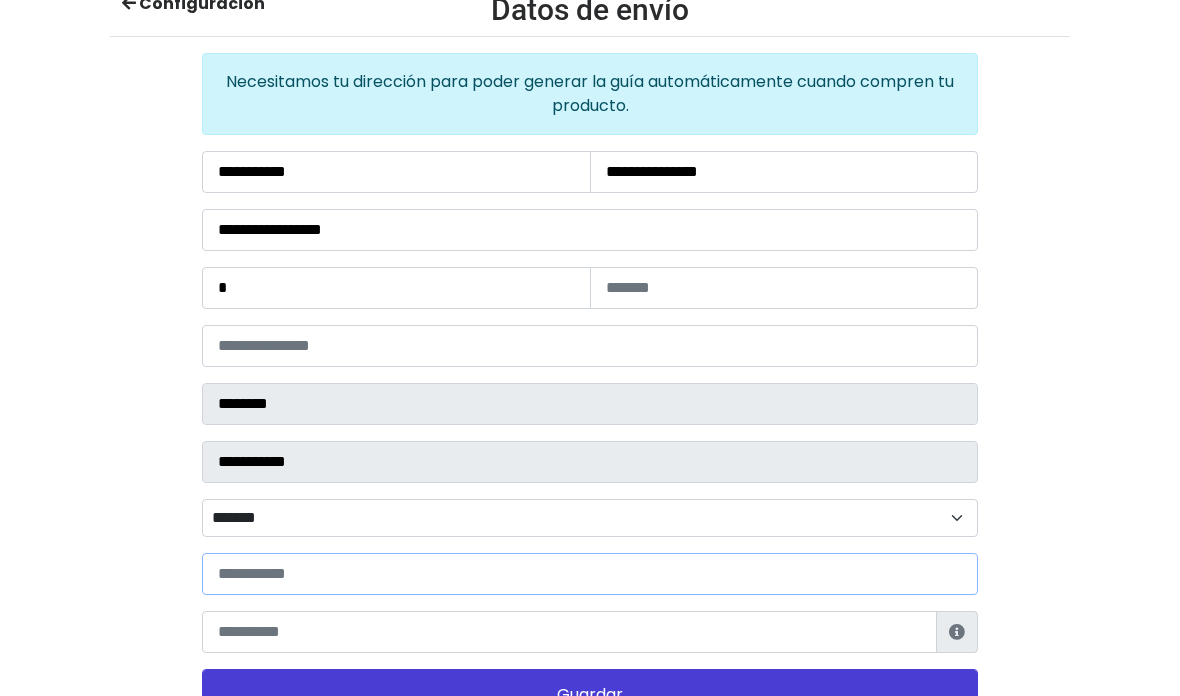 click at bounding box center (590, 574) 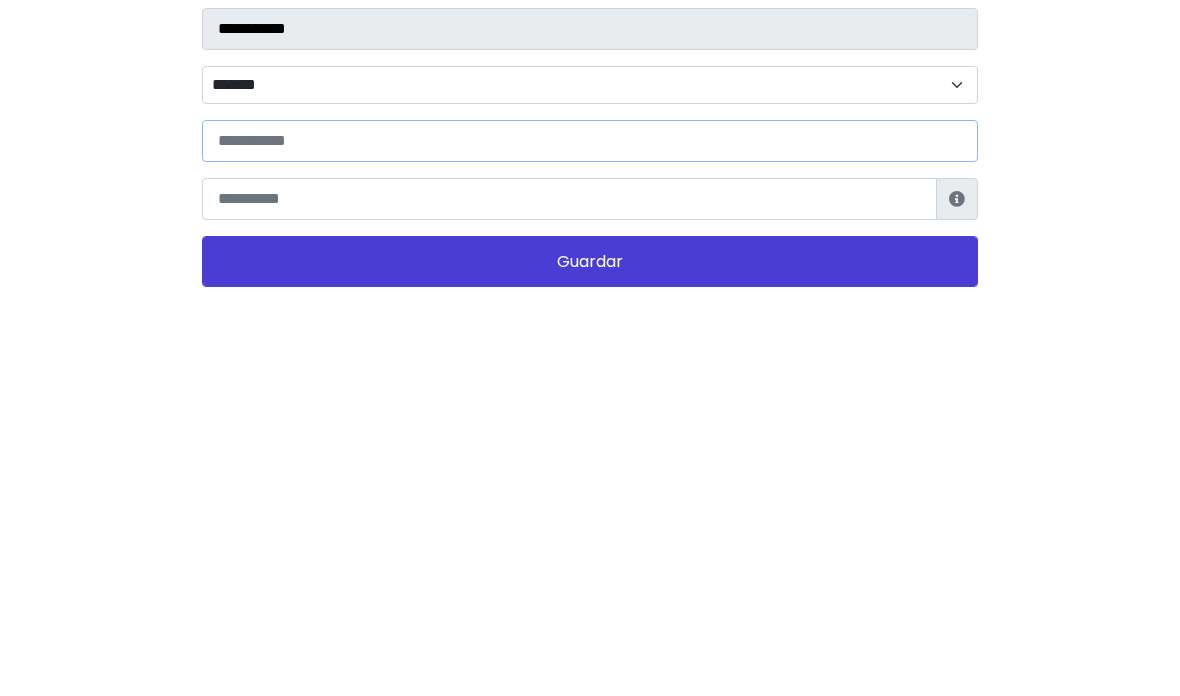 type on "*" 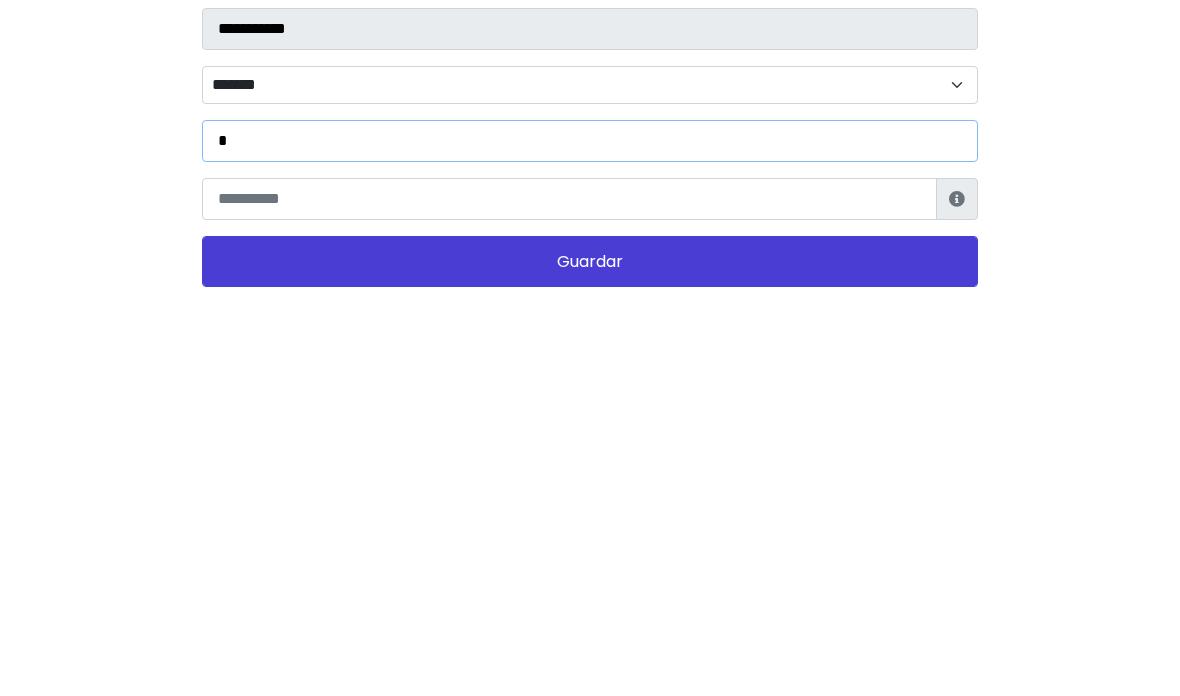 type 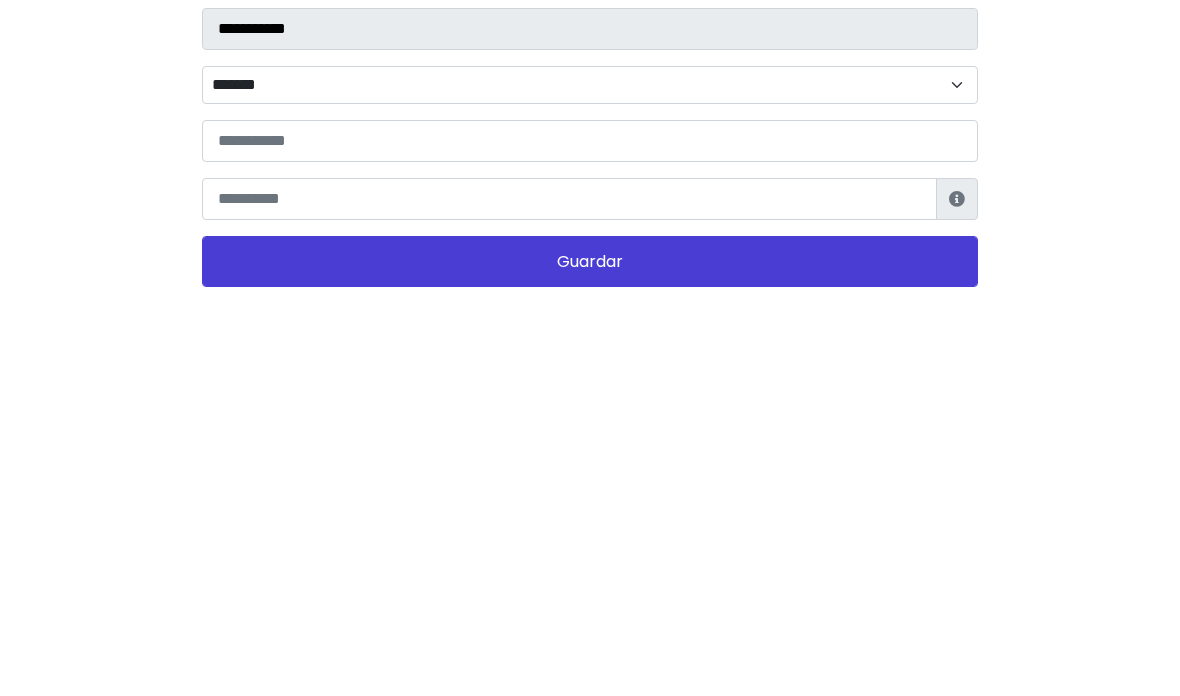 click at bounding box center [569, 600] 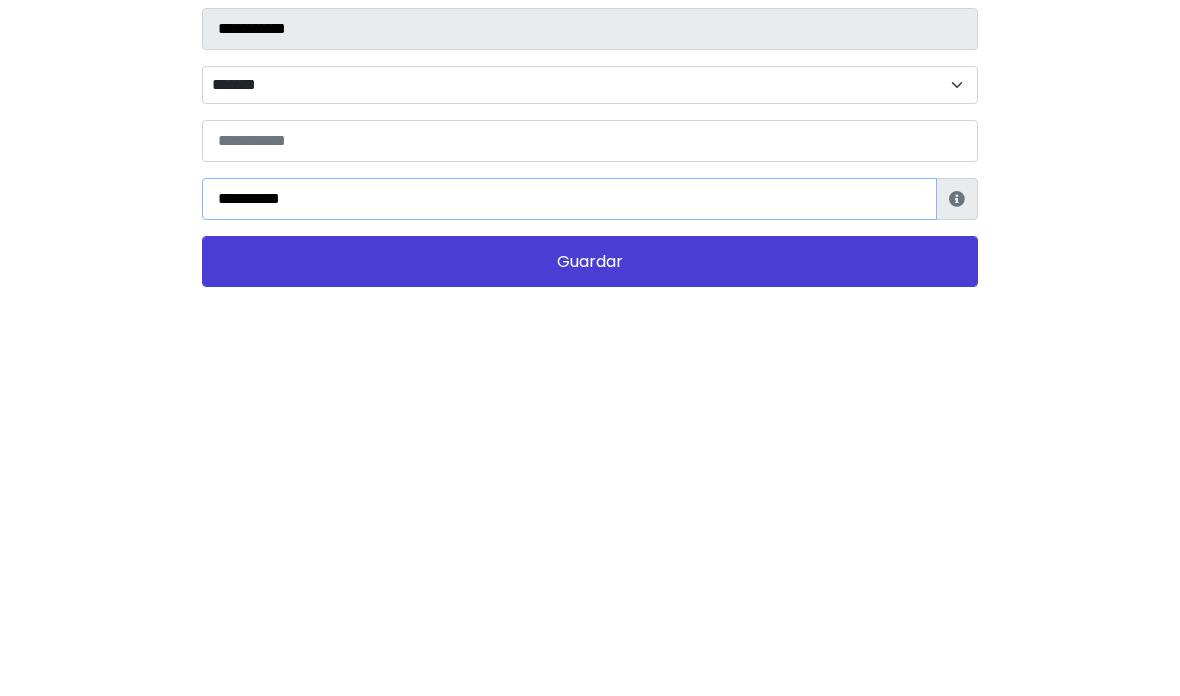 type on "**********" 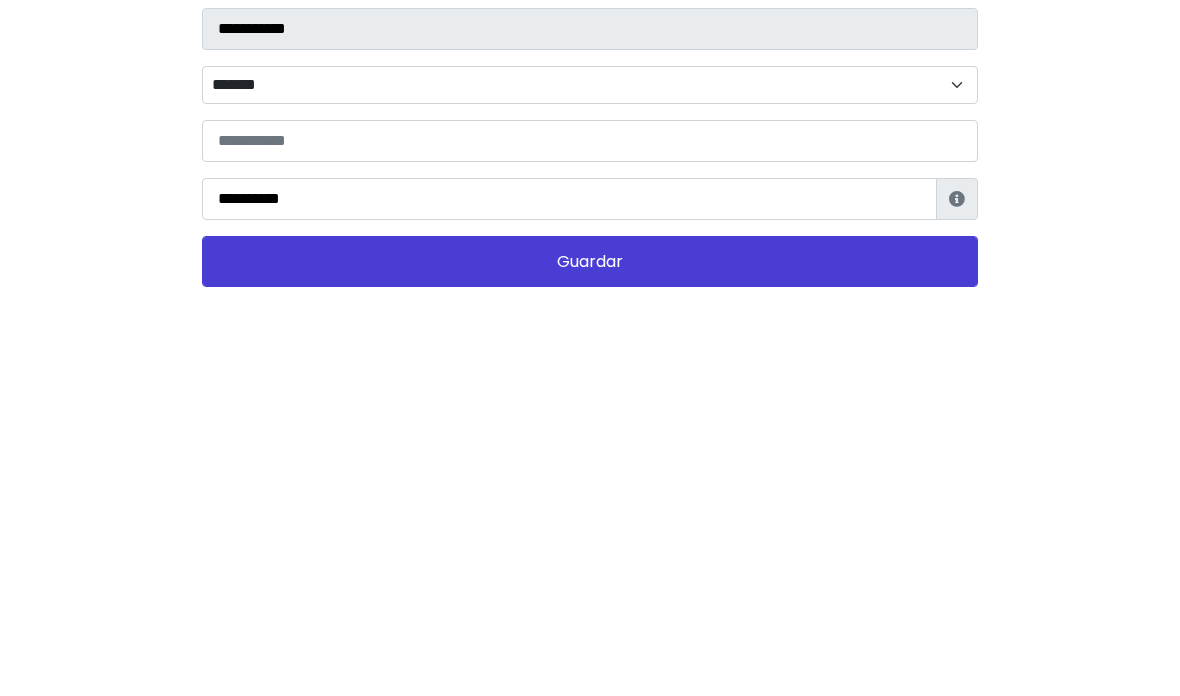 click on "Guardar" at bounding box center [590, 662] 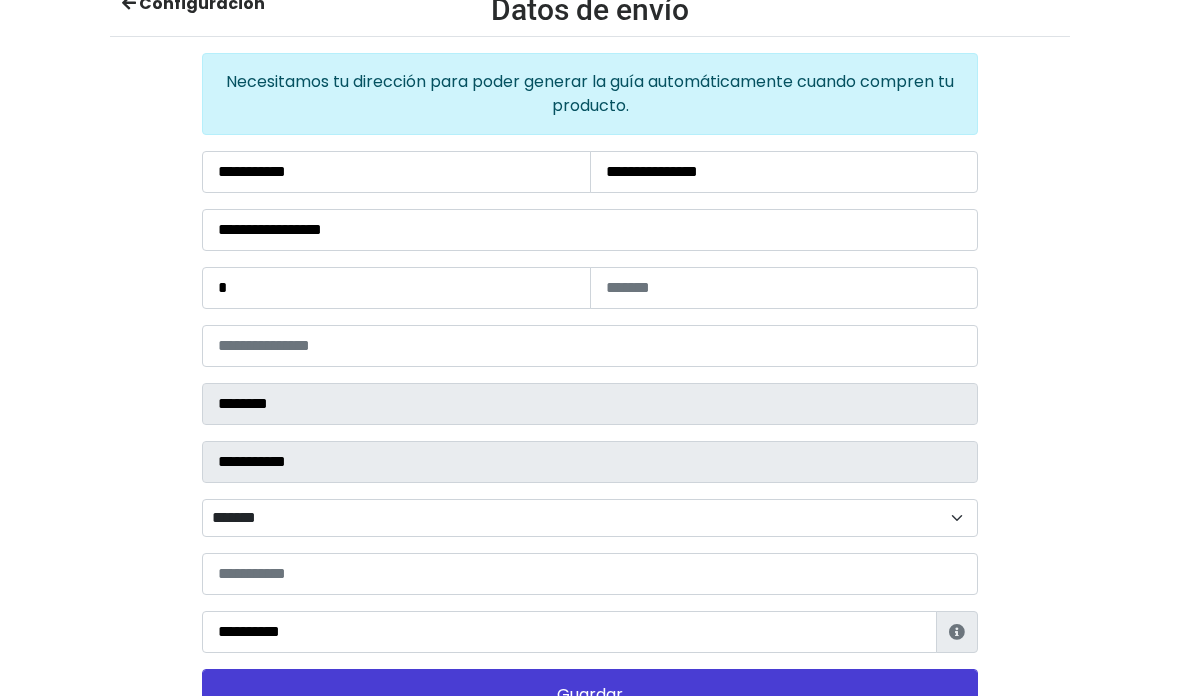 scroll, scrollTop: 219, scrollLeft: 0, axis: vertical 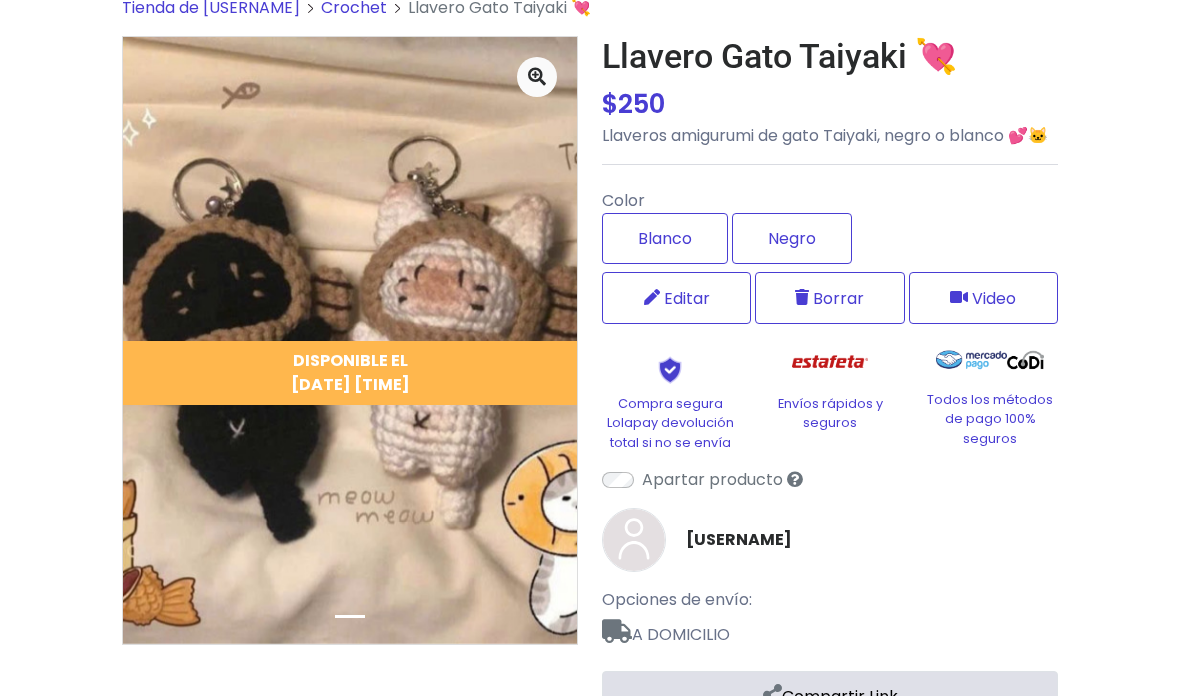click on "Editar" at bounding box center [676, 298] 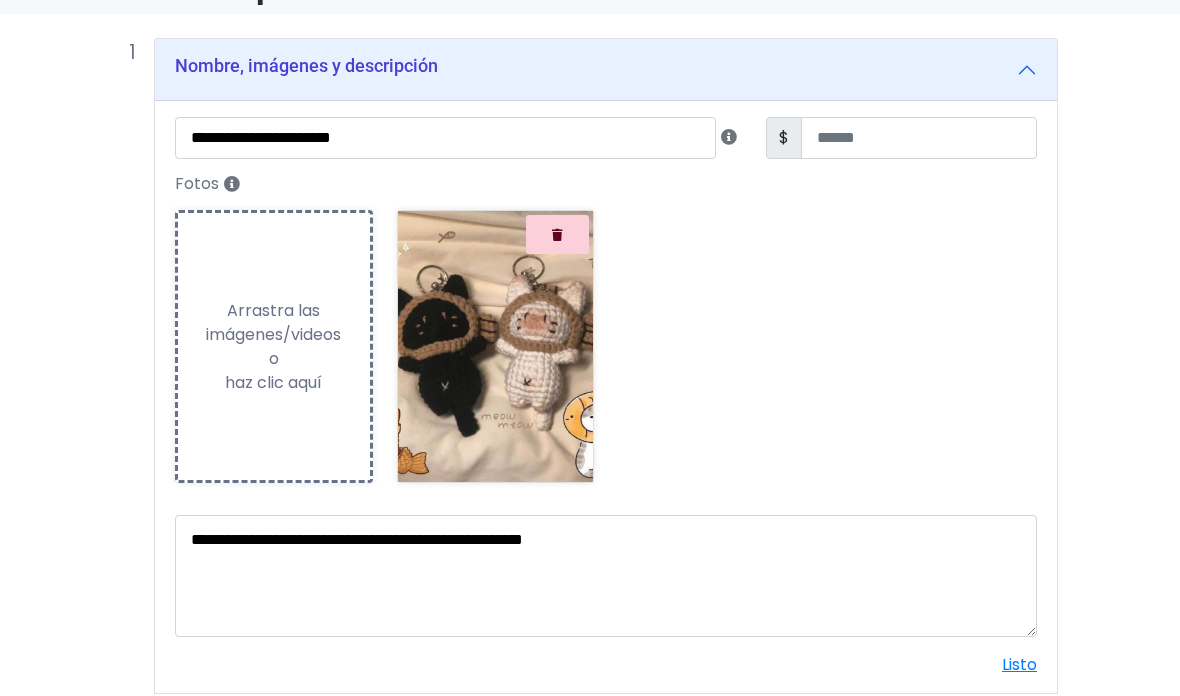 scroll, scrollTop: 125, scrollLeft: 0, axis: vertical 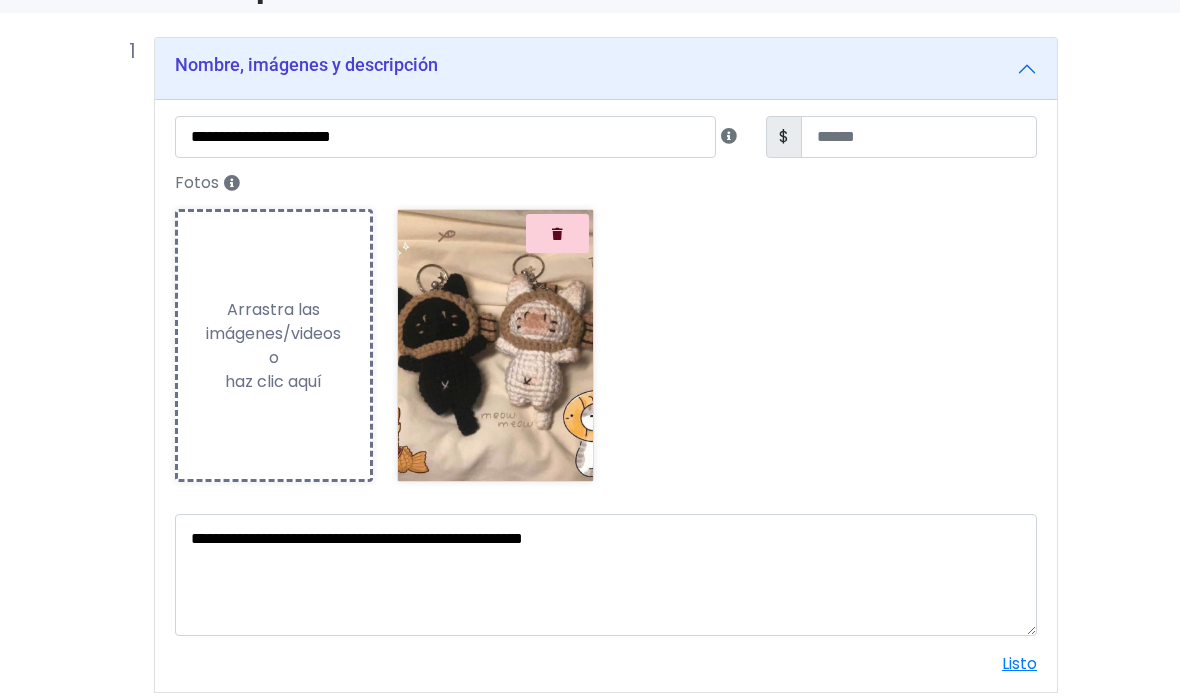click on "Subiendo
Arrastra las
imágenes/videos
o
haz clic aquí" at bounding box center [274, 346] 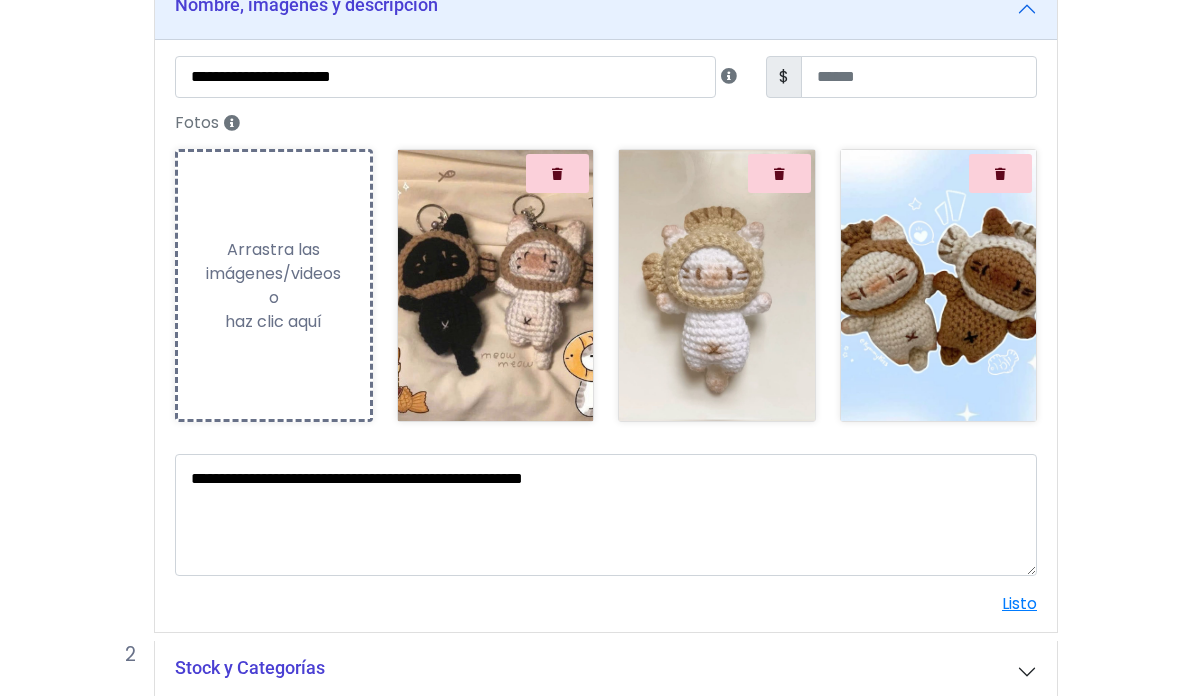scroll, scrollTop: 276, scrollLeft: 0, axis: vertical 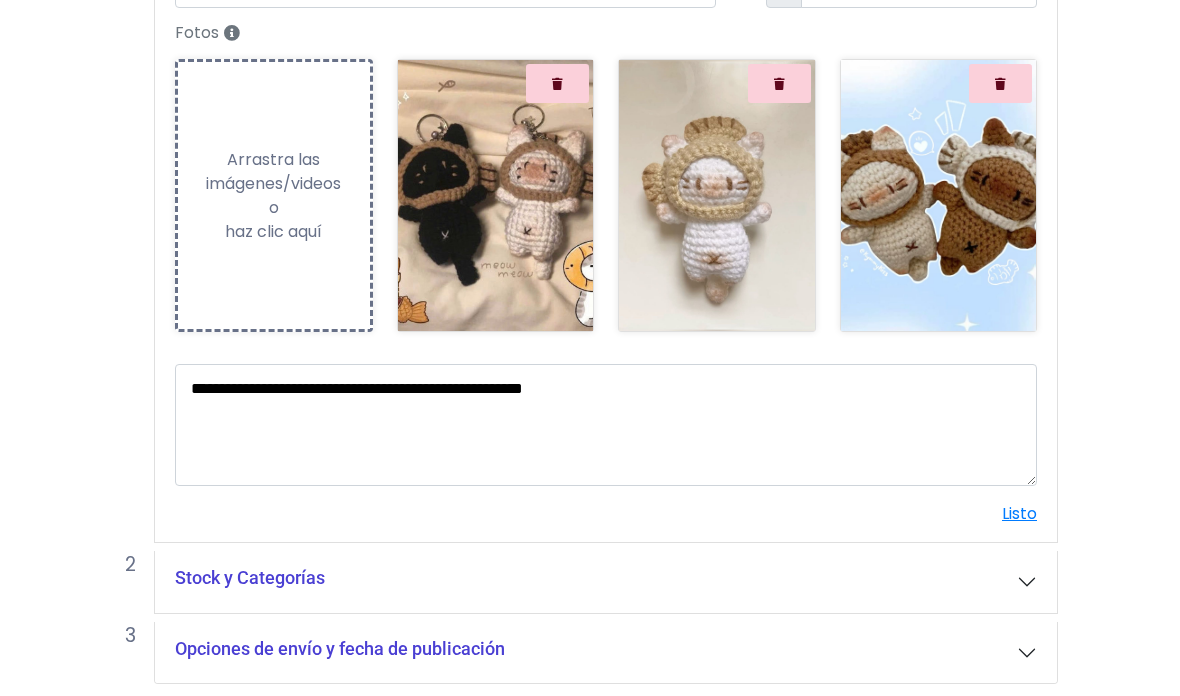 click on "Stock y Categorías" at bounding box center (606, 582) 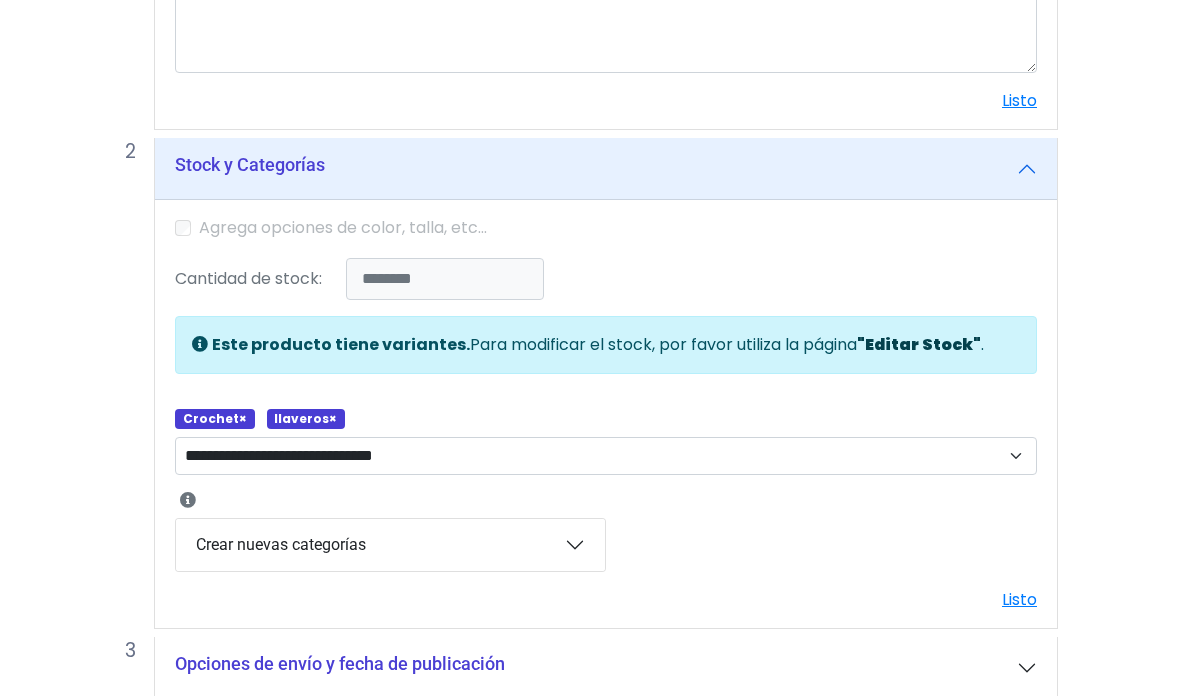 scroll, scrollTop: 705, scrollLeft: 0, axis: vertical 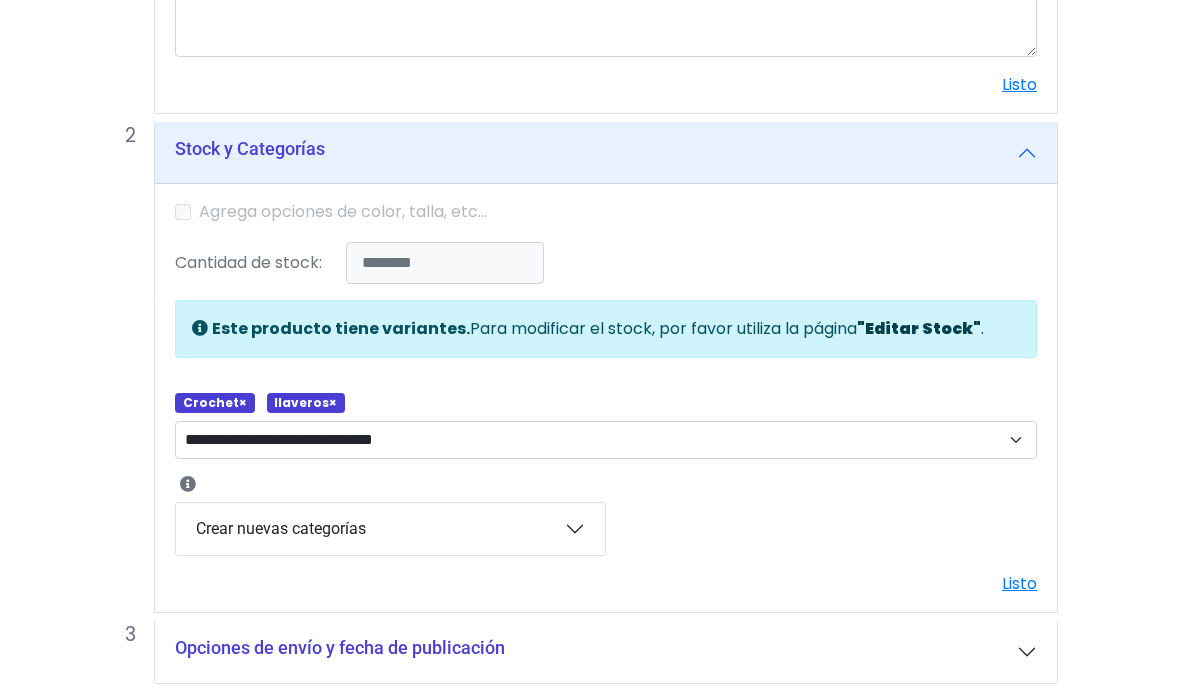 click on "**********" at bounding box center [606, 440] 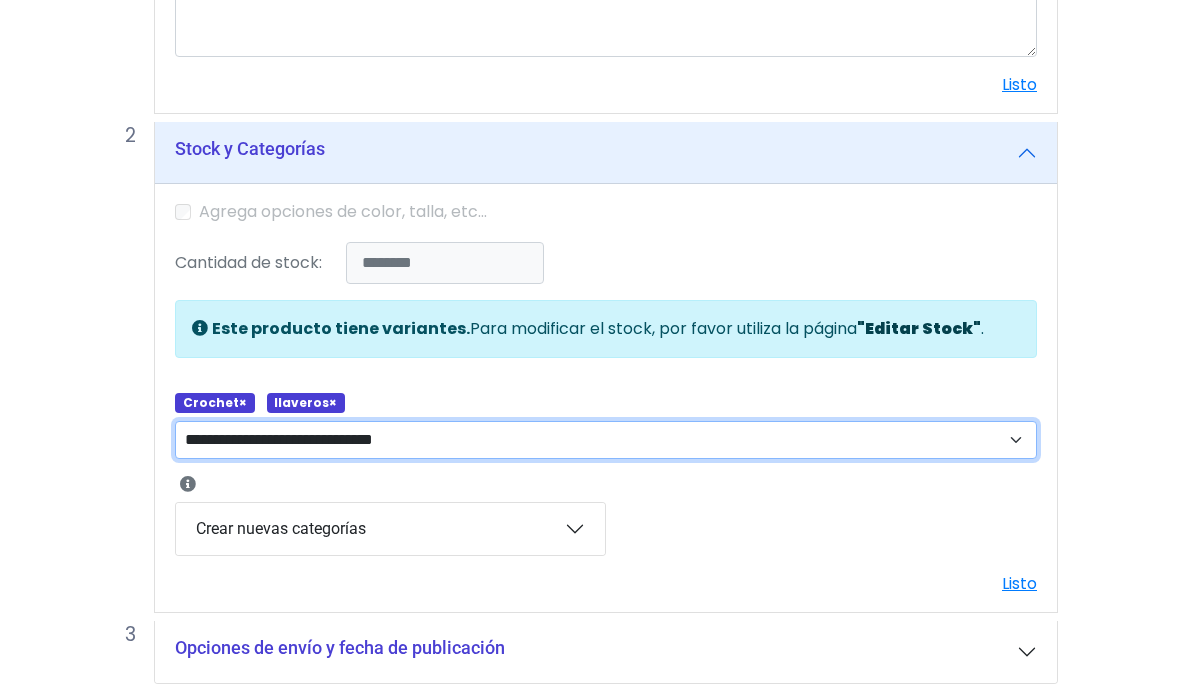 scroll, scrollTop: 785, scrollLeft: 0, axis: vertical 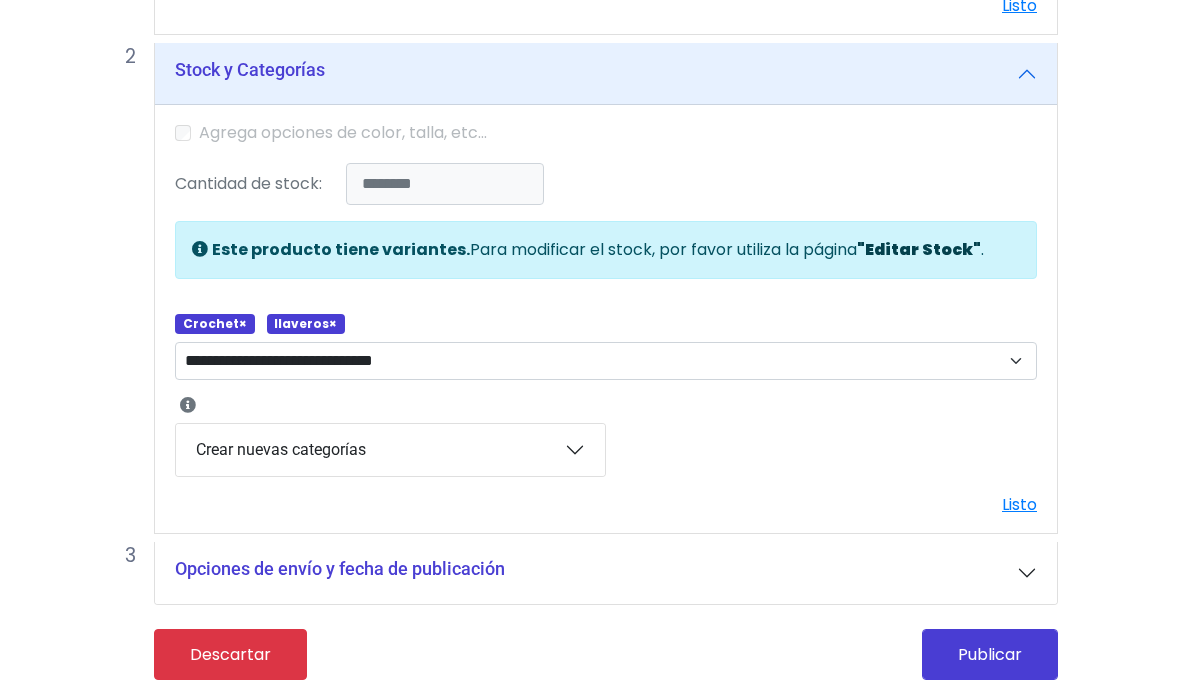 click on "Publicar" at bounding box center (990, 654) 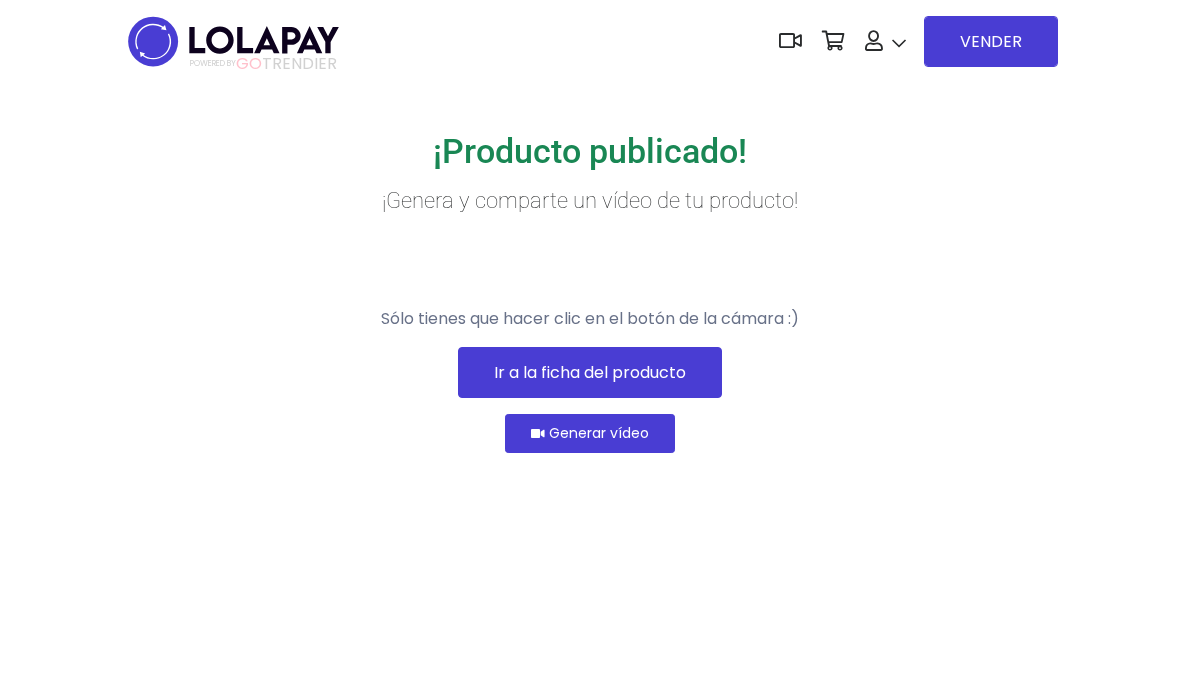 scroll, scrollTop: 0, scrollLeft: 0, axis: both 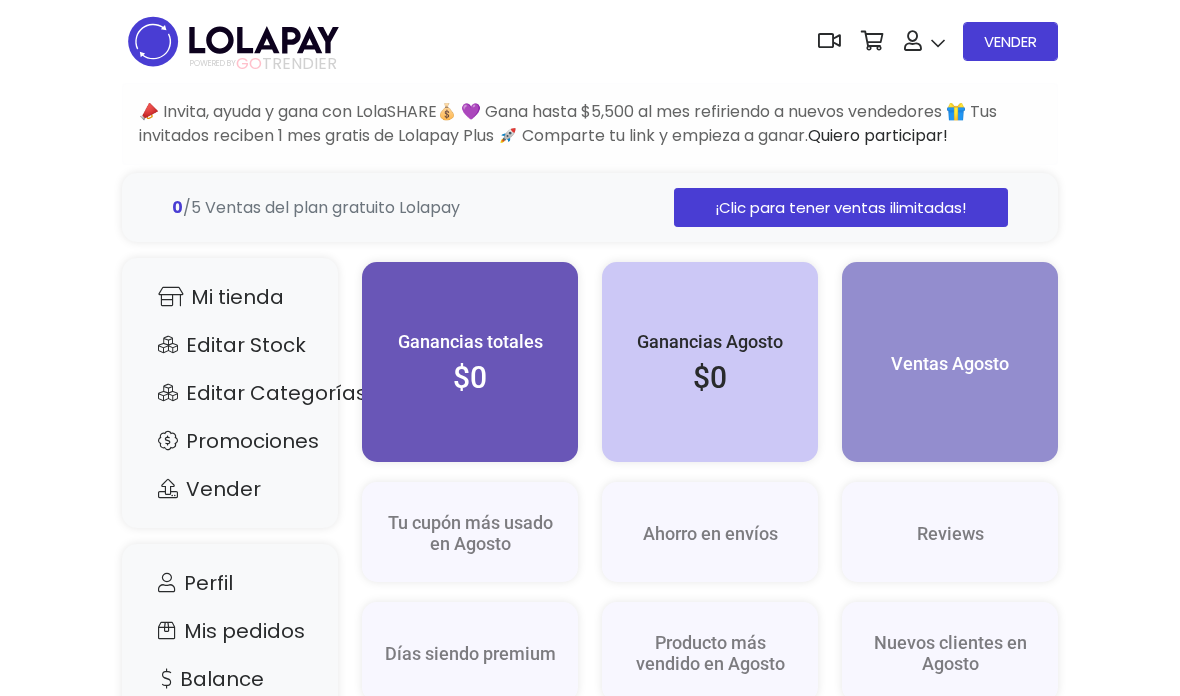 click on "Editar Stock" at bounding box center (982, 247) 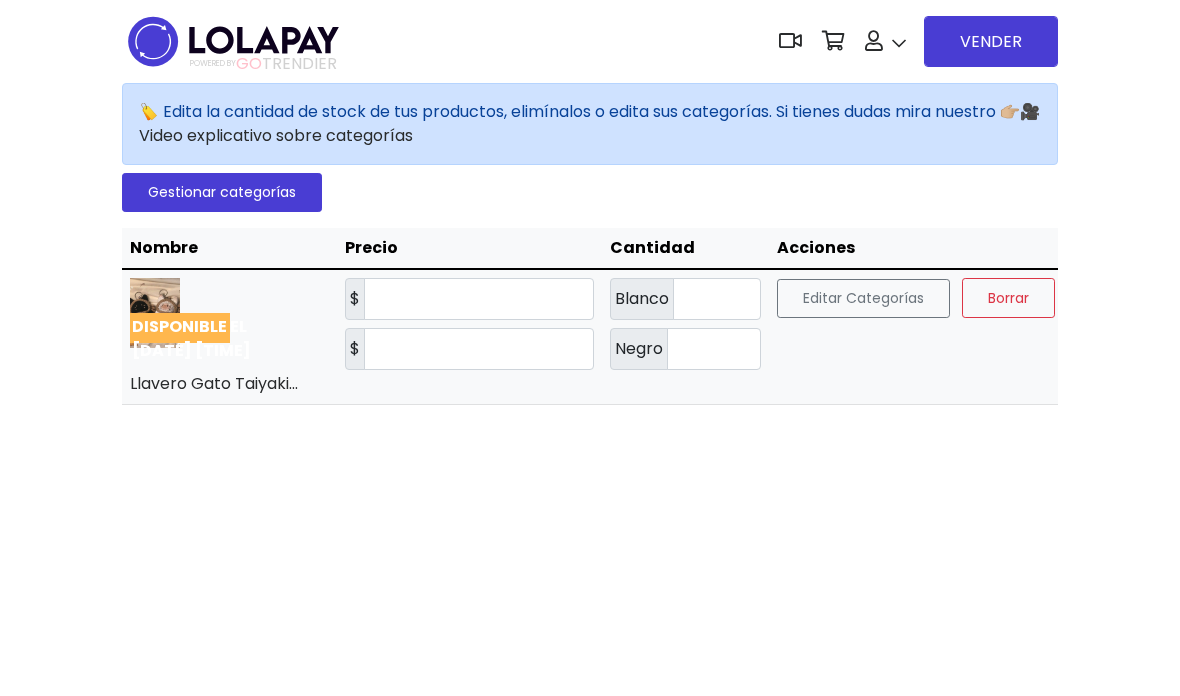 scroll, scrollTop: 0, scrollLeft: 0, axis: both 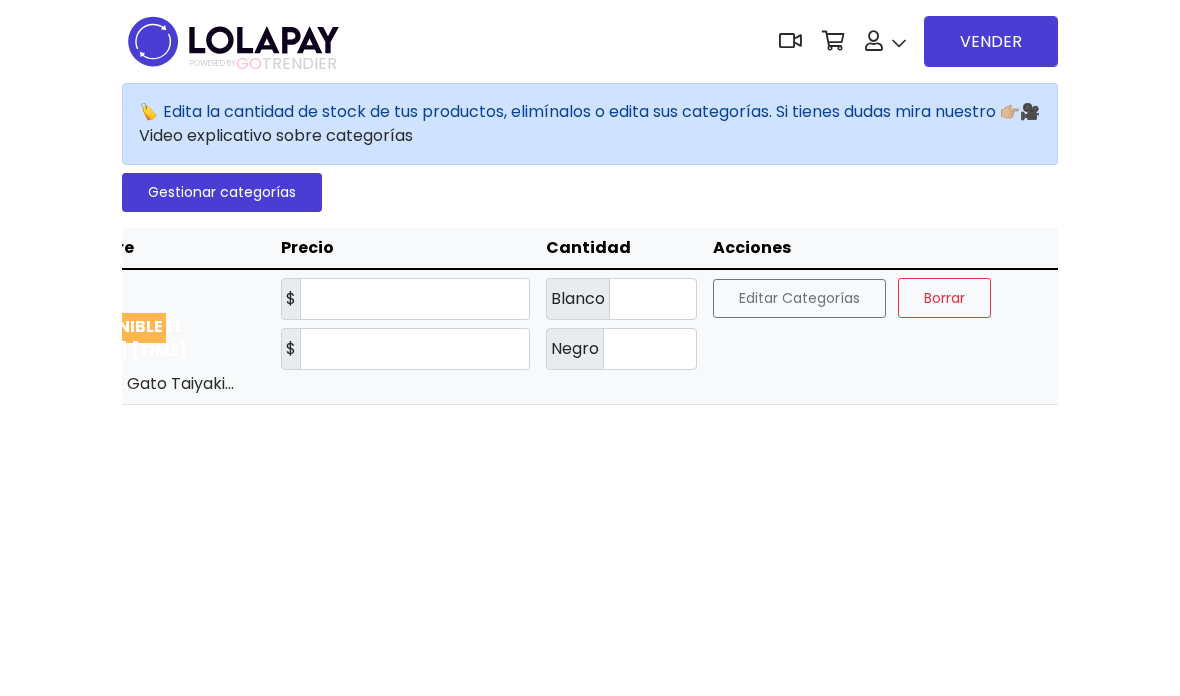 click on "Editar Categorías" at bounding box center (799, 298) 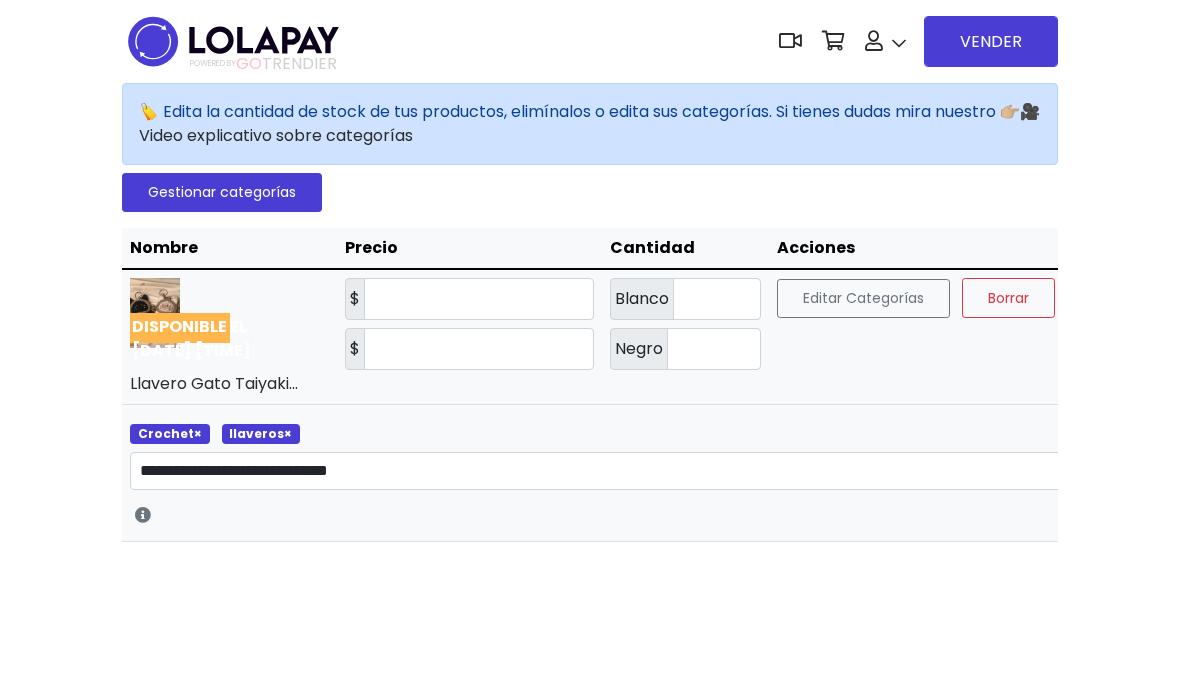 scroll, scrollTop: 0, scrollLeft: 0, axis: both 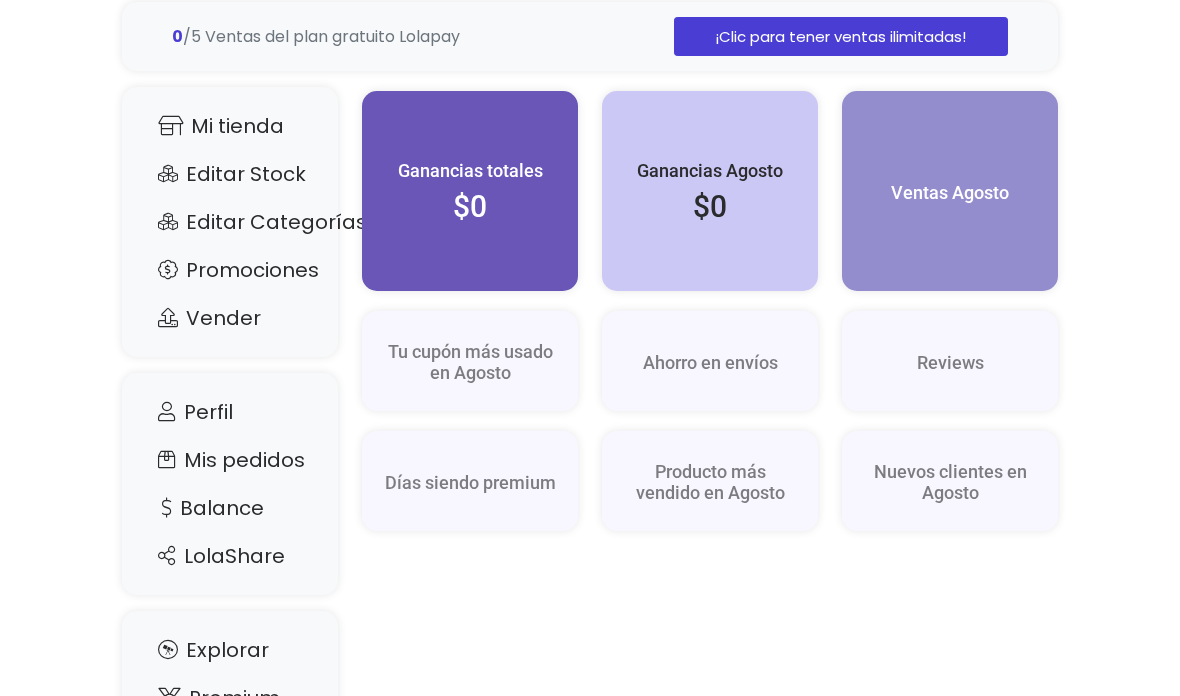 click on "Mi tienda" at bounding box center [230, 127] 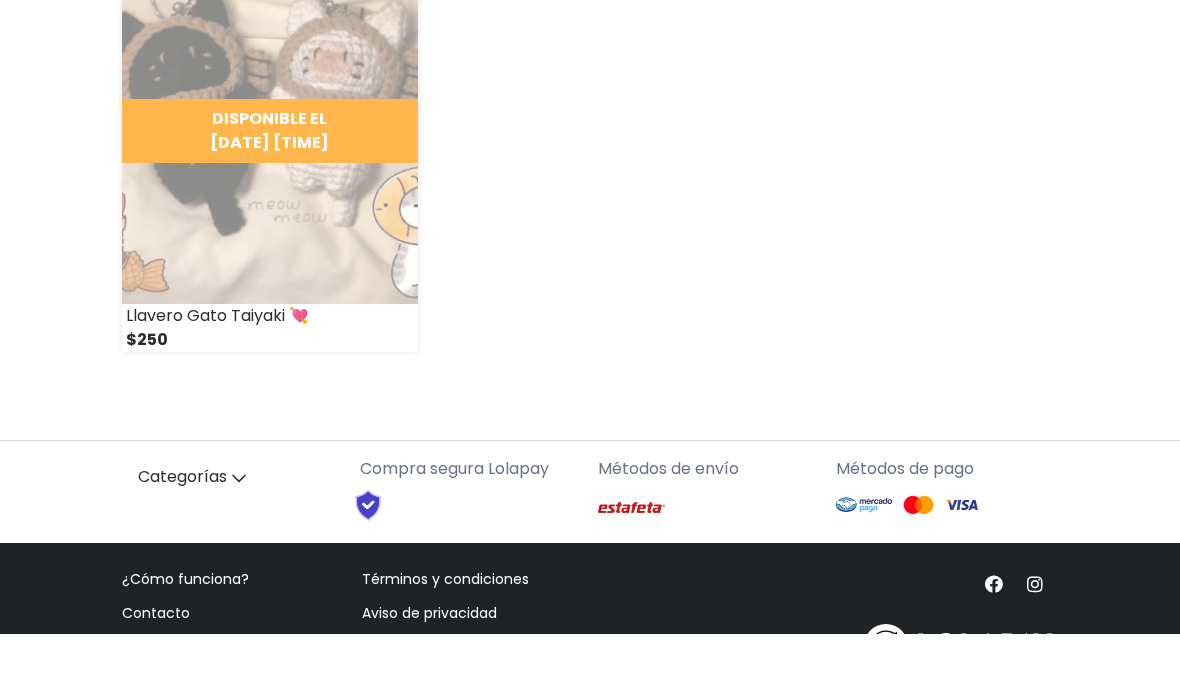 scroll, scrollTop: 559, scrollLeft: 0, axis: vertical 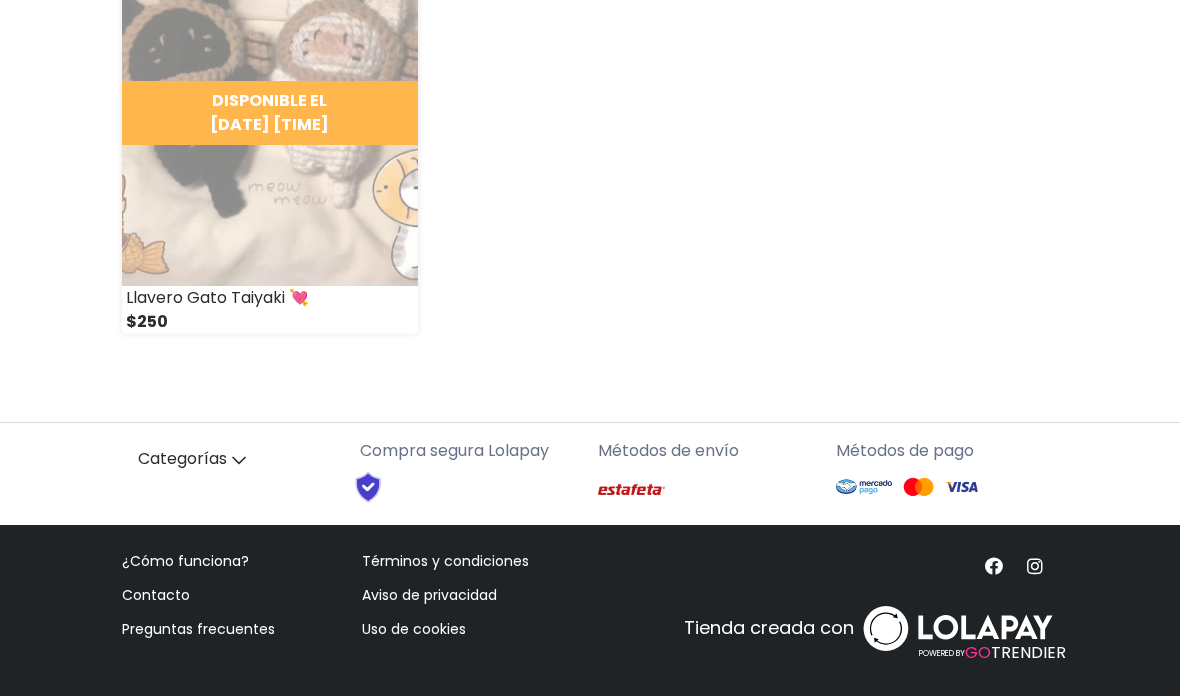 click at bounding box center [270, 81] 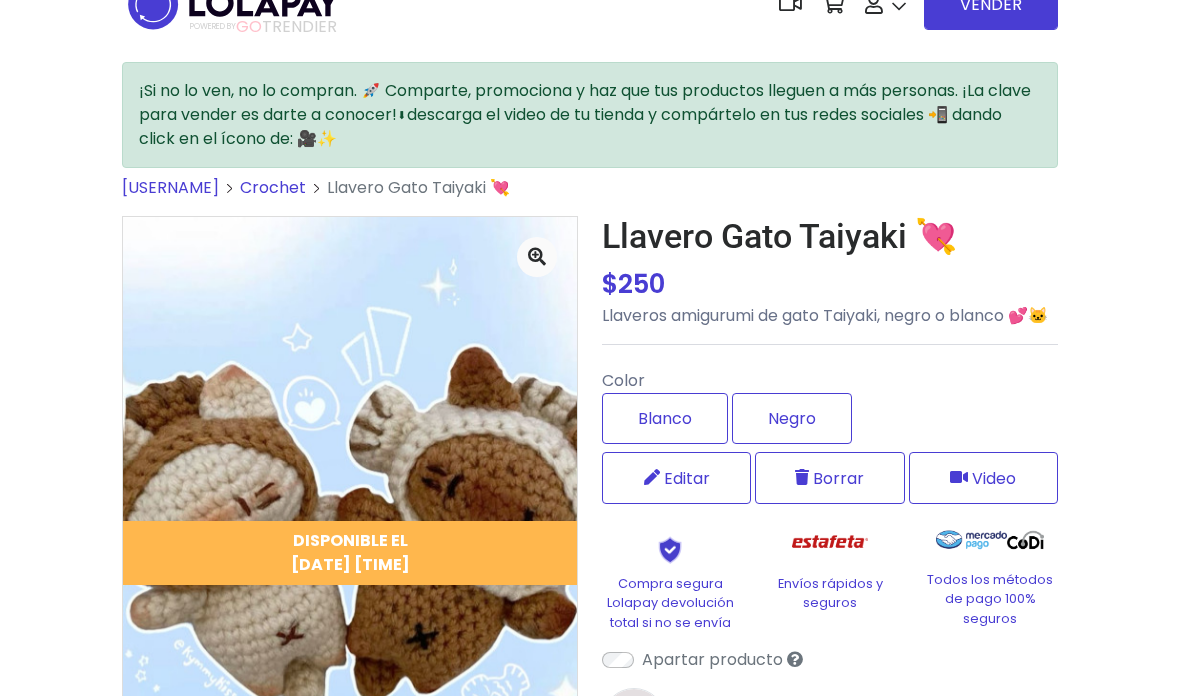 scroll, scrollTop: 0, scrollLeft: 0, axis: both 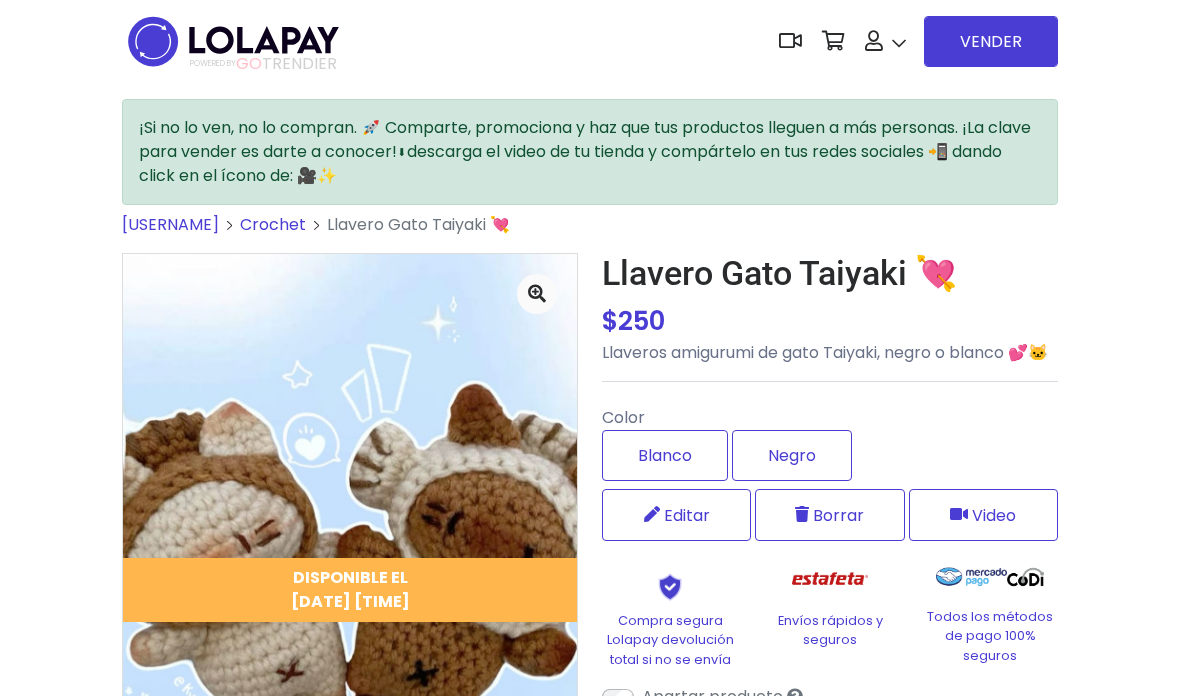 click at bounding box center (233, 41) 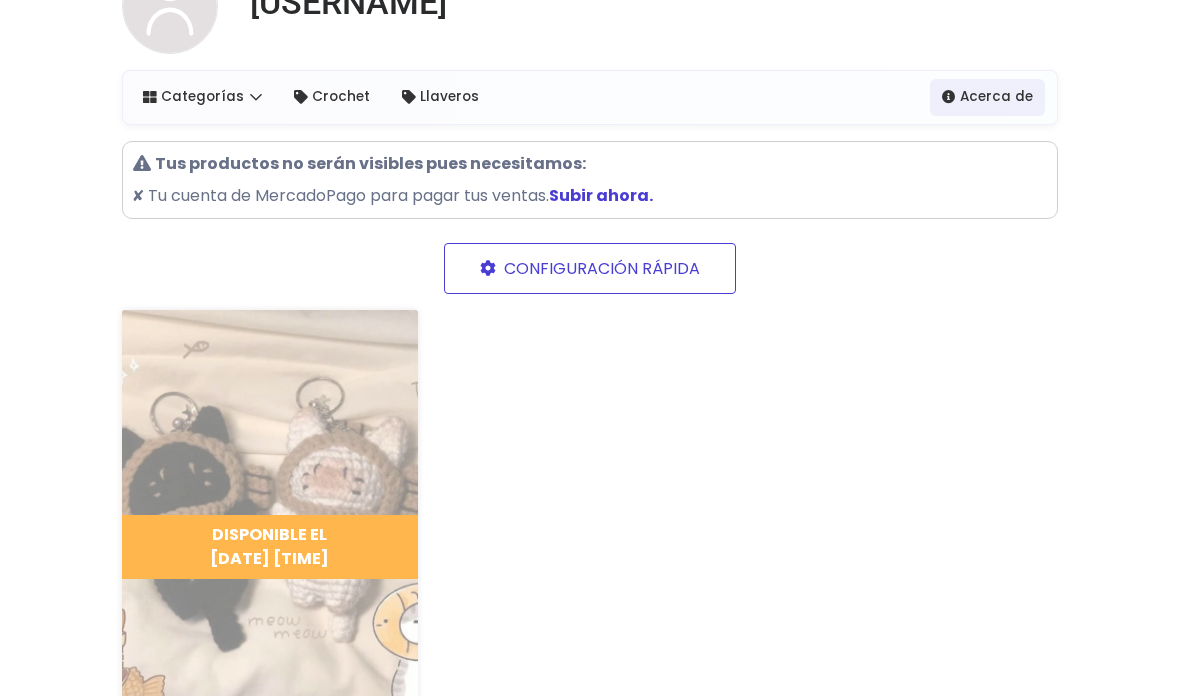 scroll, scrollTop: 0, scrollLeft: 0, axis: both 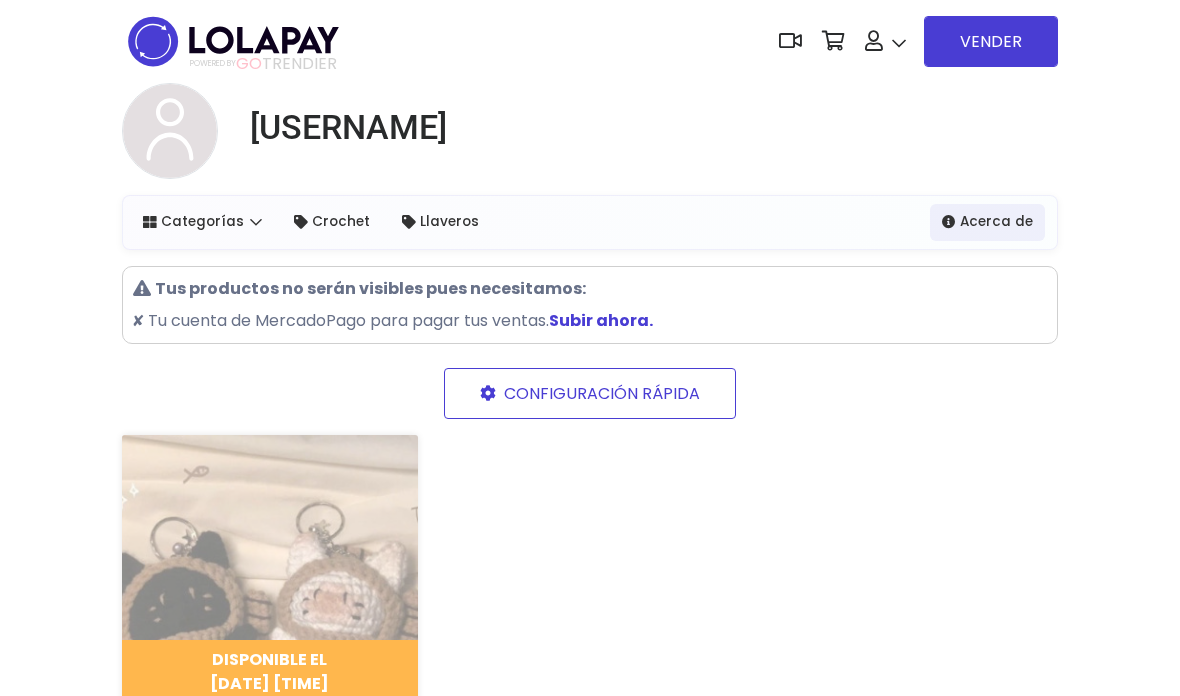 click on "Crochet" at bounding box center [332, 222] 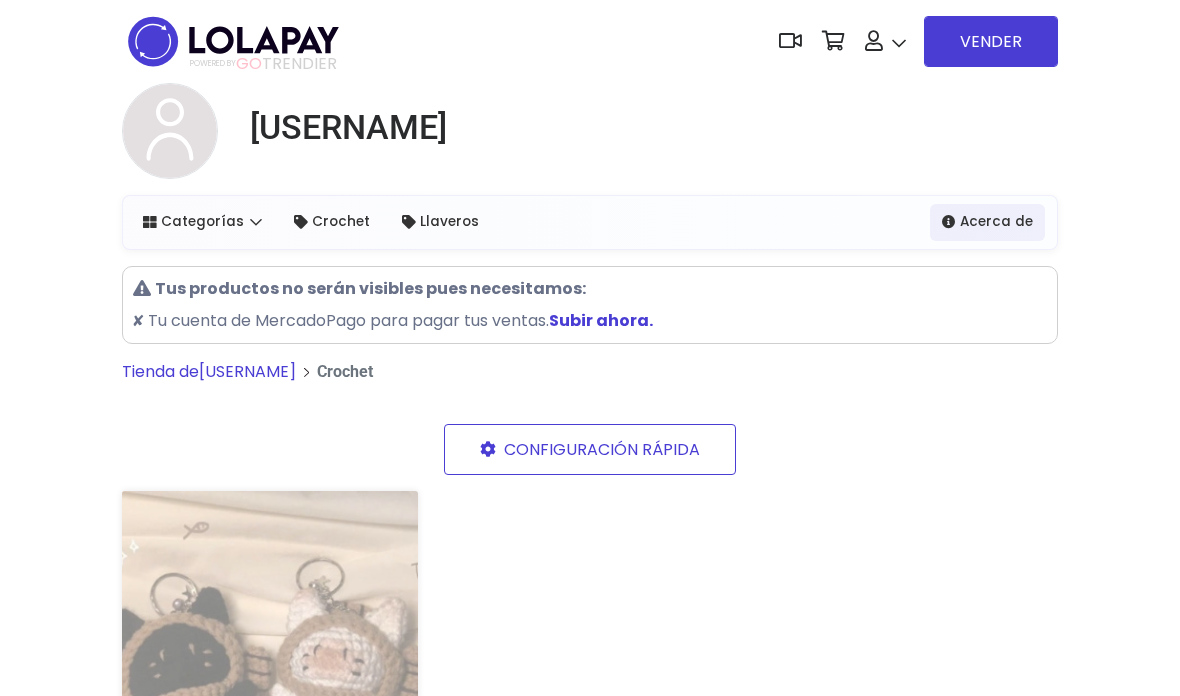 scroll, scrollTop: 0, scrollLeft: 0, axis: both 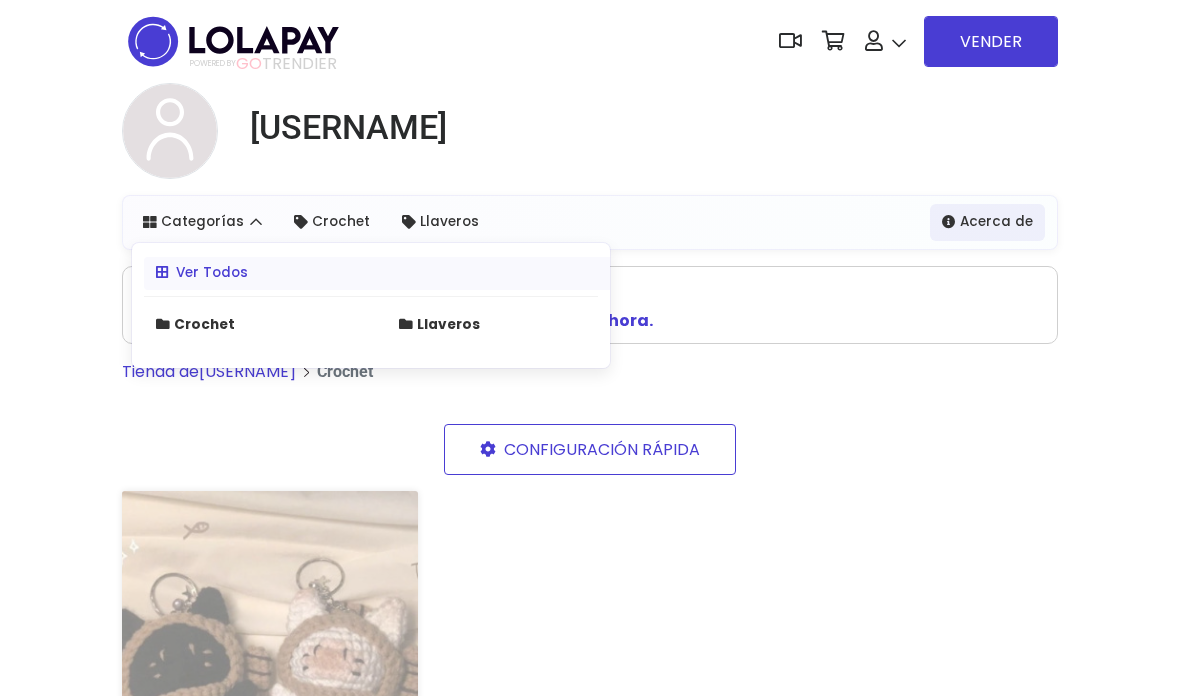 click on "[USERNAME]" at bounding box center [590, 139] 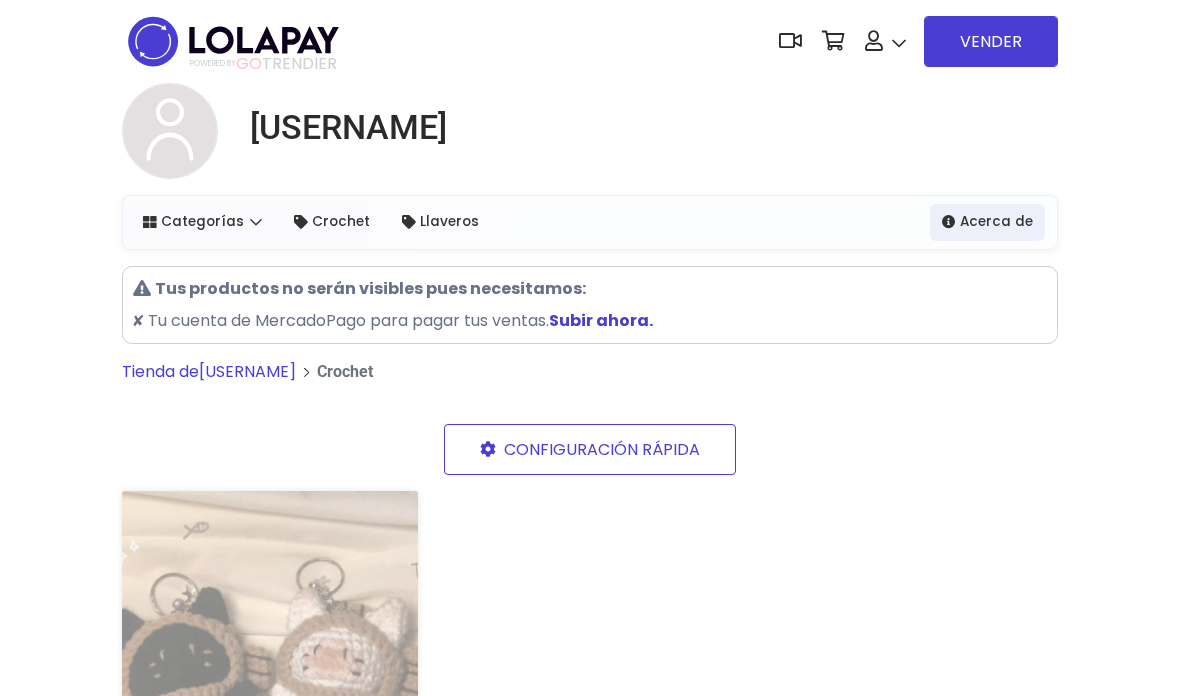 click on "CONFIGURACIÓN RÁPIDA" at bounding box center [590, 449] 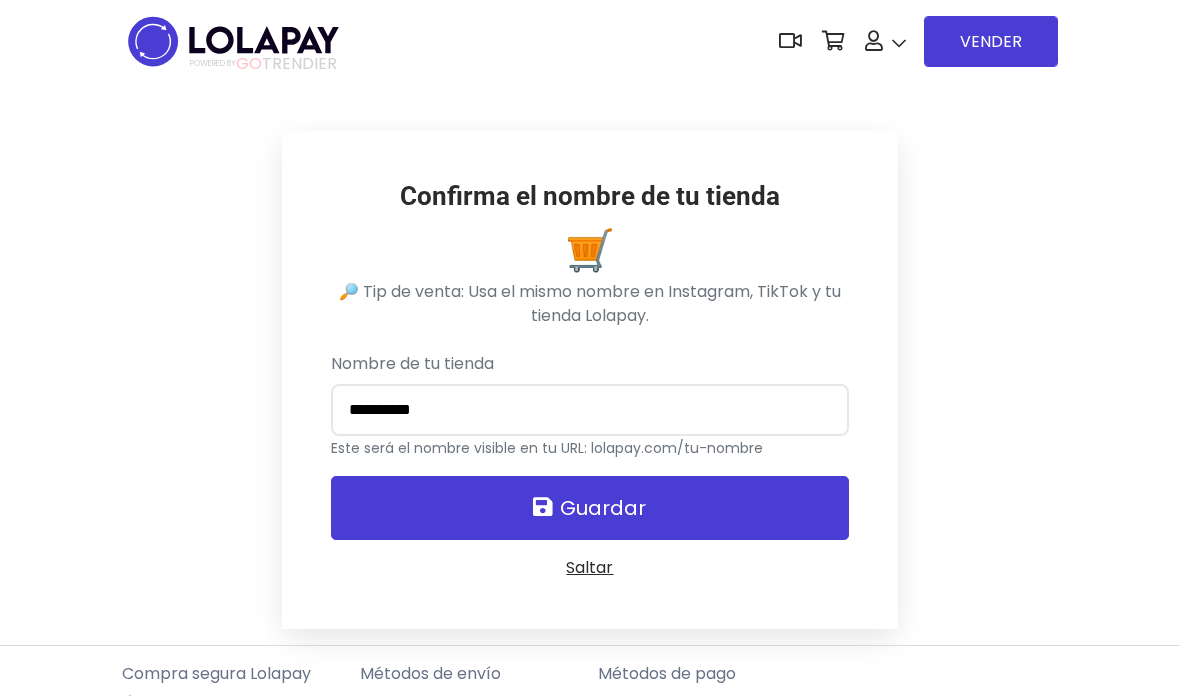 scroll, scrollTop: 0, scrollLeft: 0, axis: both 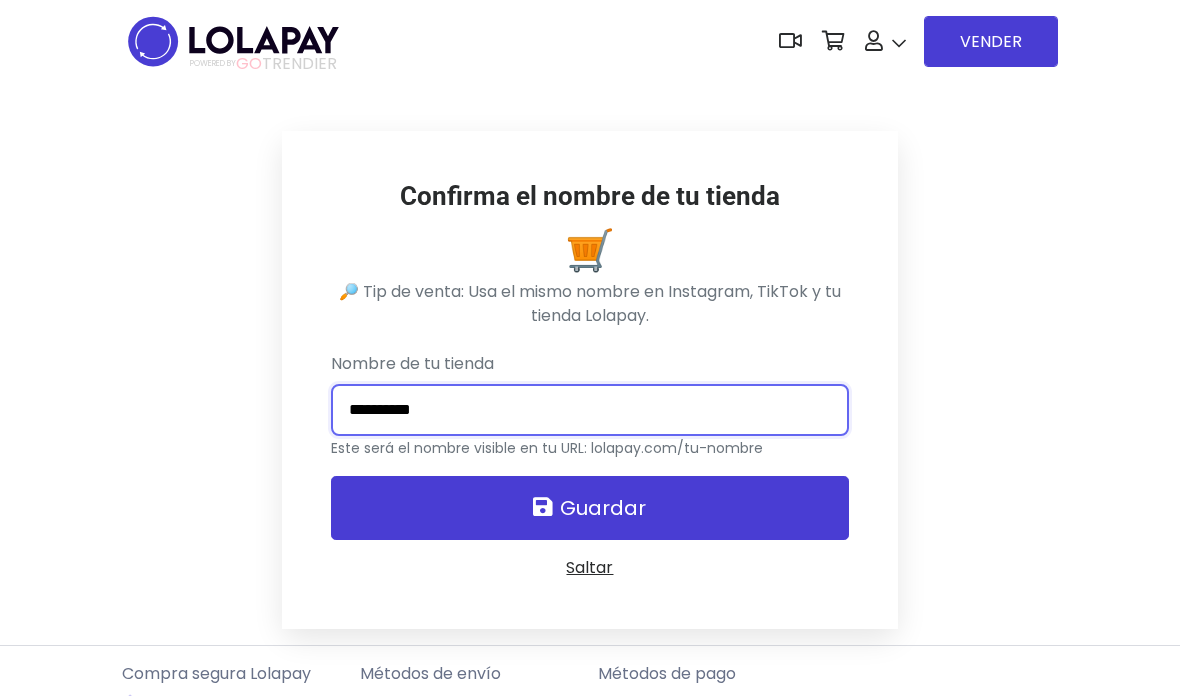 click on "**********" at bounding box center (589, 410) 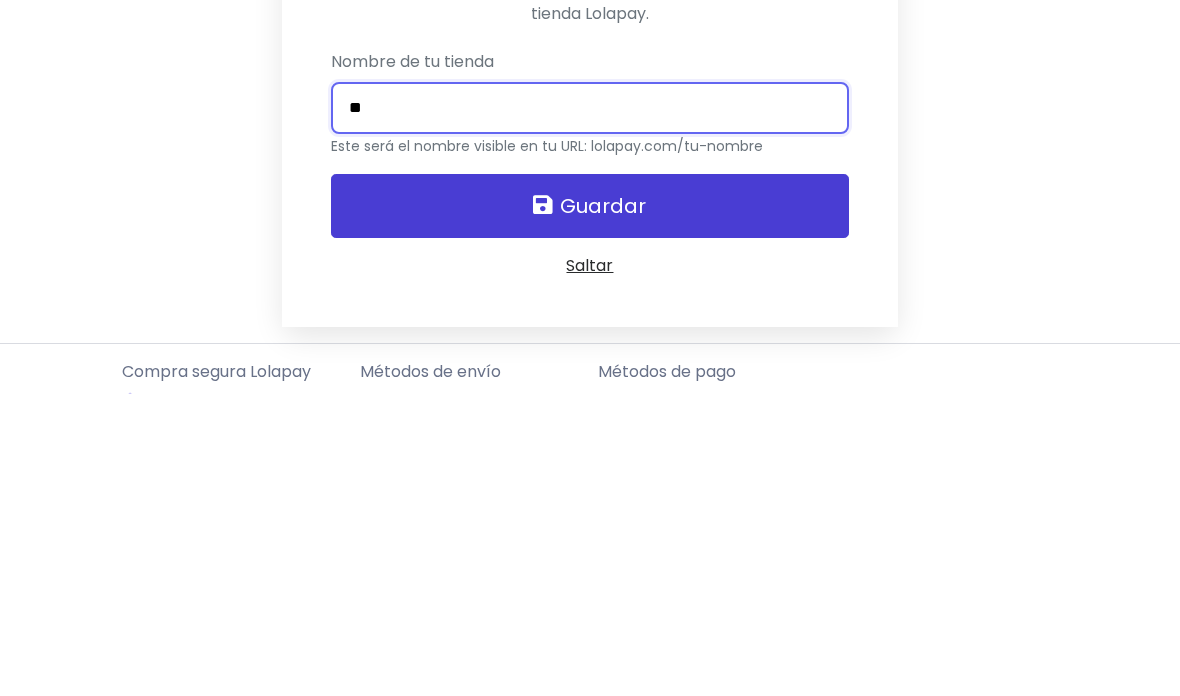 type on "*" 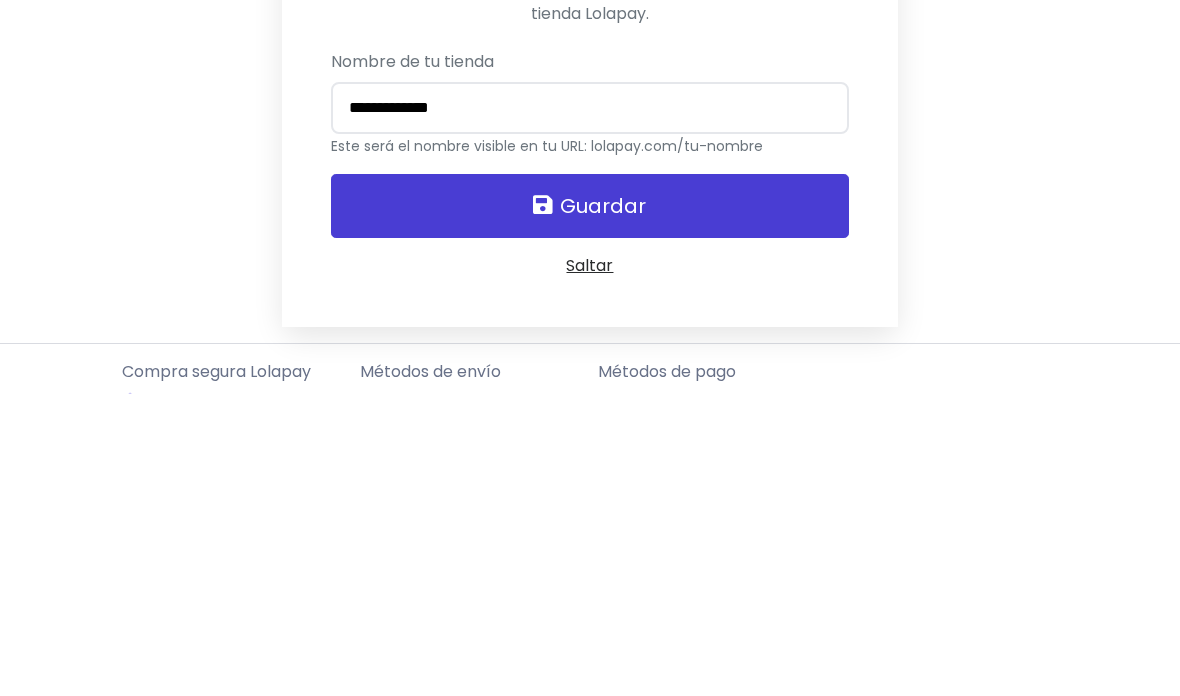 click on "Guardar" at bounding box center (589, 508) 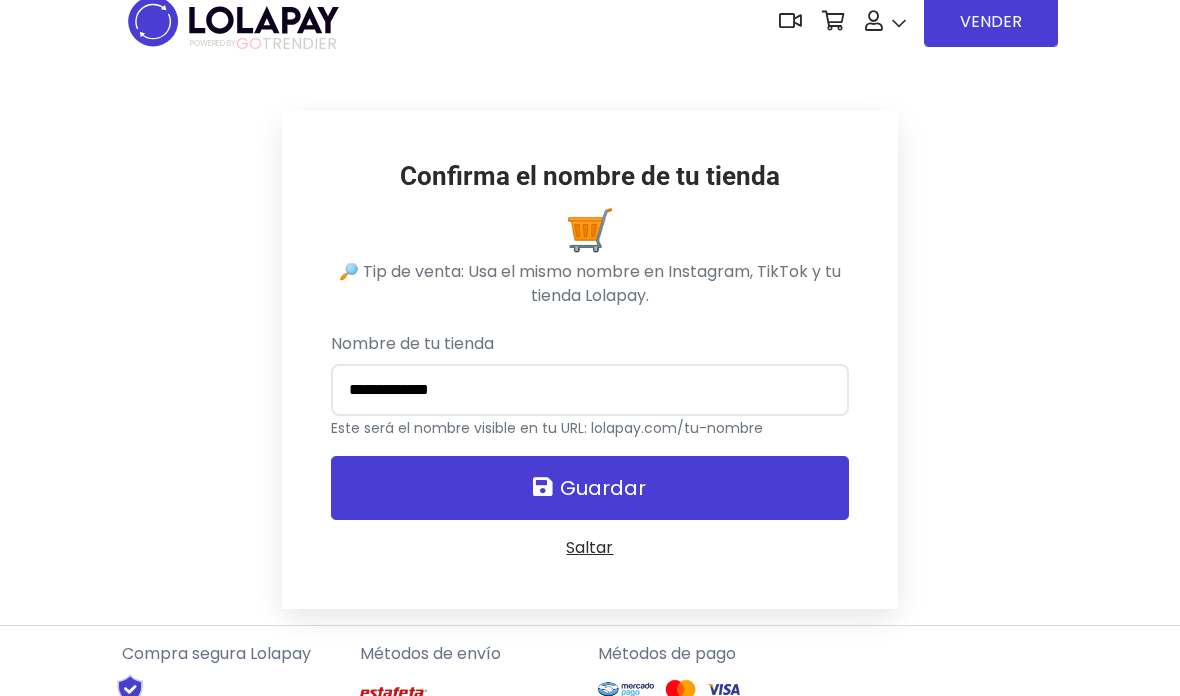 scroll, scrollTop: 0, scrollLeft: 0, axis: both 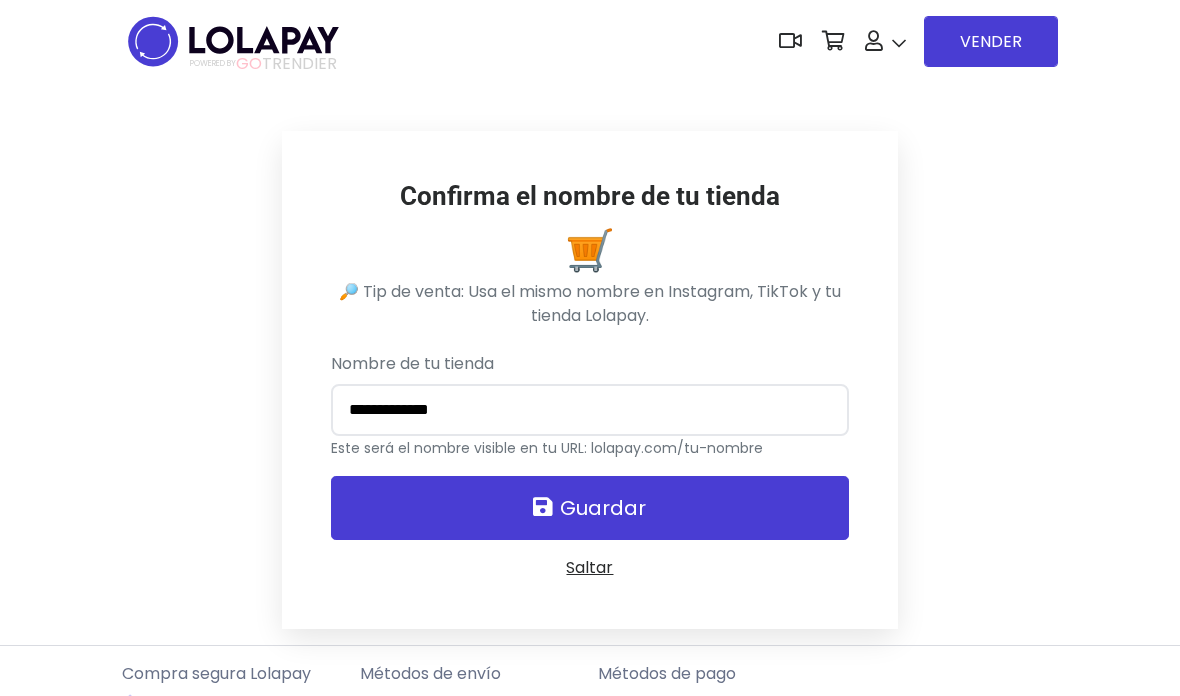 click on "Guardar" at bounding box center (589, 508) 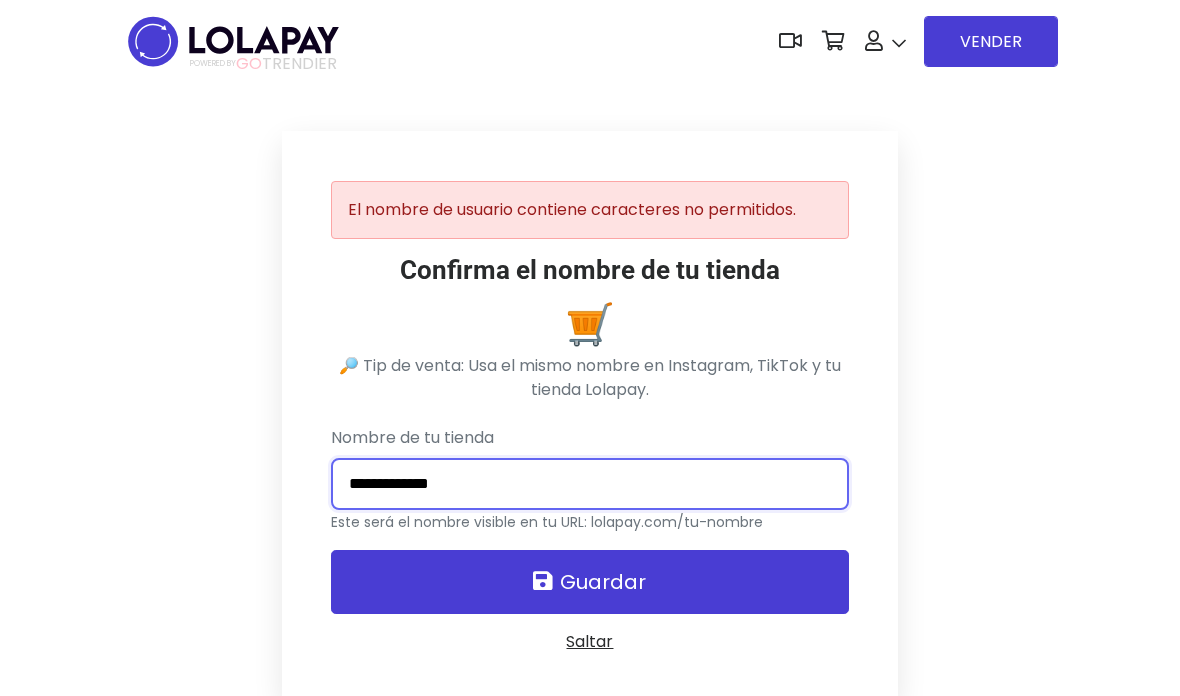 click on "**********" at bounding box center [589, 484] 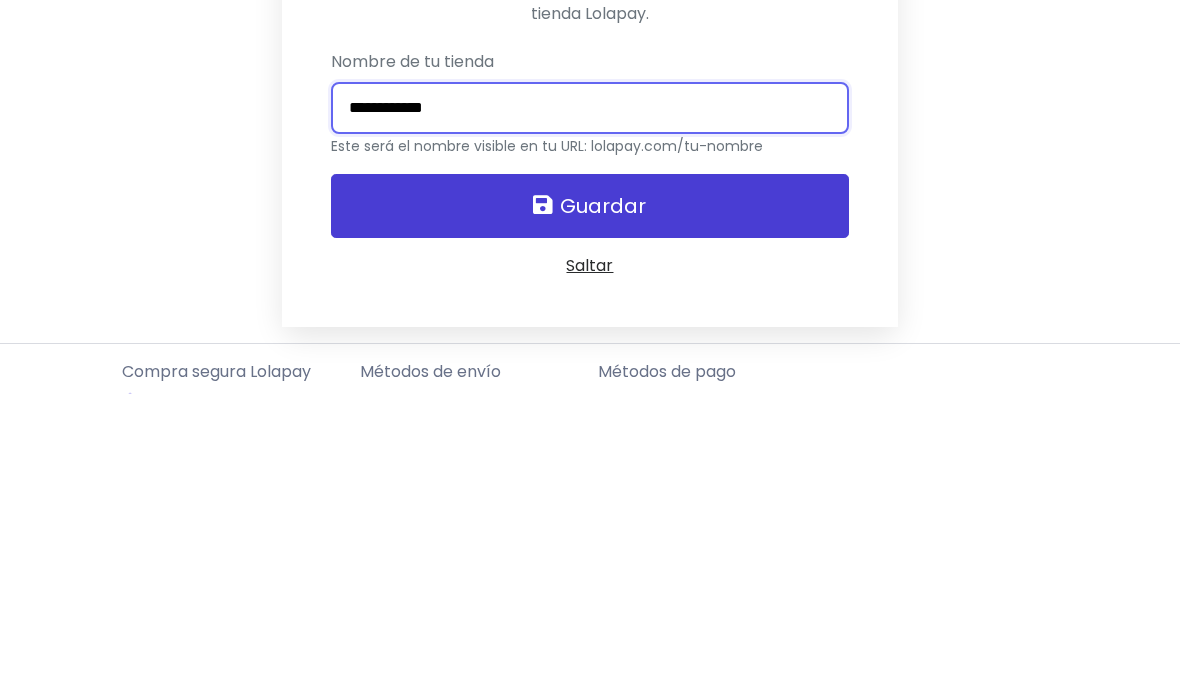 type on "**********" 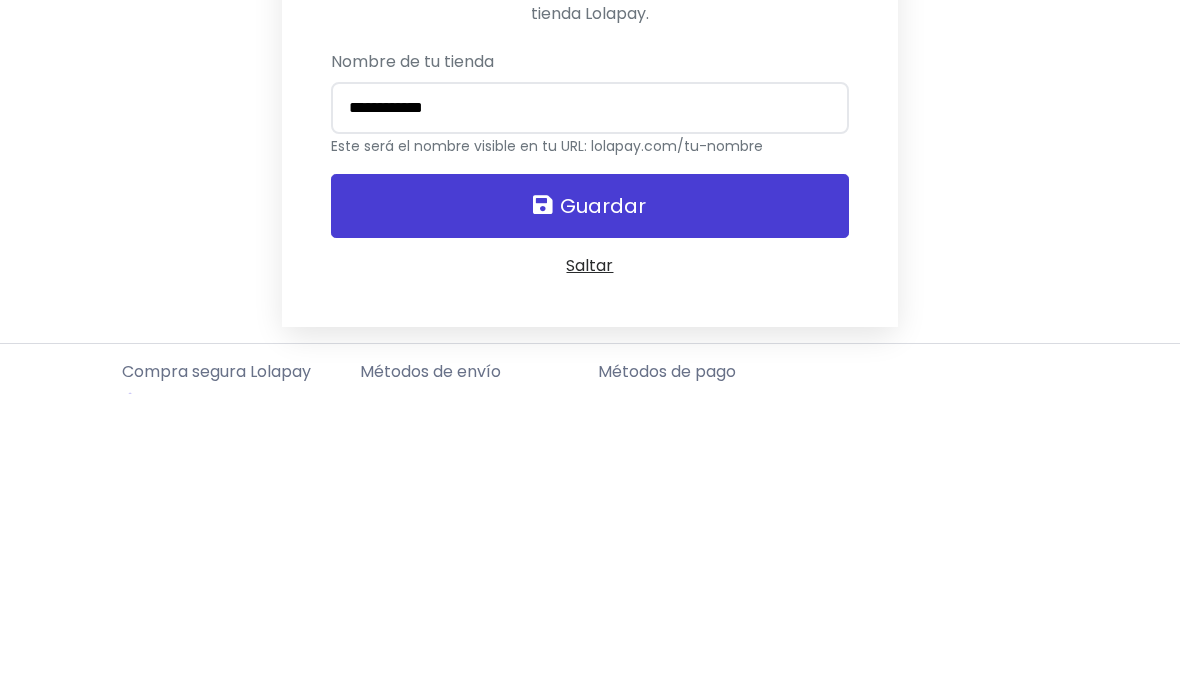 click on "Guardar" at bounding box center [589, 508] 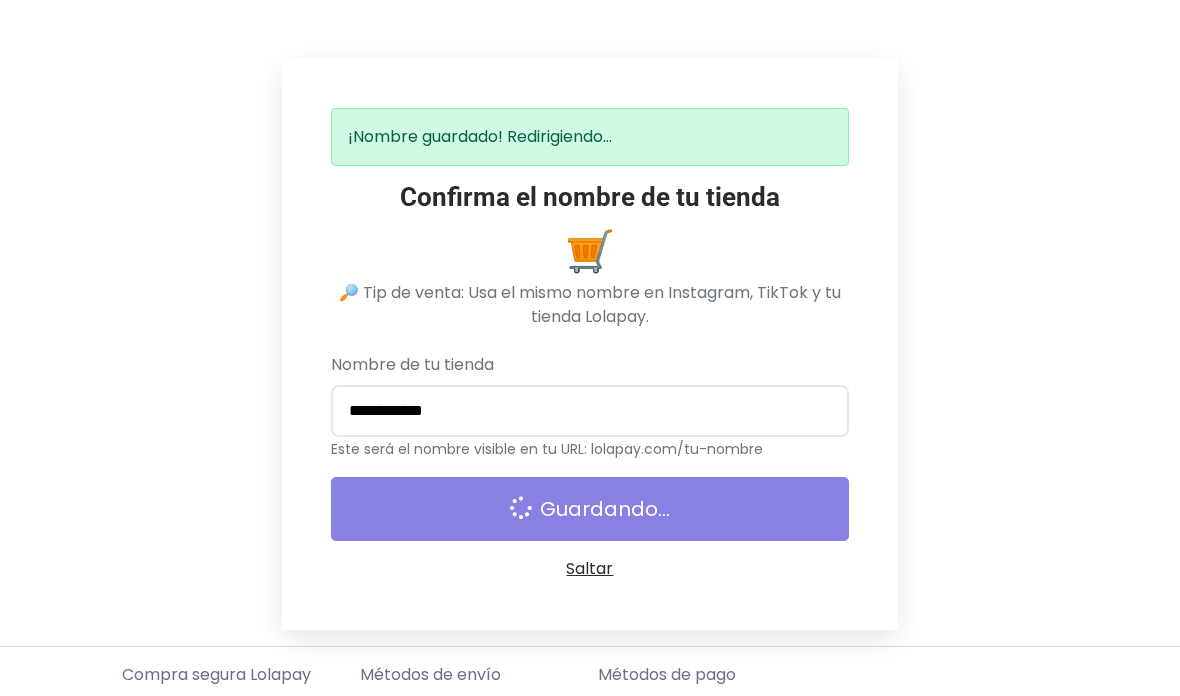 scroll, scrollTop: 56, scrollLeft: 0, axis: vertical 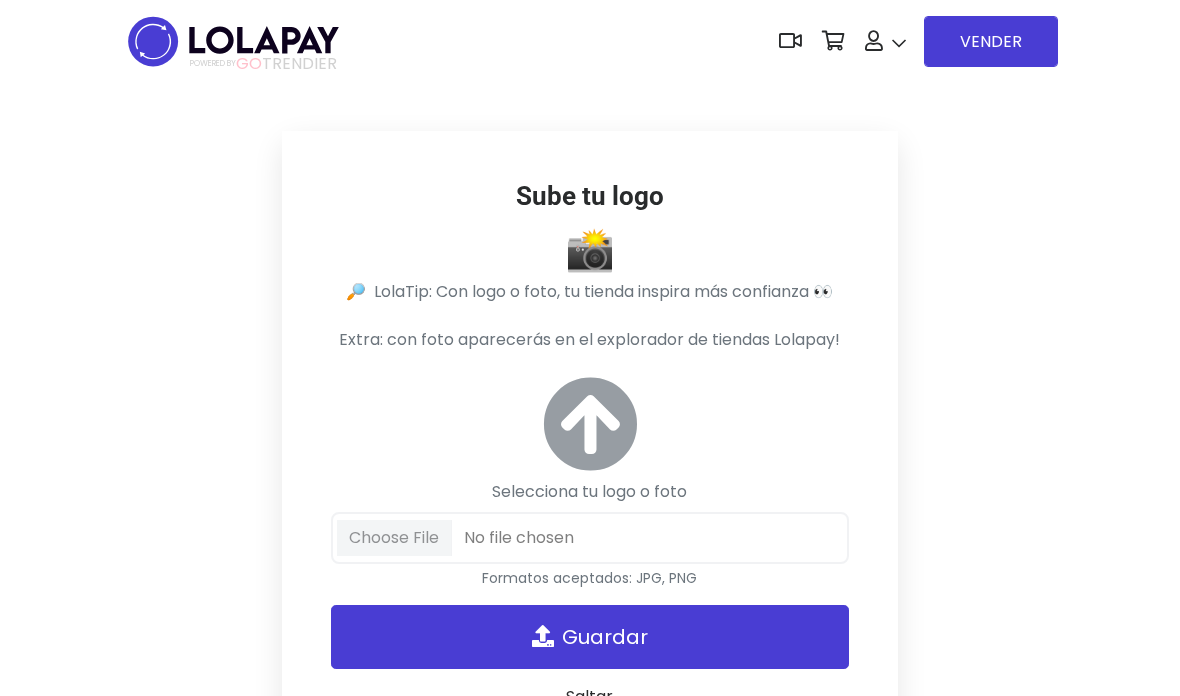 click on "Guardar" at bounding box center [589, 637] 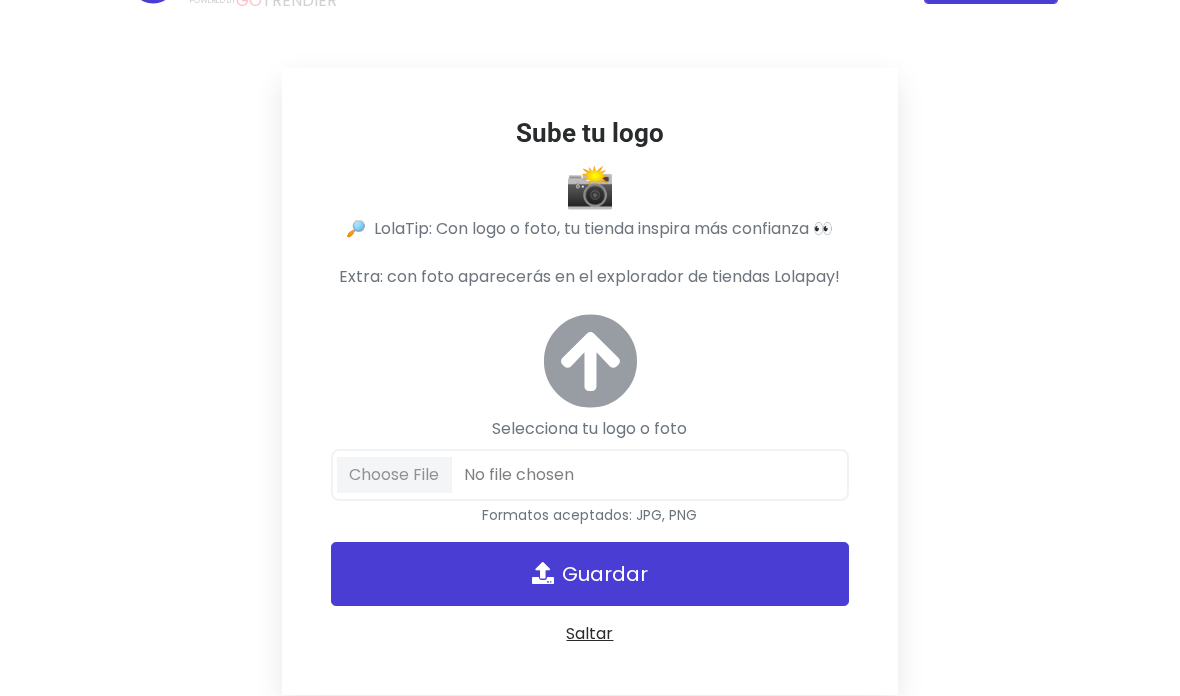 click on "Guardar" at bounding box center (589, 574) 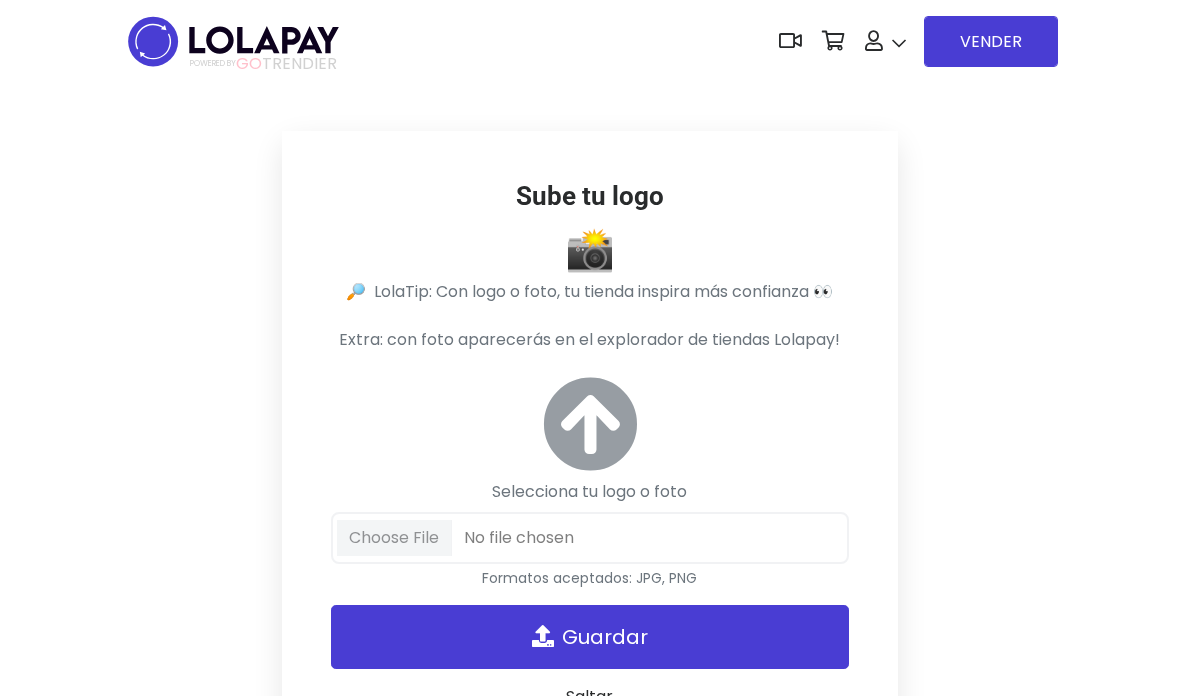 scroll, scrollTop: 0, scrollLeft: 0, axis: both 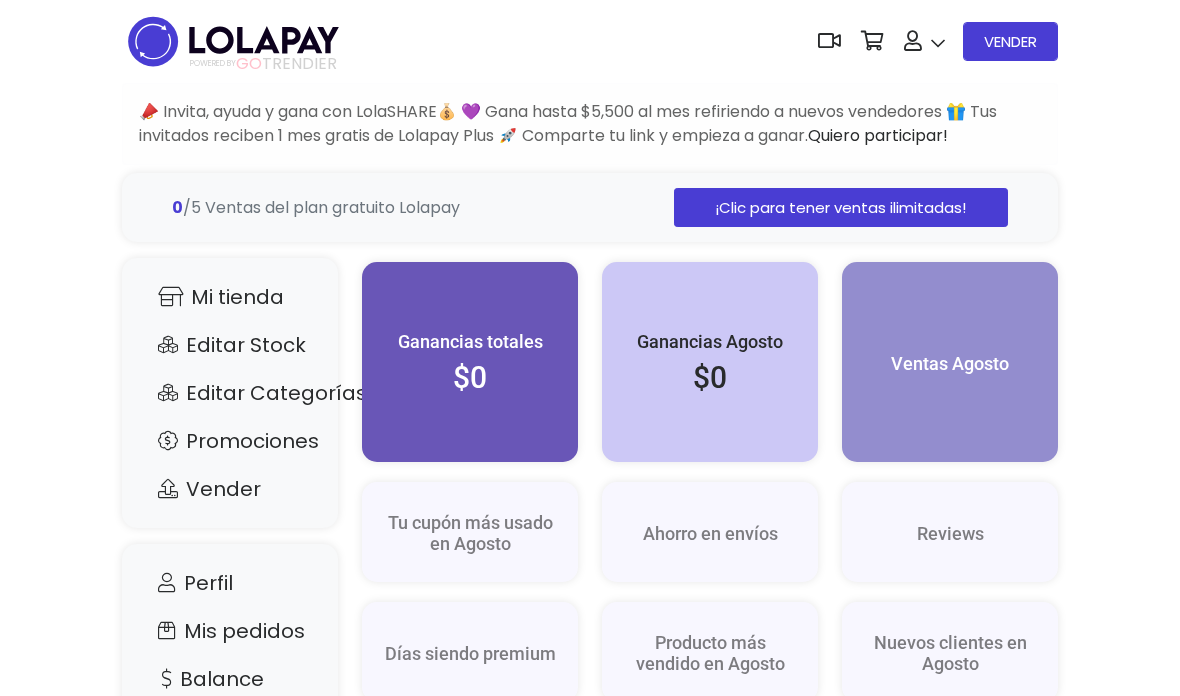 click on "Mi tienda" at bounding box center (230, 297) 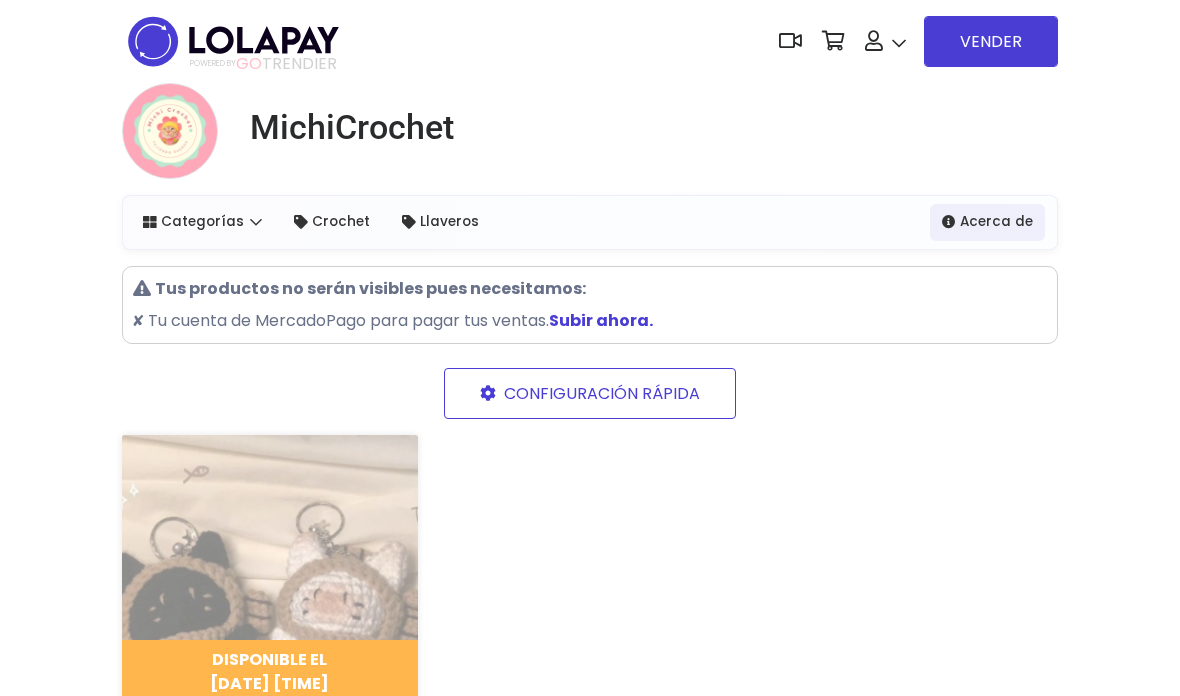 scroll, scrollTop: 0, scrollLeft: 0, axis: both 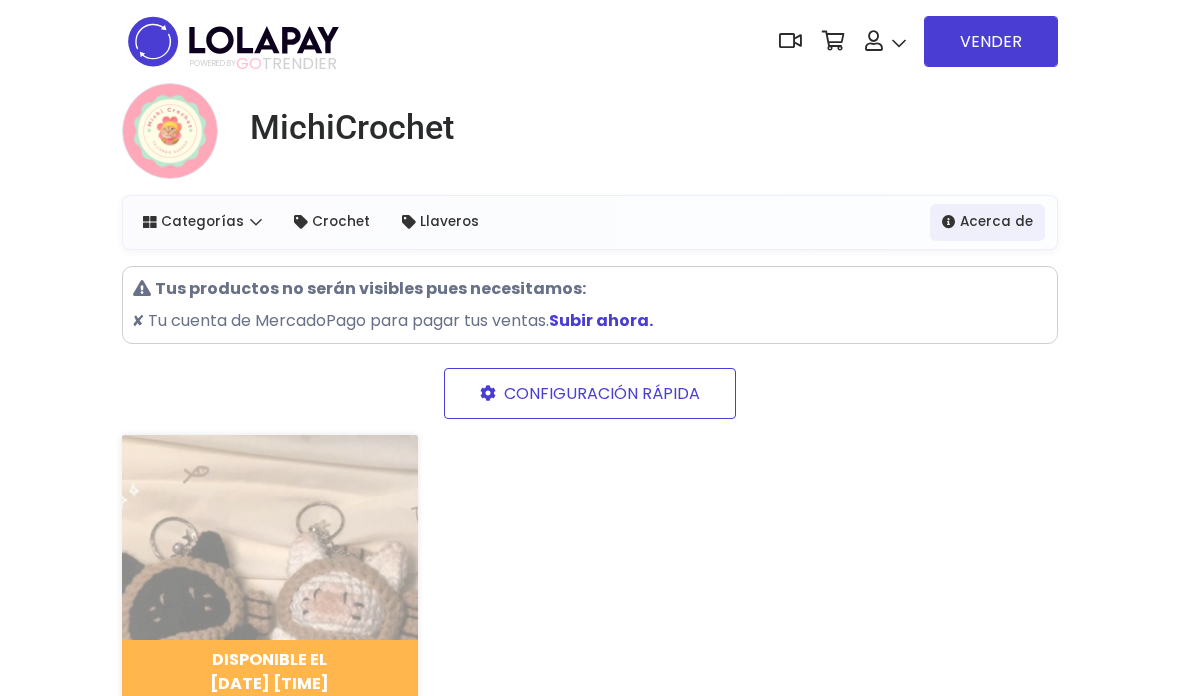 click on "Subir ahora." at bounding box center [601, 320] 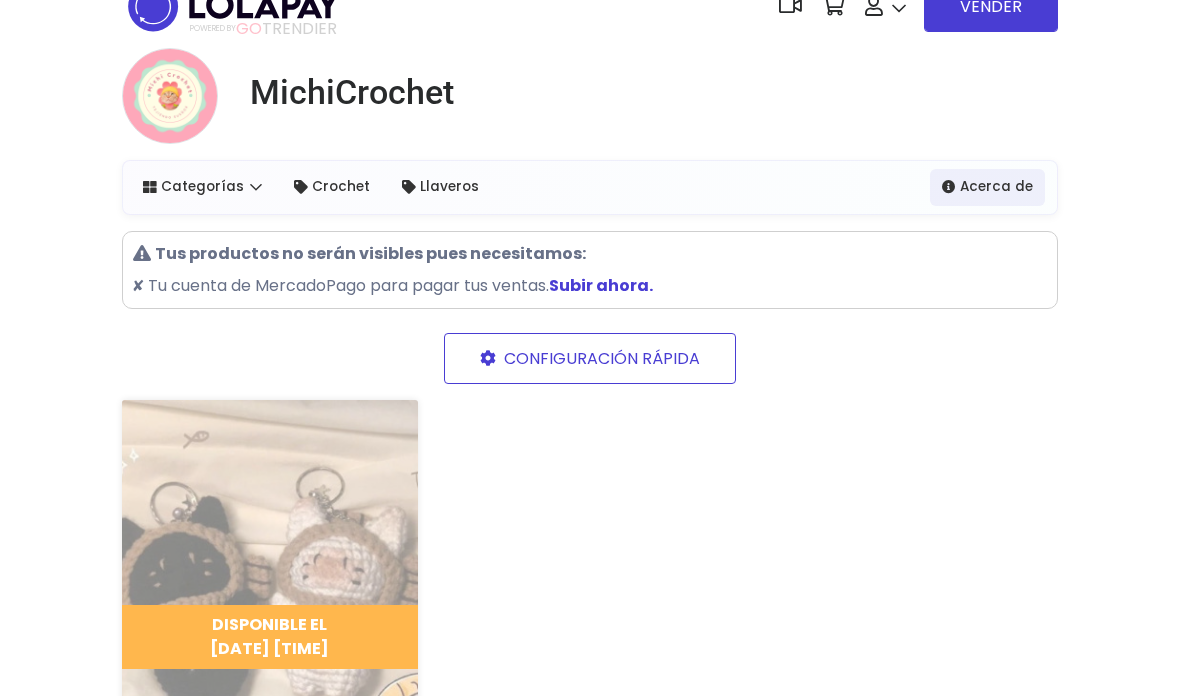 scroll, scrollTop: 0, scrollLeft: 0, axis: both 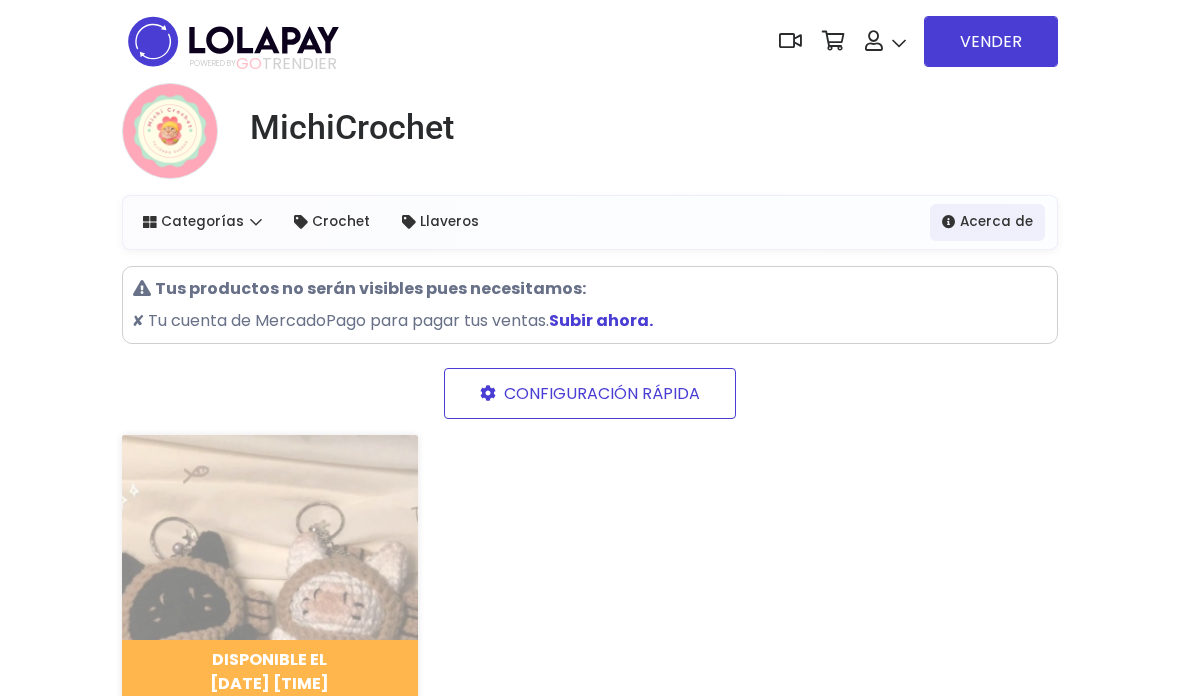 click on "CONFIGURACIÓN RÁPIDA" at bounding box center (590, 393) 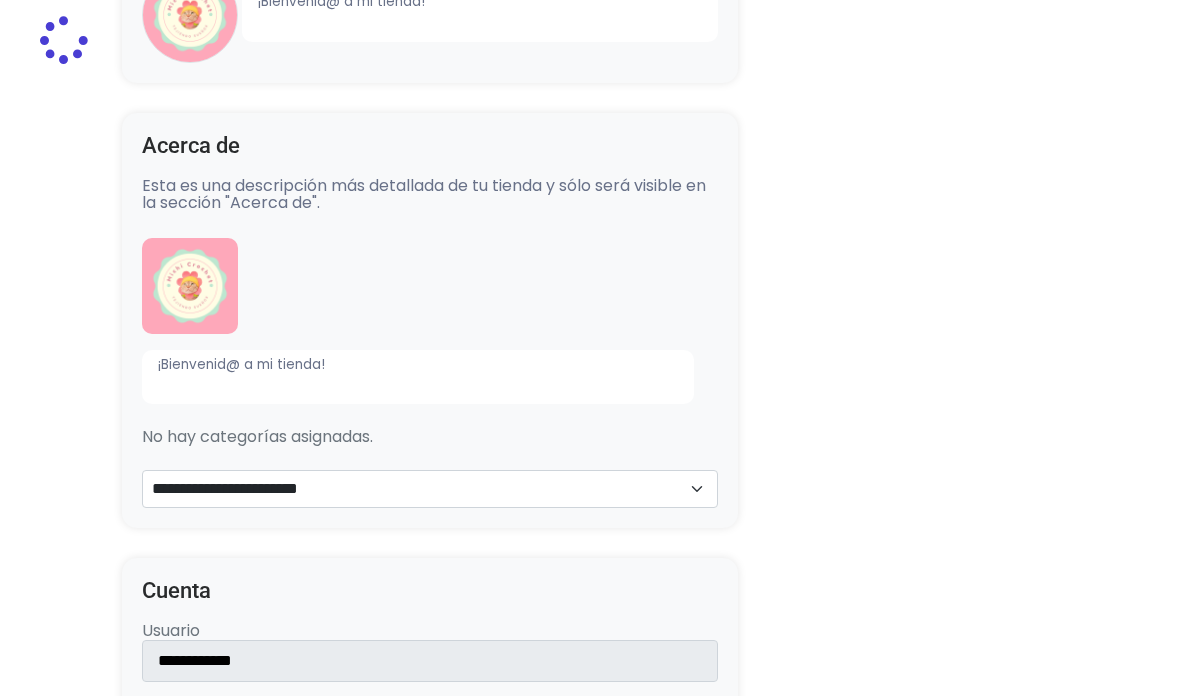 type on "********" 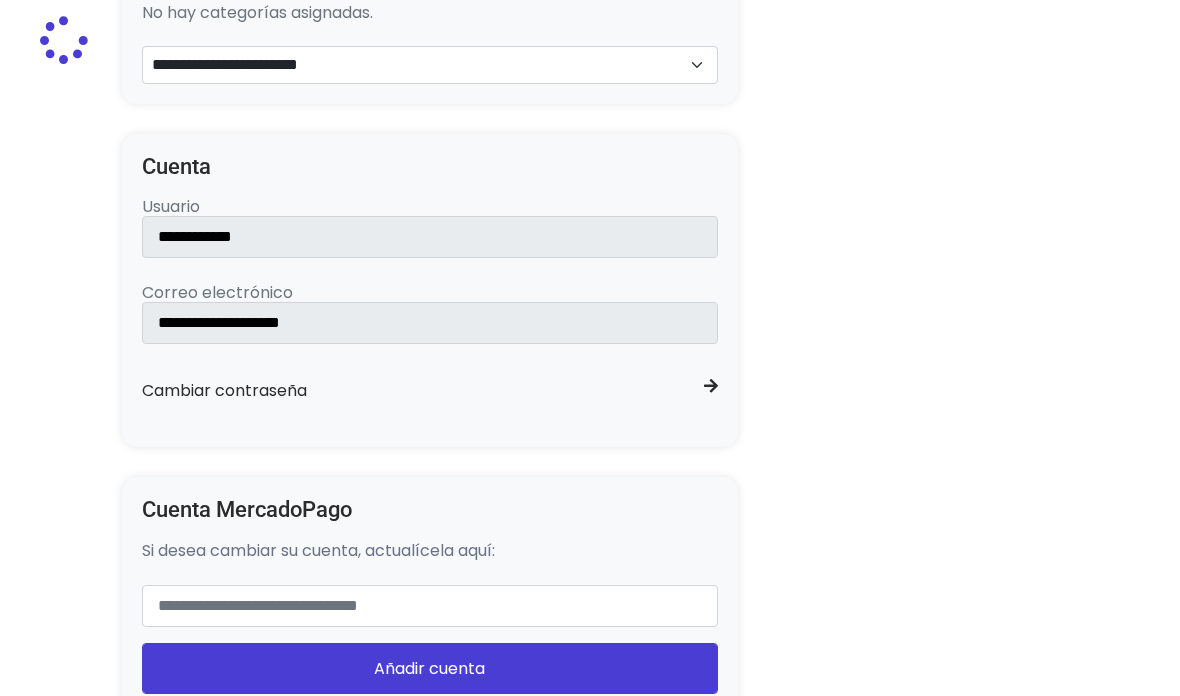 select on "*******" 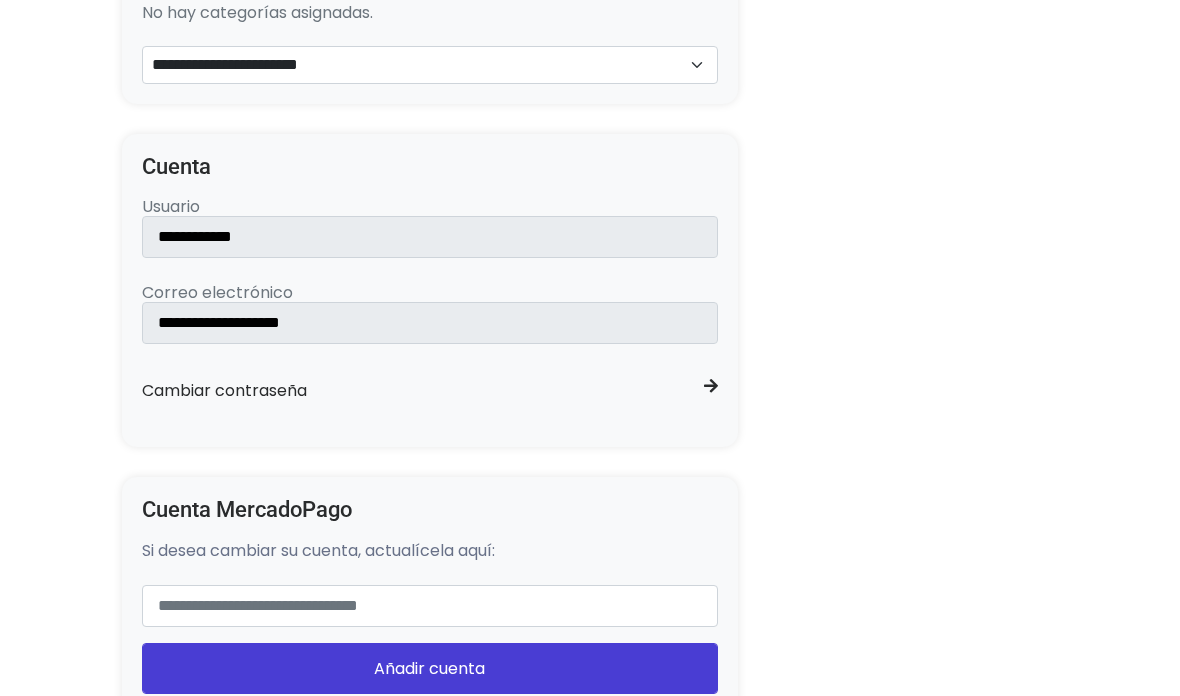 scroll, scrollTop: 1274, scrollLeft: 0, axis: vertical 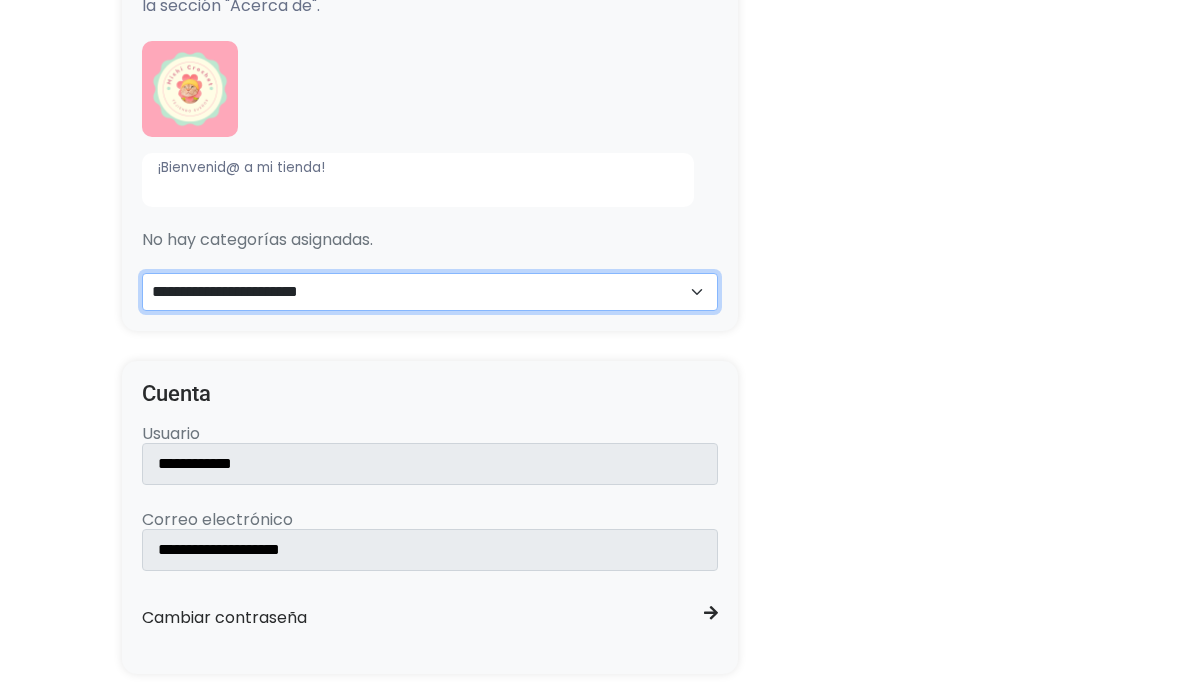 click on "**********" at bounding box center [430, 293] 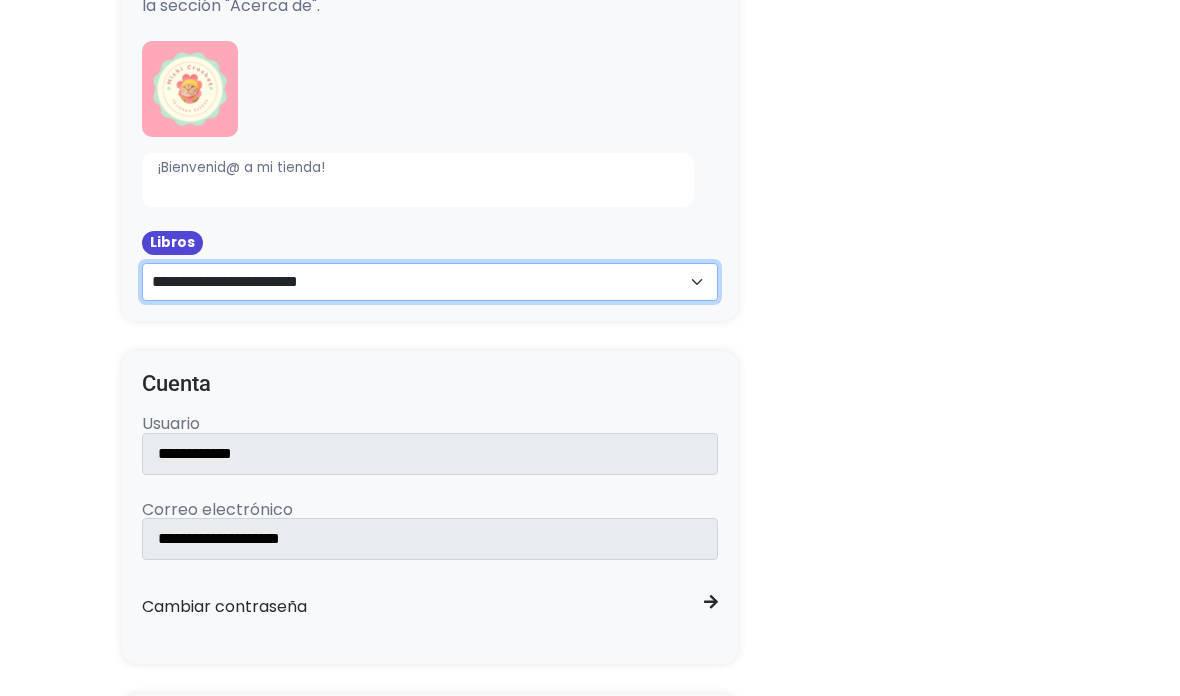 click on "**********" at bounding box center [430, 282] 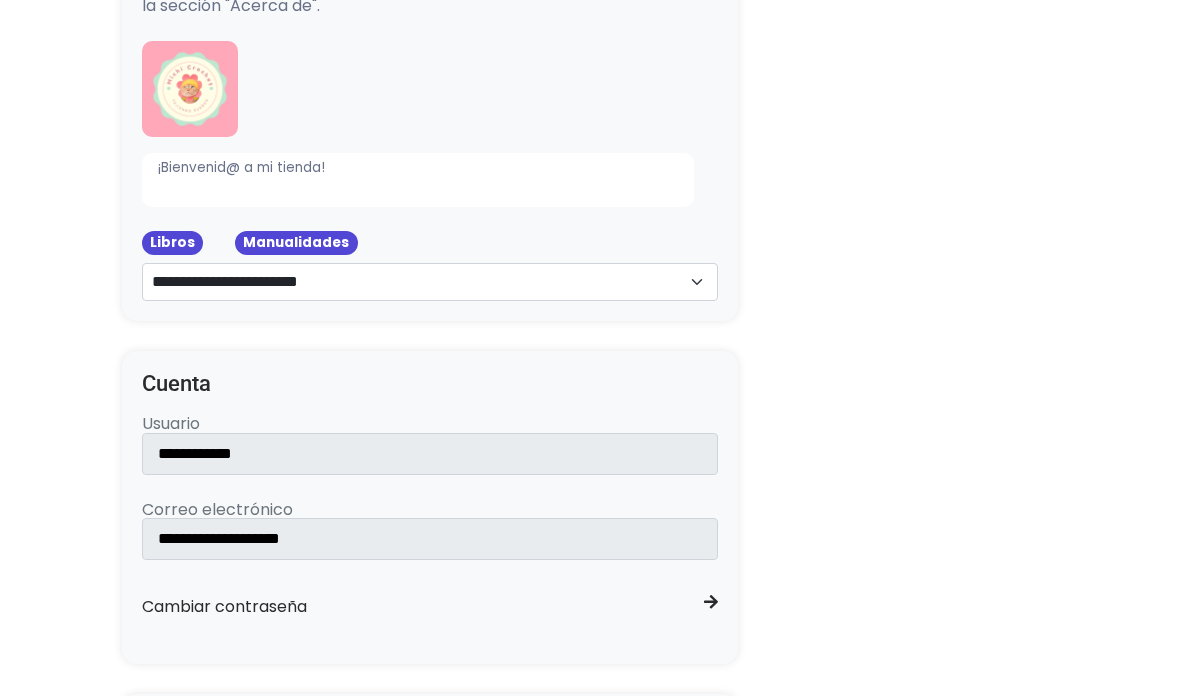 click on "Libros" at bounding box center [172, 242] 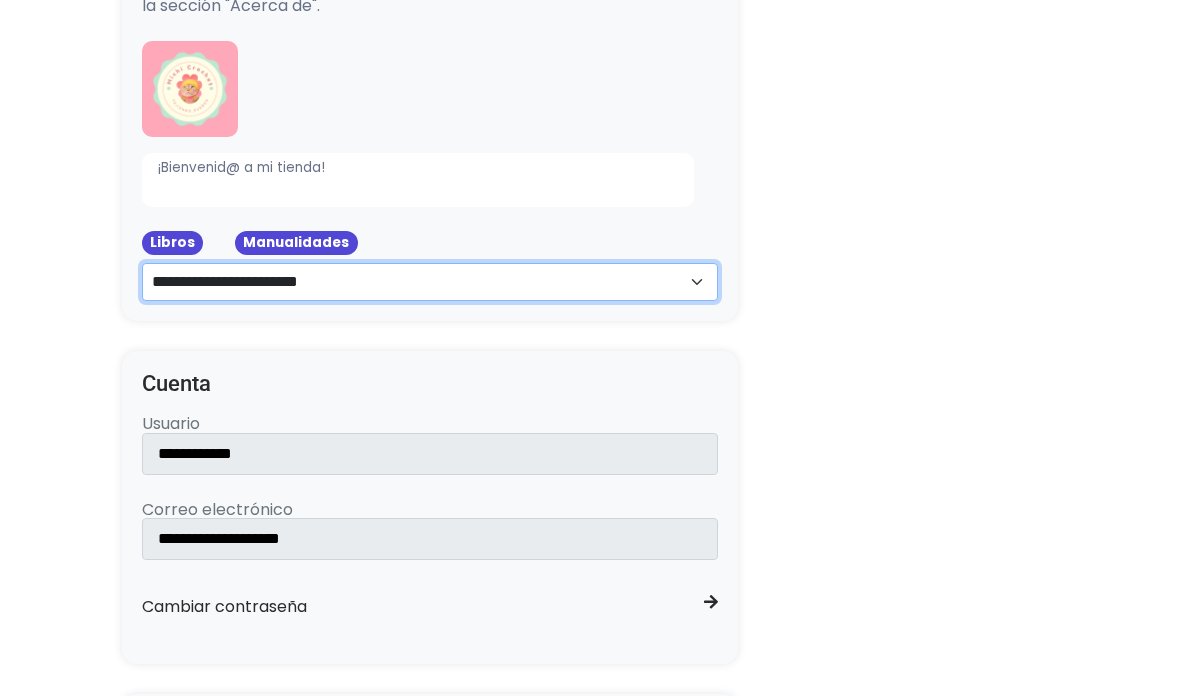 select on "**" 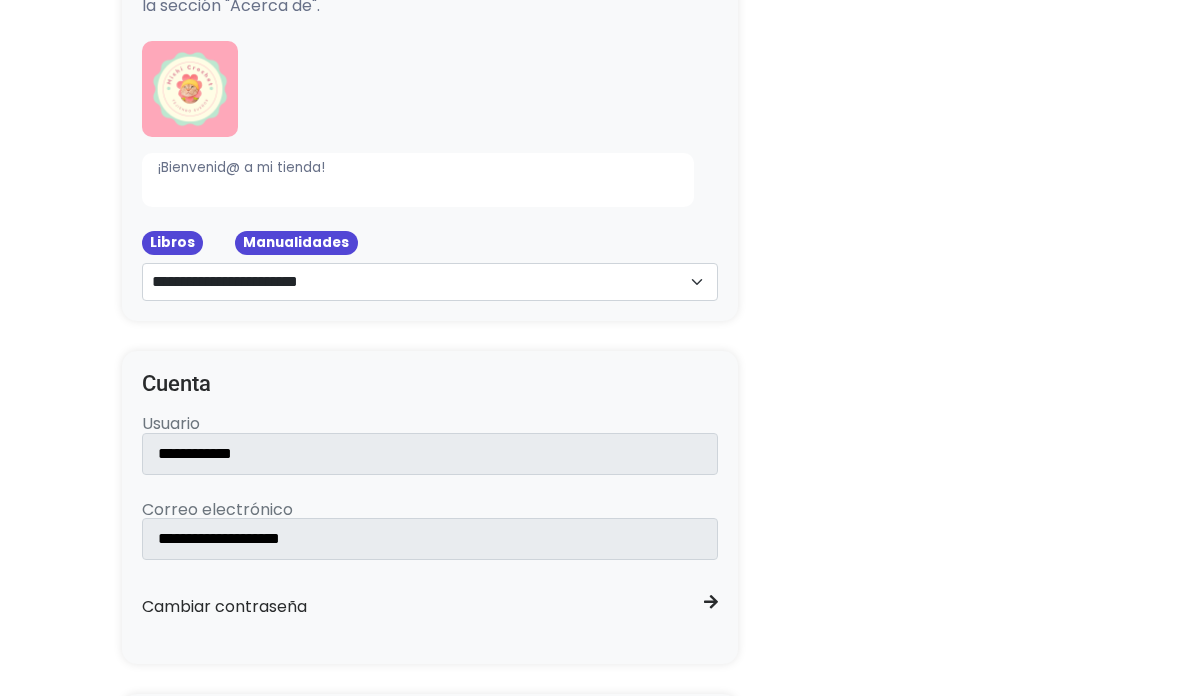 click on "Configuración de Tienda
Ocultar productos vendidos
Ocultar barra Lolapay
Cabecera central
Importador de Instagram
Para importar tus publicaciones de Instagram, primero necesitas autorizar a Lolapay a acceder a tu cuenta de Instagram.
Por favor, ingresa tu nombre de usuario de Instagram a continuación:
Autorizar
Presentación
Esta es una descripción corta de tu tienda, da clic sobre el texto y sobre la imagen para modificarla." at bounding box center [590, 783] 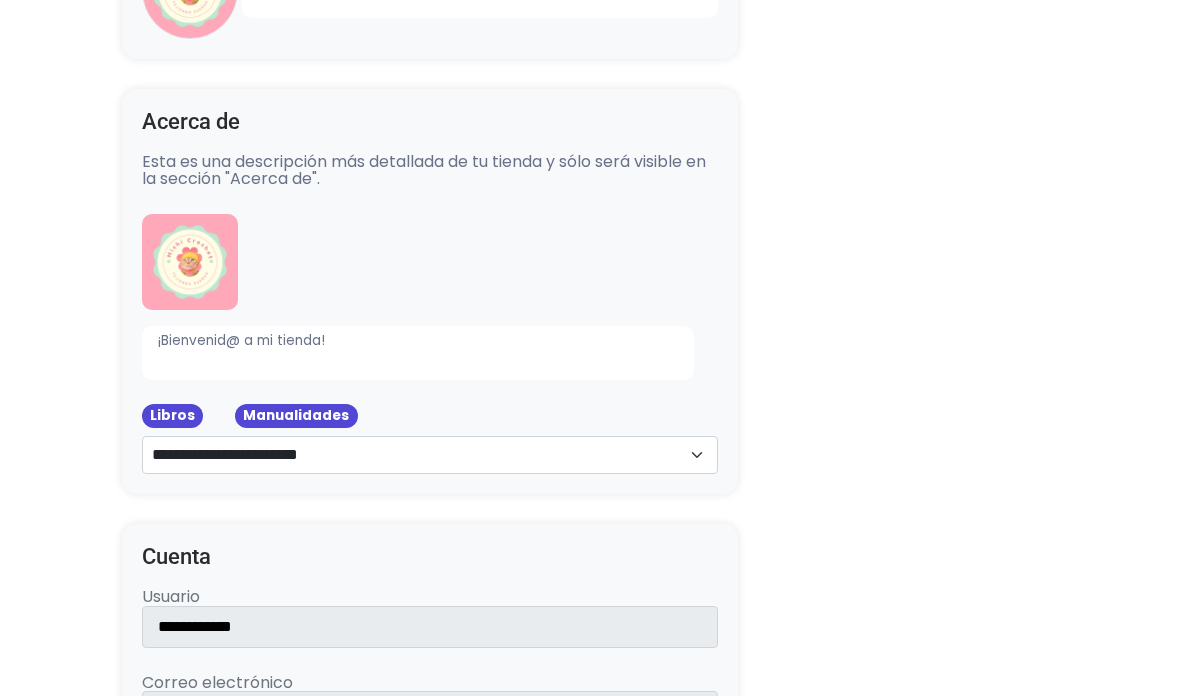 scroll, scrollTop: 847, scrollLeft: 0, axis: vertical 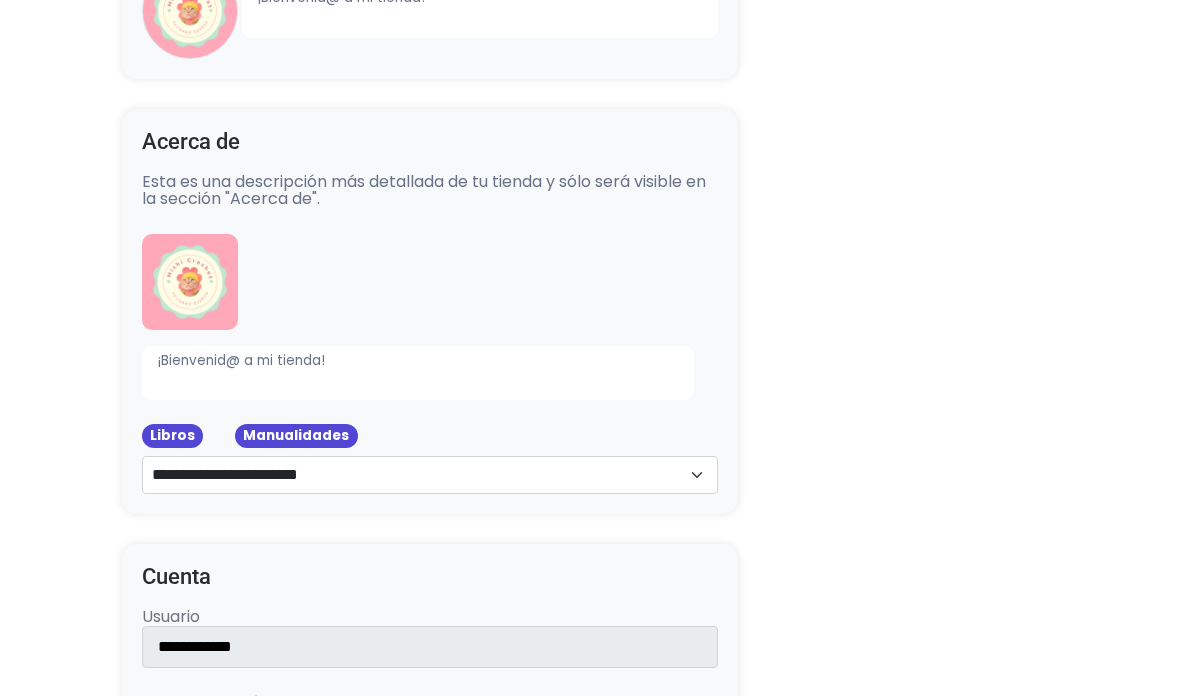 click at bounding box center (430, 282) 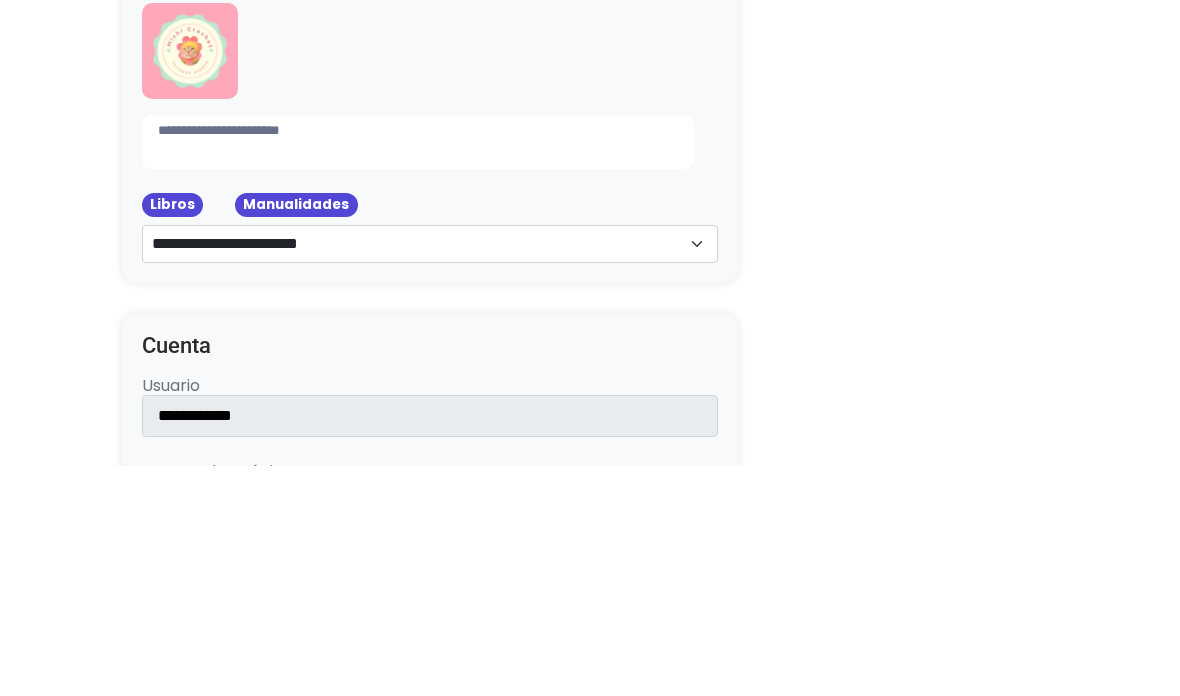 click on "Libros" at bounding box center (172, 435) 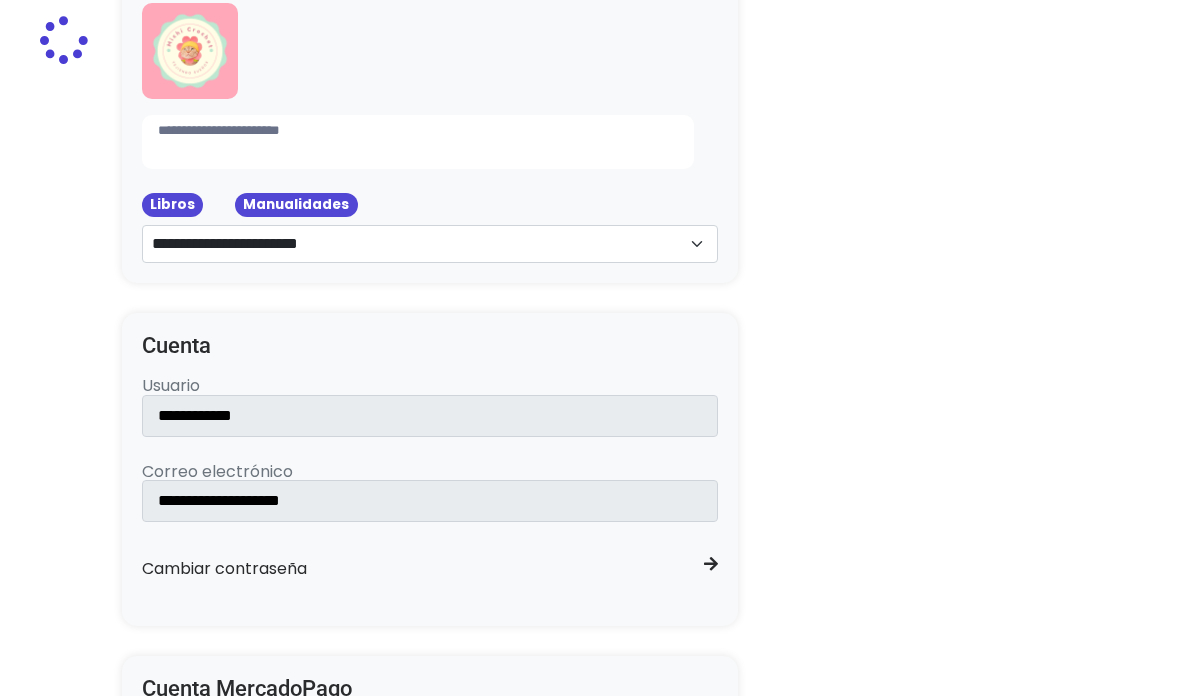 click on "Libros" at bounding box center [172, 204] 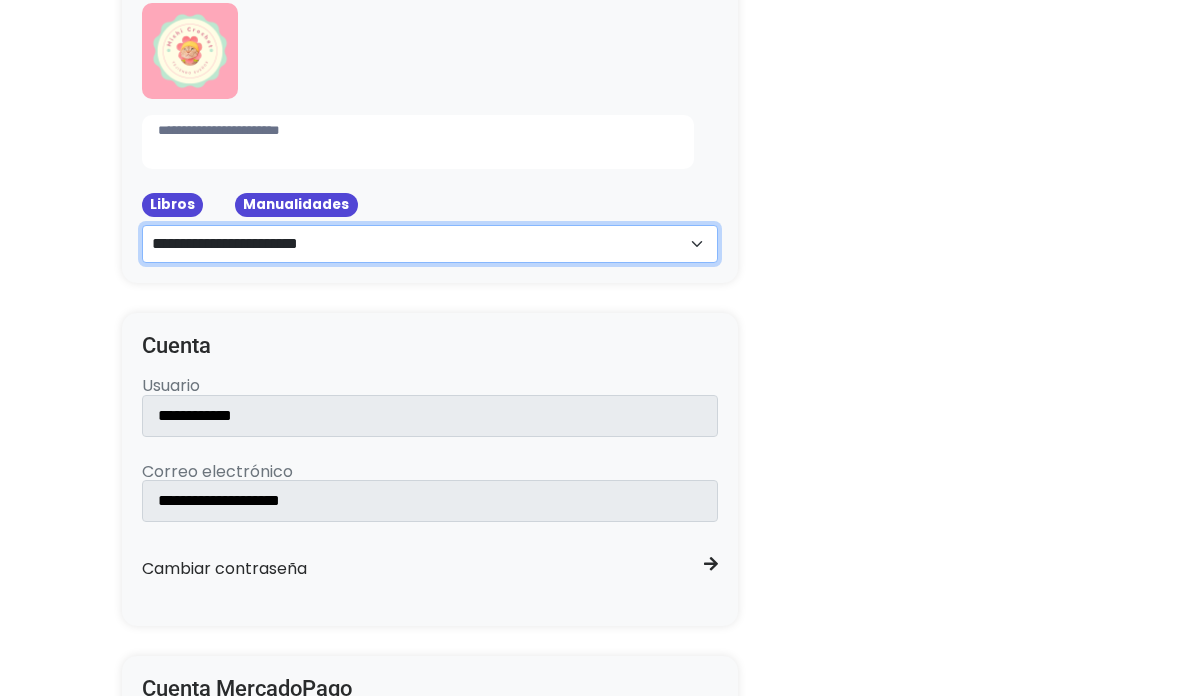 click on "**********" at bounding box center [430, 244] 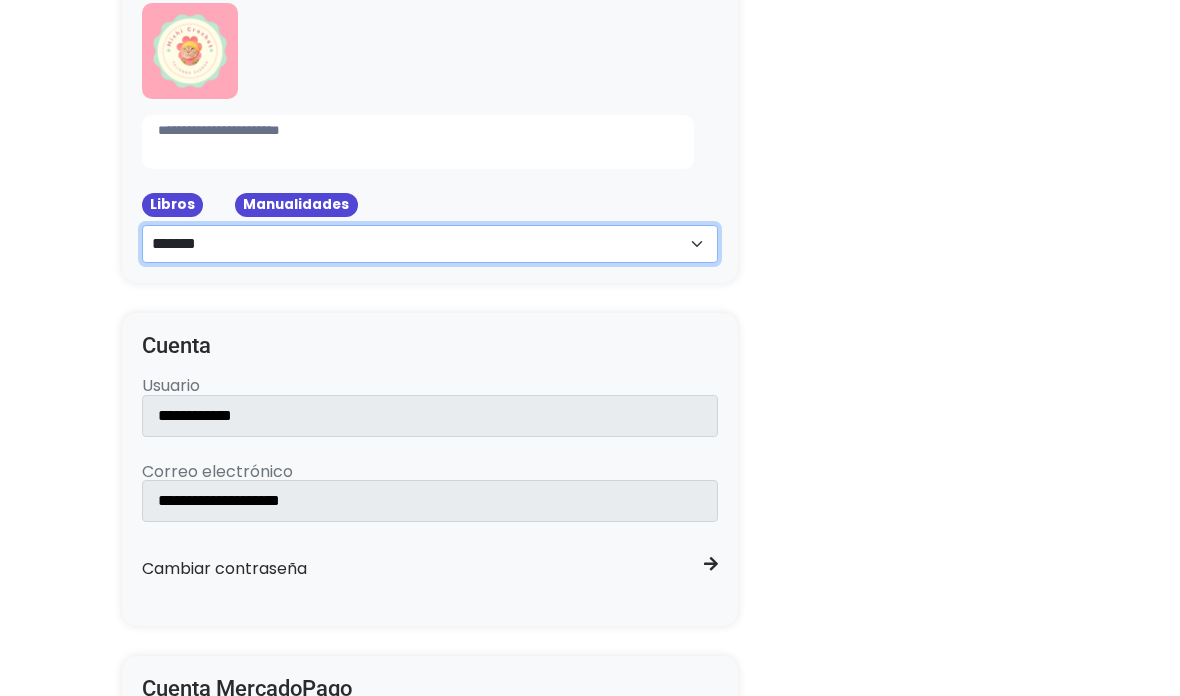 select 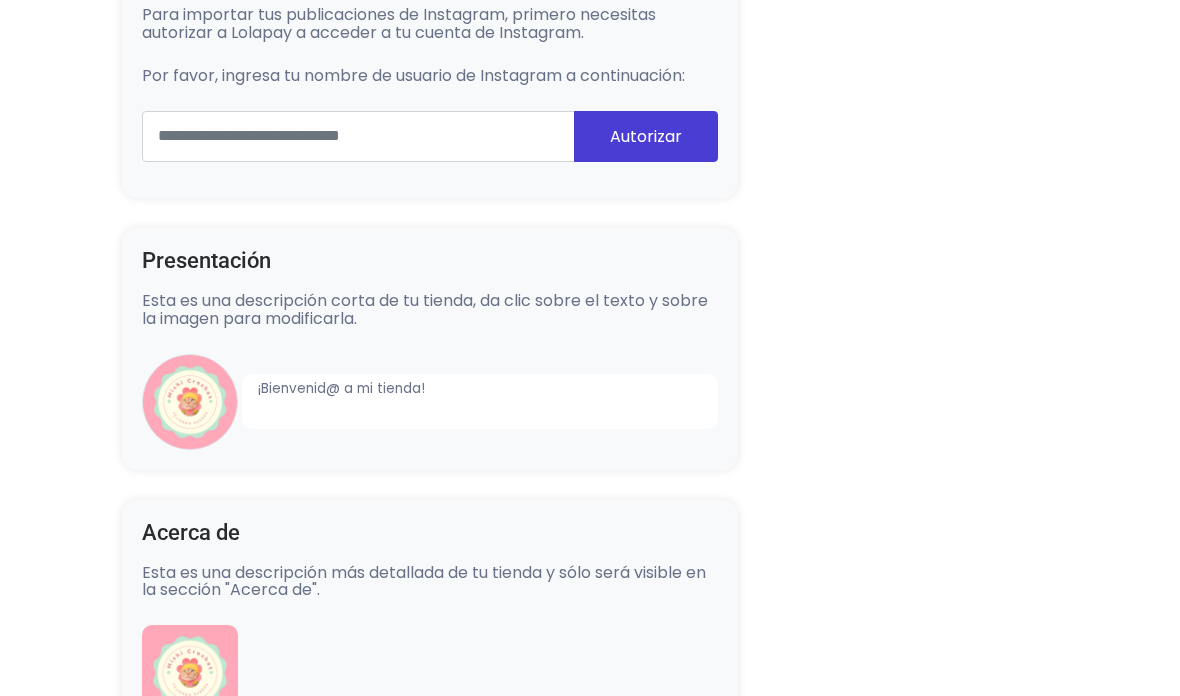 scroll, scrollTop: 453, scrollLeft: 0, axis: vertical 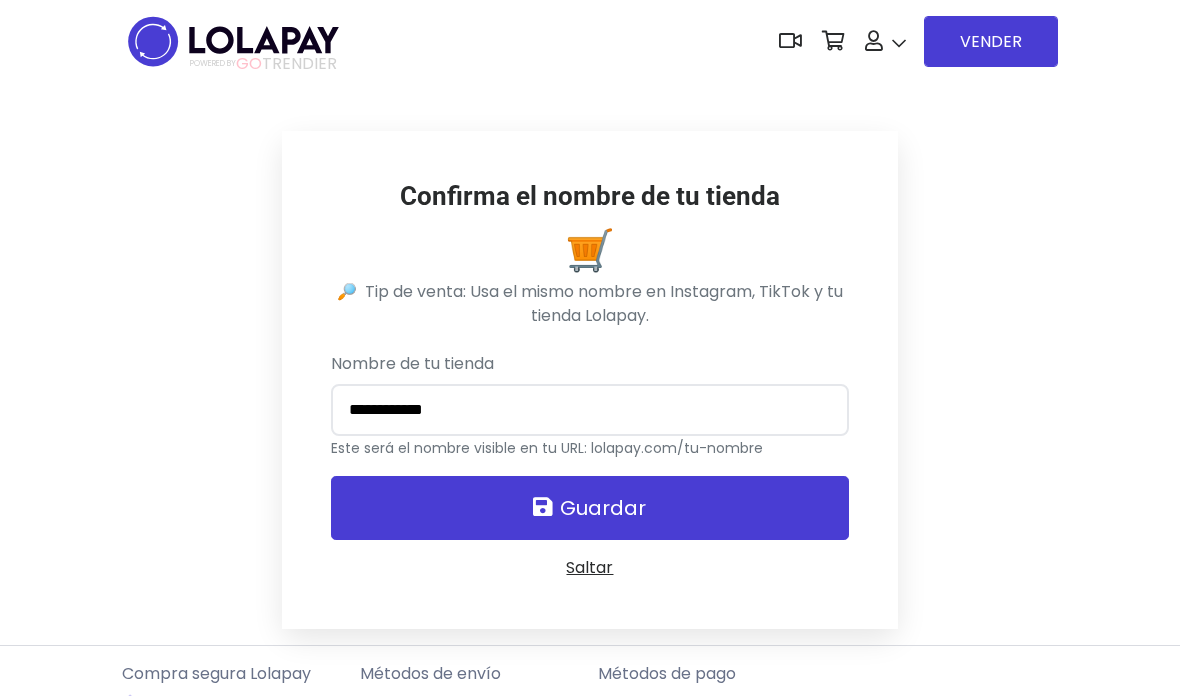 click on "Guardar" at bounding box center [589, 508] 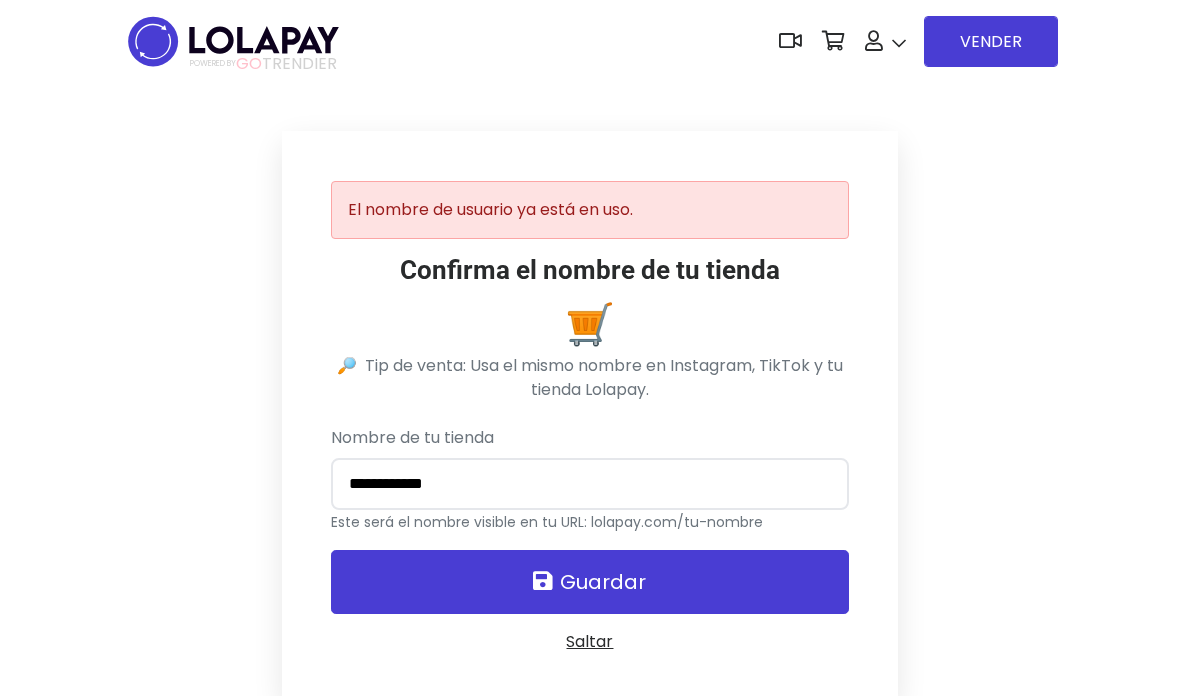 click on "Saltar" at bounding box center [589, 641] 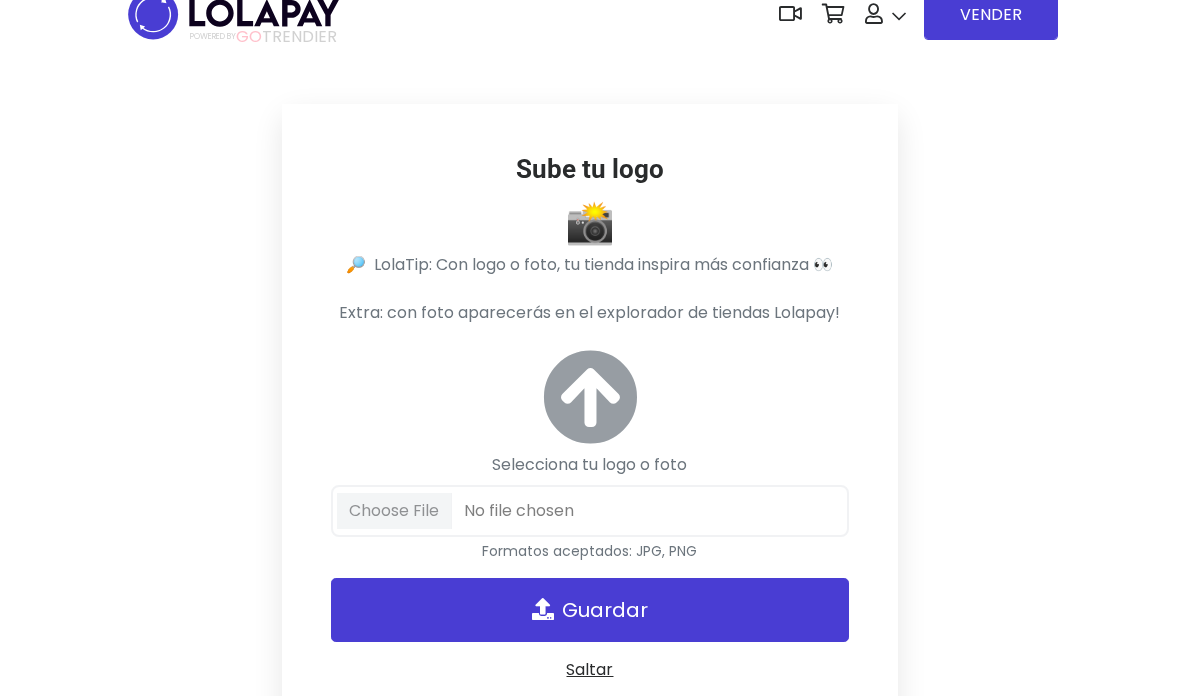 scroll, scrollTop: 31, scrollLeft: 0, axis: vertical 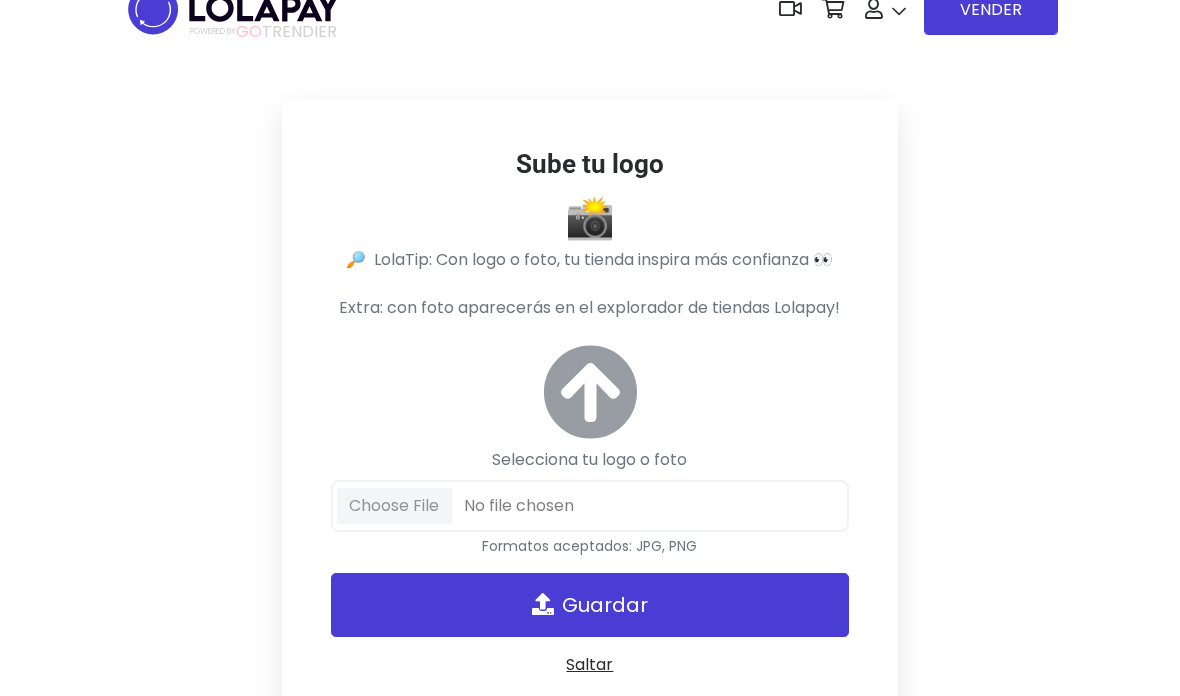 click on "Saltar" at bounding box center [589, 665] 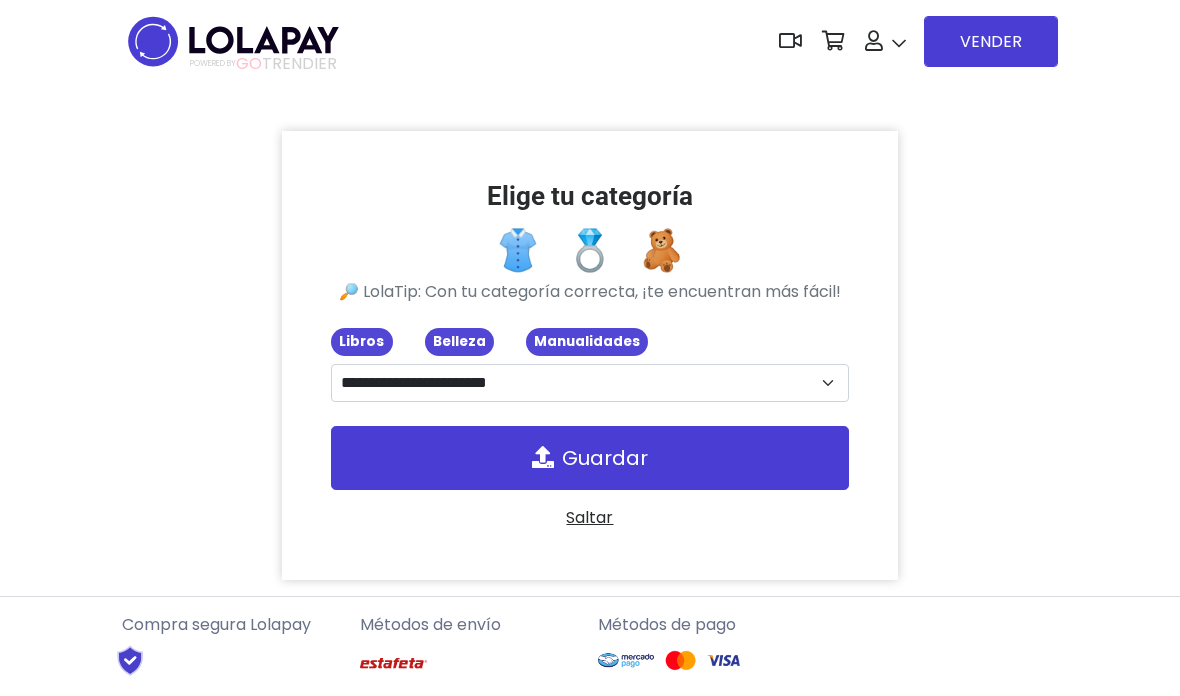 scroll, scrollTop: 0, scrollLeft: 0, axis: both 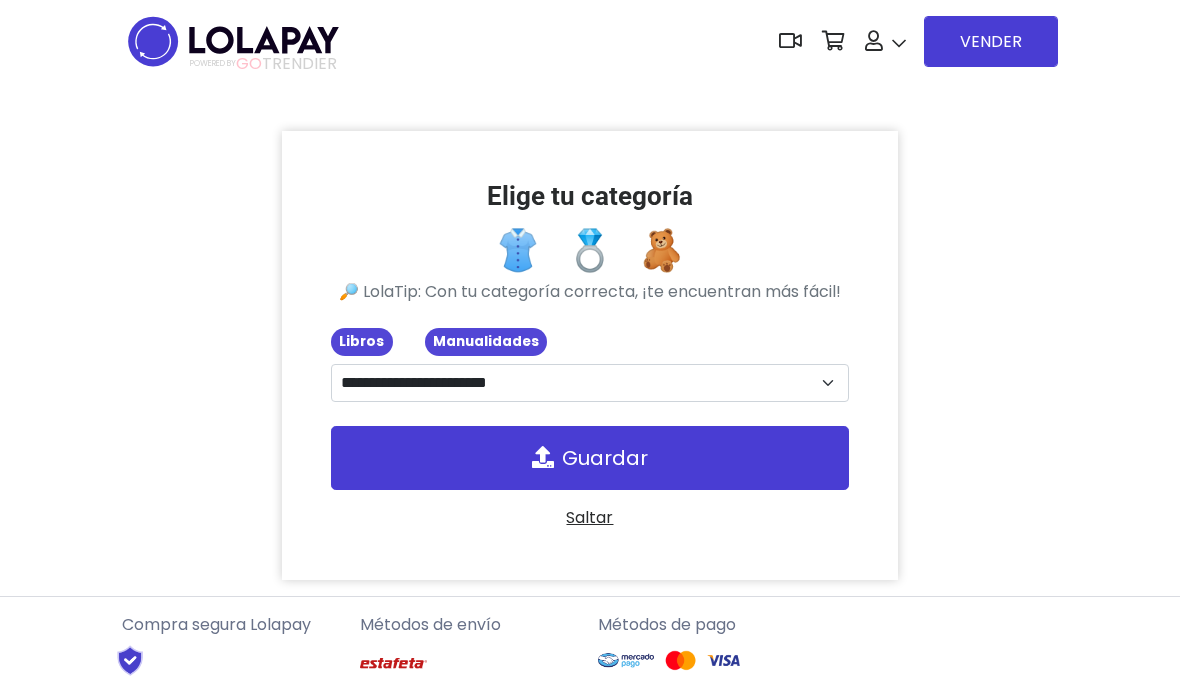 click on "Libros
X" at bounding box center (361, 342) 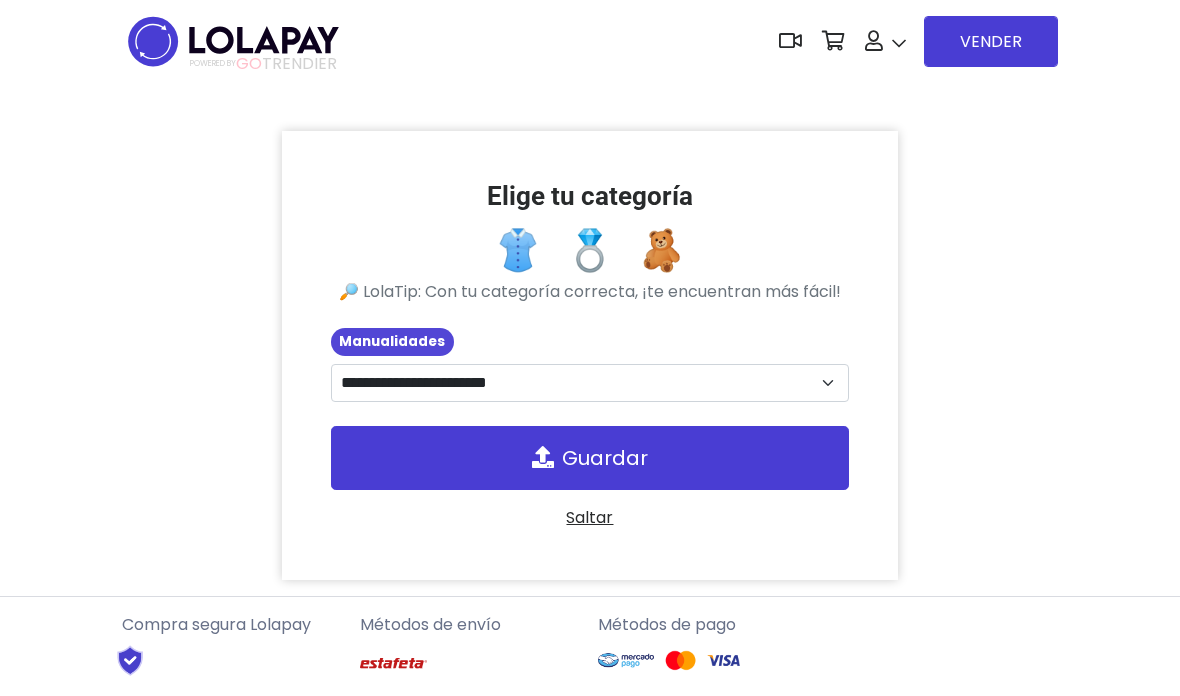 click on "Guardar" at bounding box center [589, 458] 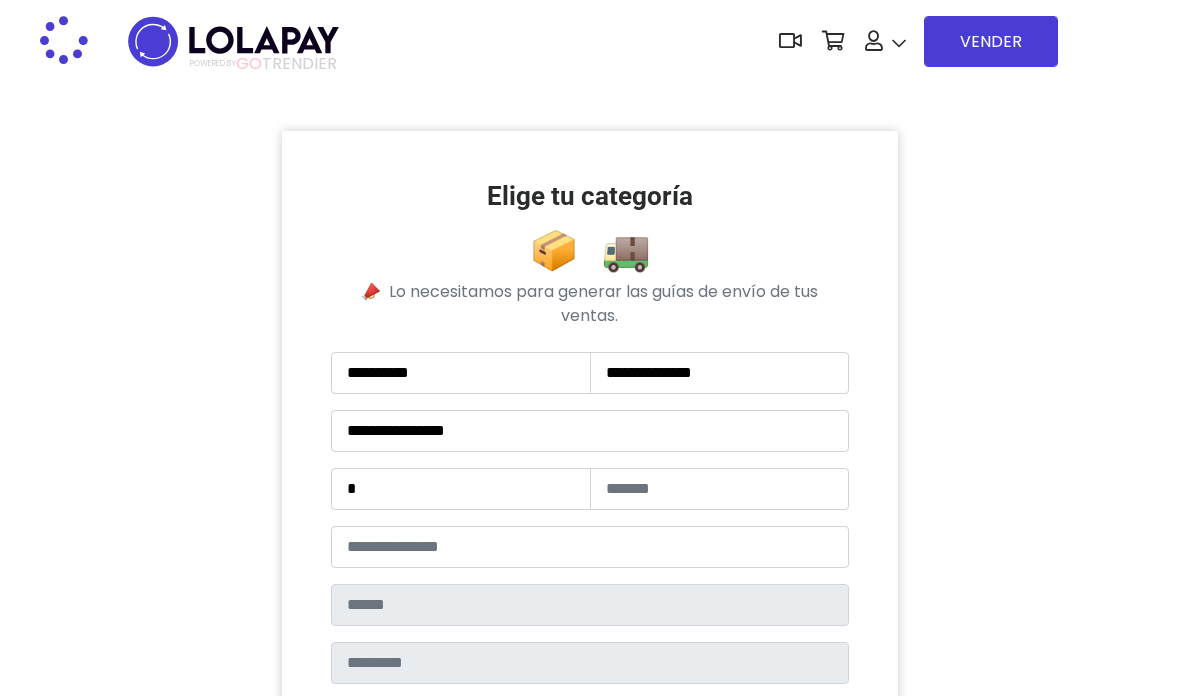 scroll, scrollTop: 0, scrollLeft: 0, axis: both 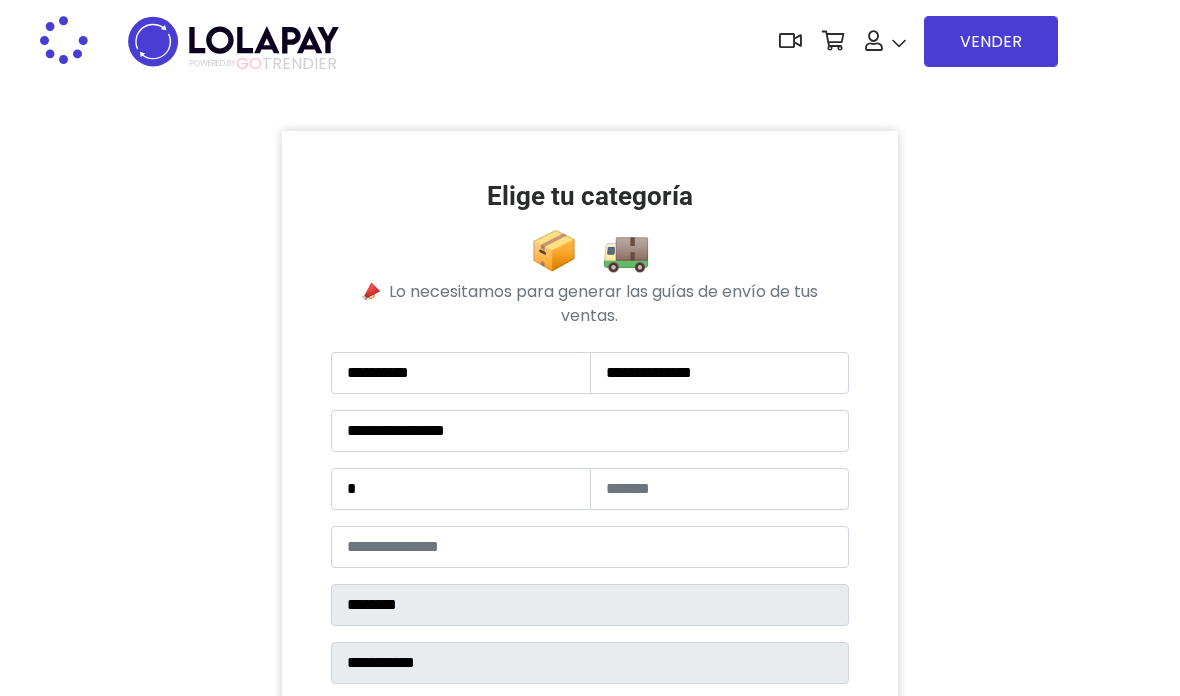 select on "*******" 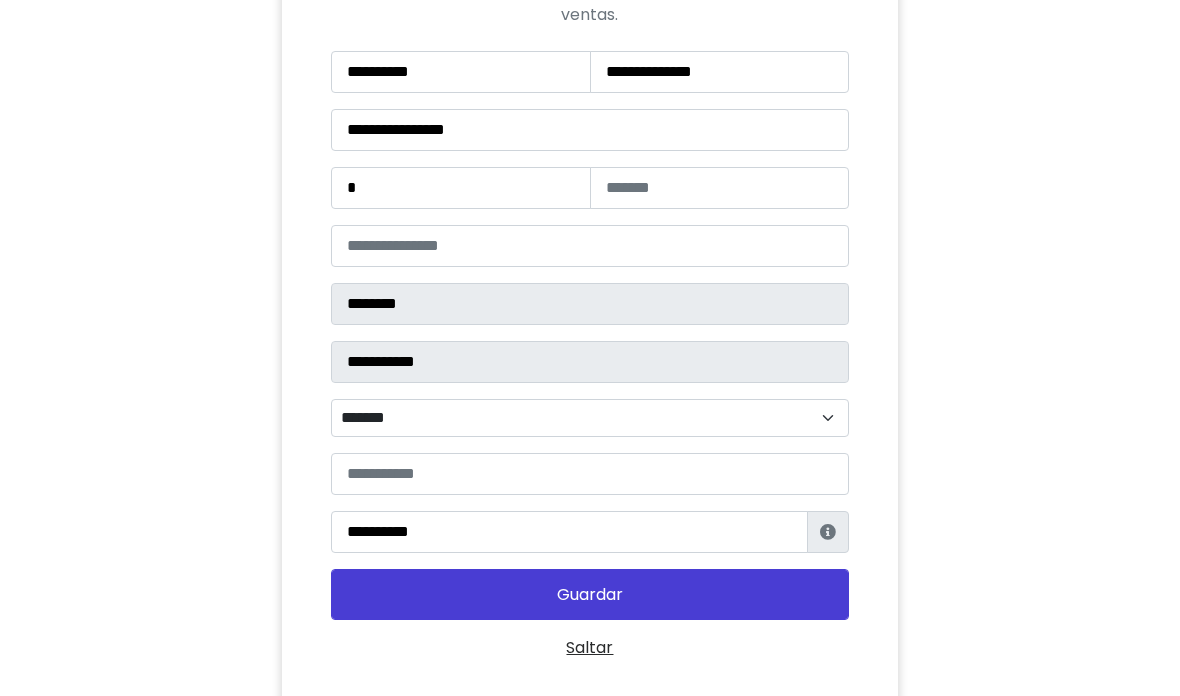 click on "Guardar" at bounding box center (589, 595) 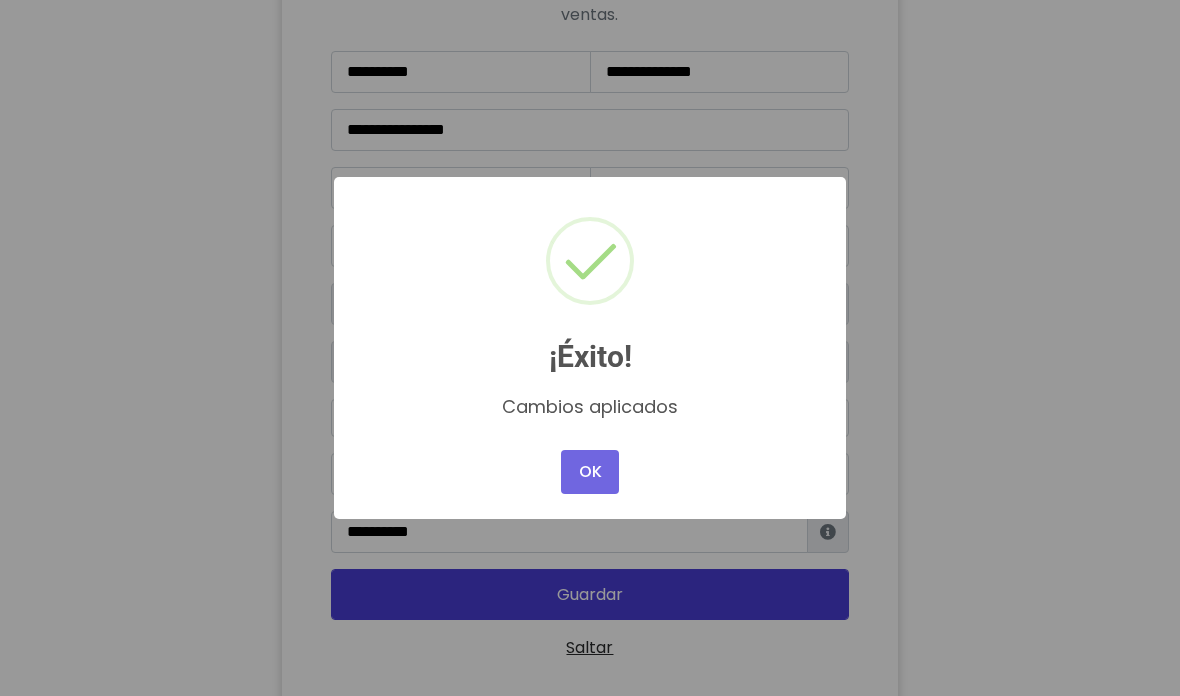 click on "OK" at bounding box center [590, 472] 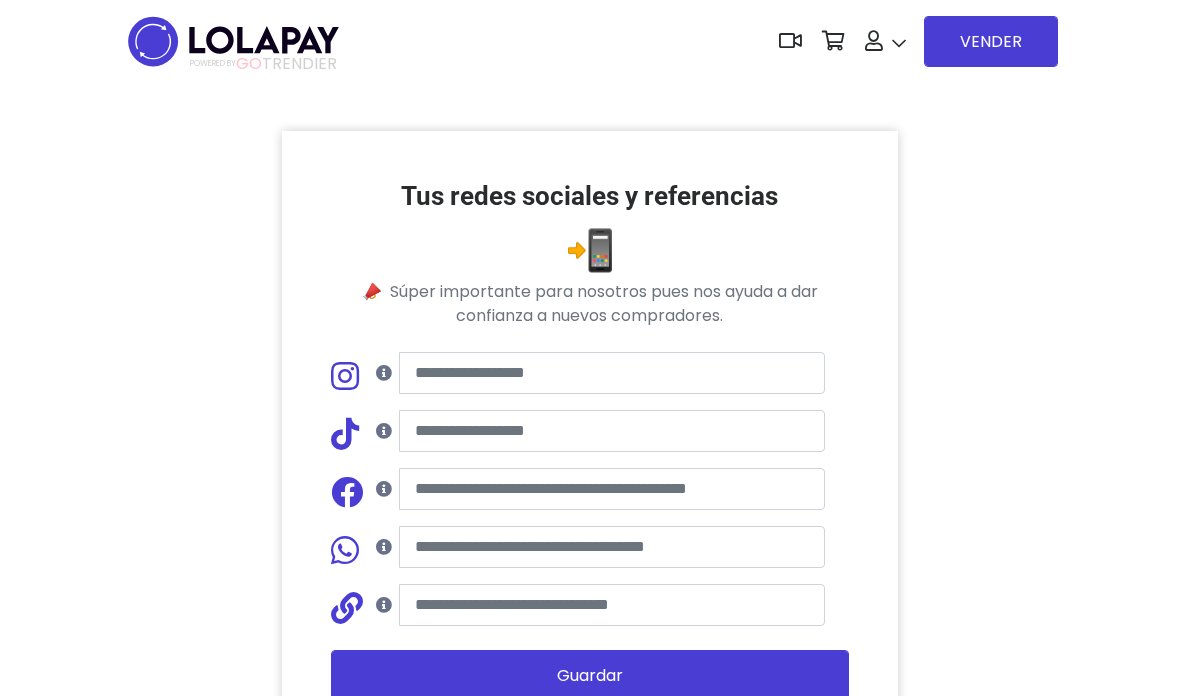 scroll, scrollTop: 0, scrollLeft: 0, axis: both 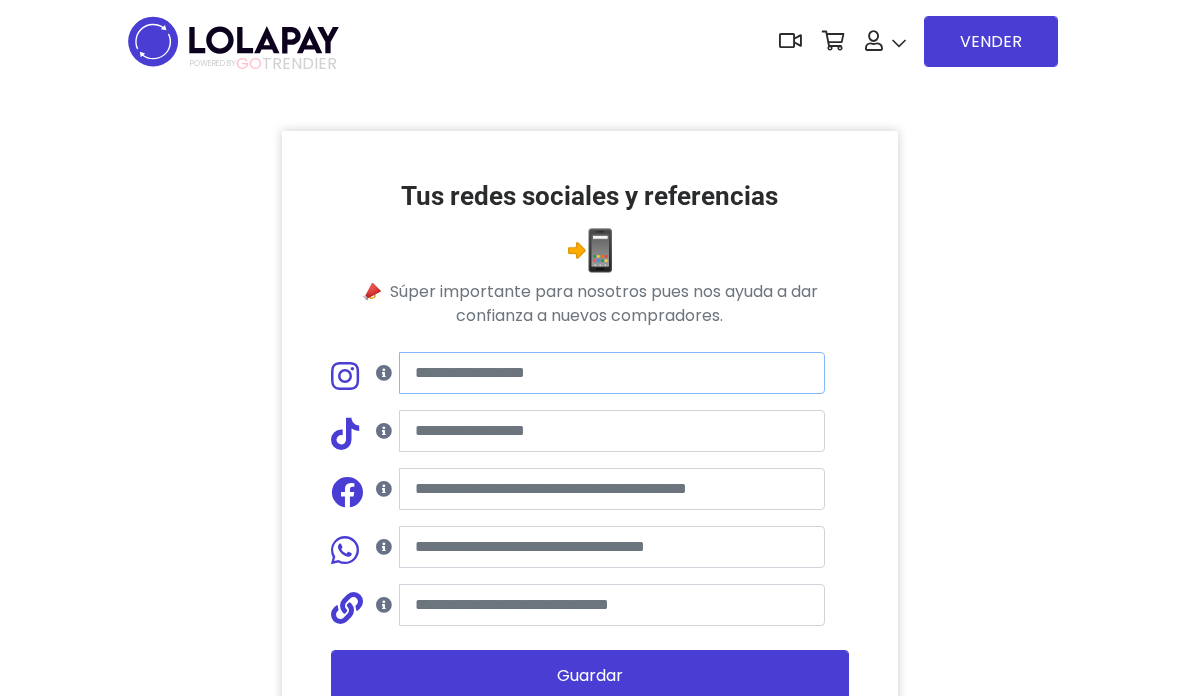 click at bounding box center (611, 373) 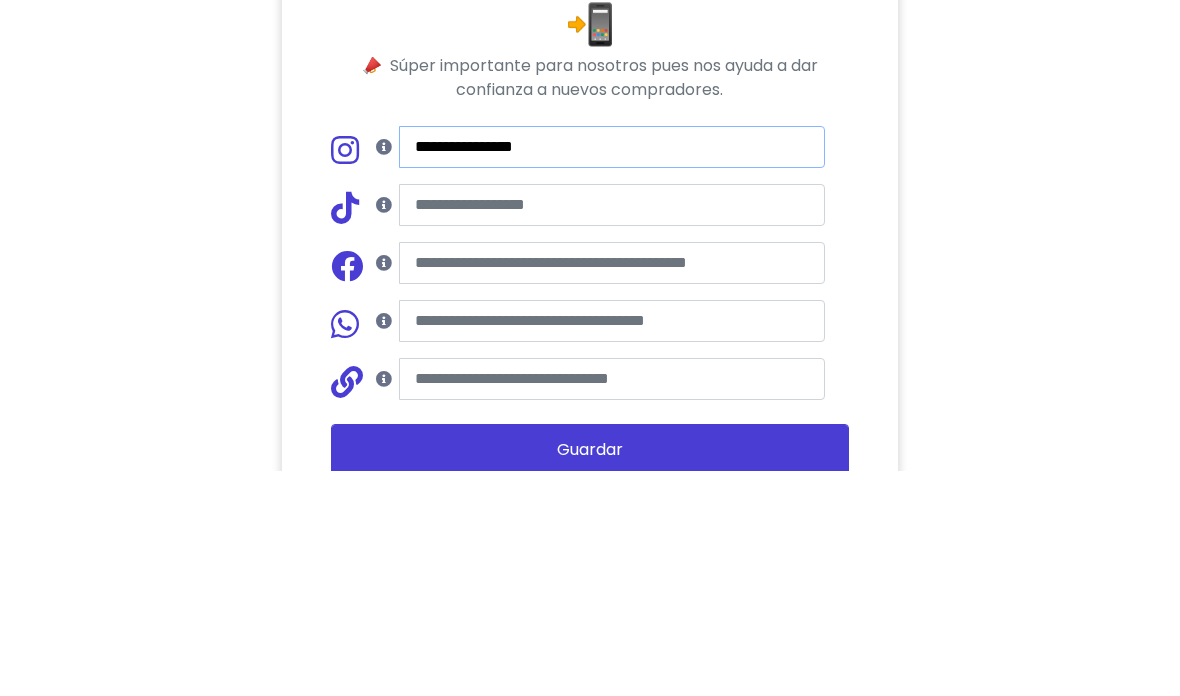 type on "**********" 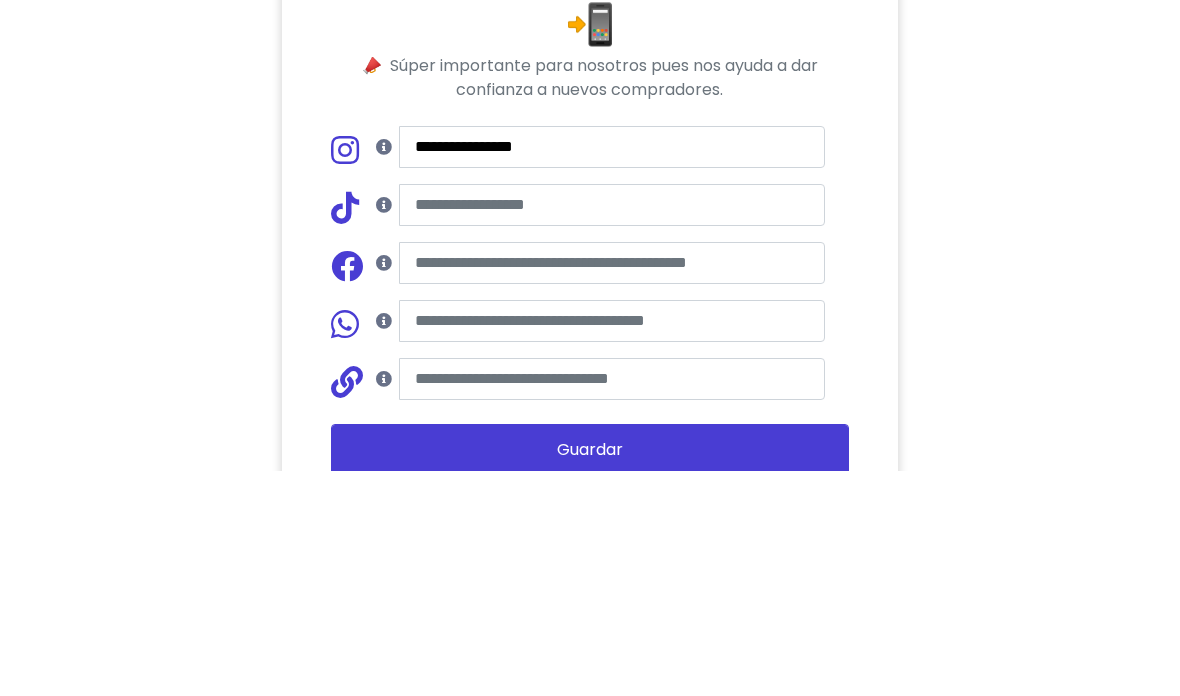 click at bounding box center (611, 431) 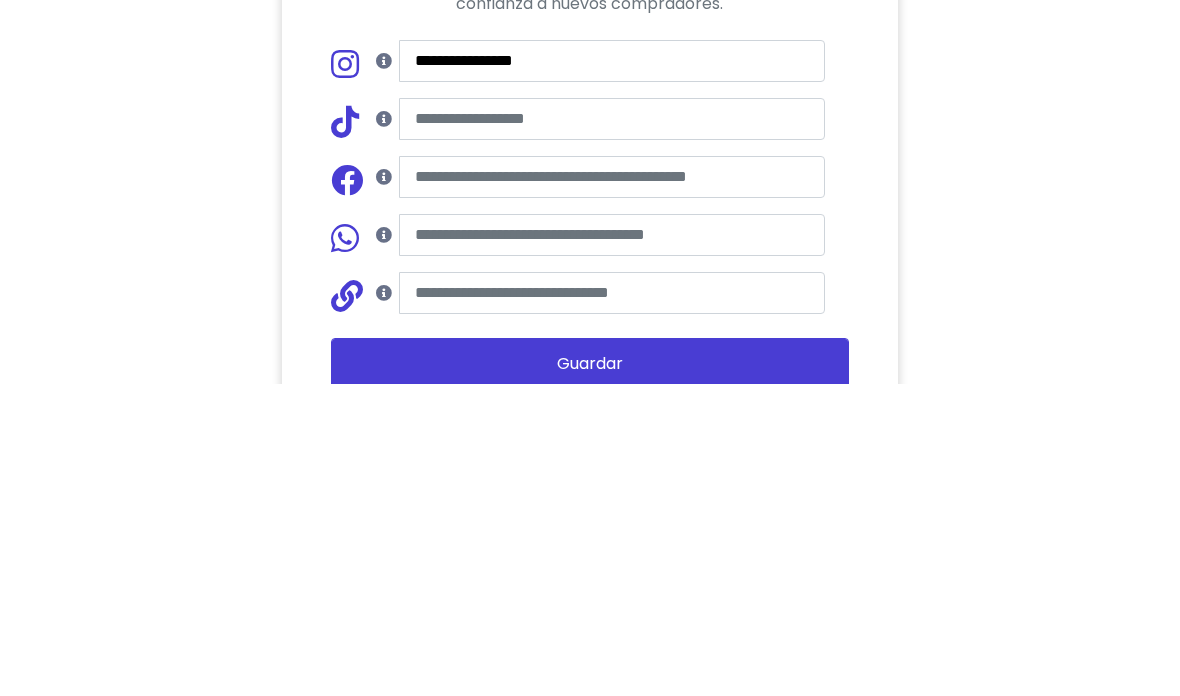 click at bounding box center (611, 547) 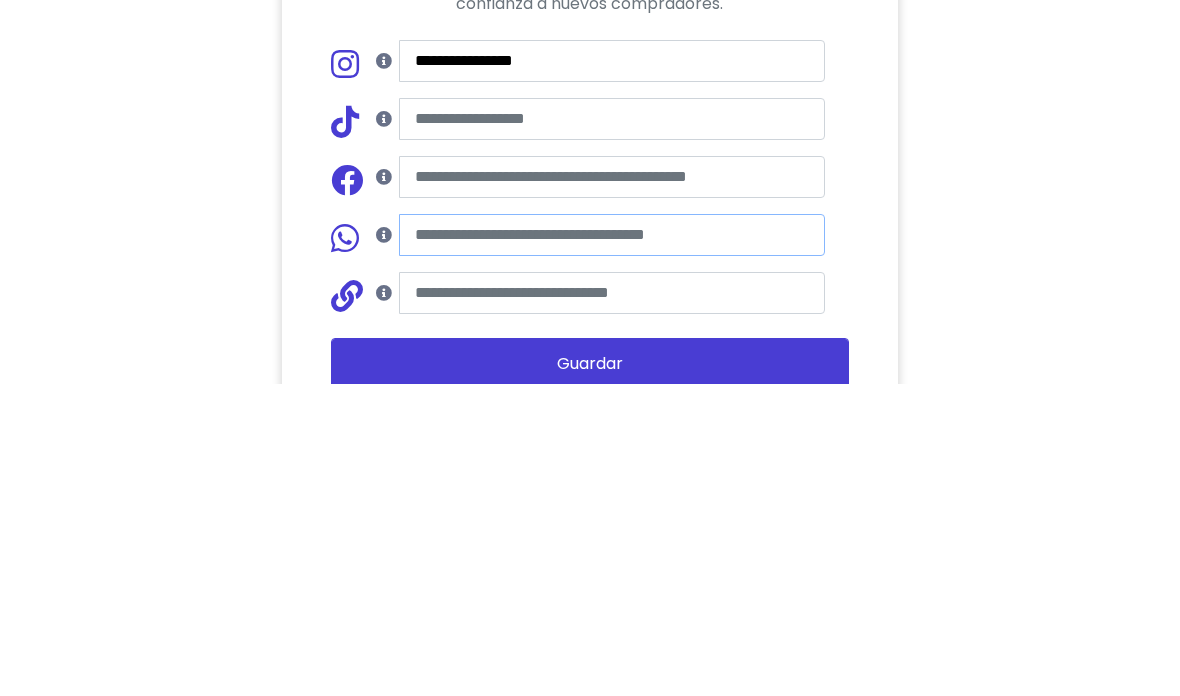 scroll, scrollTop: 1, scrollLeft: 0, axis: vertical 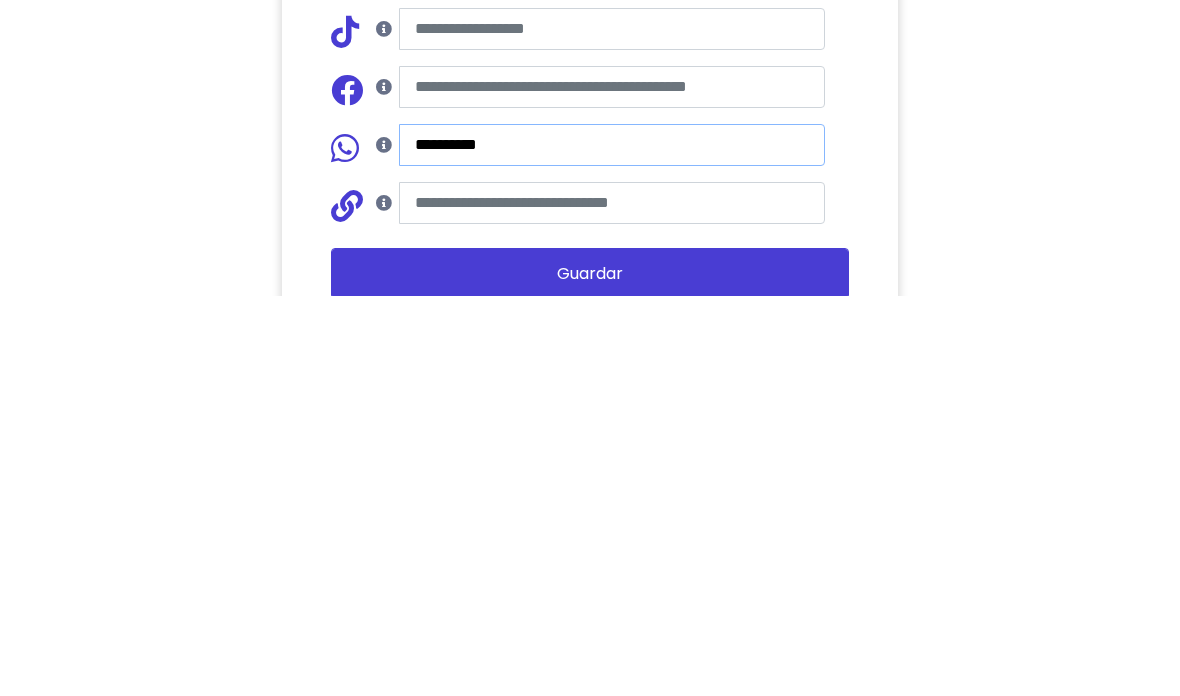 type on "**********" 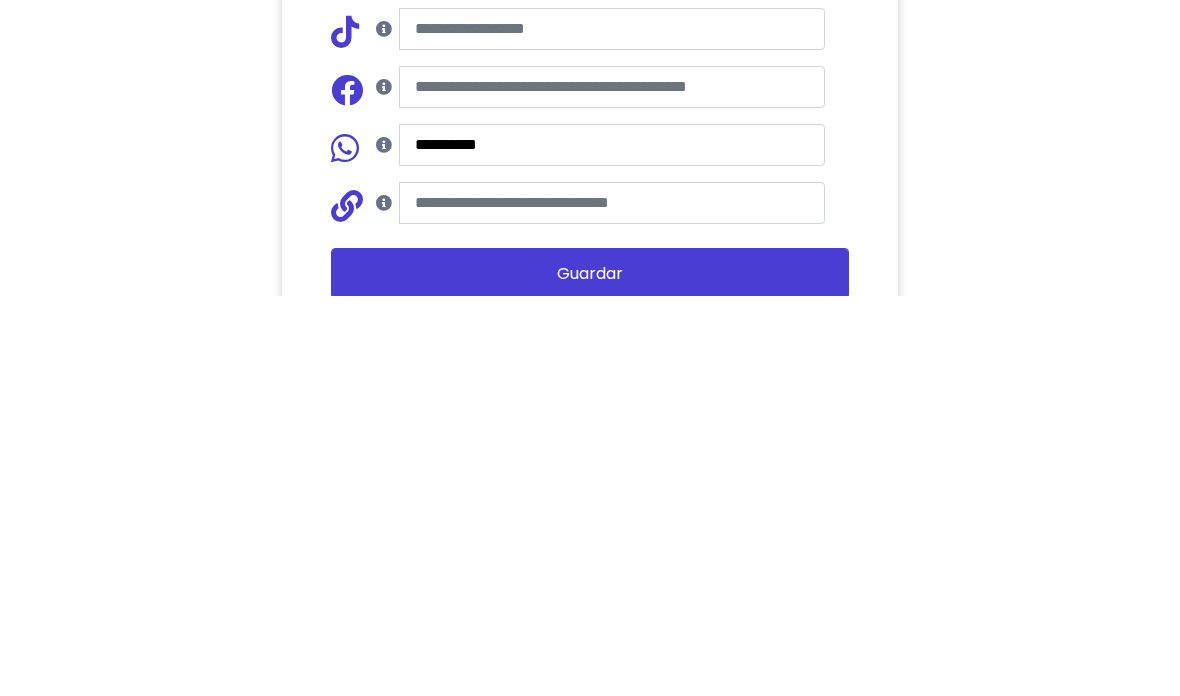 click on "Guardar" at bounding box center (589, 674) 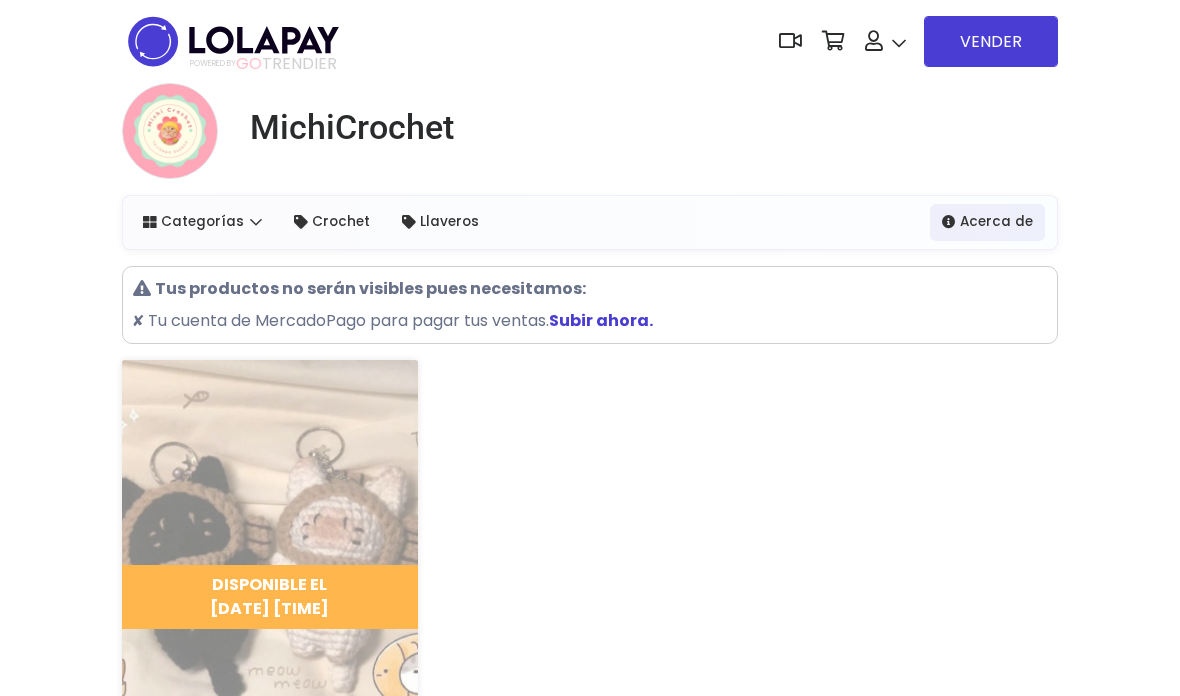 scroll, scrollTop: 0, scrollLeft: 0, axis: both 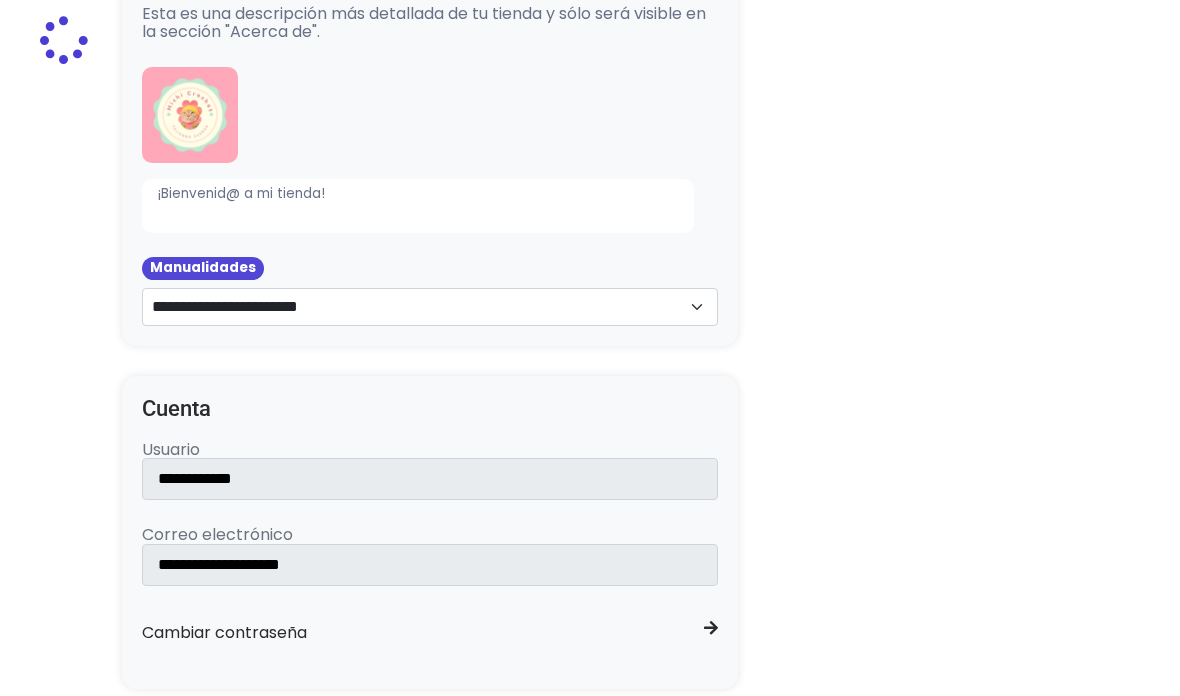 type on "********" 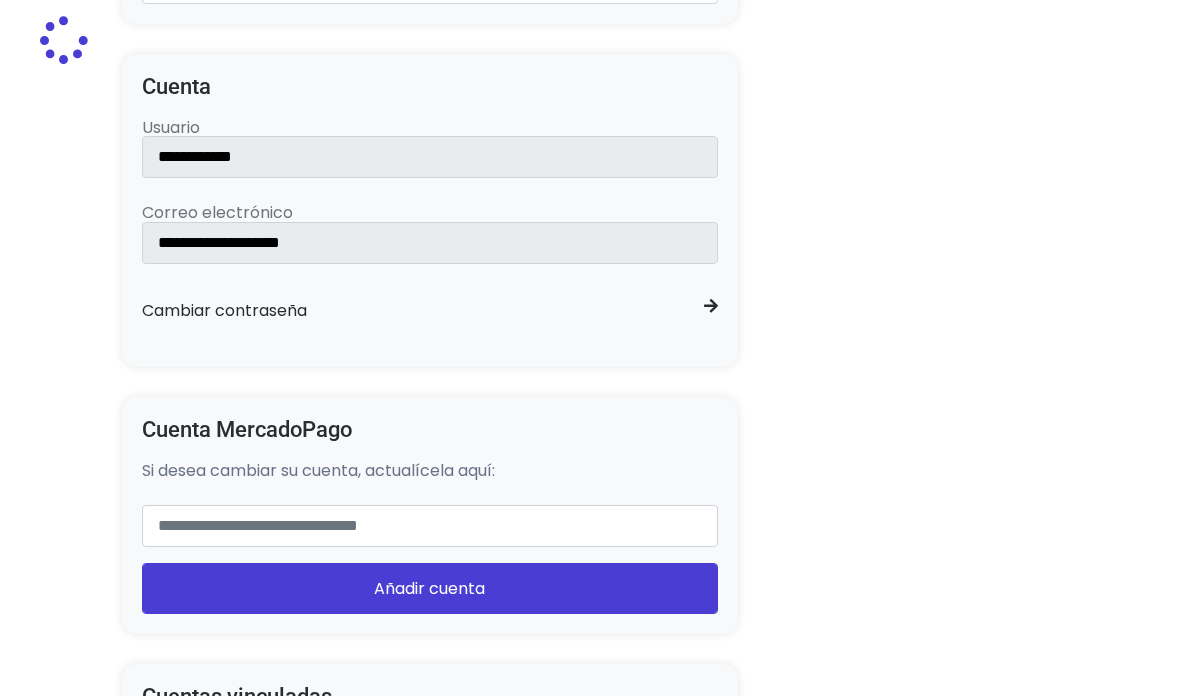 select on "*******" 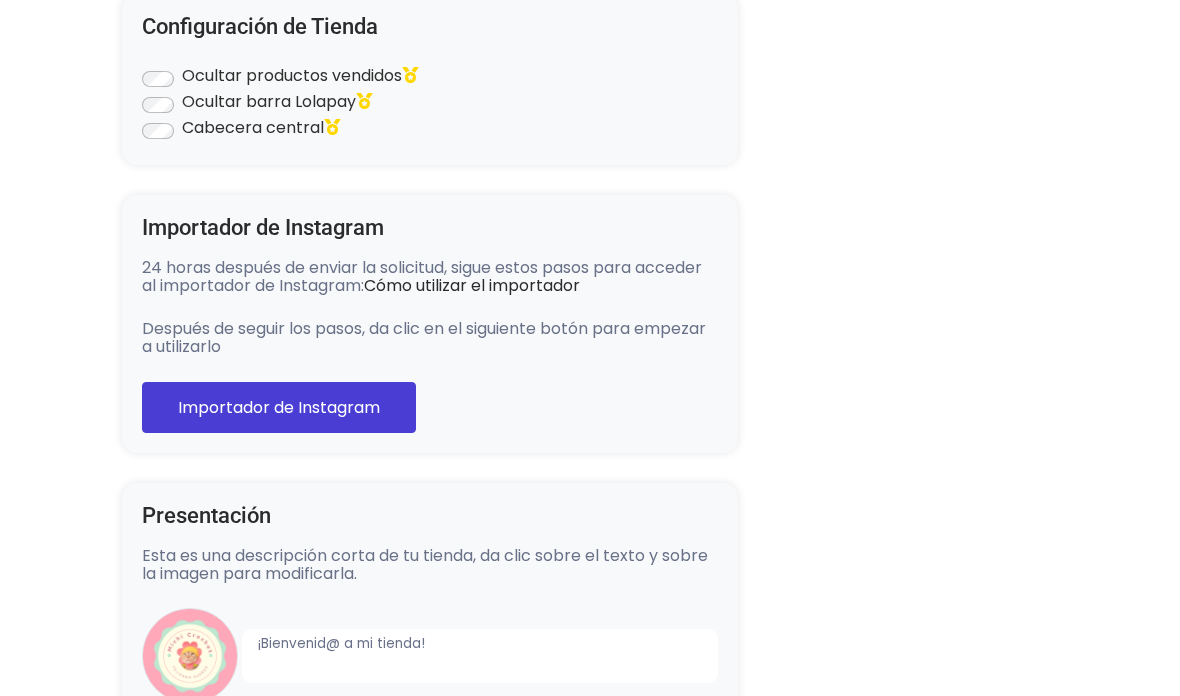 scroll, scrollTop: 198, scrollLeft: 0, axis: vertical 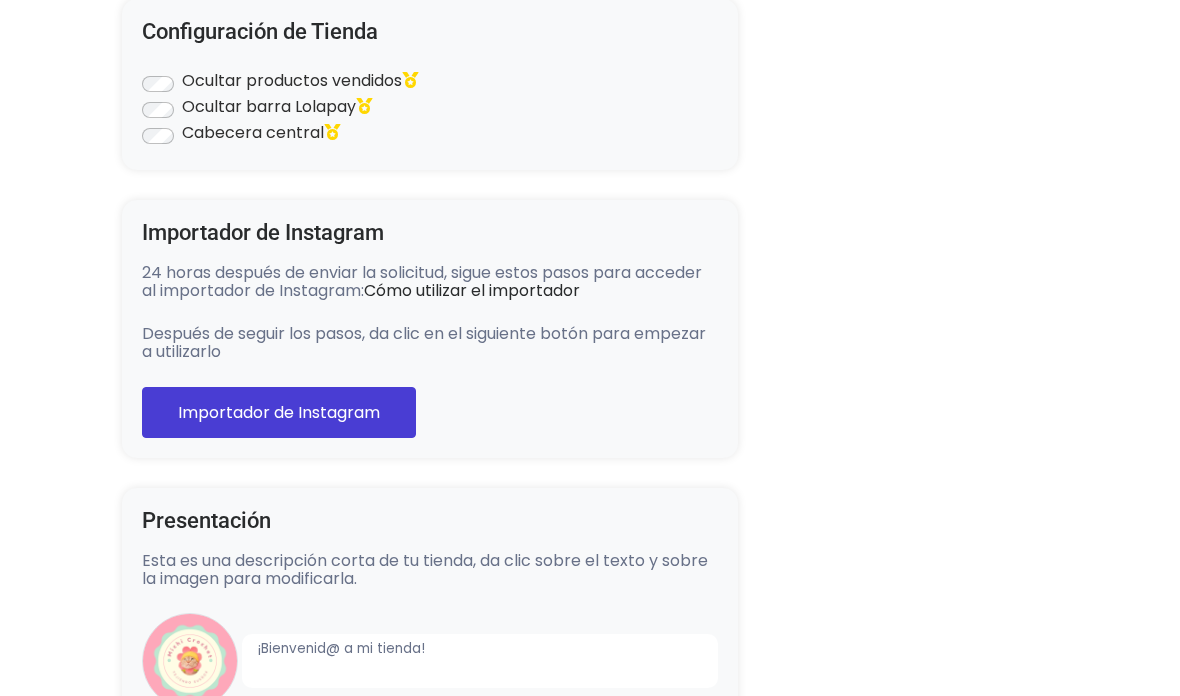 click on "Importador de Instagram" at bounding box center (279, 412) 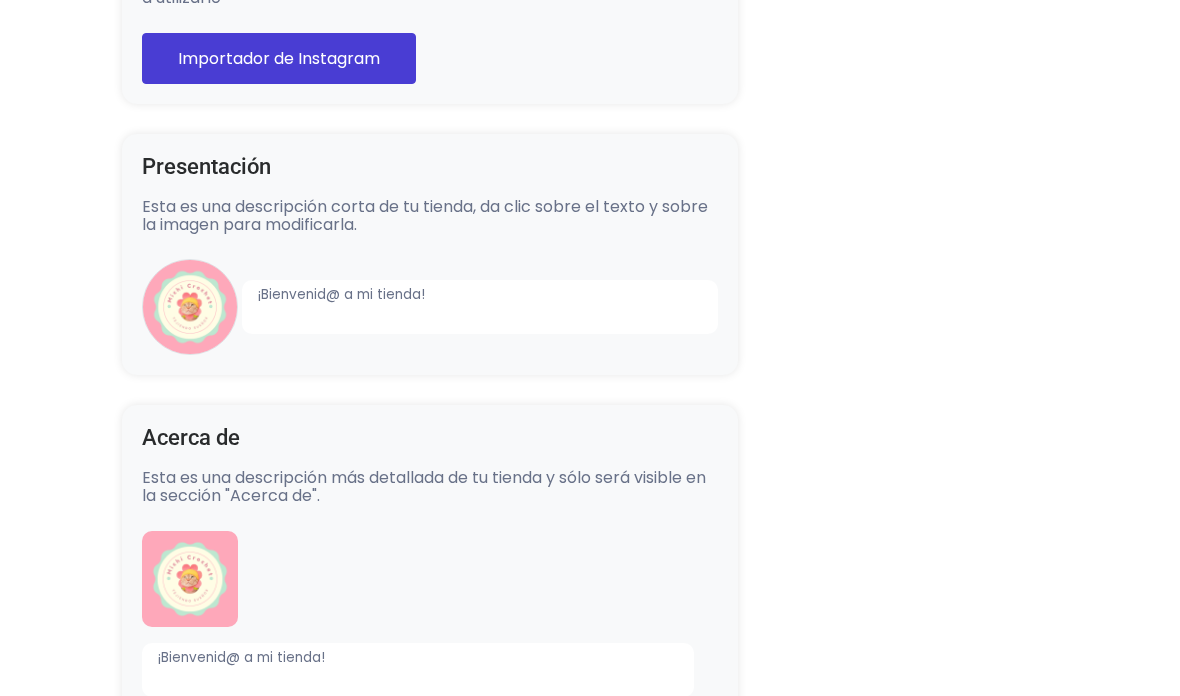 scroll, scrollTop: 578, scrollLeft: 0, axis: vertical 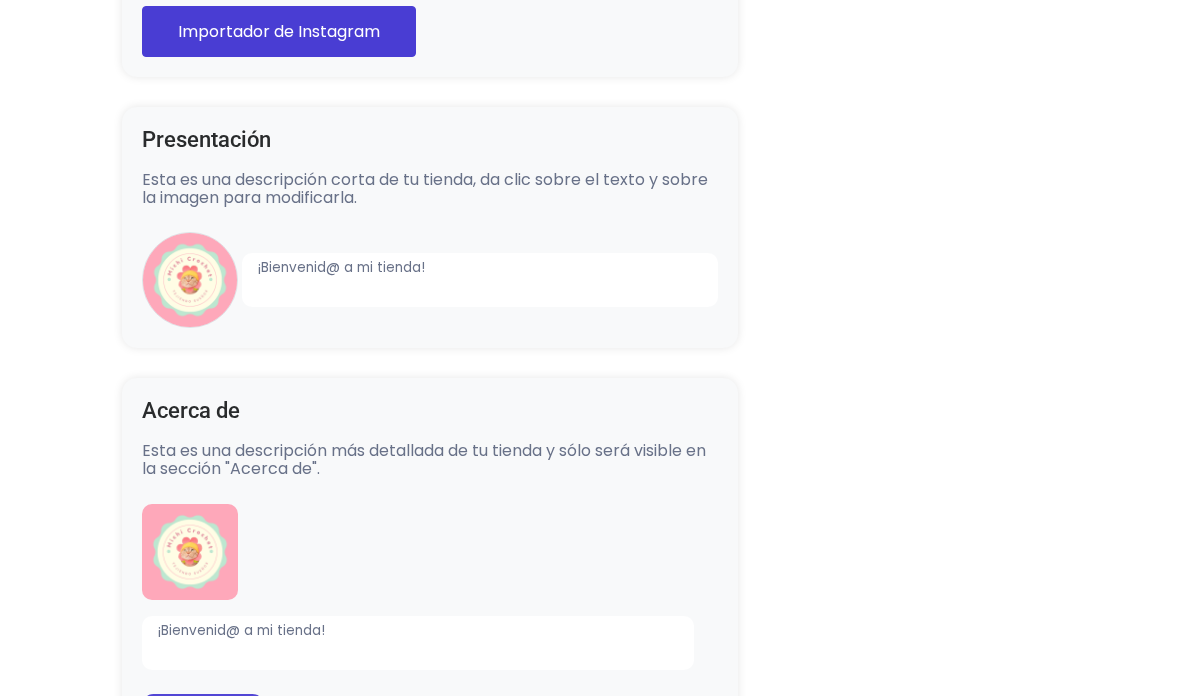 click on "¡Bienvenid@ a mi tienda!" at bounding box center [480, 281] 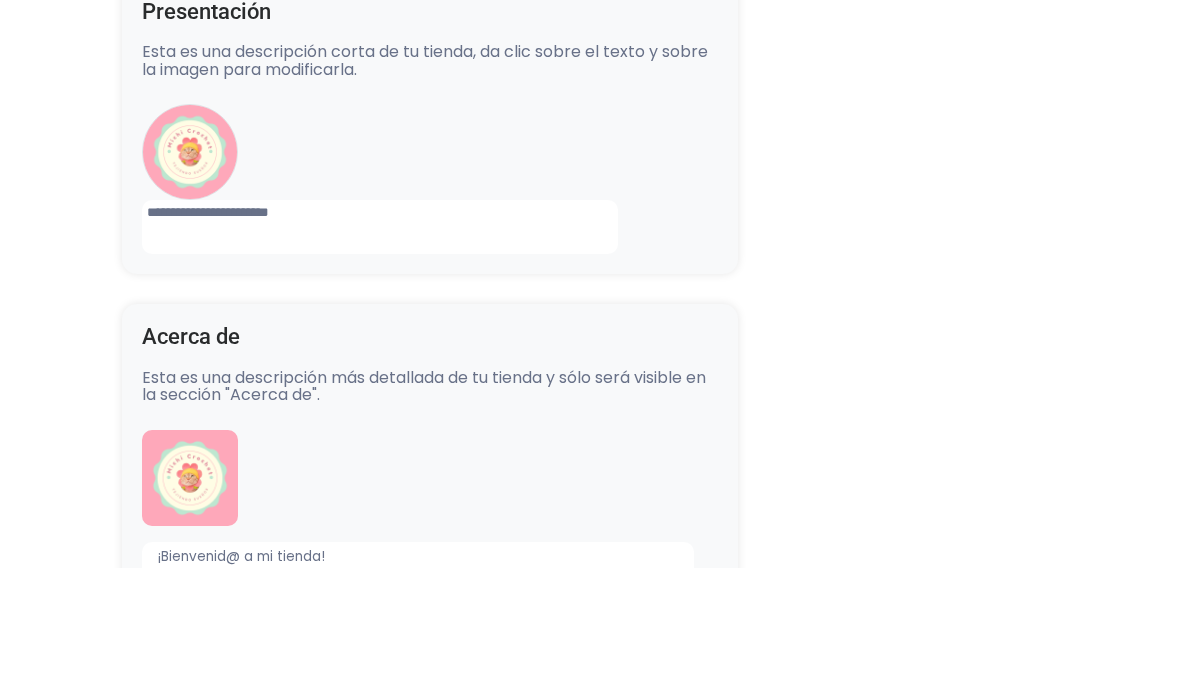 type 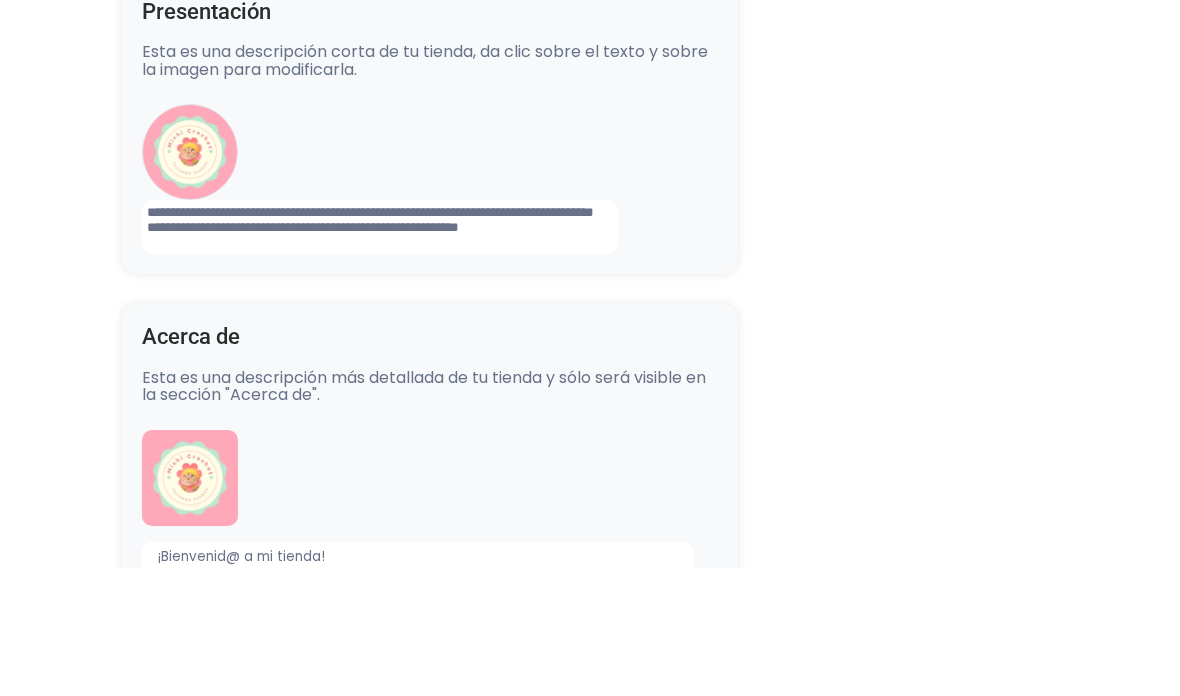 click on "**********" at bounding box center [380, 356] 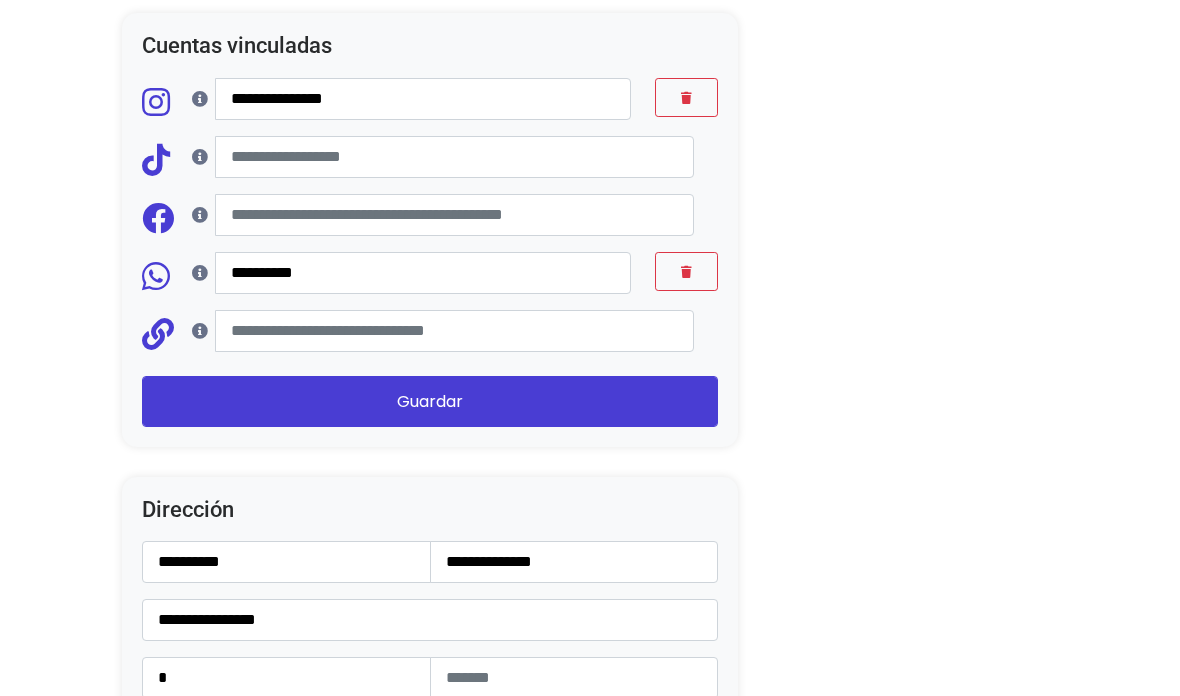 scroll, scrollTop: 2047, scrollLeft: 0, axis: vertical 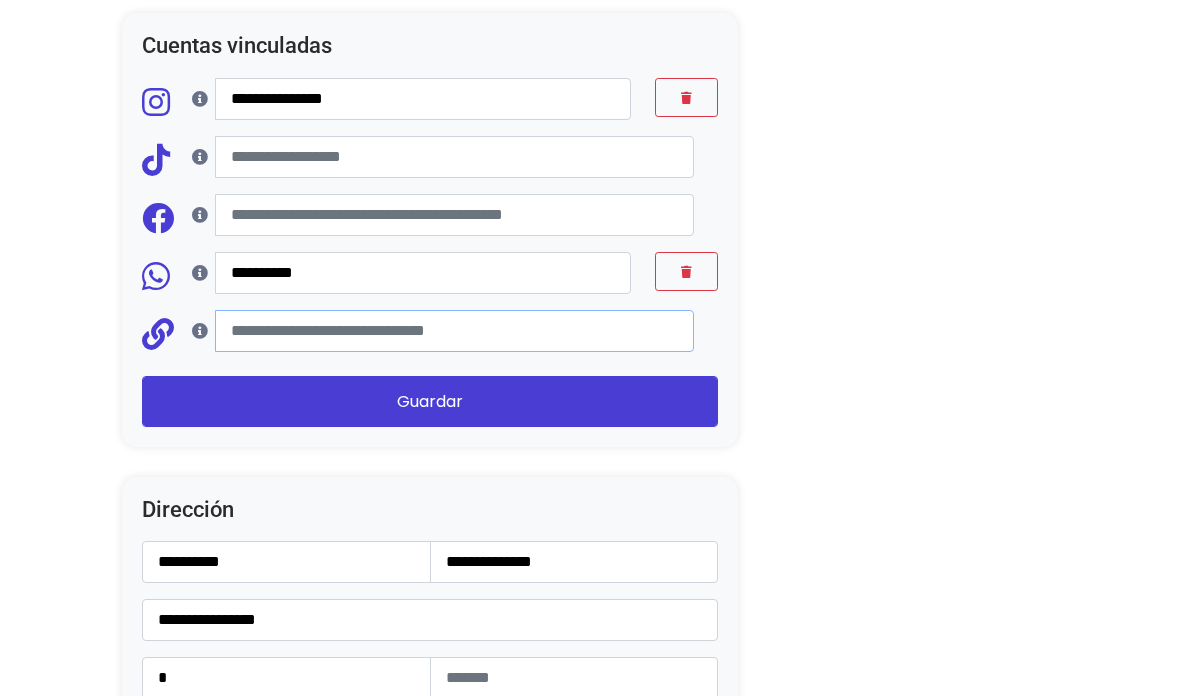 click at bounding box center (454, 331) 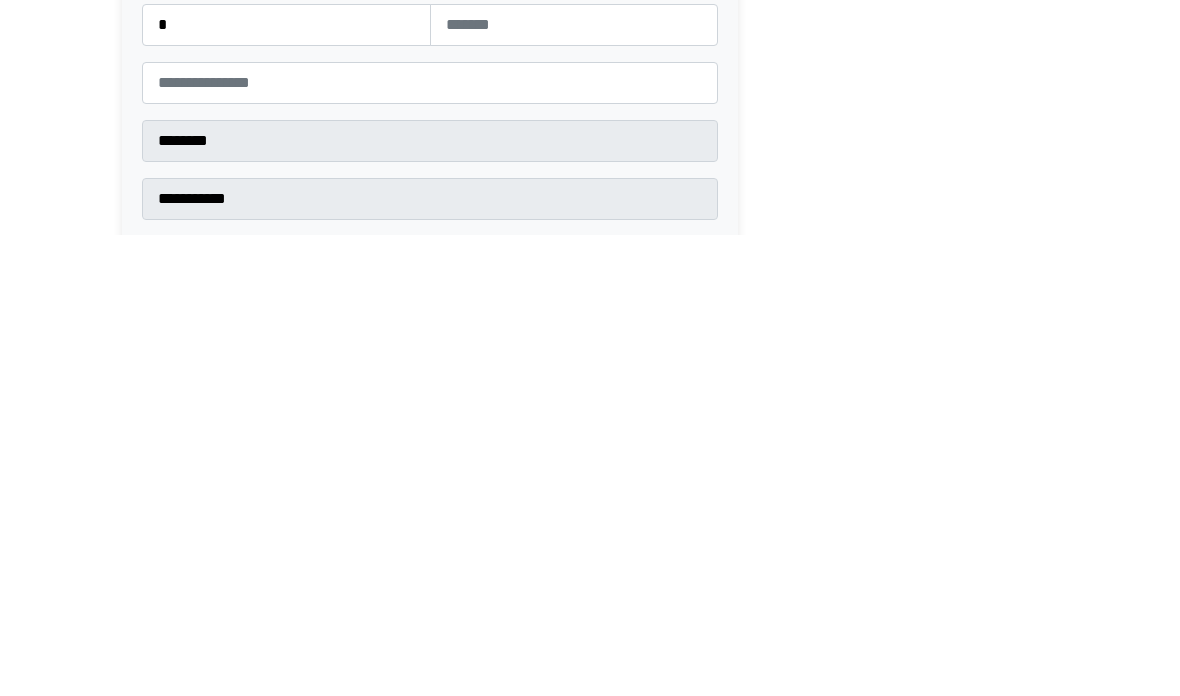 click on "Convierte tu oferta para desbloquear esta acción
ACTUAL
Plan gratuito
5 ventas sin costo al mes
✅  Ventas limitadas
❌  Renovación de guías
❌  Reviews
❌  Guías al instante
RECOMENDADO" at bounding box center [590, -442] 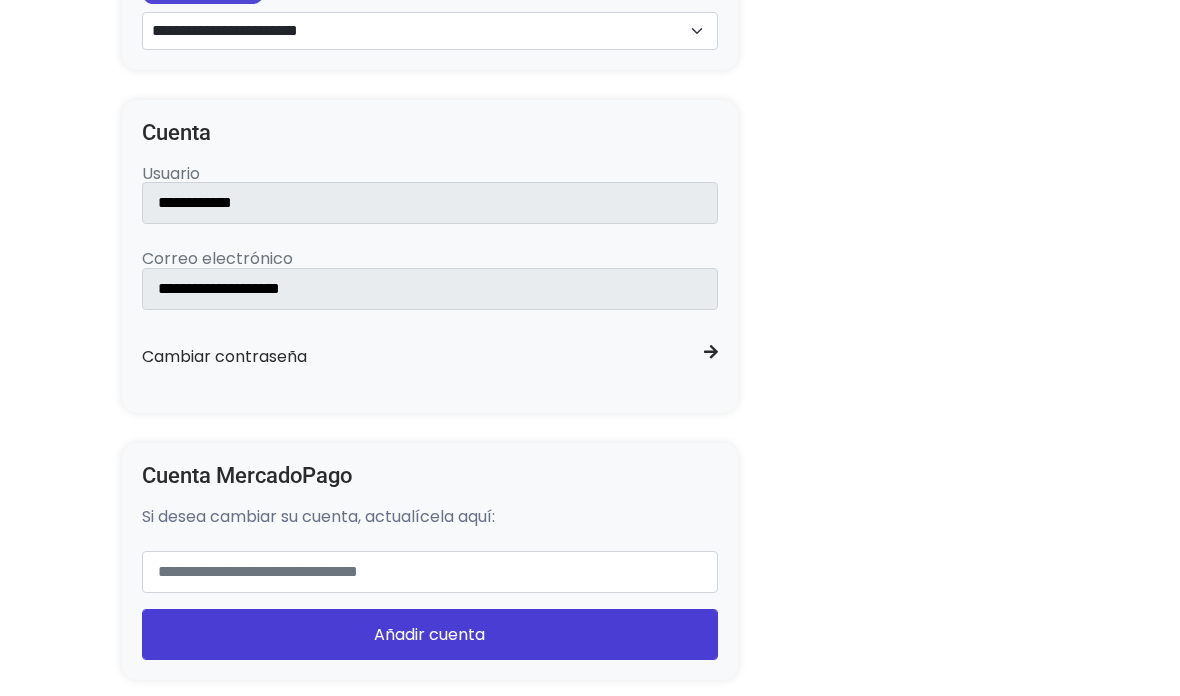 scroll, scrollTop: 1349, scrollLeft: 0, axis: vertical 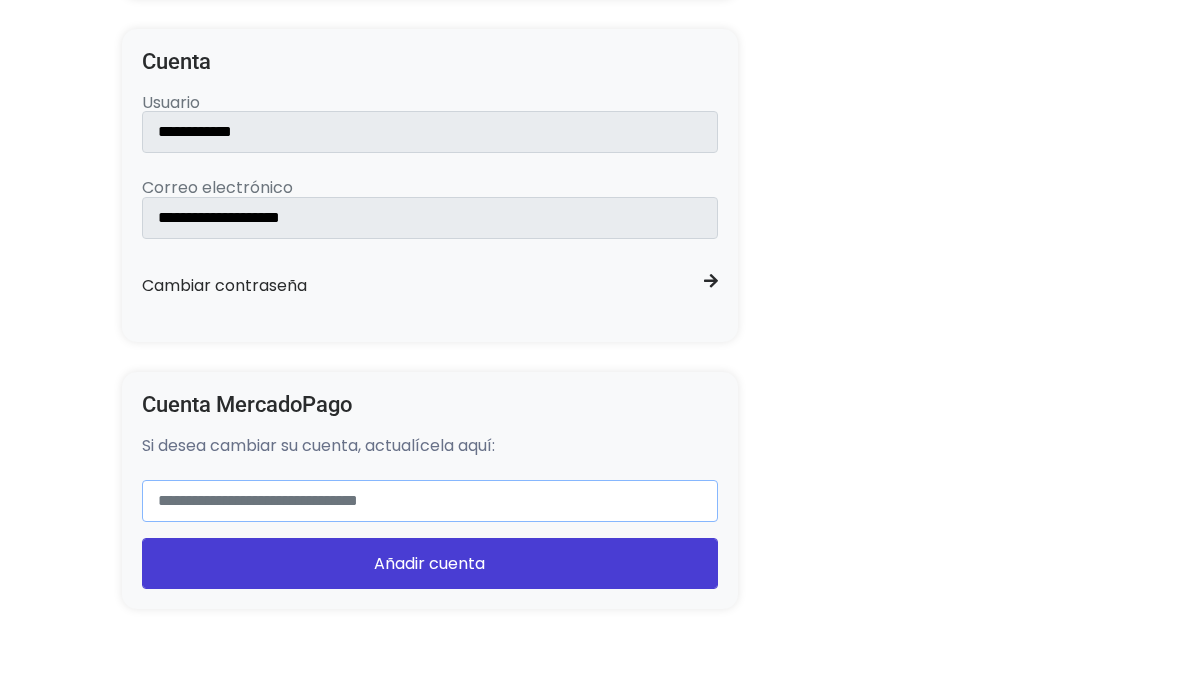 click at bounding box center [430, 573] 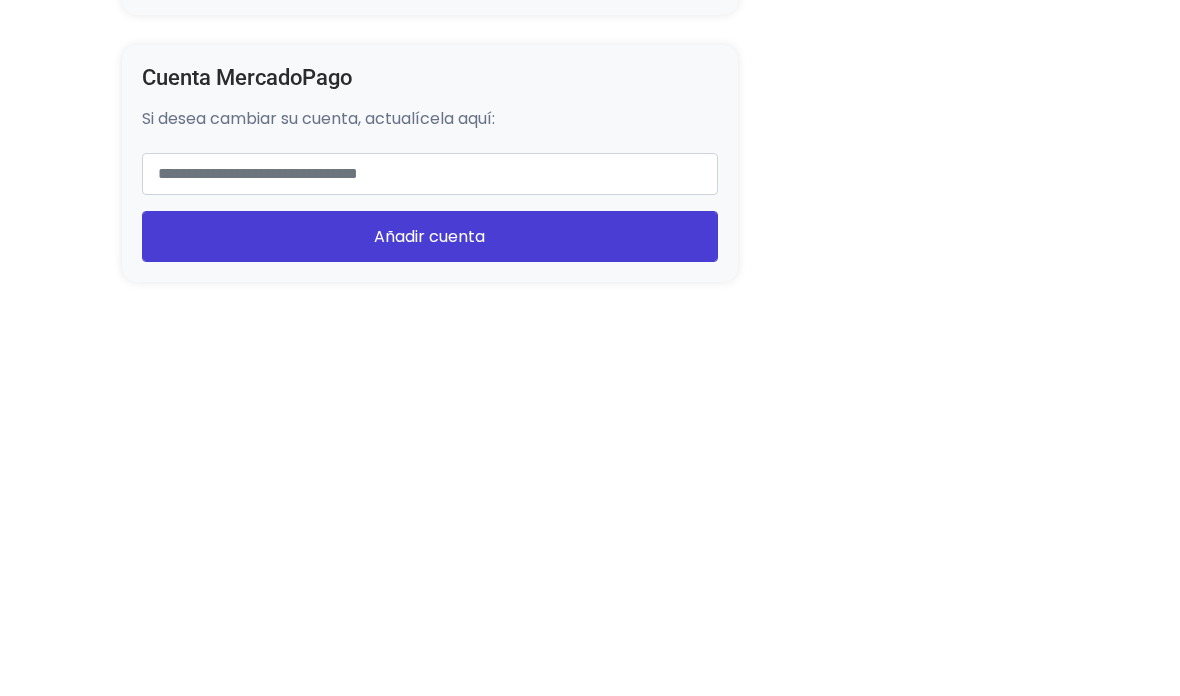 click on "Añadir cuenta" at bounding box center [430, 635] 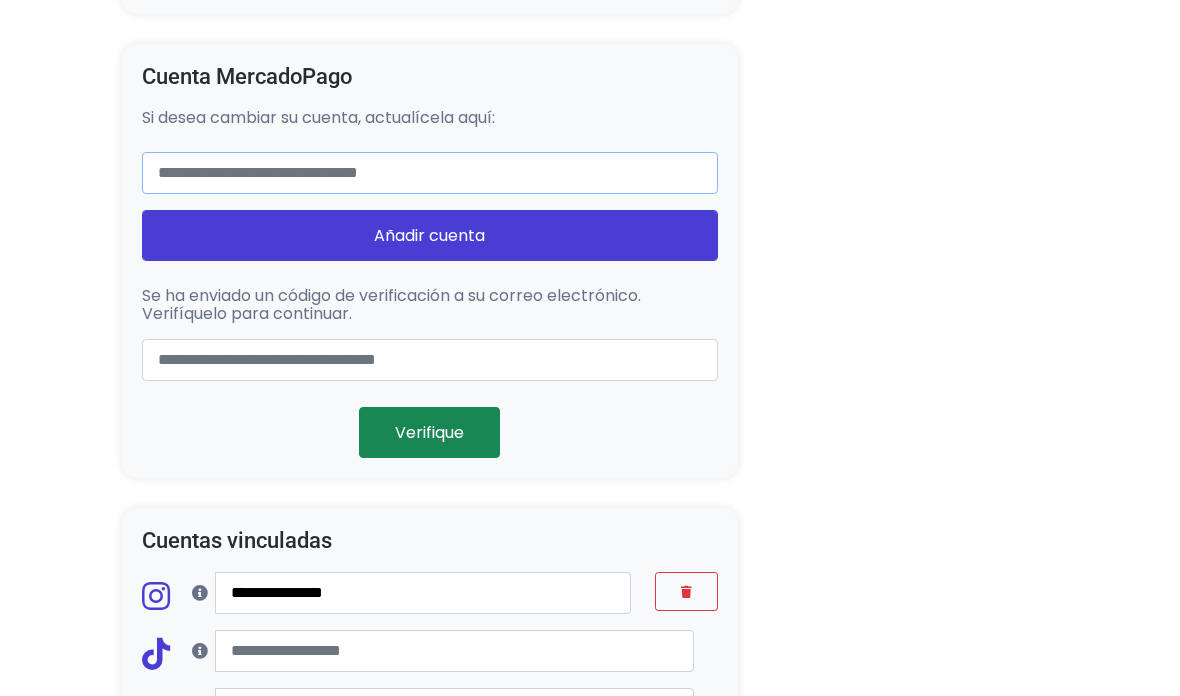 click at bounding box center [430, 173] 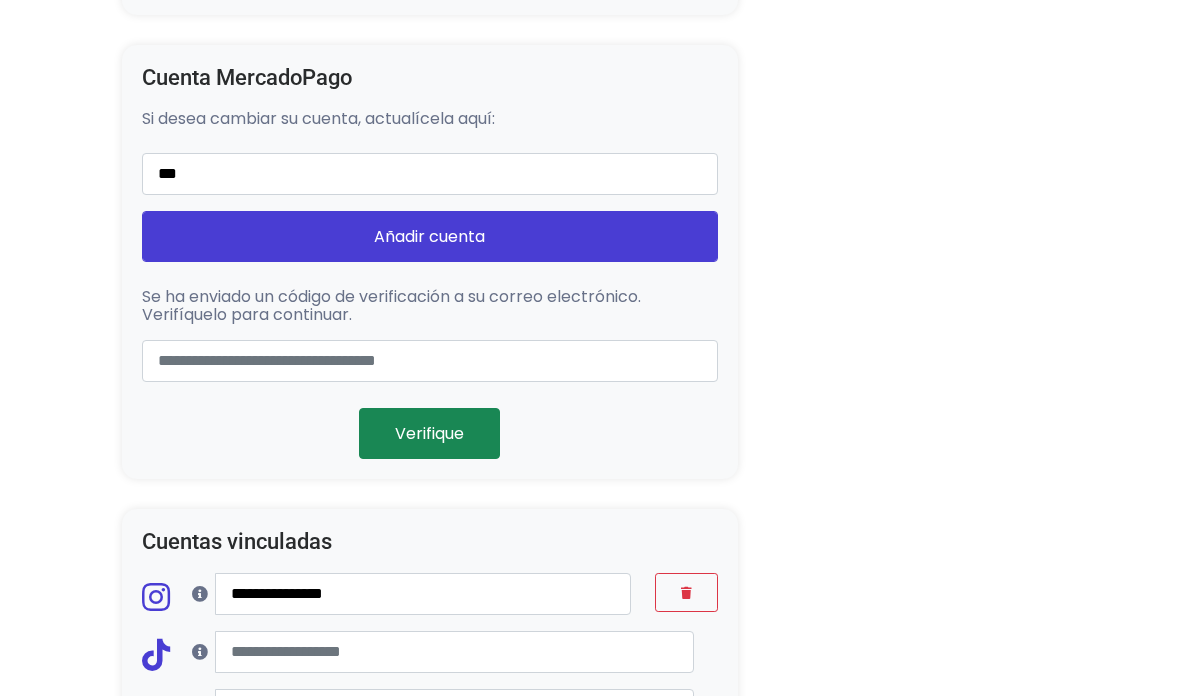 type on "**********" 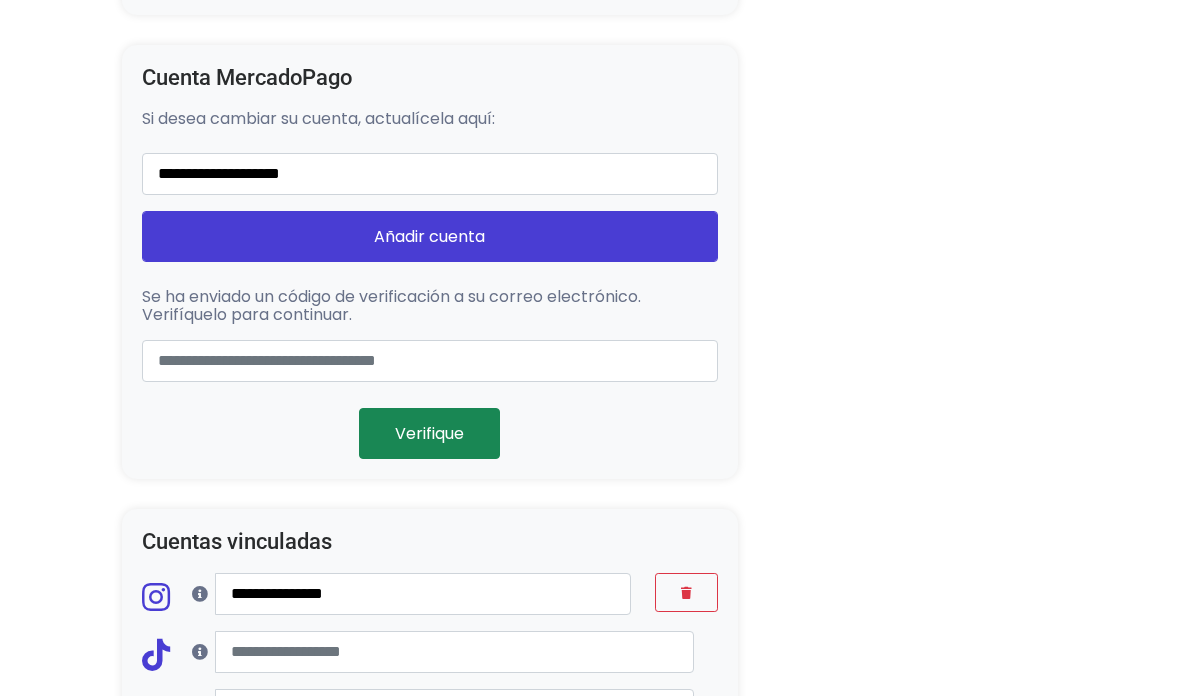 scroll, scrollTop: 1749, scrollLeft: 0, axis: vertical 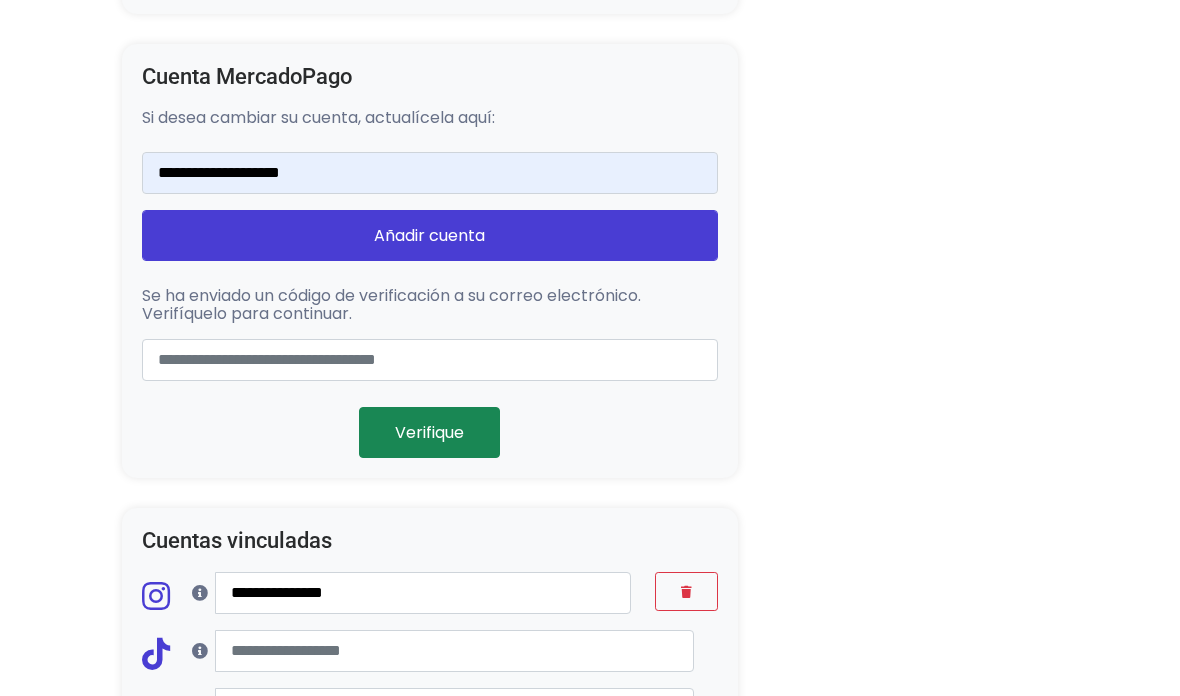 click on "Añadir cuenta" at bounding box center (430, 235) 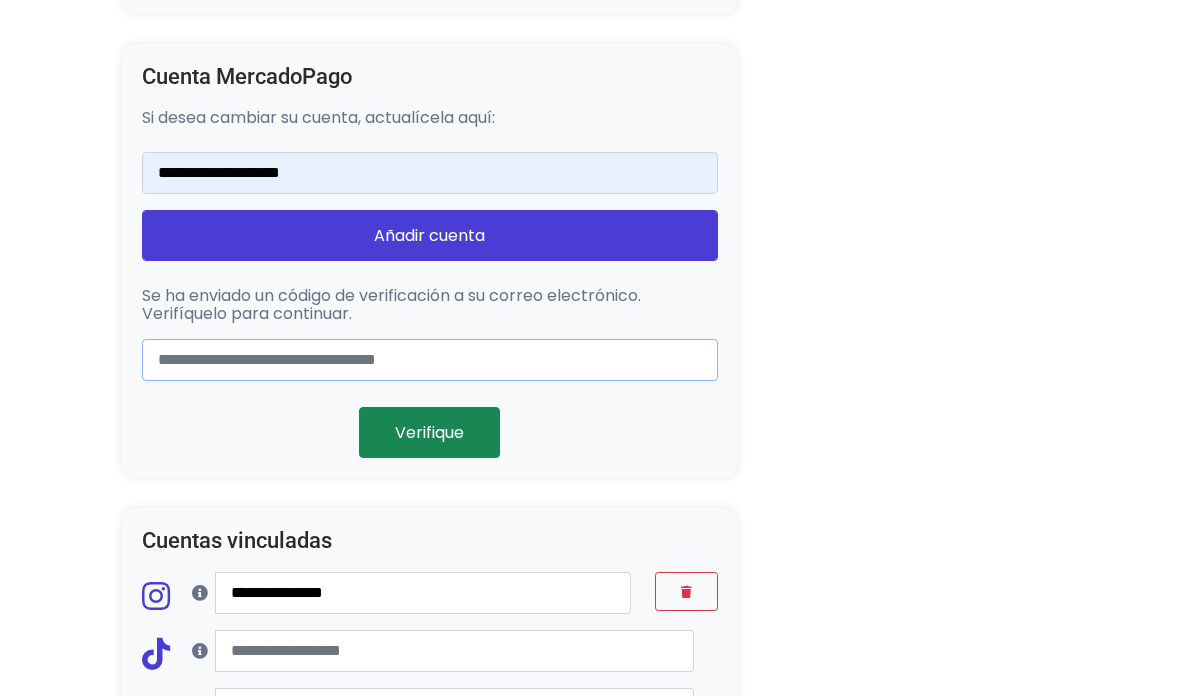 click at bounding box center (430, 360) 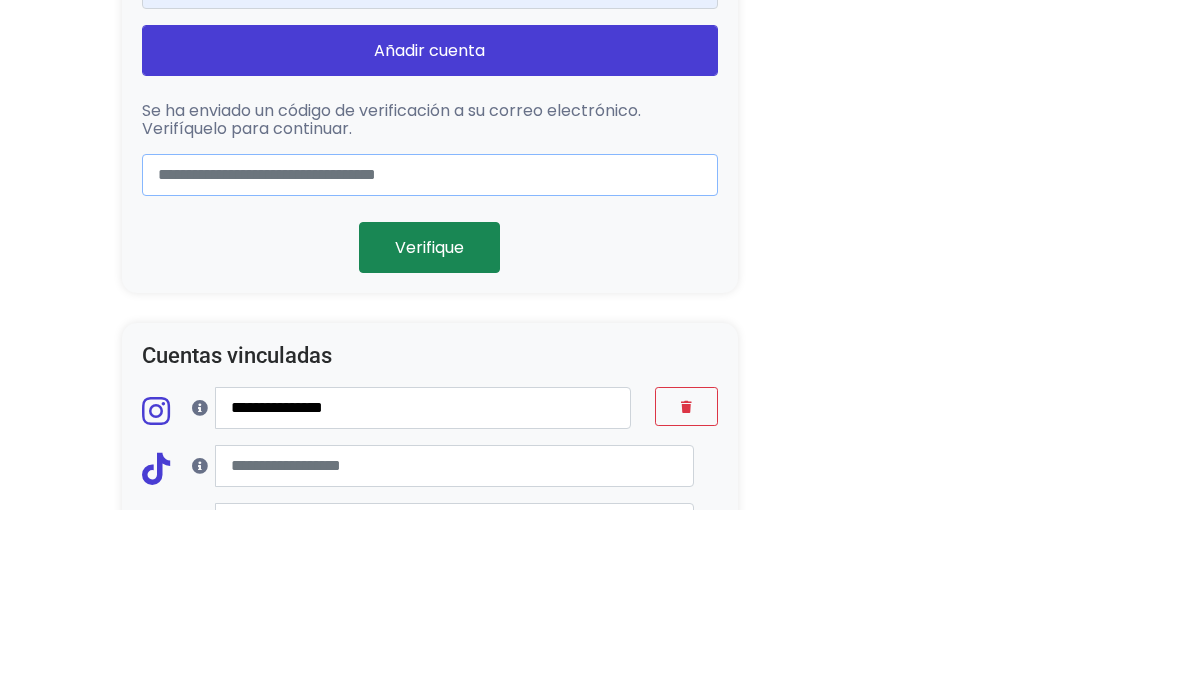 paste on "******" 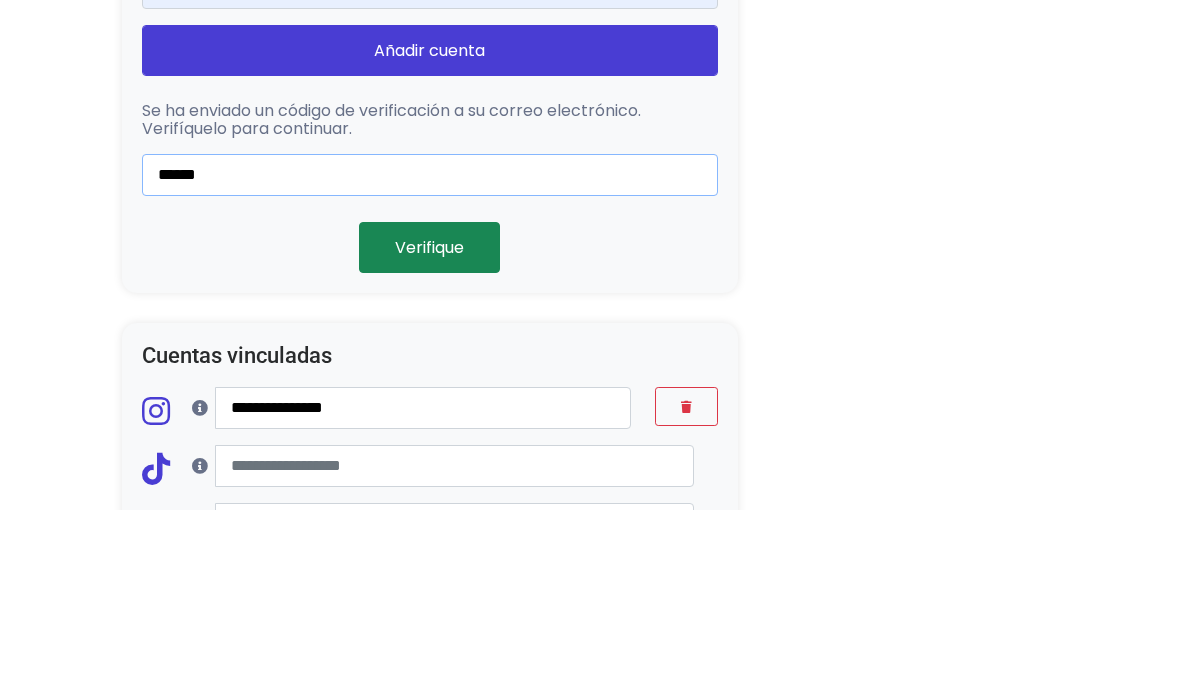 type on "******" 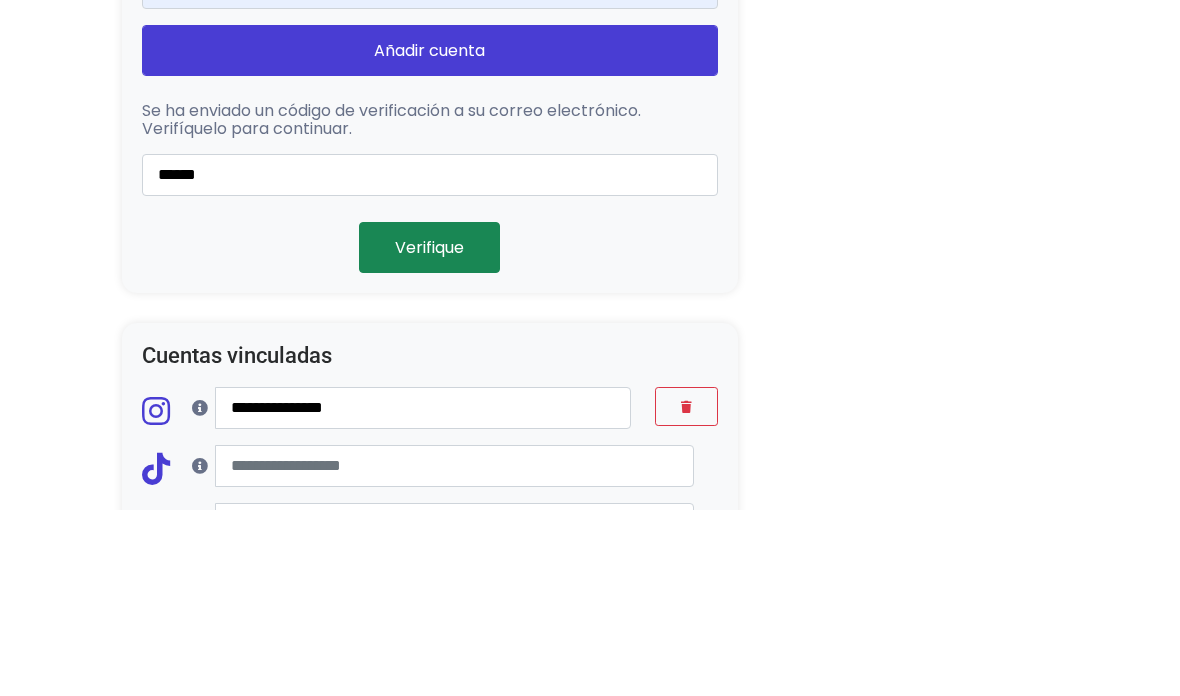 click on "Verifique" at bounding box center [429, 433] 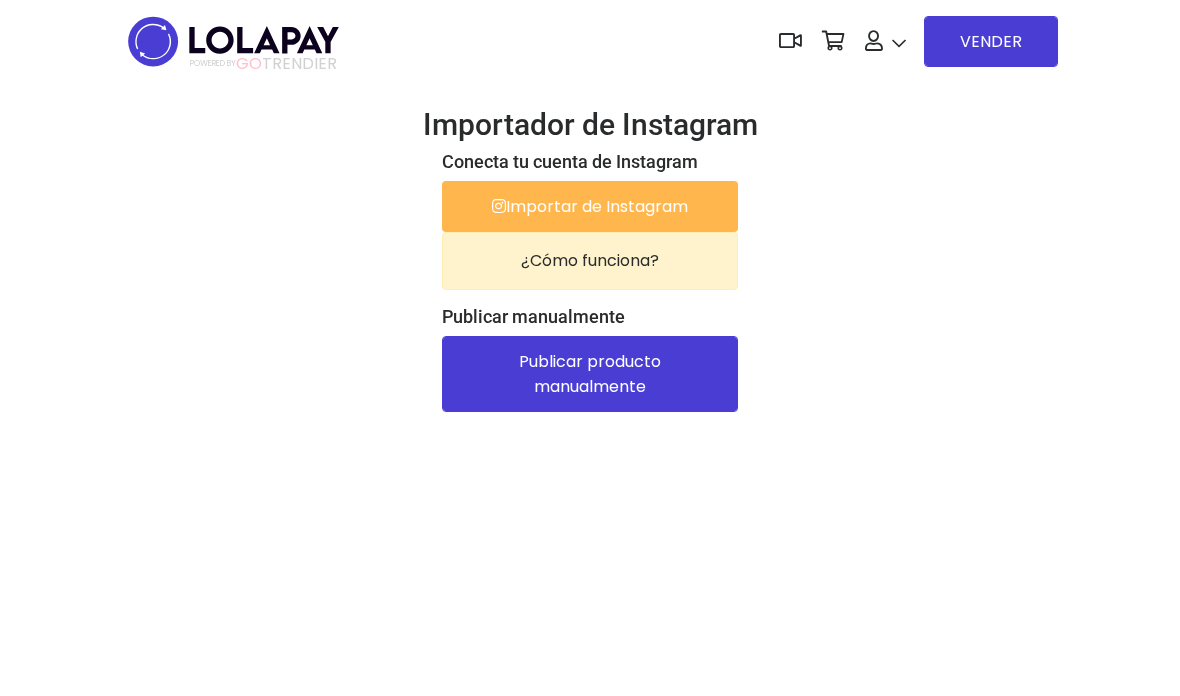 scroll, scrollTop: 0, scrollLeft: 0, axis: both 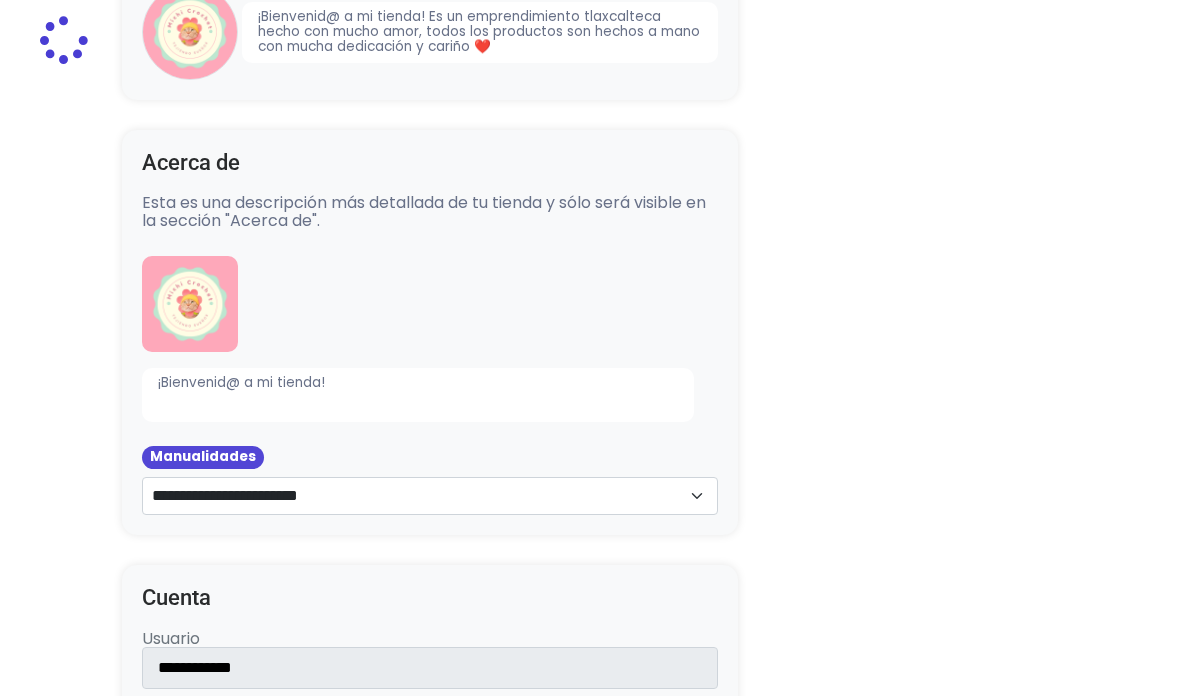 type on "********" 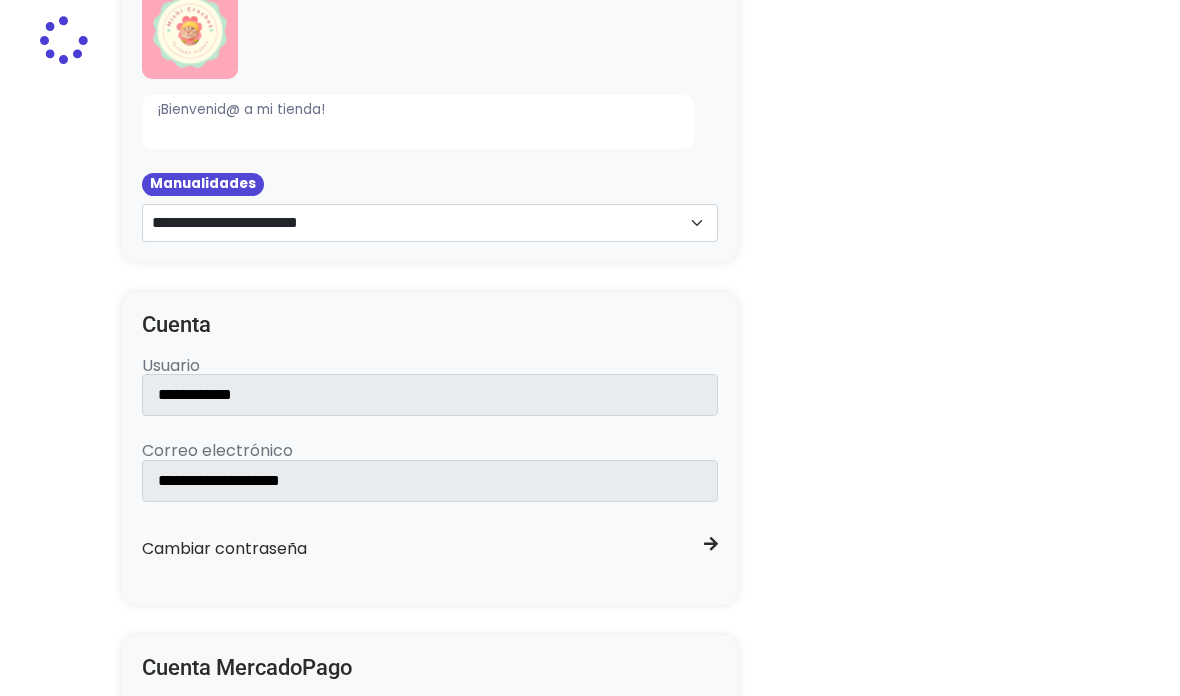 select on "*******" 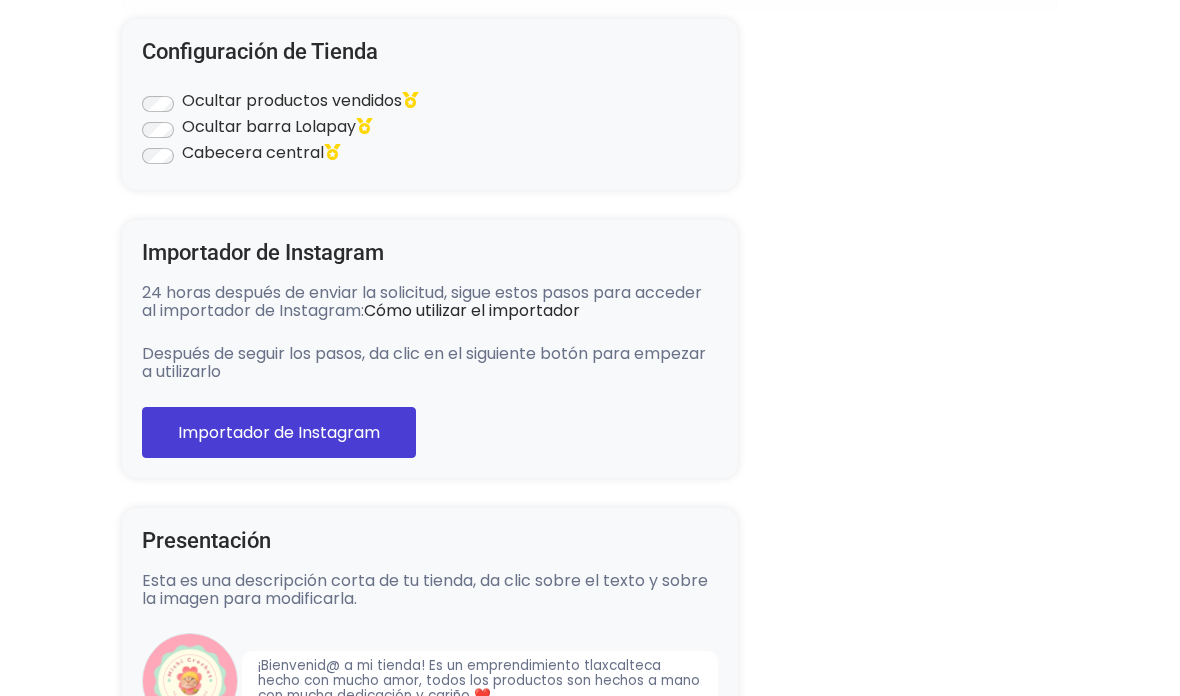 scroll, scrollTop: 0, scrollLeft: 0, axis: both 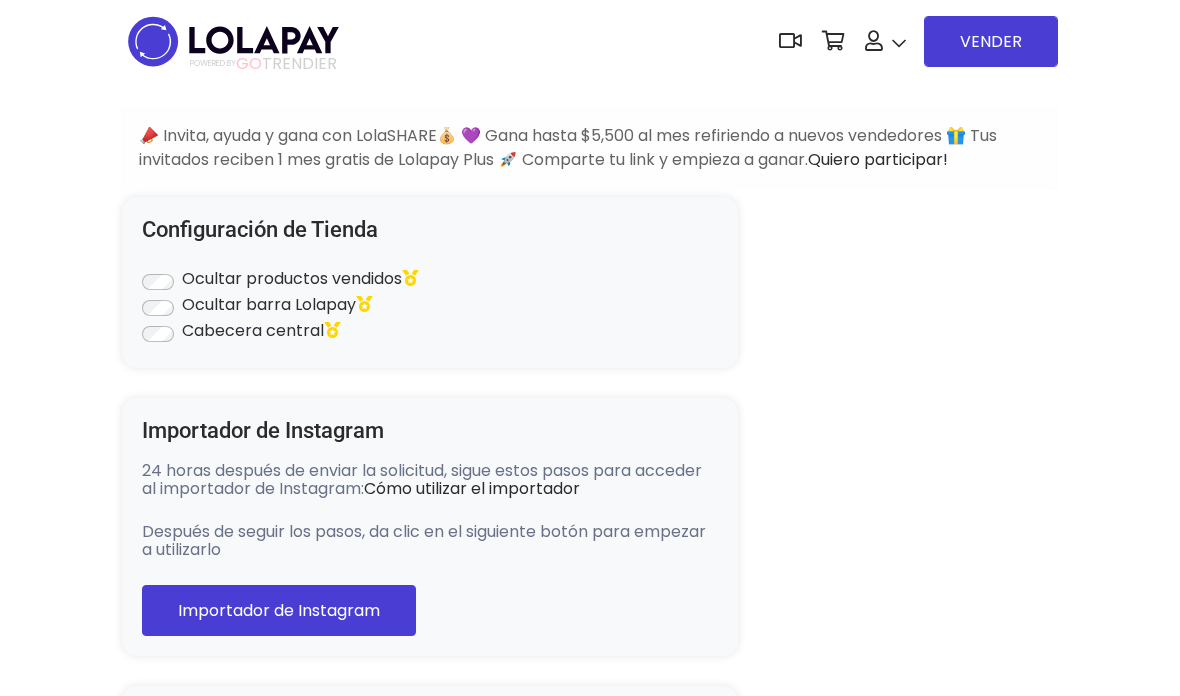 click on "VENDER" at bounding box center (991, 41) 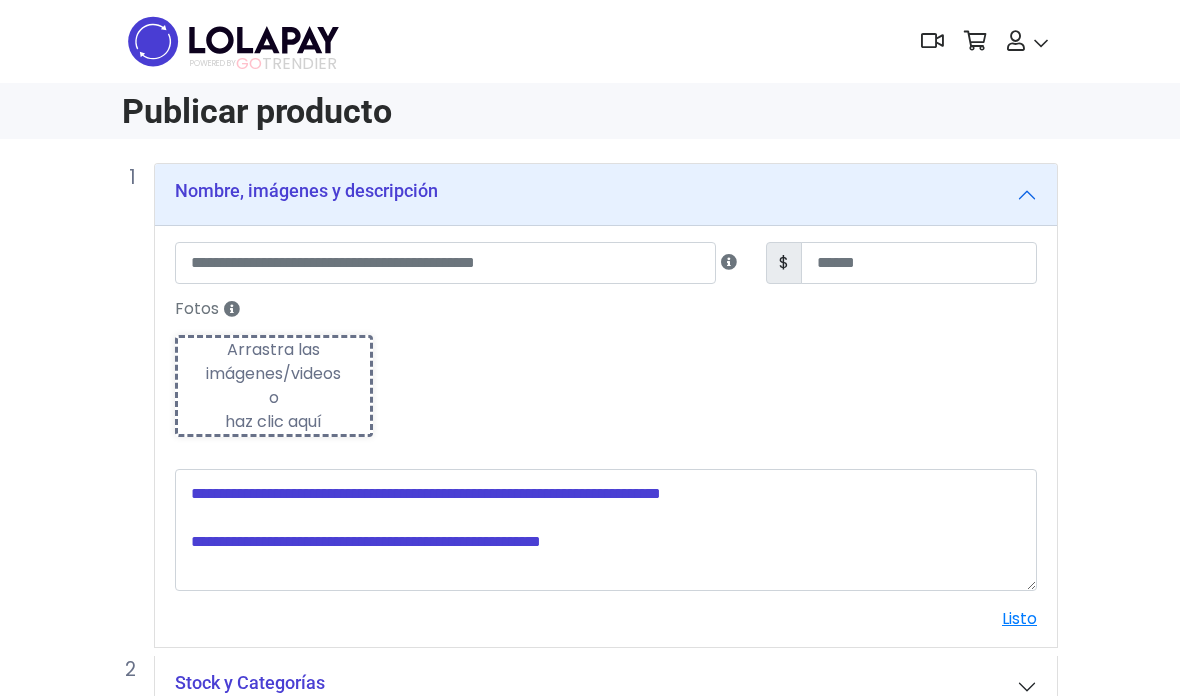 scroll, scrollTop: 0, scrollLeft: 0, axis: both 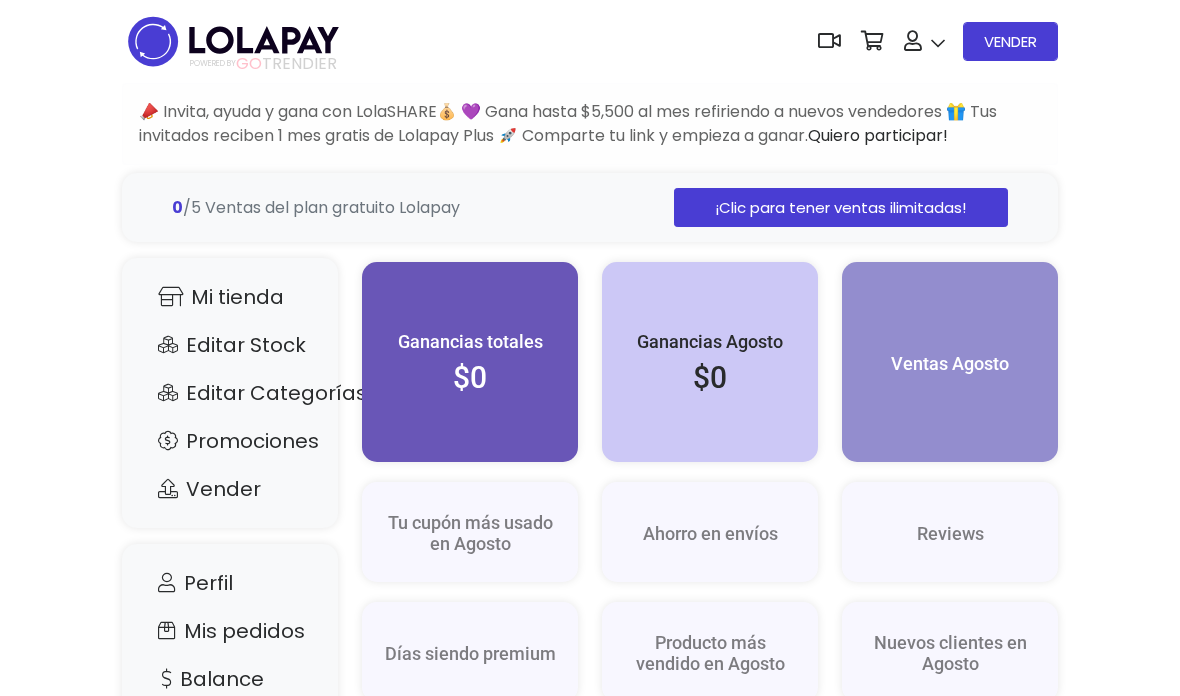 click on "Dashboard" at bounding box center [980, 123] 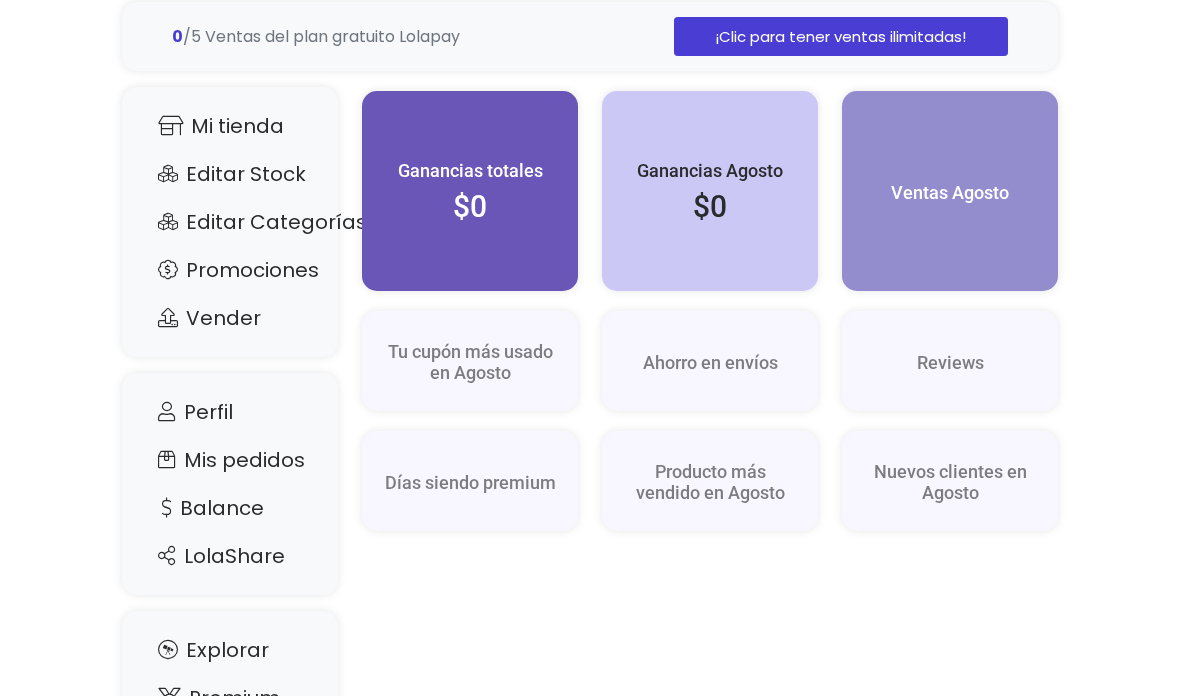 scroll, scrollTop: 174, scrollLeft: 0, axis: vertical 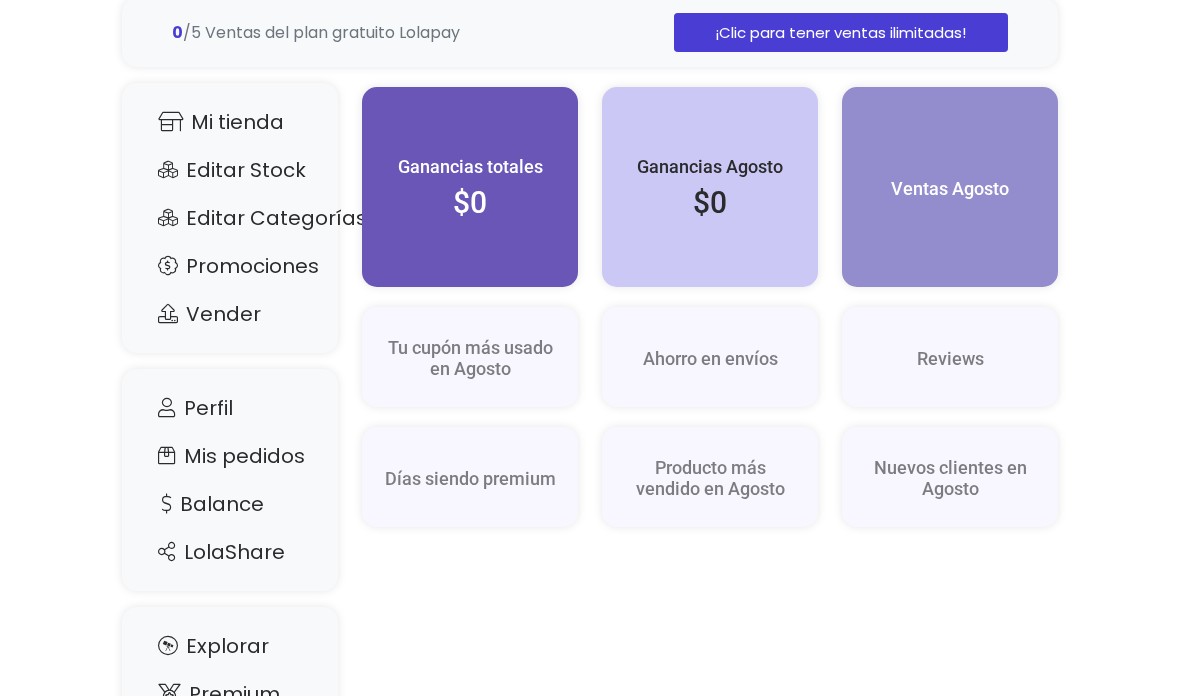 click on "Balance" at bounding box center [230, 505] 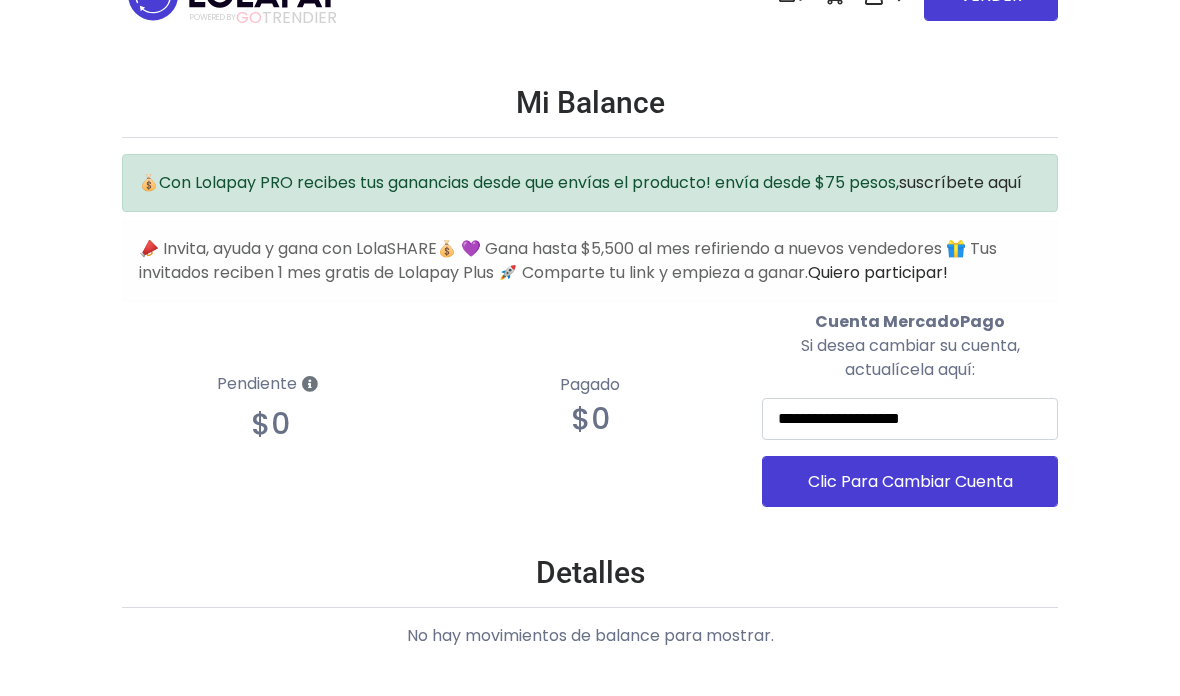 scroll, scrollTop: 0, scrollLeft: 0, axis: both 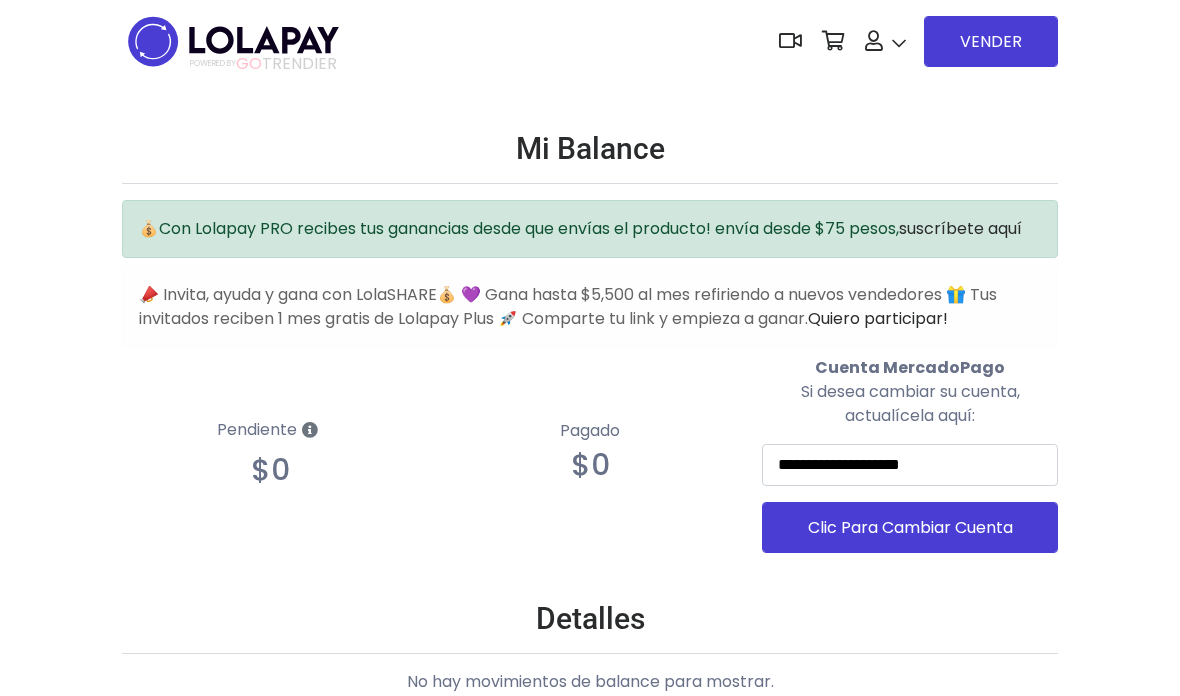 click at bounding box center (233, 41) 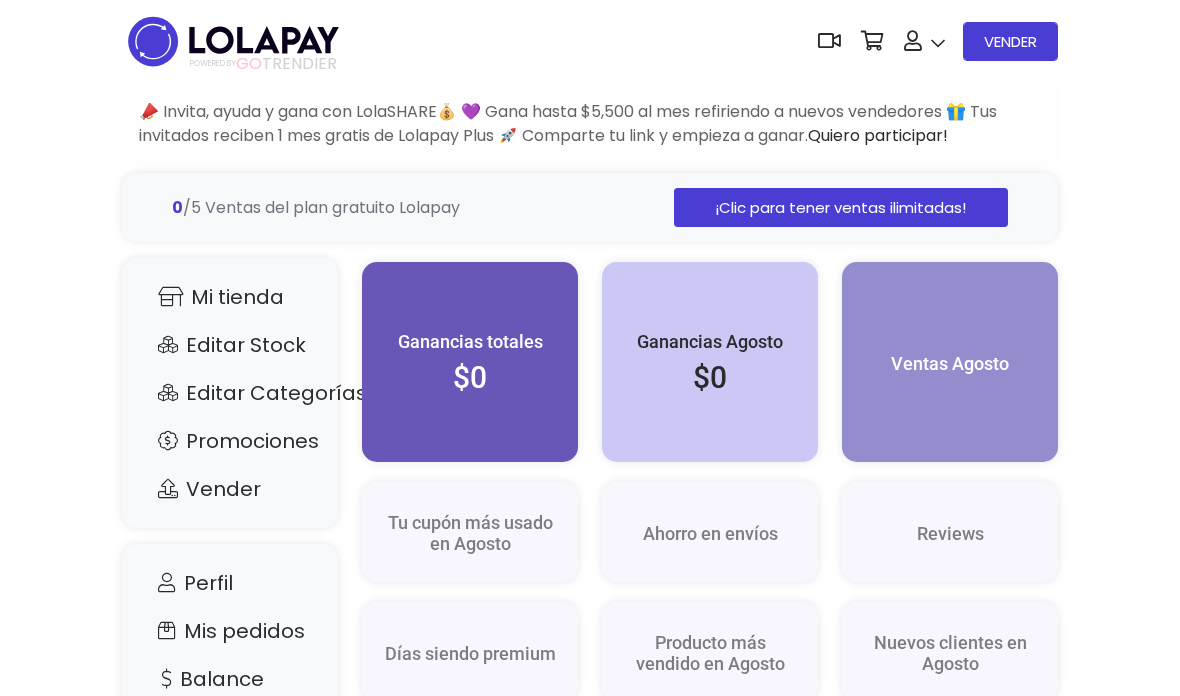 scroll, scrollTop: 0, scrollLeft: 0, axis: both 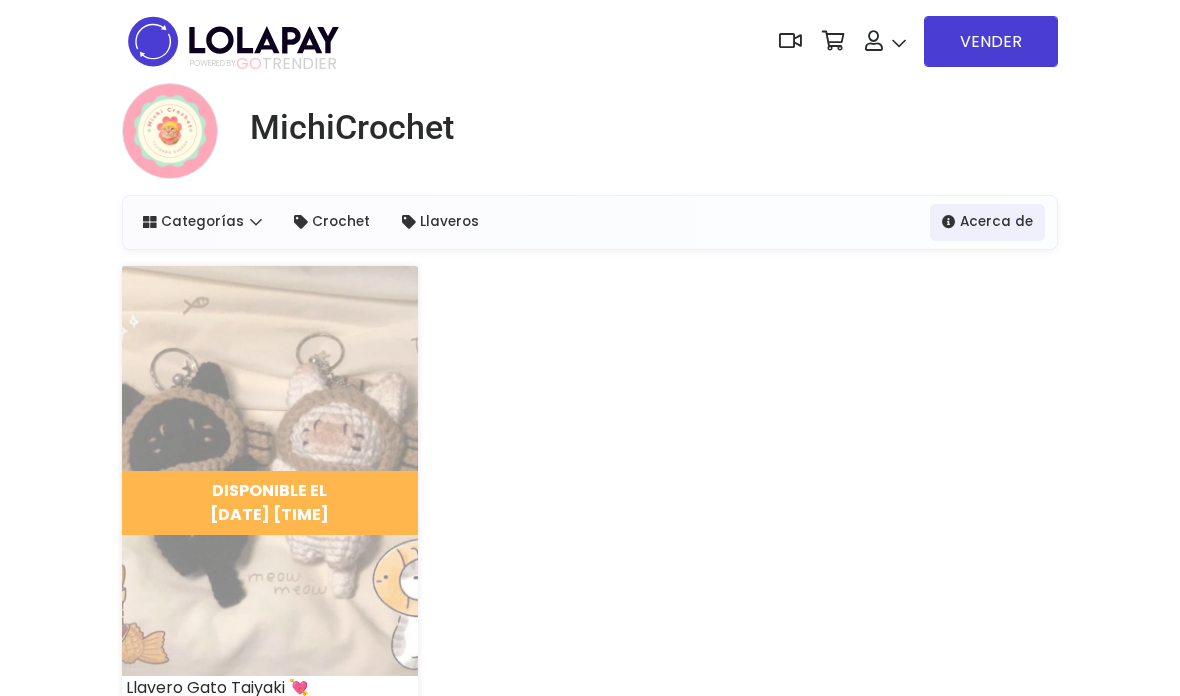 click on "DISPONIBLE EL [DATE] [TIME]" at bounding box center (270, 503) 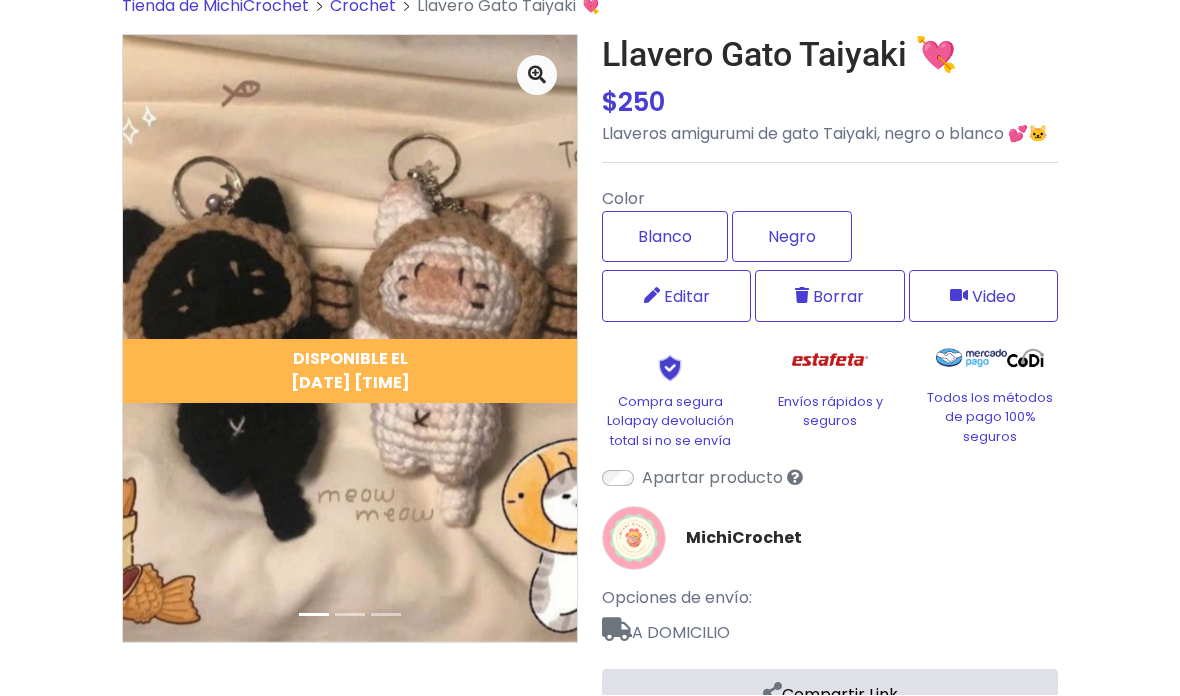 scroll, scrollTop: 217, scrollLeft: 0, axis: vertical 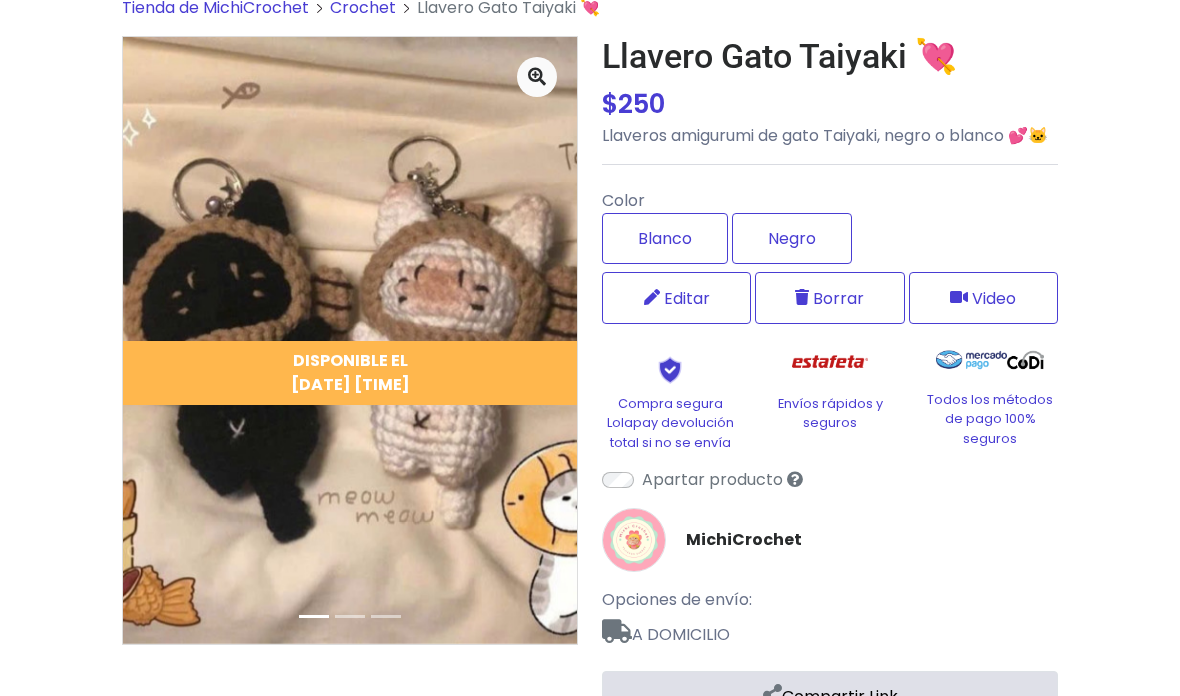 click on "Editar" at bounding box center [687, 298] 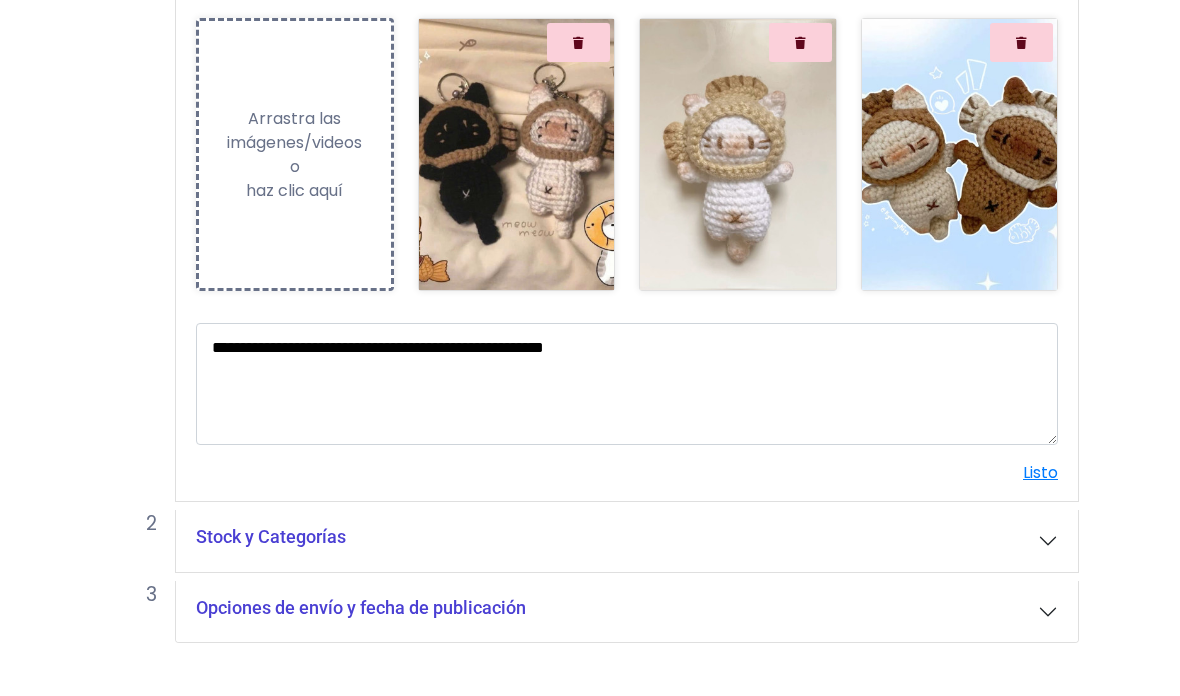 scroll, scrollTop: 356, scrollLeft: 0, axis: vertical 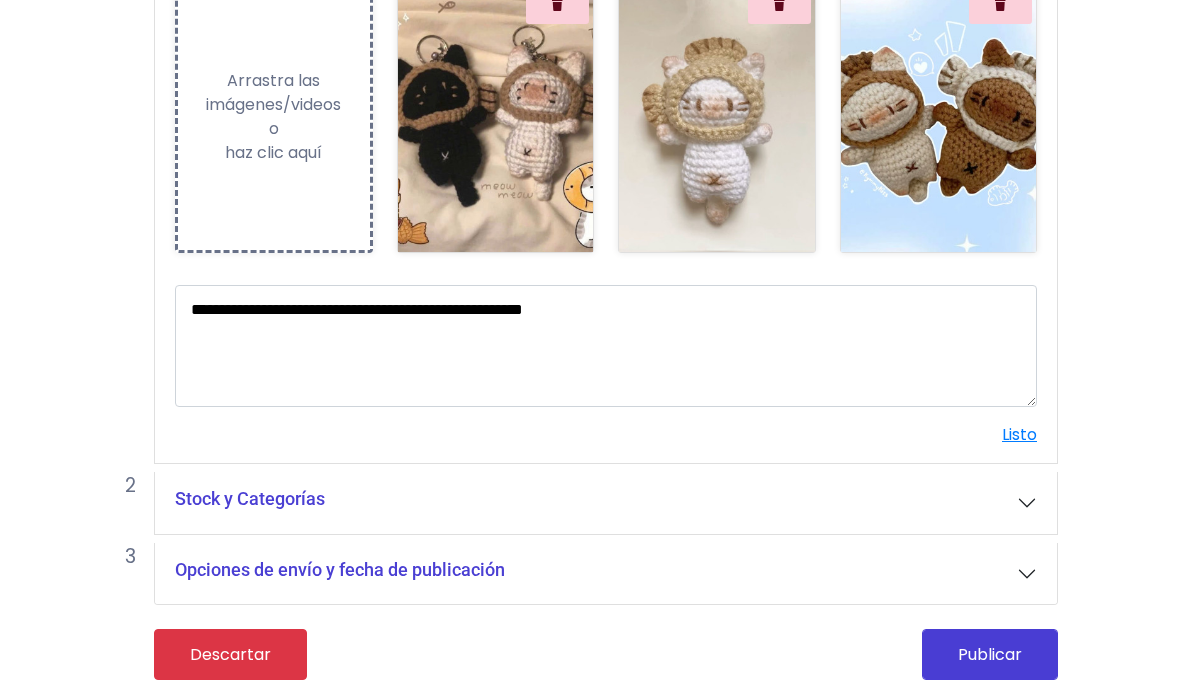 click on "Opciones de envío y fecha de publicación" at bounding box center (606, 574) 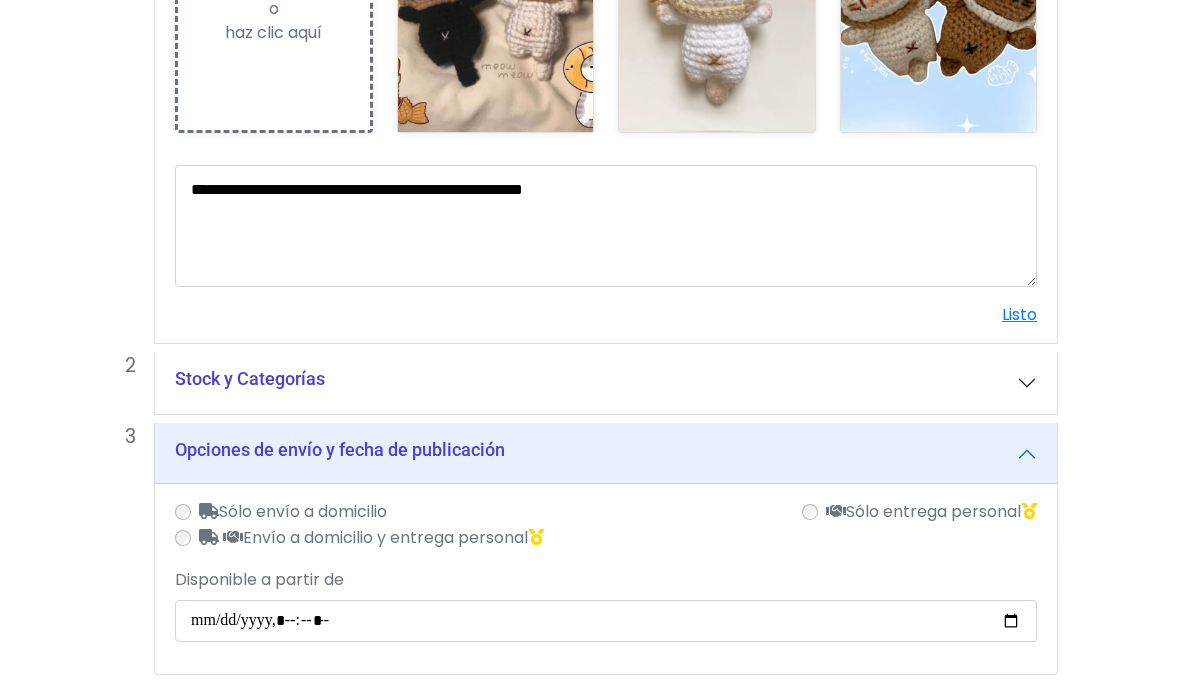 scroll, scrollTop: 546, scrollLeft: 0, axis: vertical 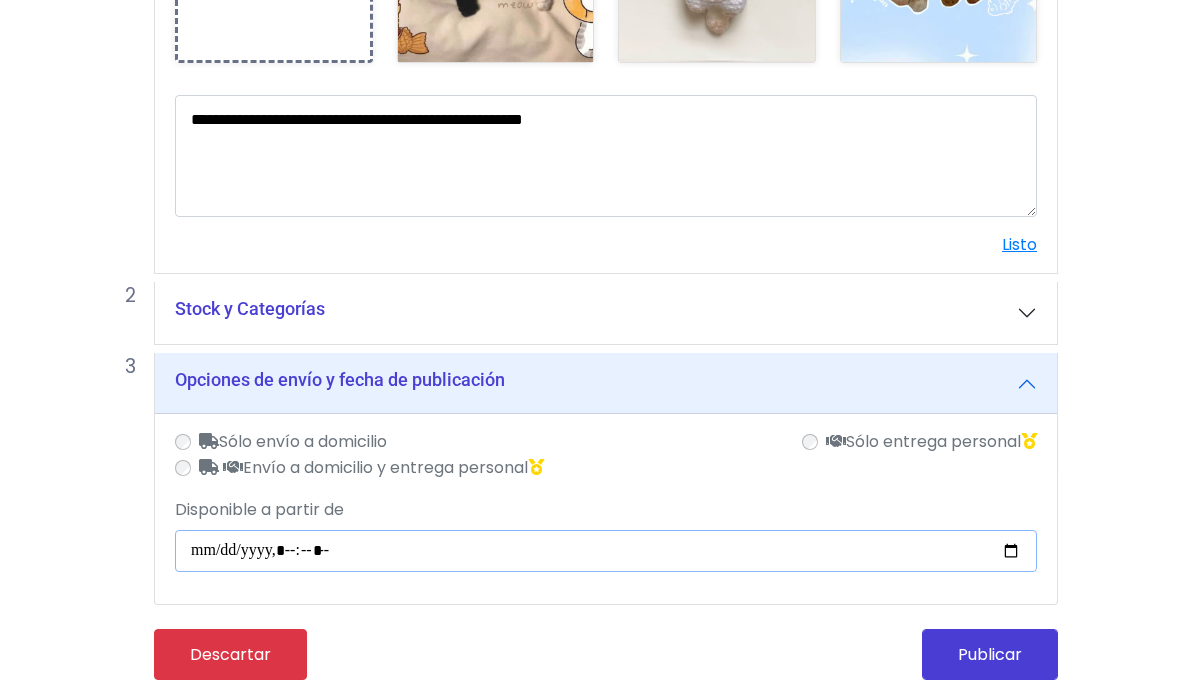 click on "Disponible a partir de" at bounding box center [606, 551] 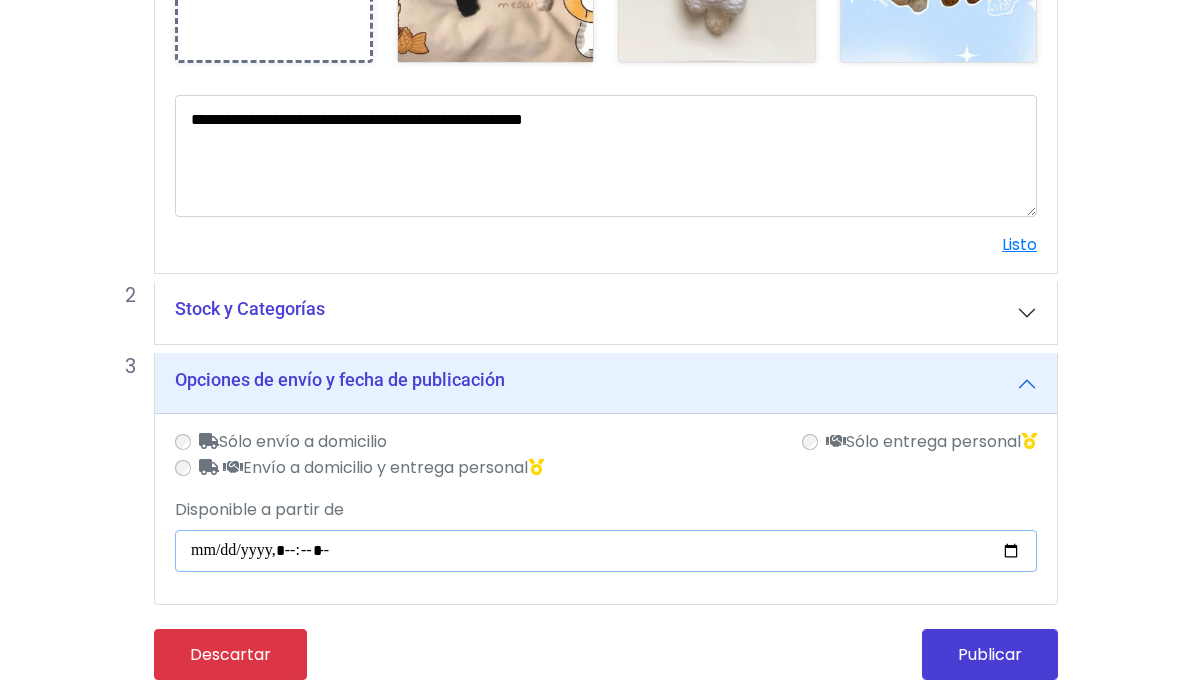 type on "**********" 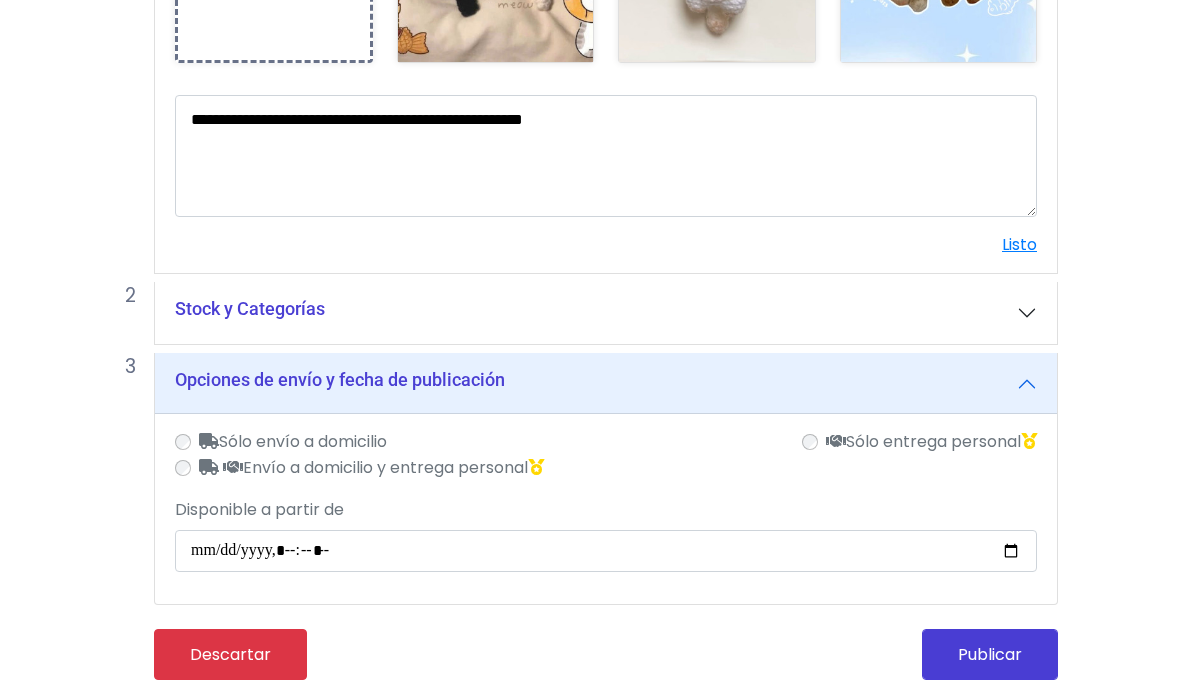 click on "Publicar" at bounding box center [990, 654] 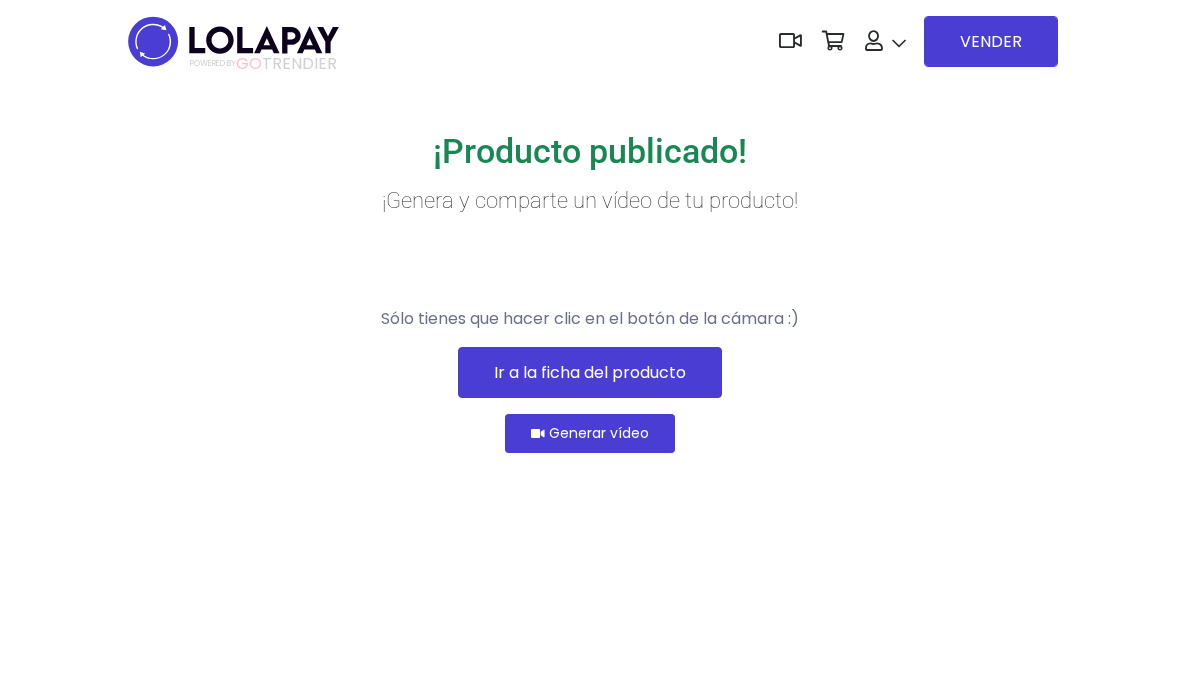scroll, scrollTop: 0, scrollLeft: 0, axis: both 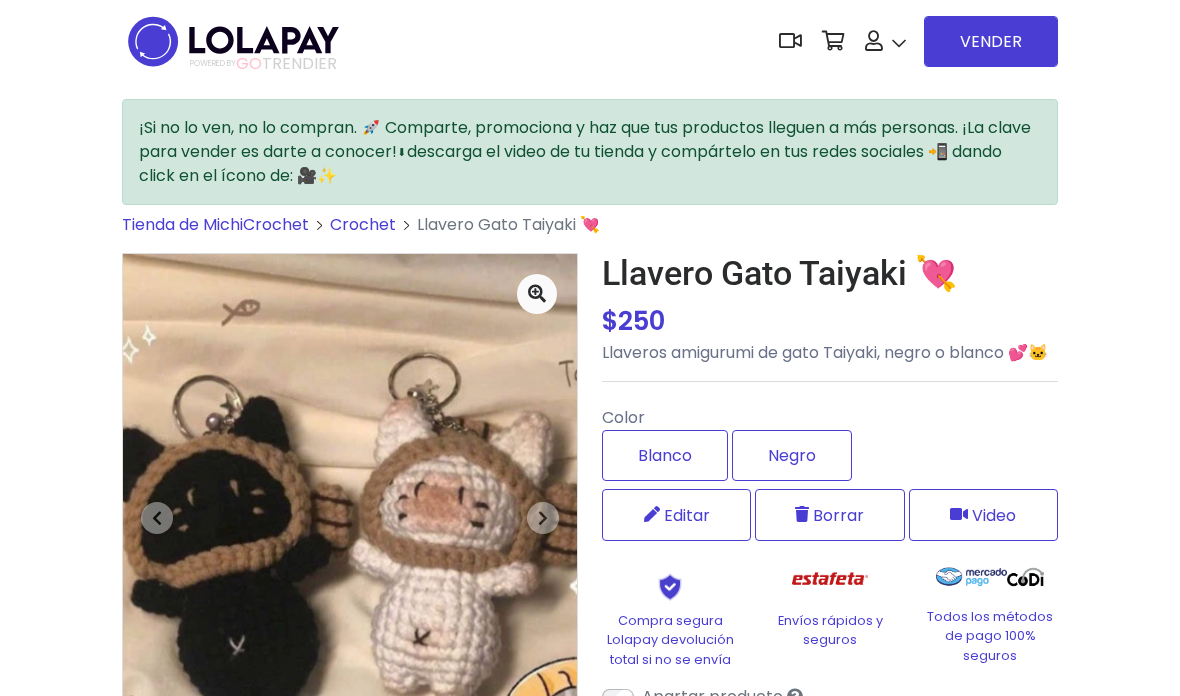 click on "Editar Stock" at bounding box center (943, 247) 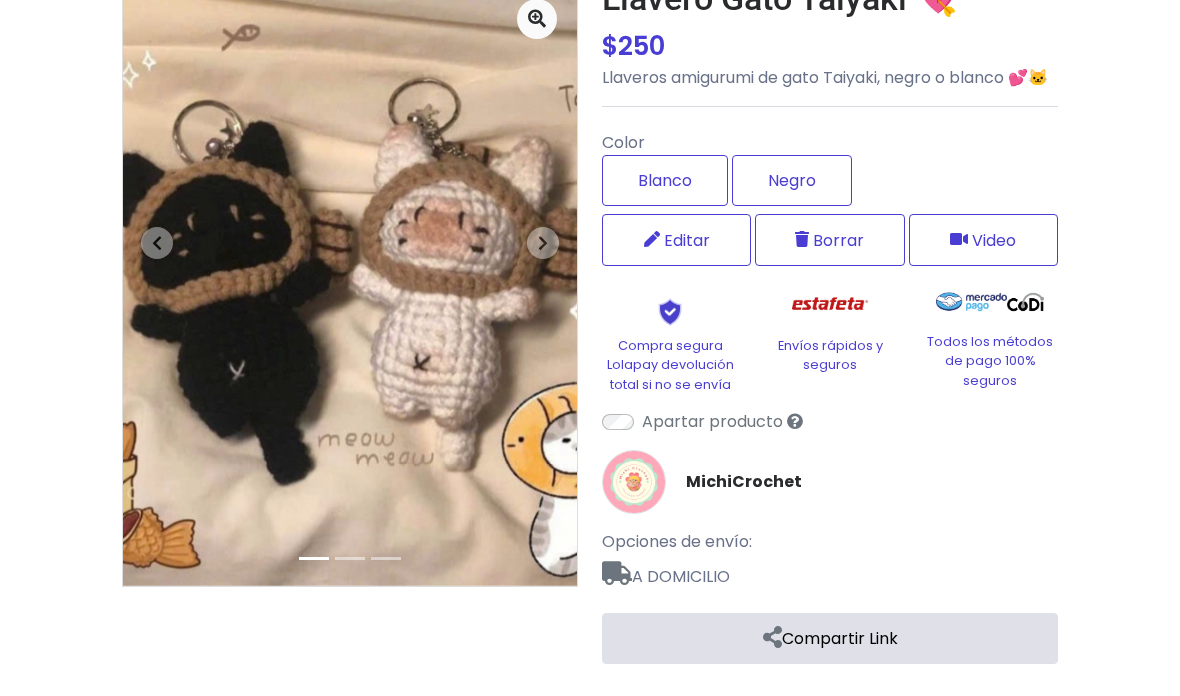 scroll, scrollTop: 293, scrollLeft: 0, axis: vertical 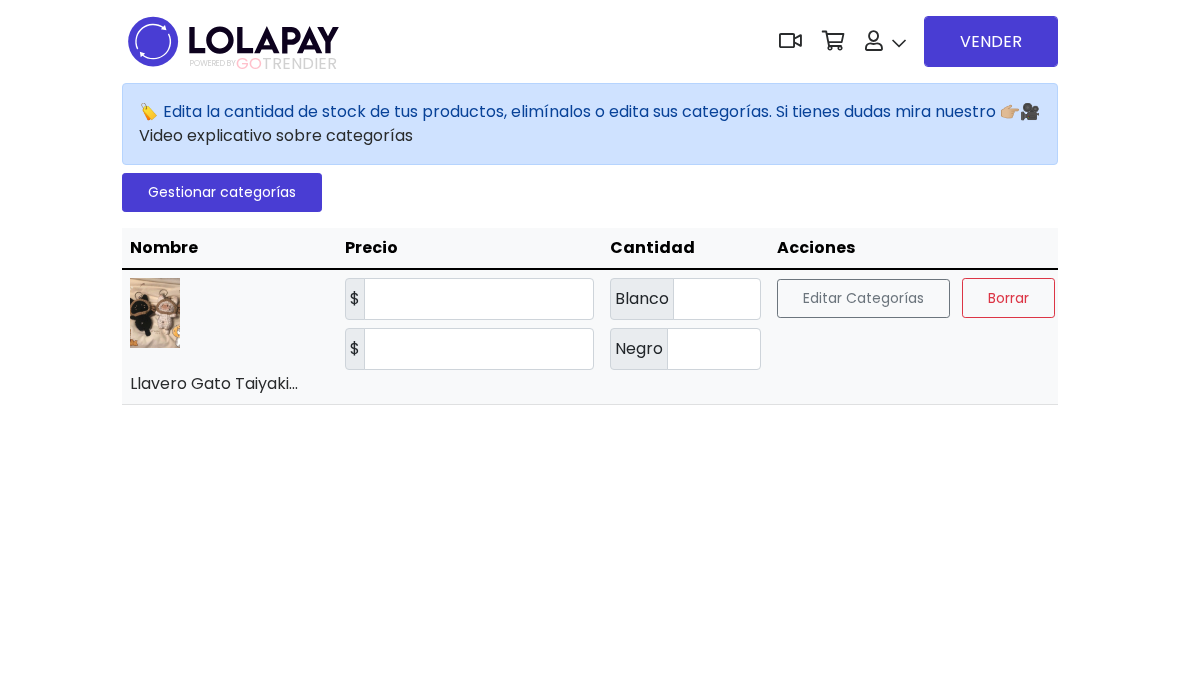click on "Editar Categorías" at bounding box center [863, 298] 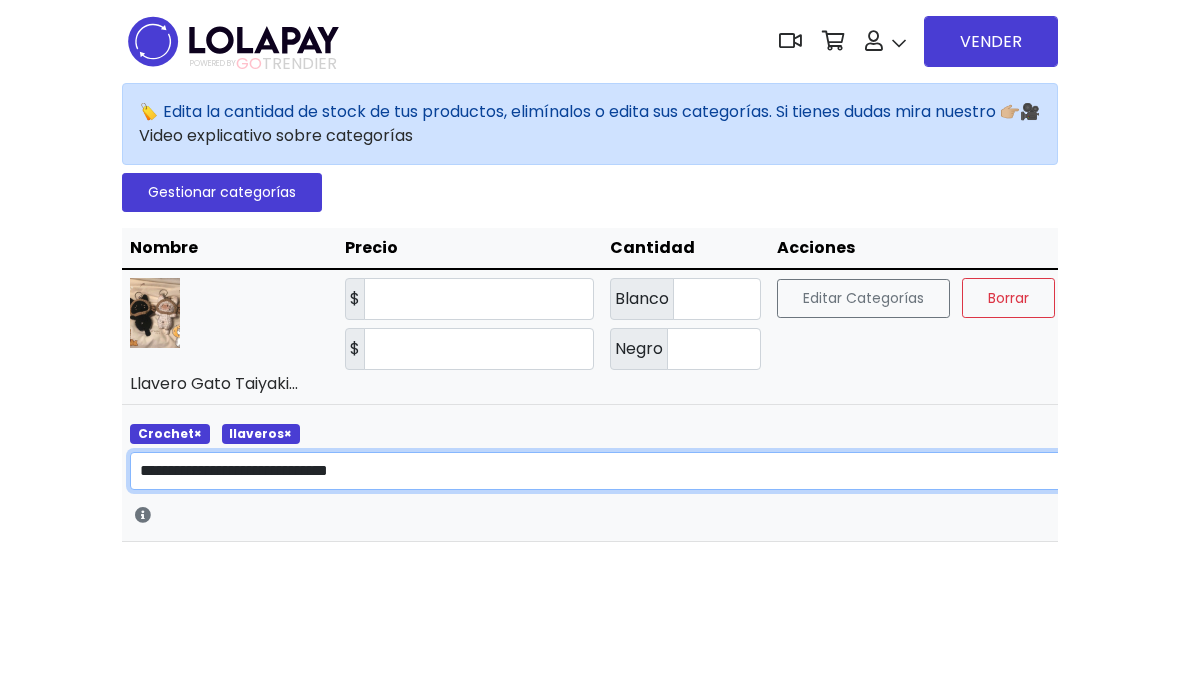 click on "**********" at bounding box center (622, 471) 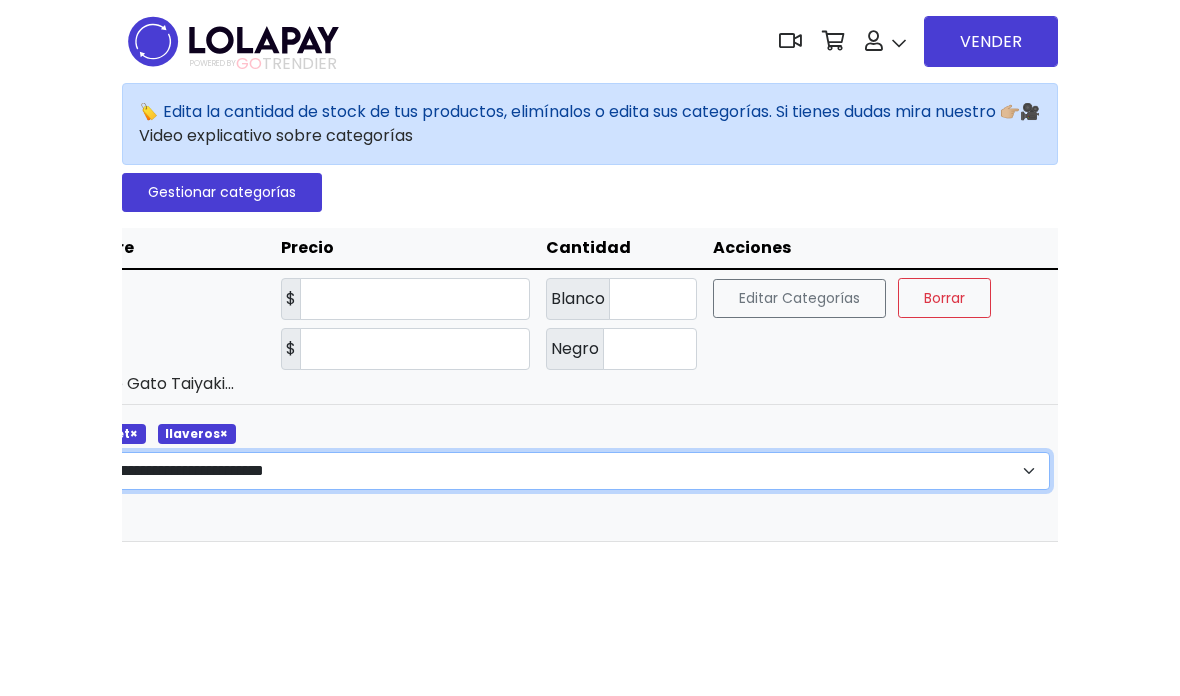scroll, scrollTop: 0, scrollLeft: 64, axis: horizontal 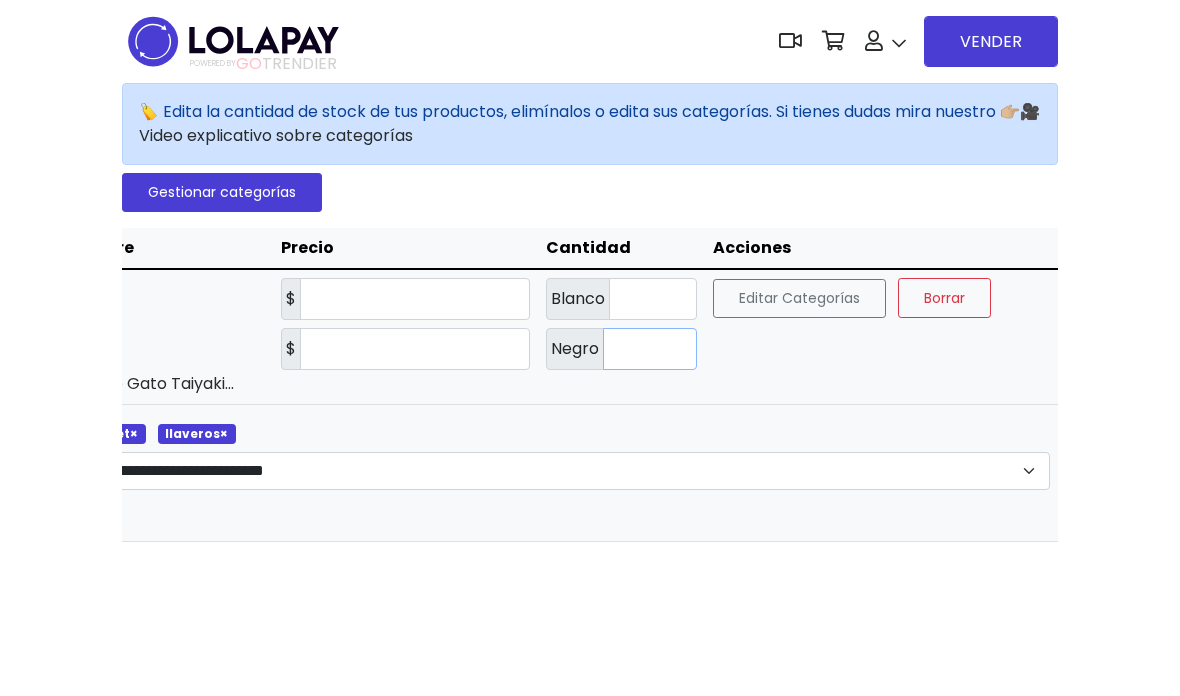 click on "*" at bounding box center [650, 349] 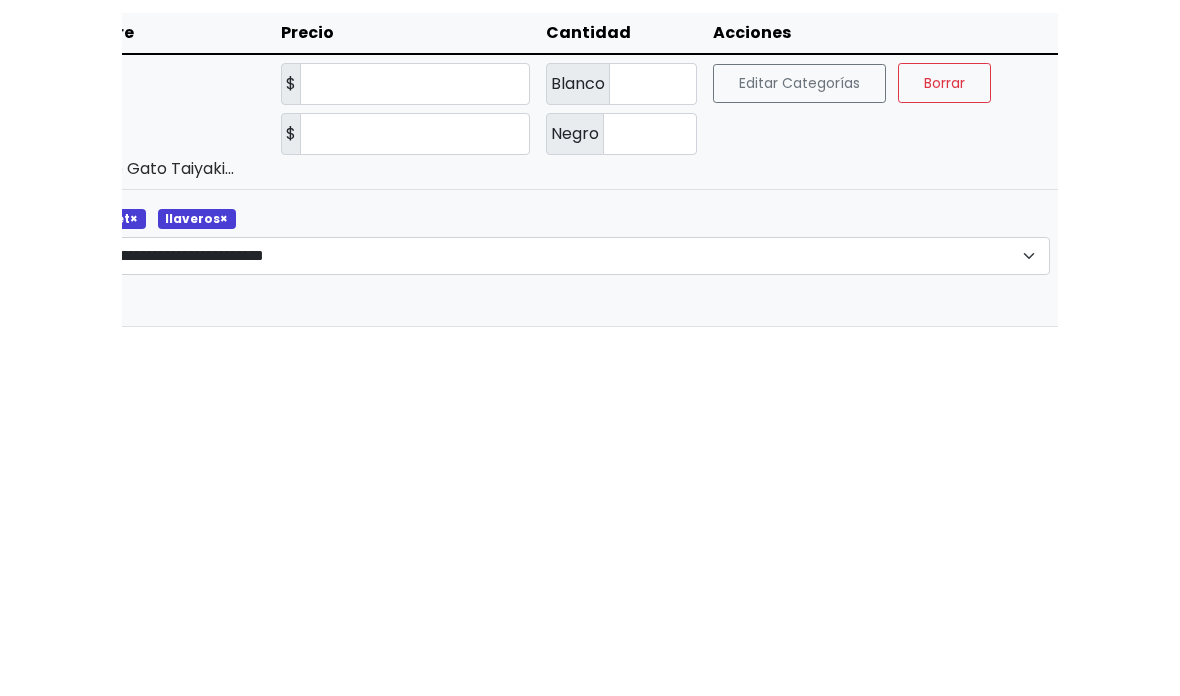click on "**********" at bounding box center [558, 472] 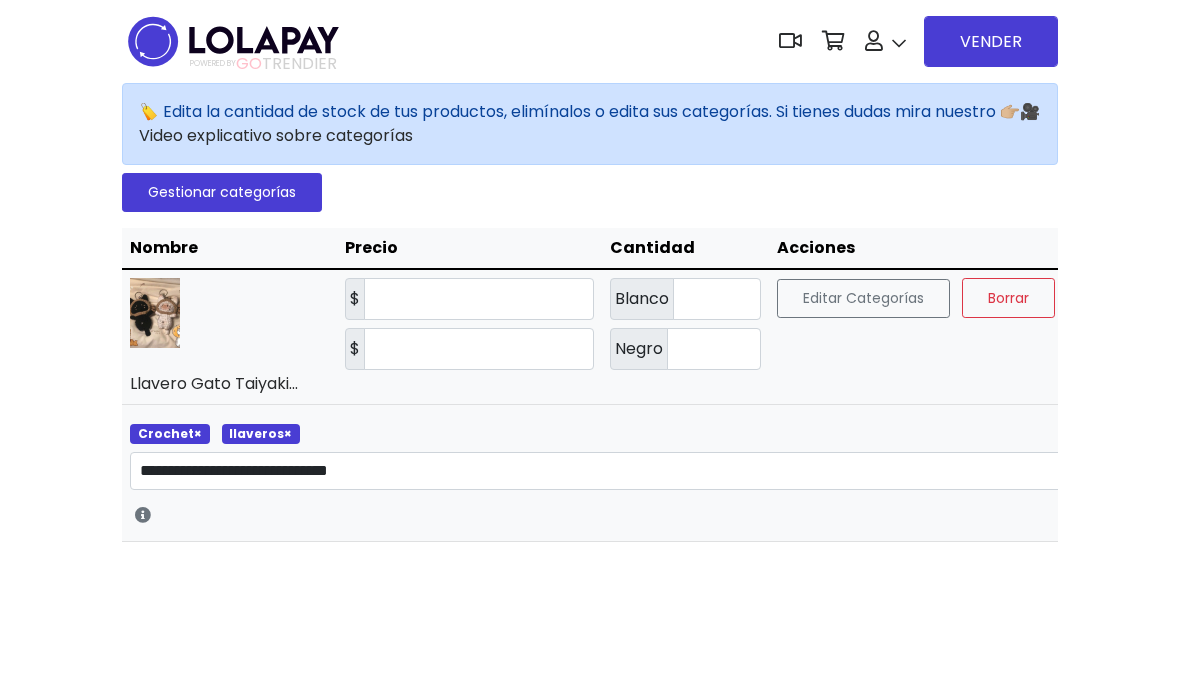 scroll, scrollTop: 0, scrollLeft: 0, axis: both 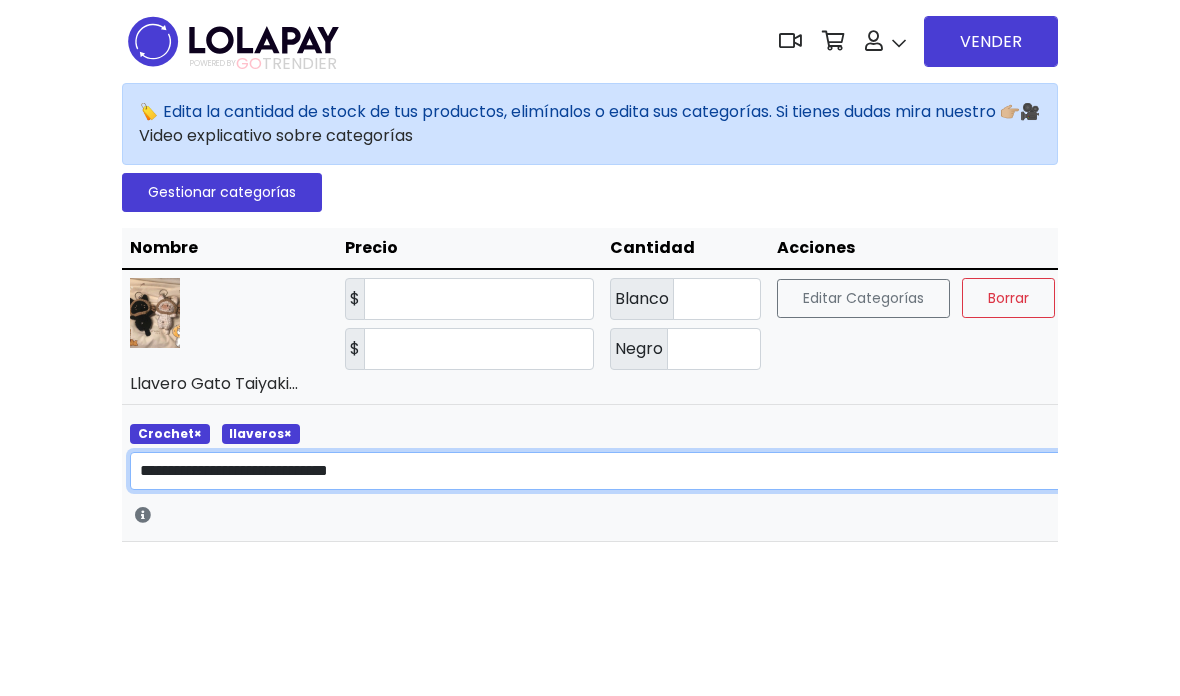 click on "**********" at bounding box center (622, 471) 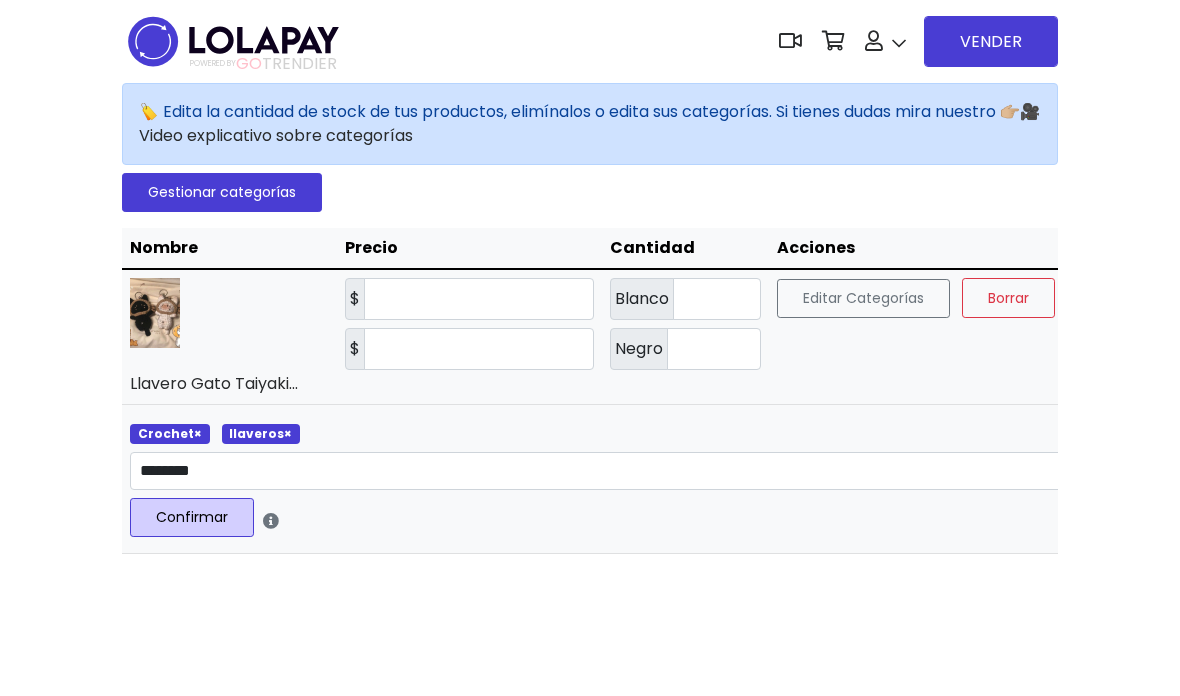 click on "Confirmar" at bounding box center (192, 517) 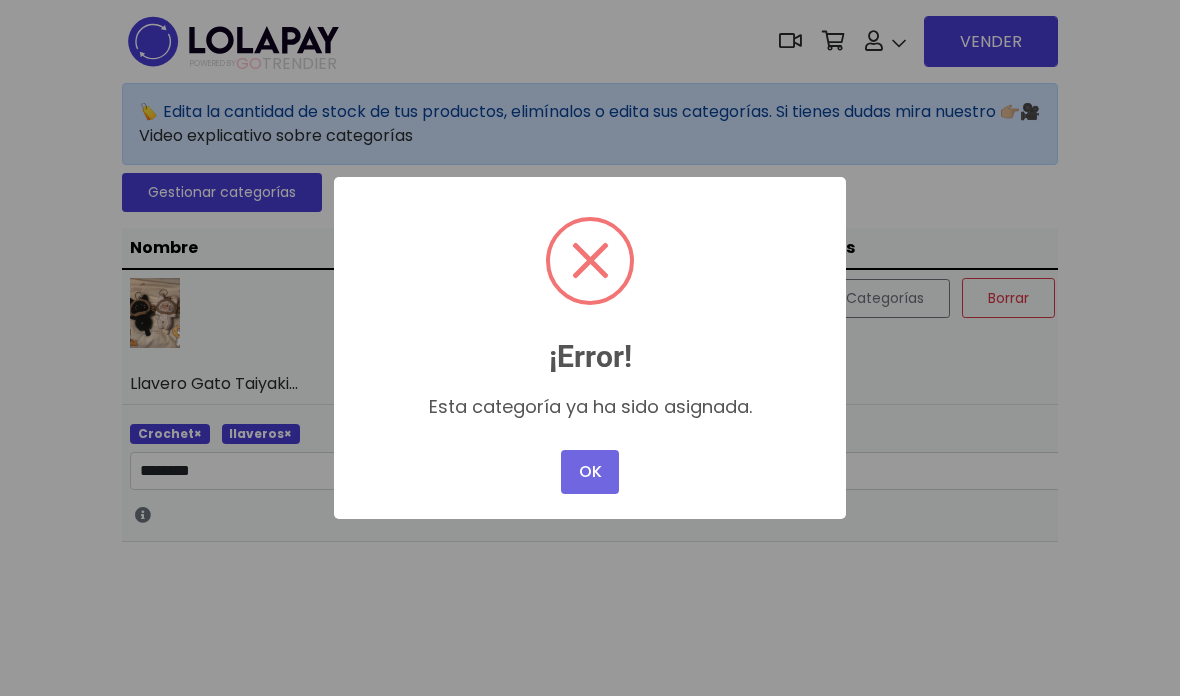 click on "OK" at bounding box center (590, 472) 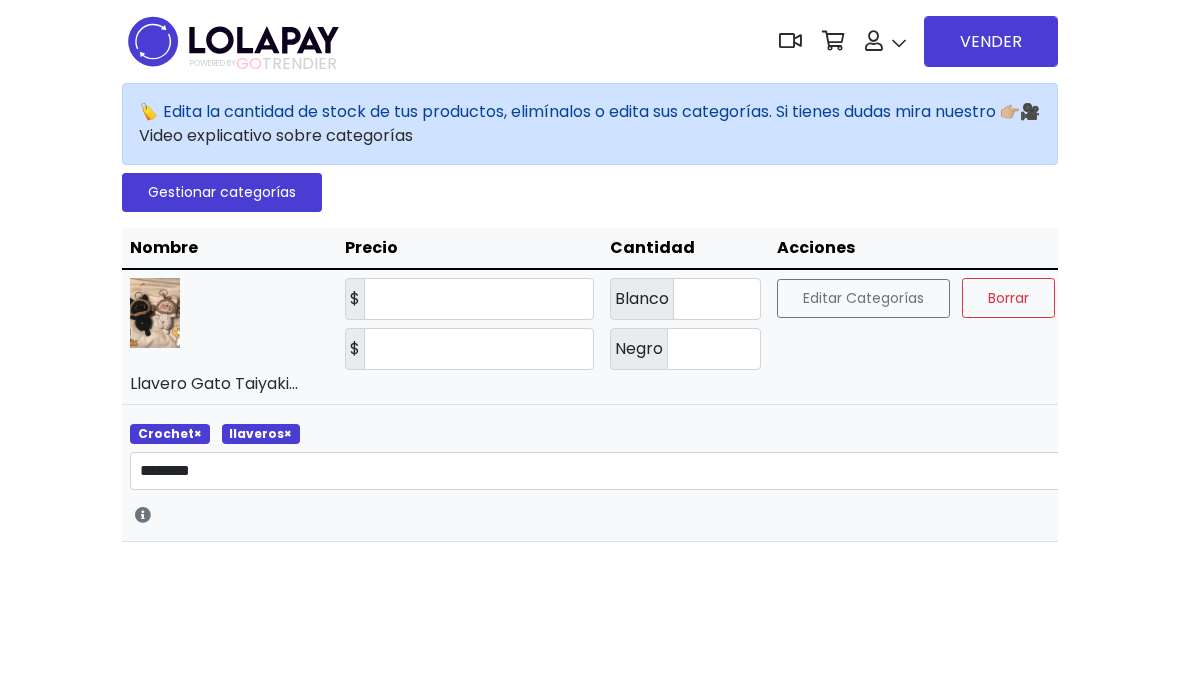 scroll, scrollTop: 0, scrollLeft: 0, axis: both 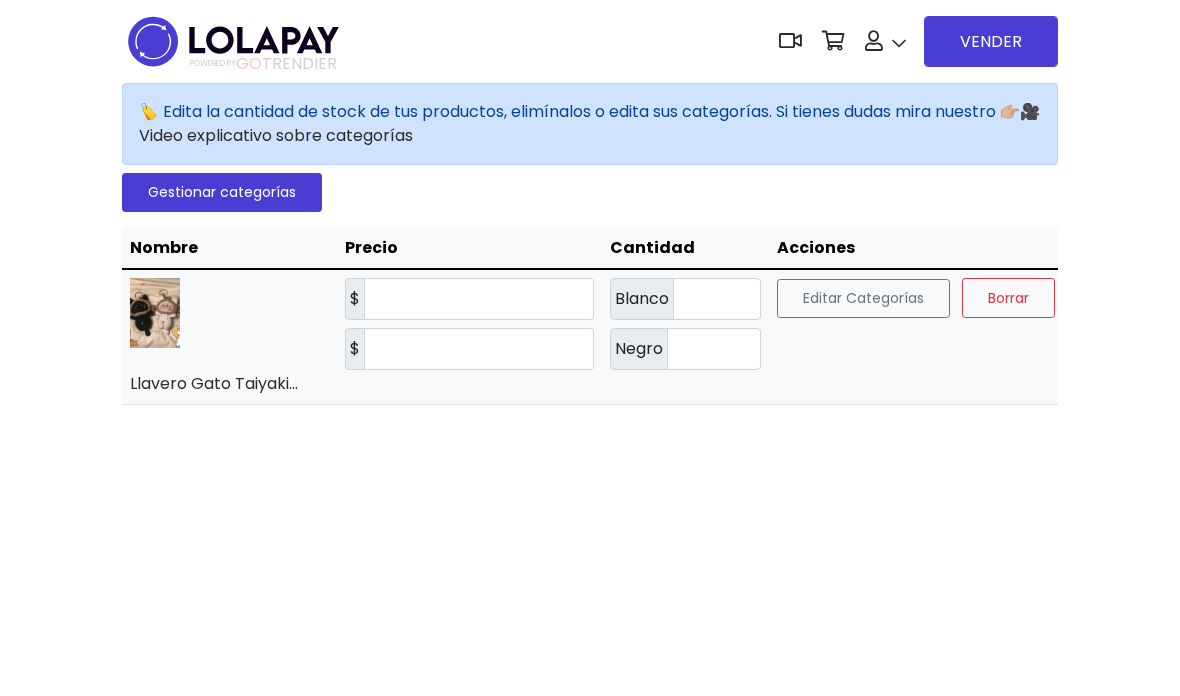 click on "Editar Categorías" at bounding box center [863, 298] 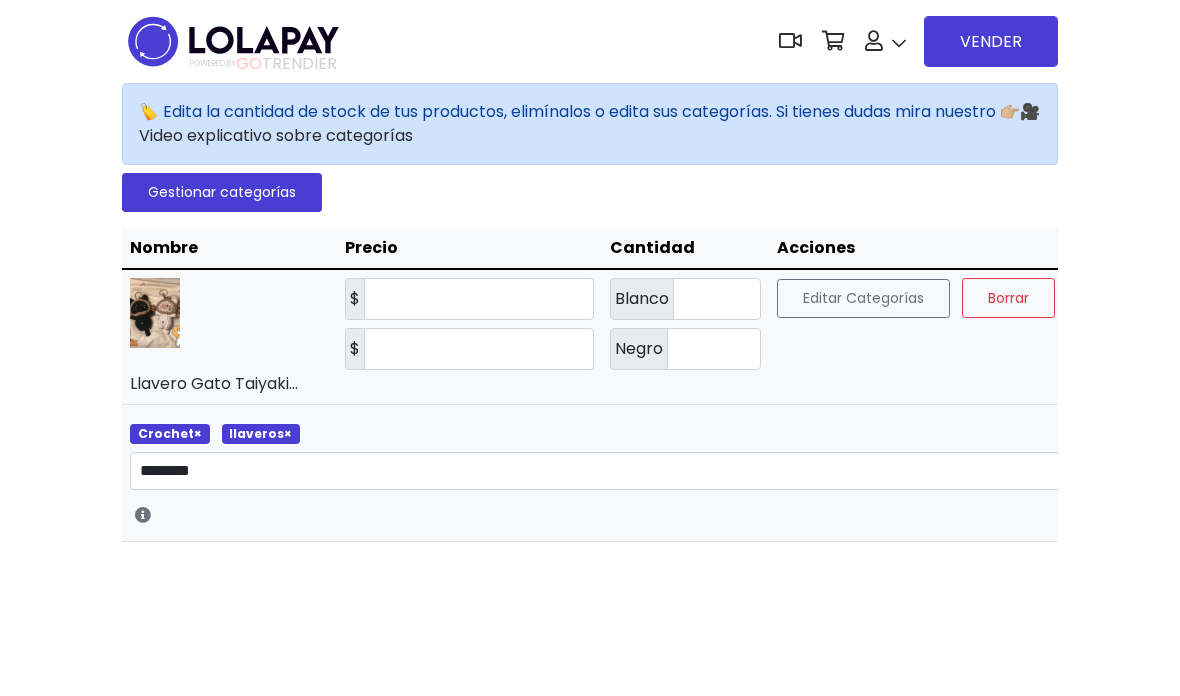 click on "Editar Categorías" at bounding box center [863, 298] 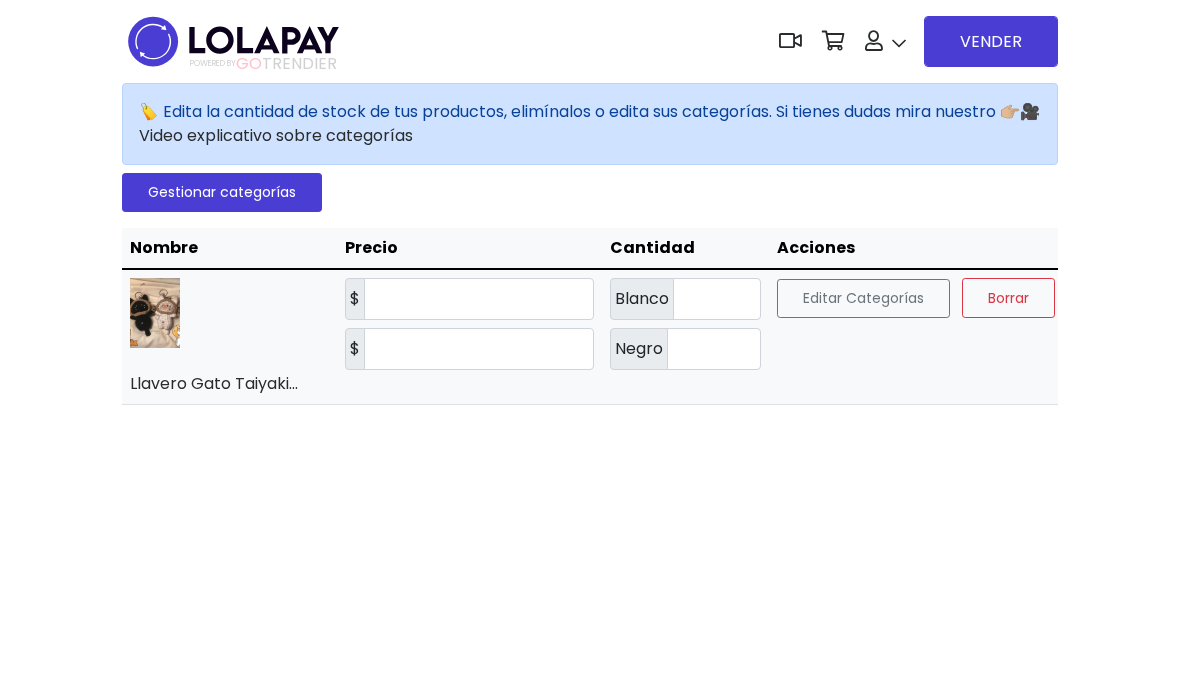 click on "Editar Categorías" at bounding box center [863, 298] 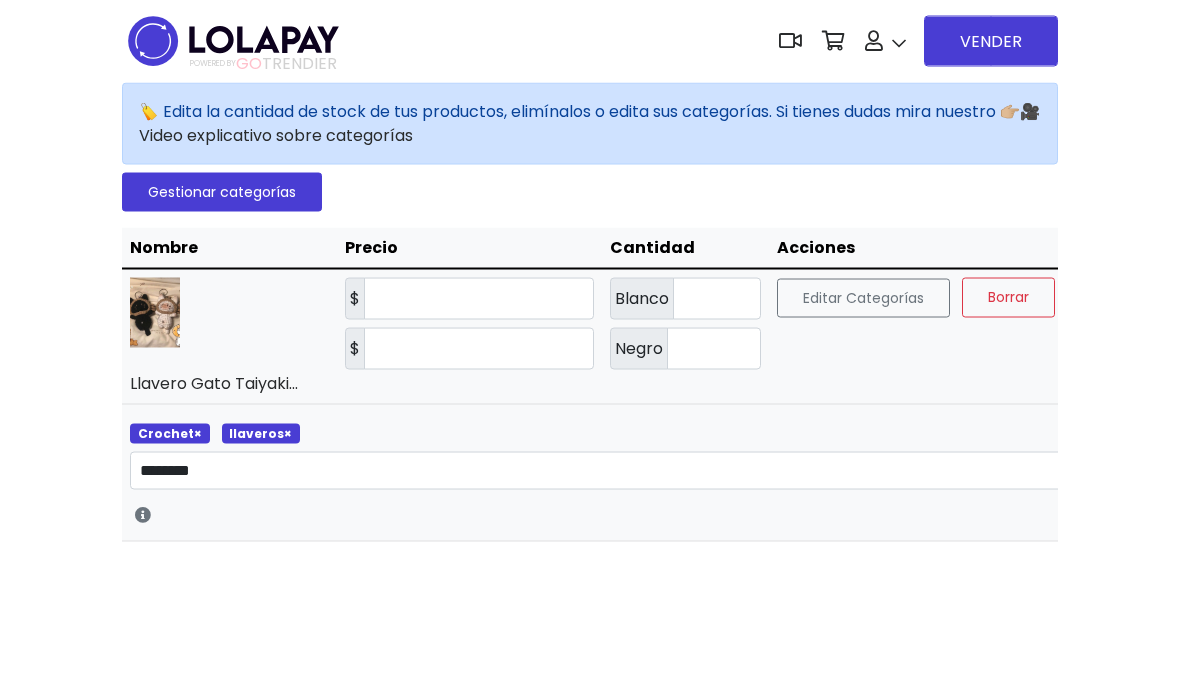 scroll, scrollTop: 32, scrollLeft: 0, axis: vertical 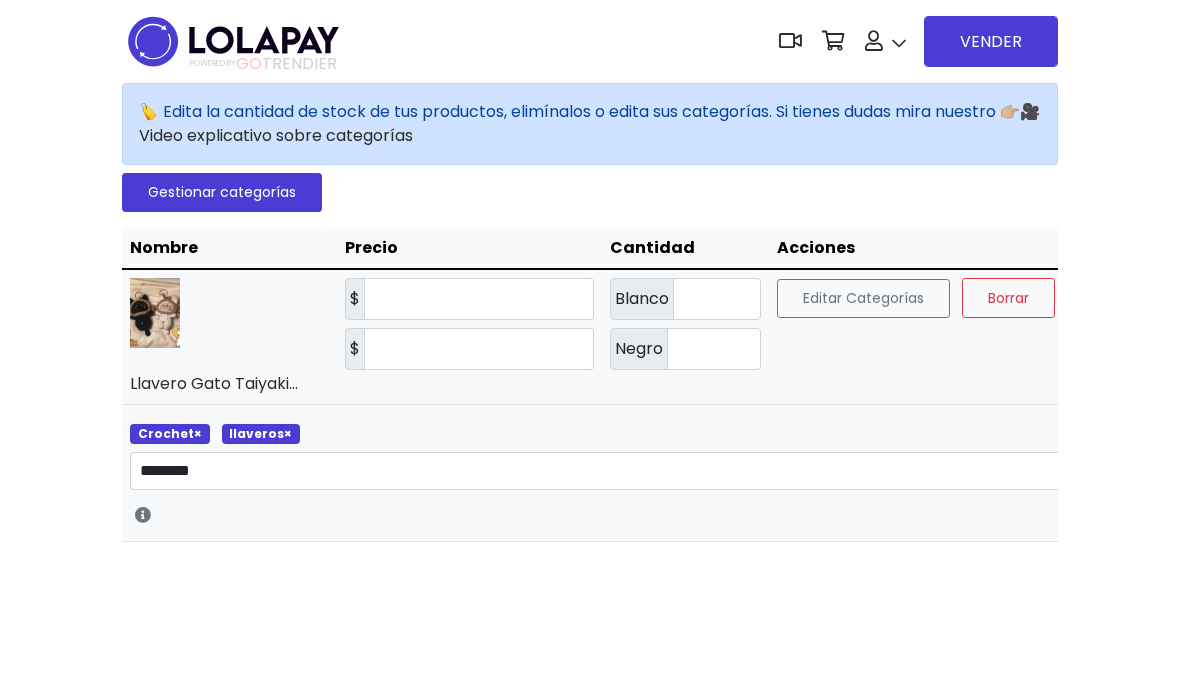 click on "llaveros  ×" at bounding box center (261, 434) 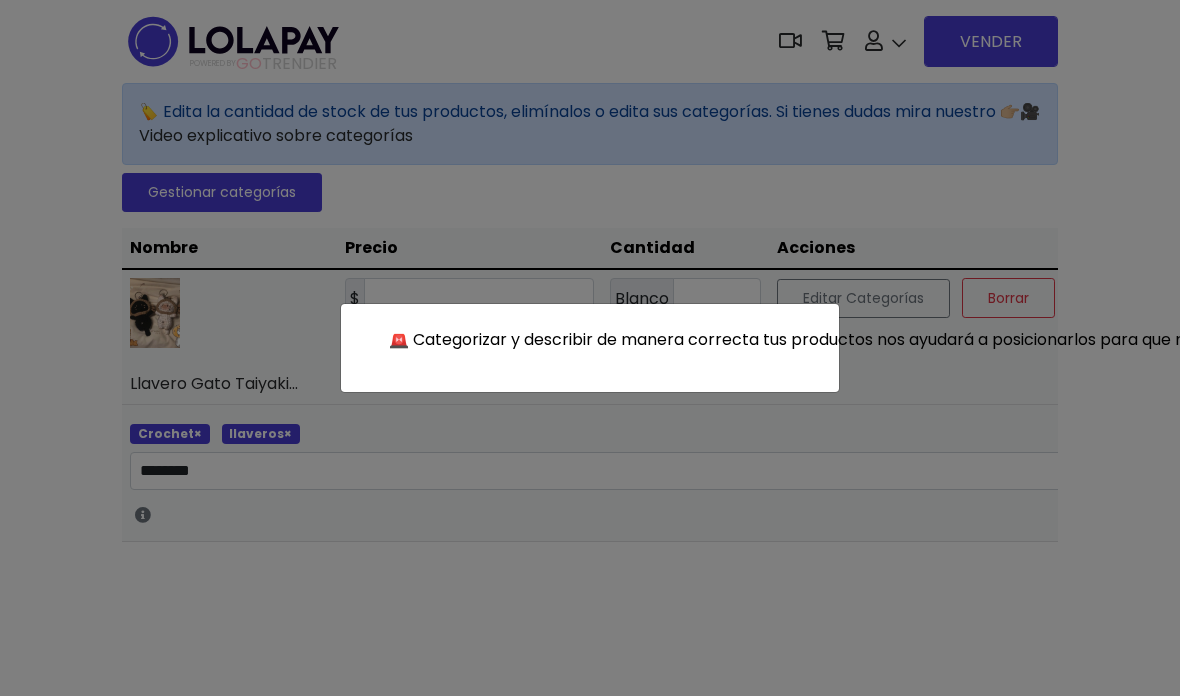 click at bounding box center (590, 348) 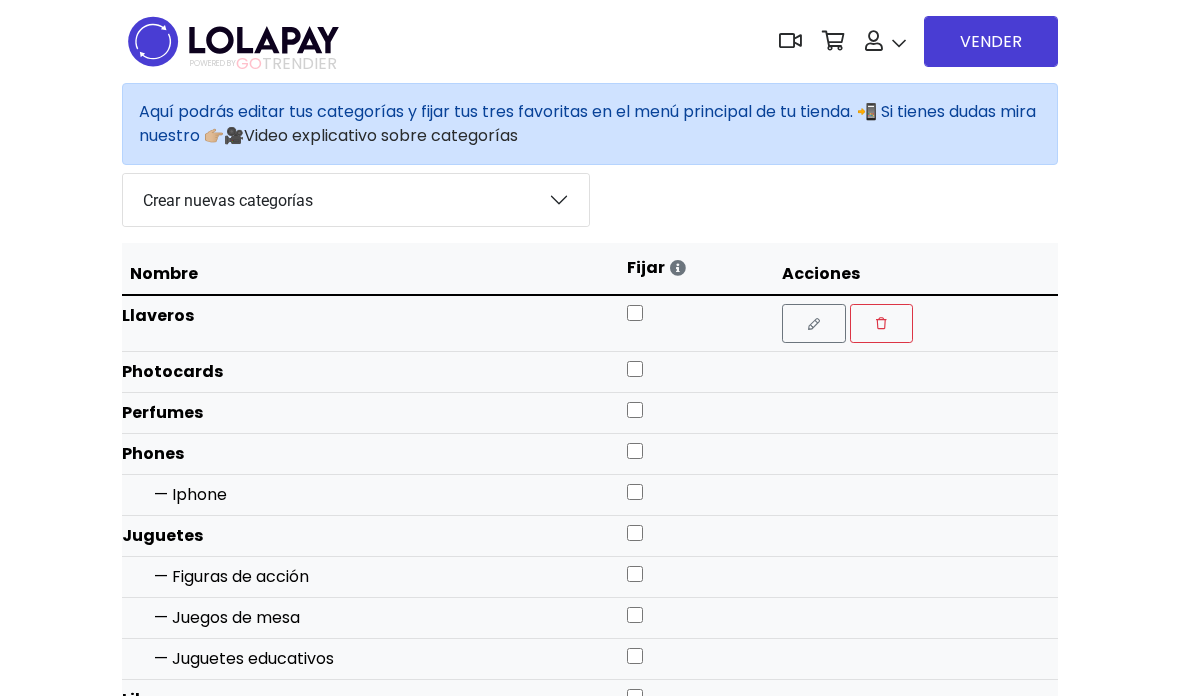 scroll, scrollTop: 0, scrollLeft: 0, axis: both 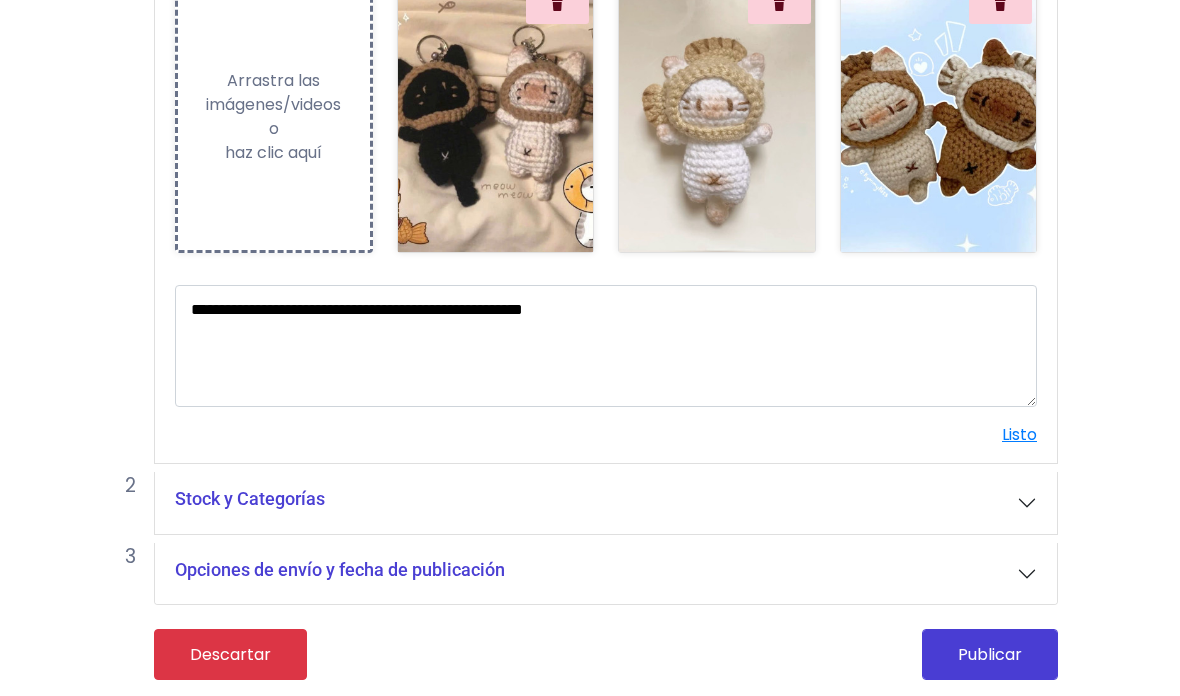 click on "Stock y Categorías" at bounding box center [250, 499] 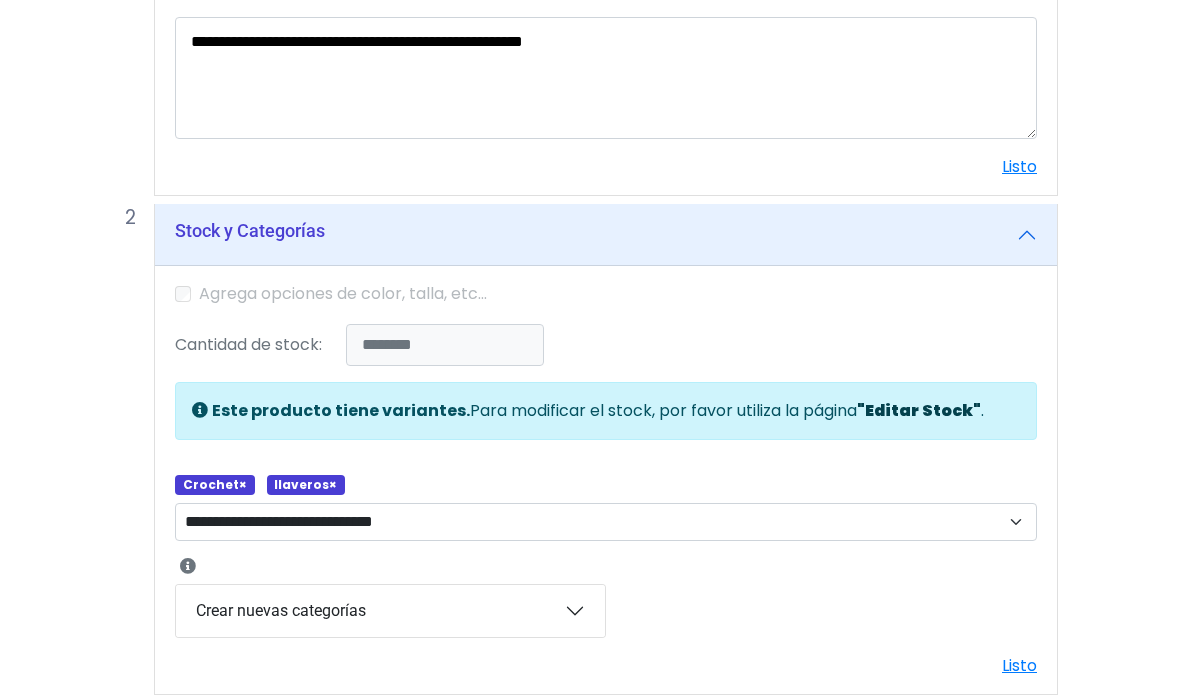 scroll, scrollTop: 623, scrollLeft: 0, axis: vertical 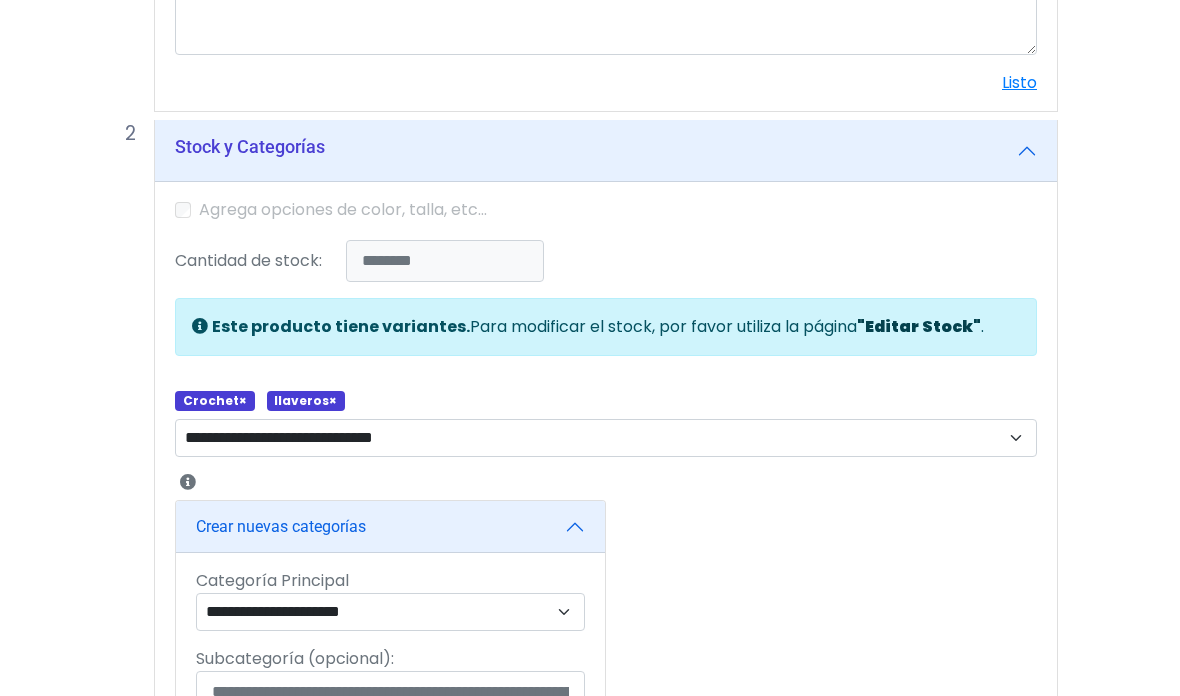 click on "**********" at bounding box center [606, 438] 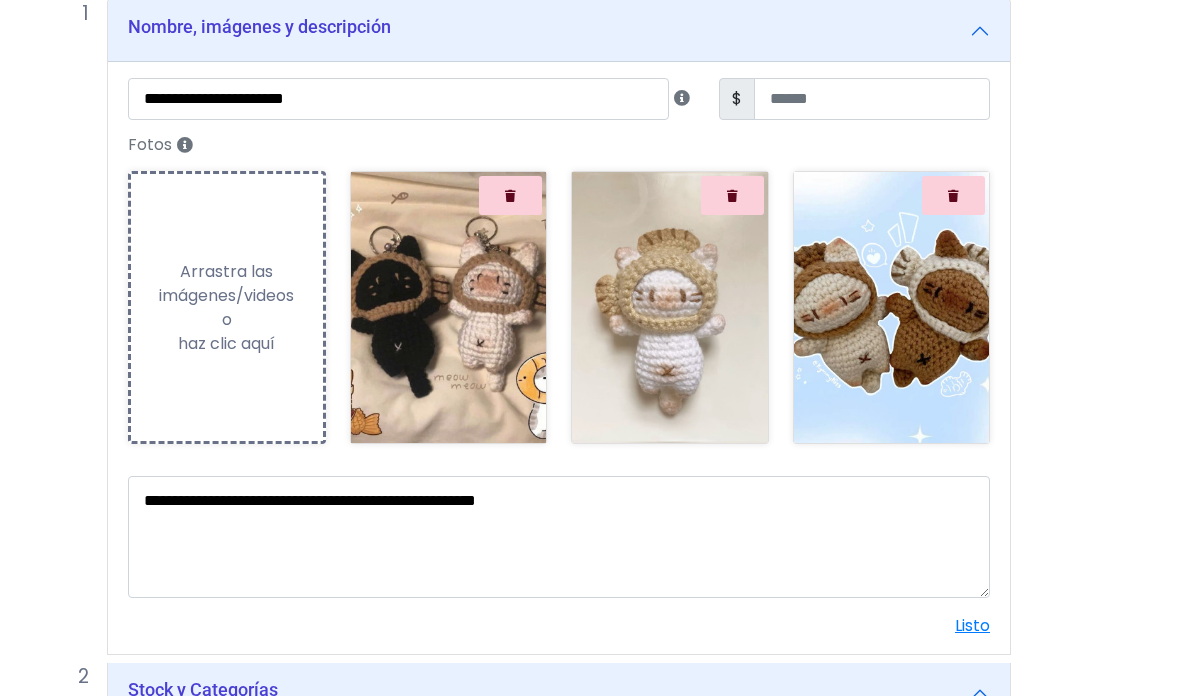 scroll, scrollTop: 153, scrollLeft: 44, axis: both 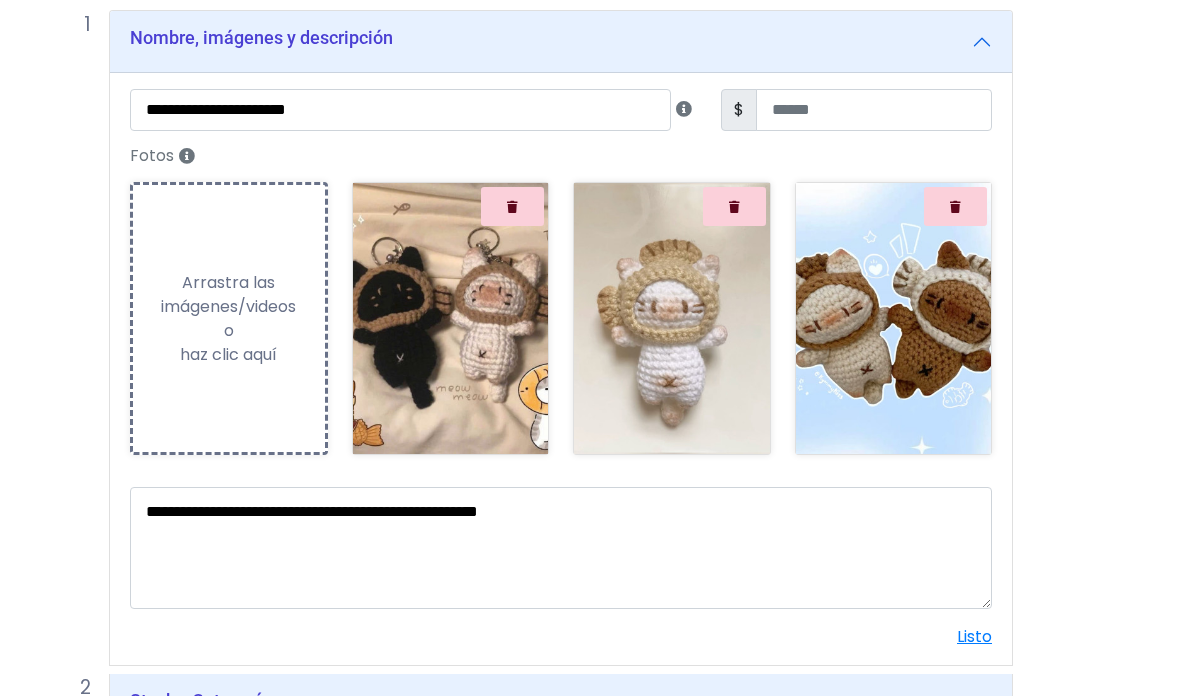 click at bounding box center (956, 206) 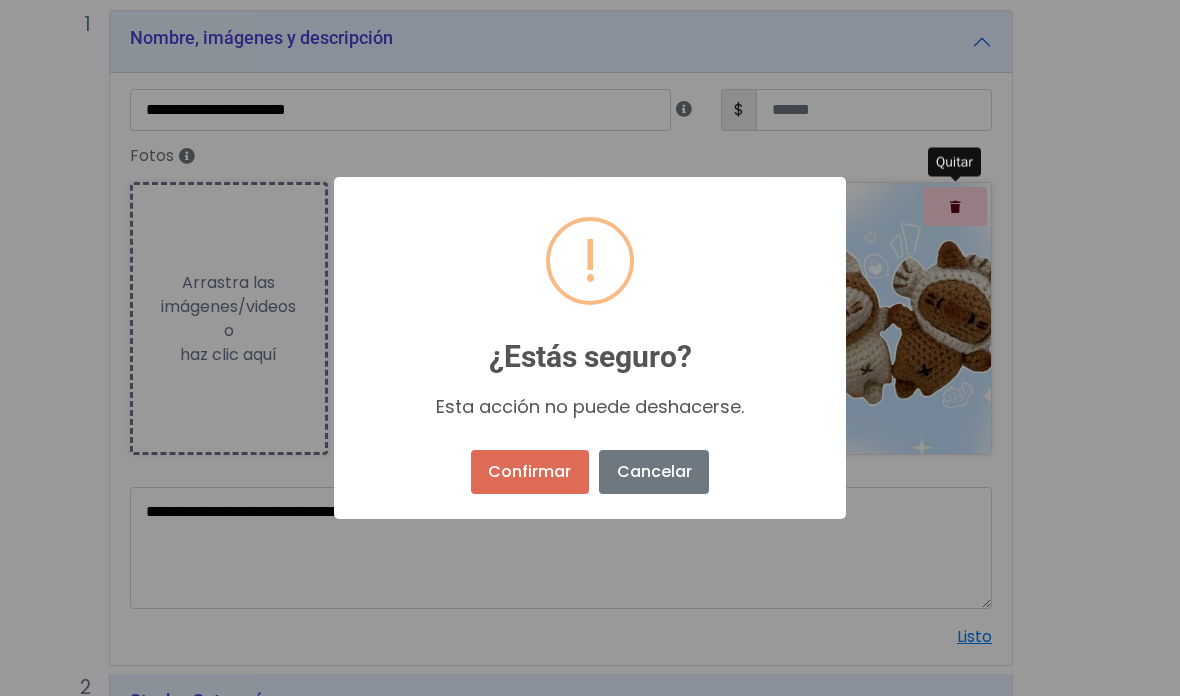 click on "Confirmar" at bounding box center (530, 472) 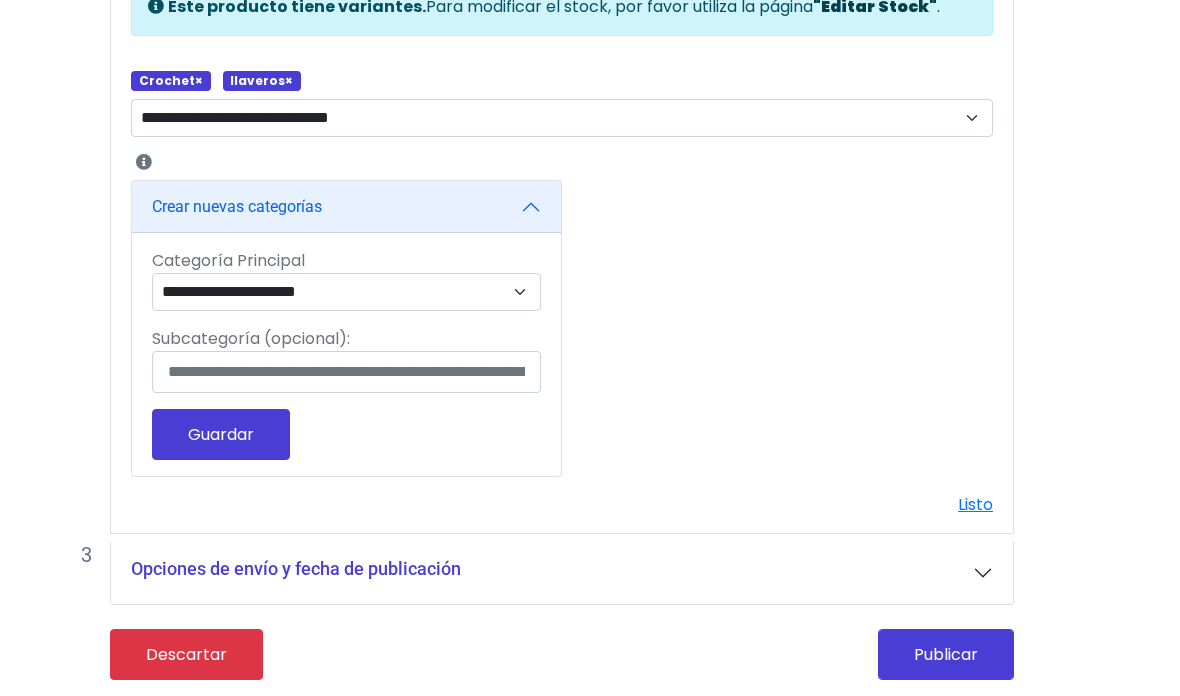 click on "Guardar" at bounding box center (221, 434) 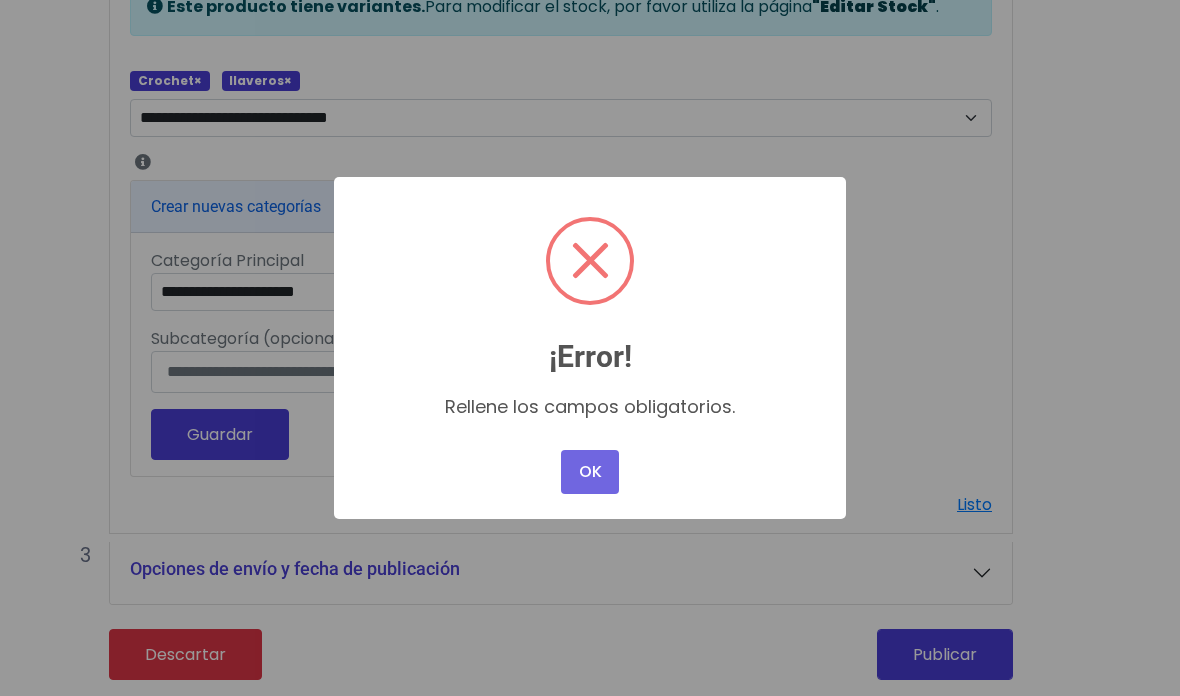 click on "OK" at bounding box center (590, 472) 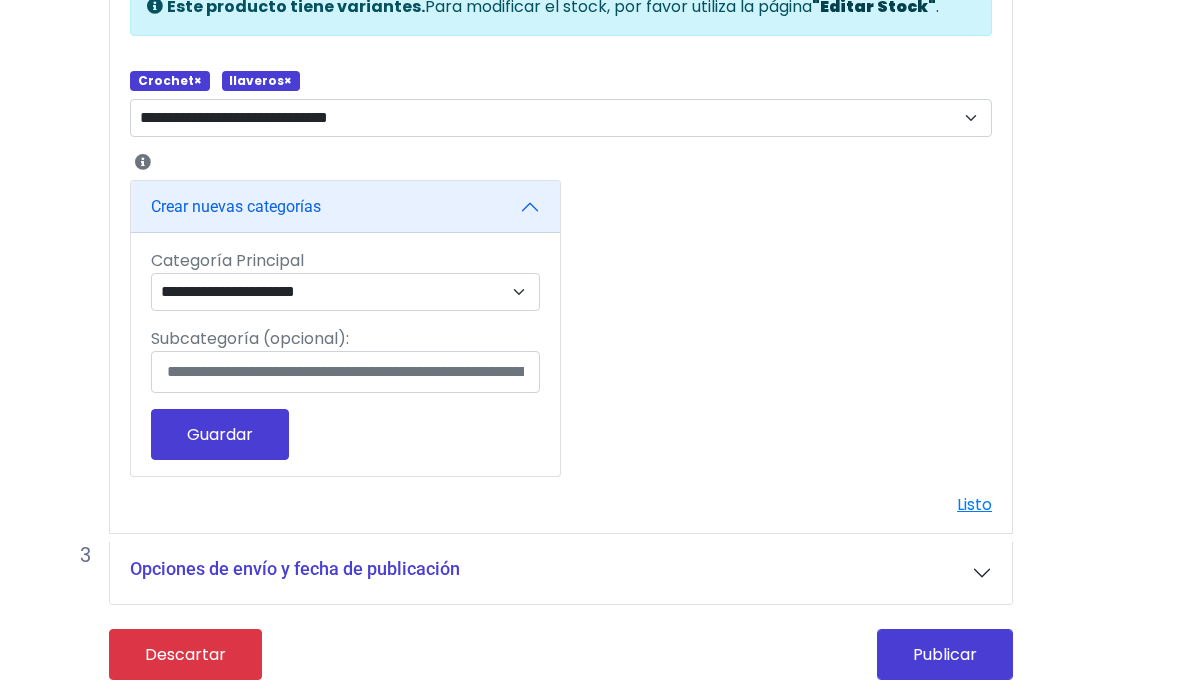 click on "Publicar" at bounding box center [945, 654] 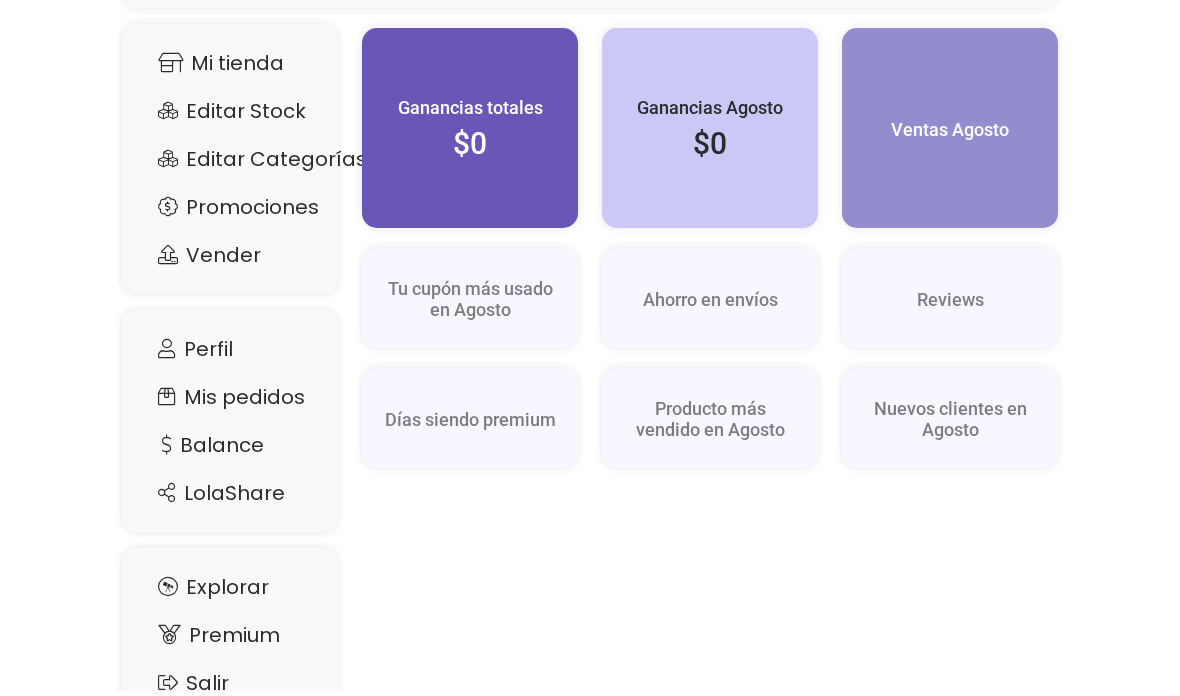 scroll, scrollTop: 309, scrollLeft: 0, axis: vertical 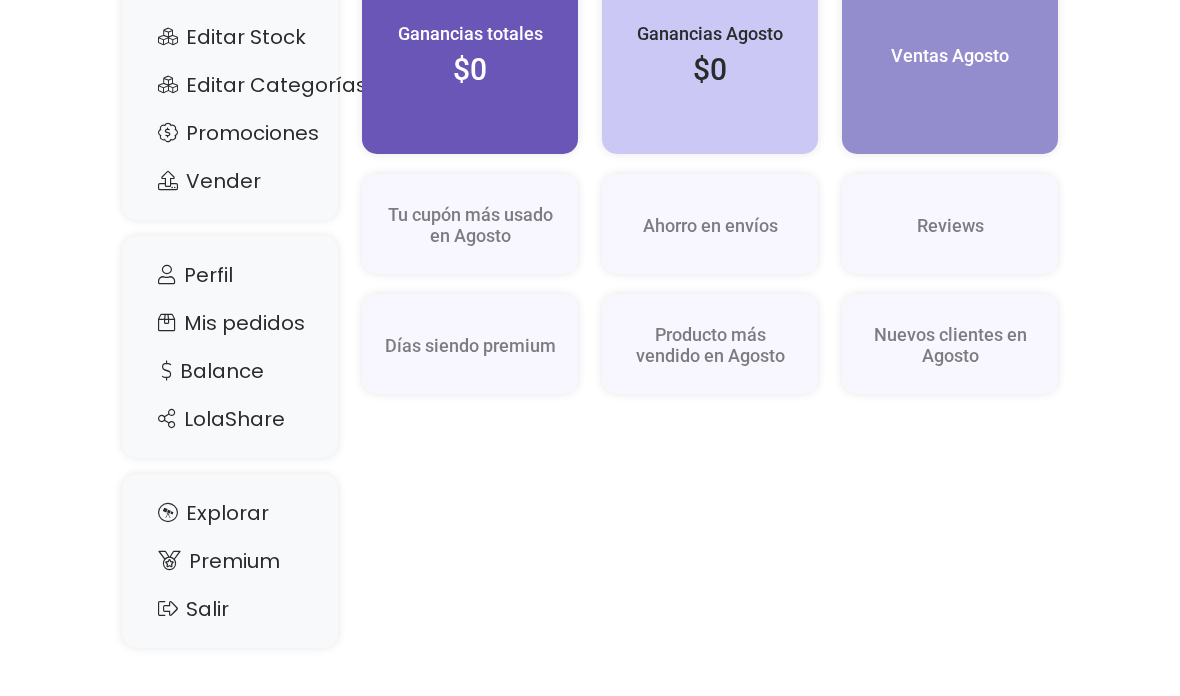 click on "Explorar" at bounding box center (230, 513) 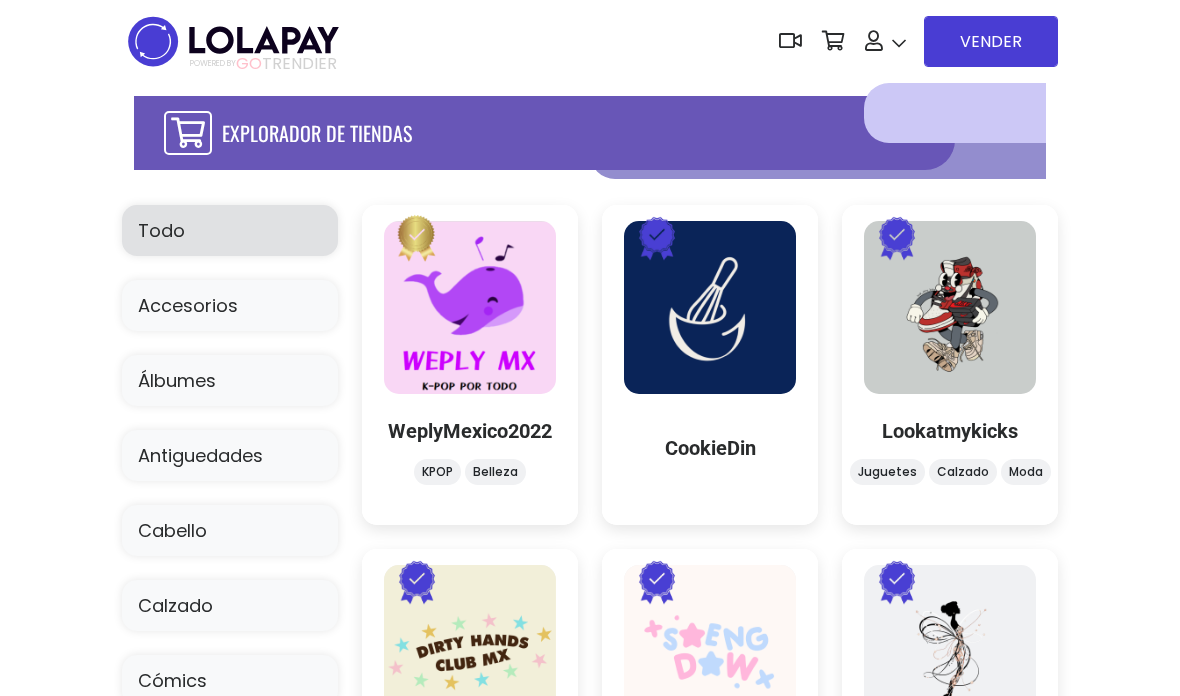 scroll, scrollTop: 0, scrollLeft: 0, axis: both 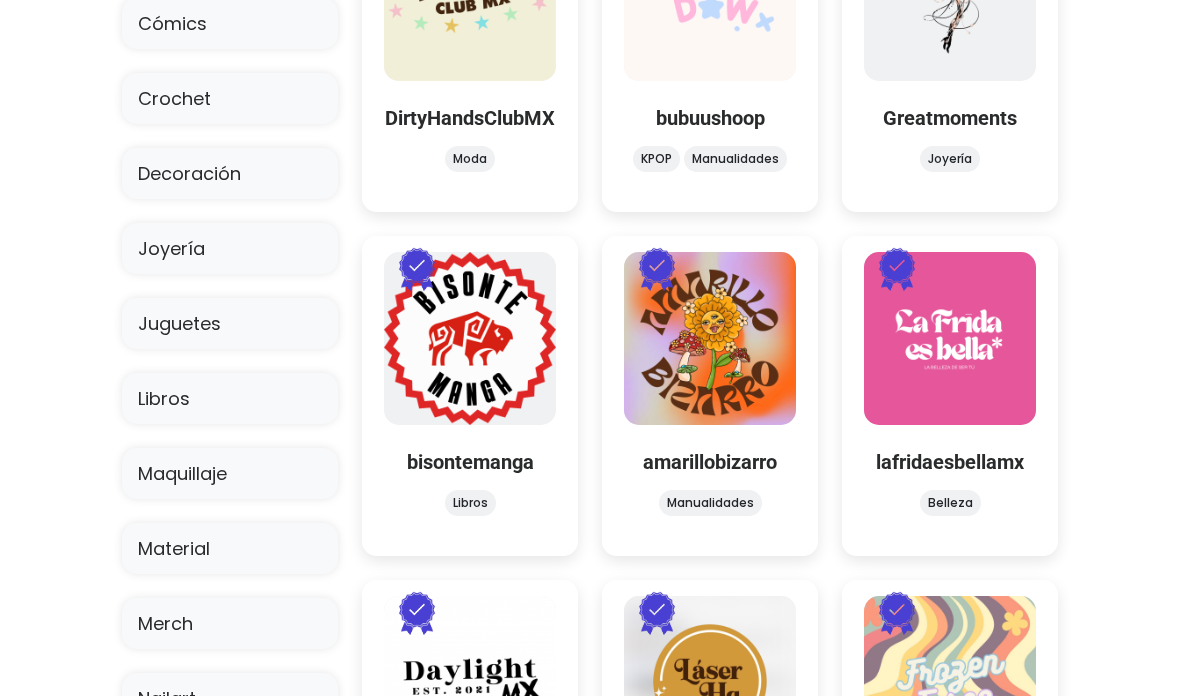 click on "Maquillaje" at bounding box center [230, 473] 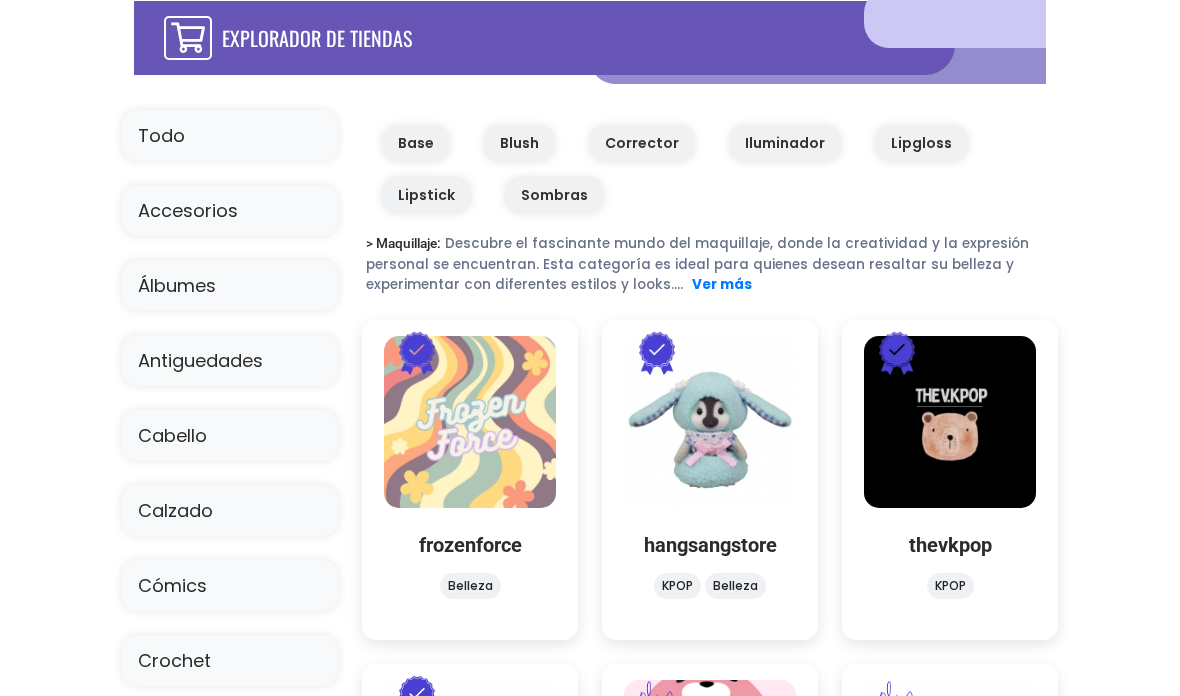 scroll, scrollTop: 124, scrollLeft: 0, axis: vertical 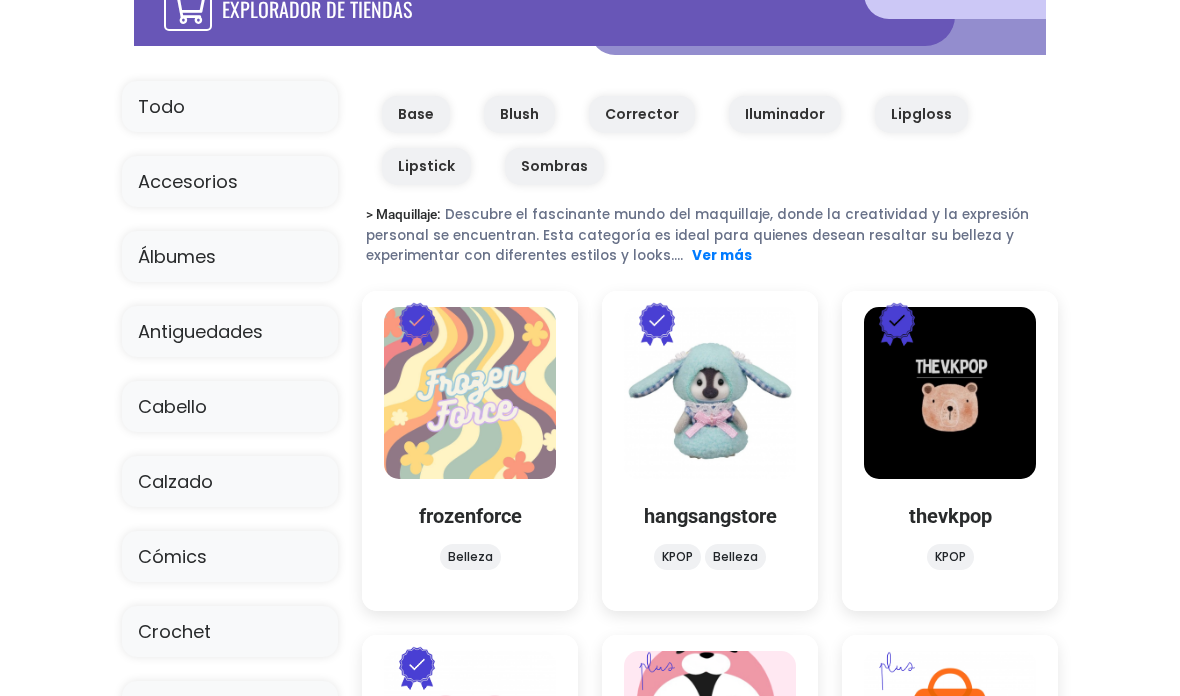 click at bounding box center [950, 538] 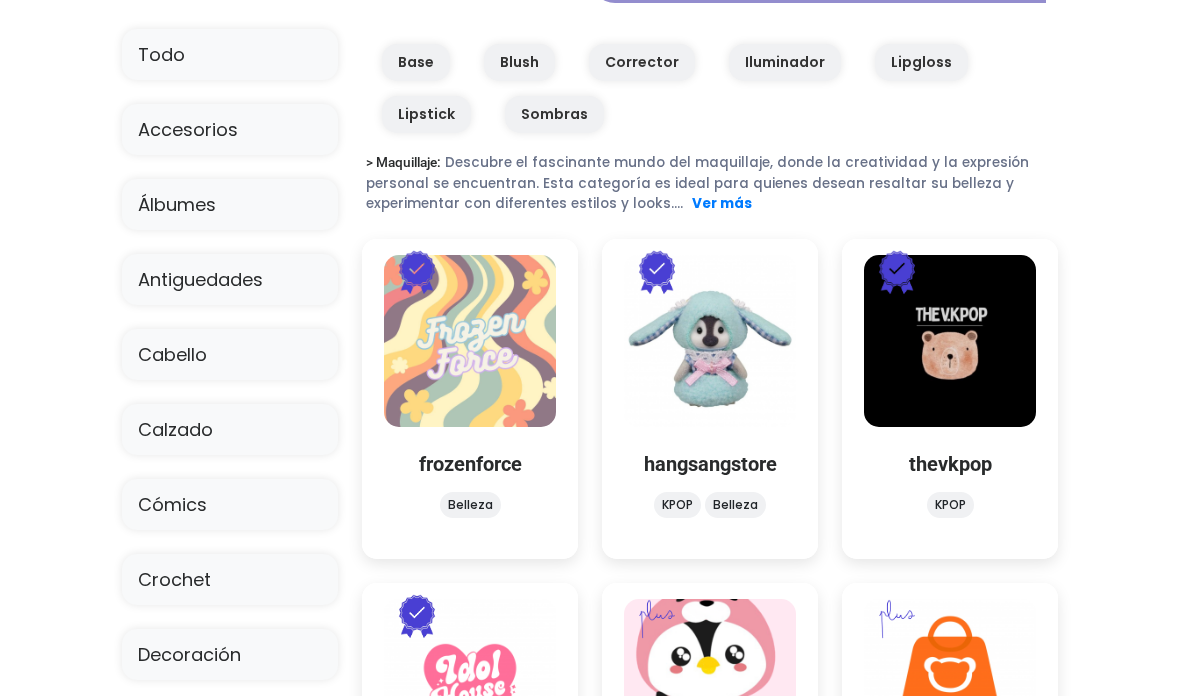 scroll, scrollTop: 193, scrollLeft: 0, axis: vertical 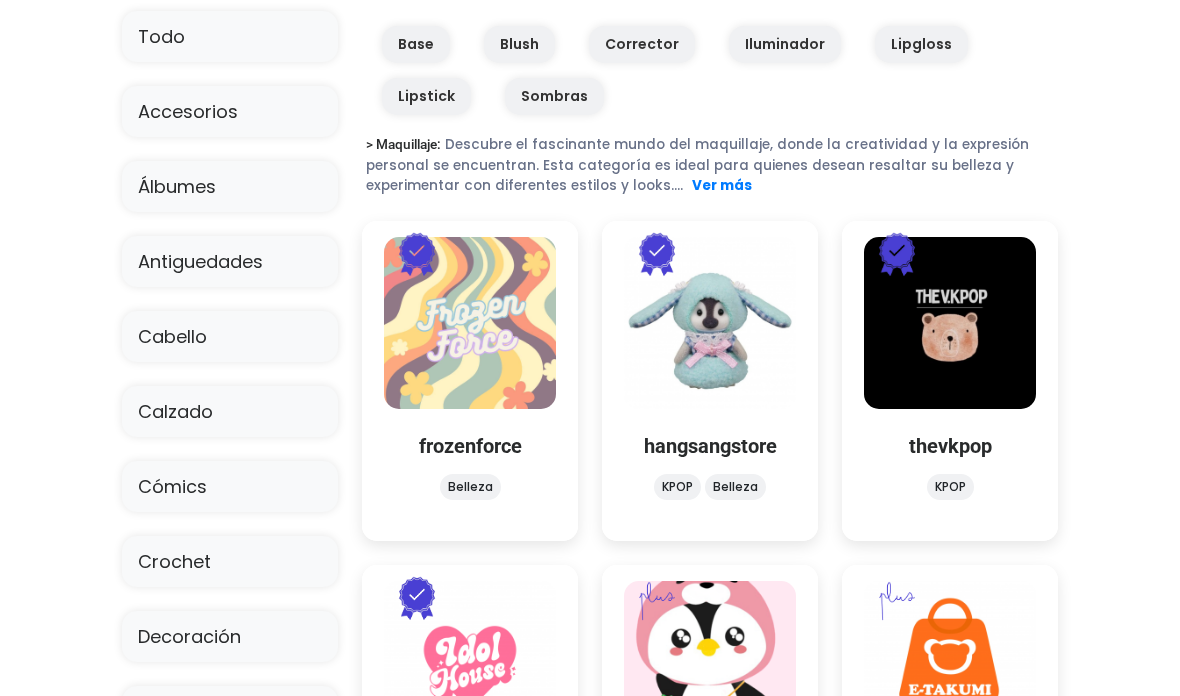 click on "Crochet" at bounding box center [230, 562] 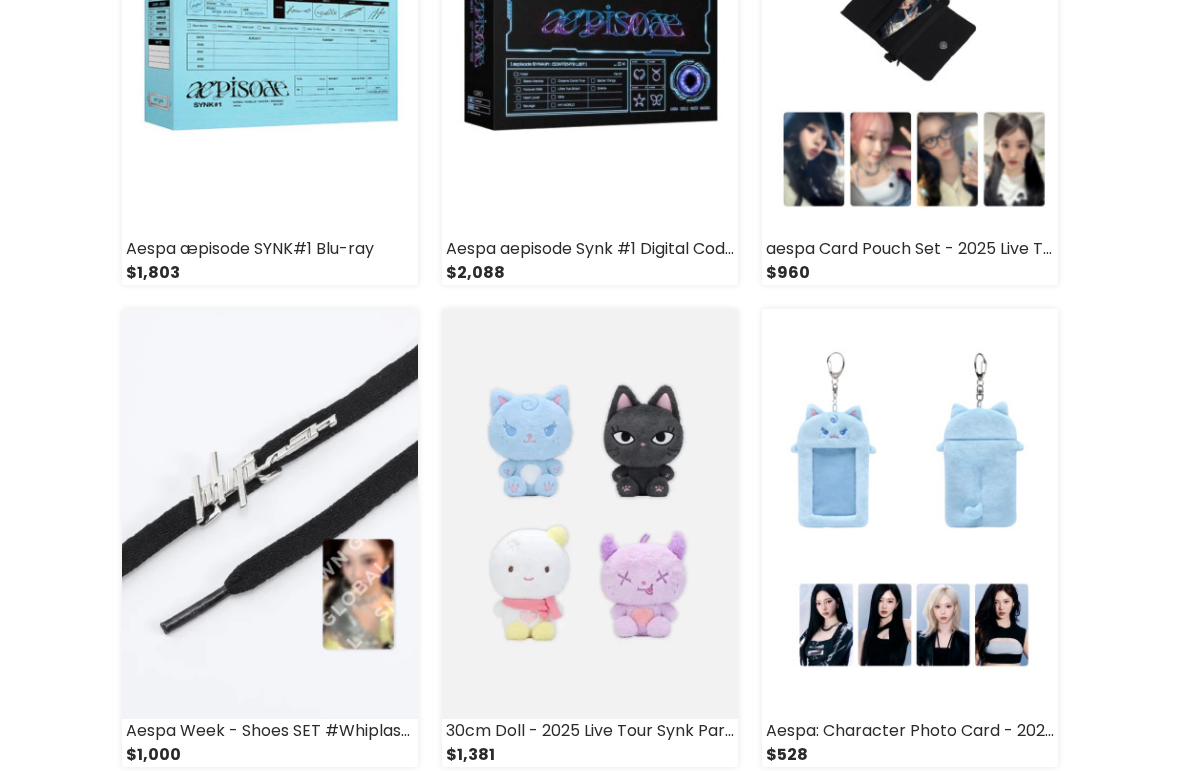 scroll, scrollTop: 466, scrollLeft: 0, axis: vertical 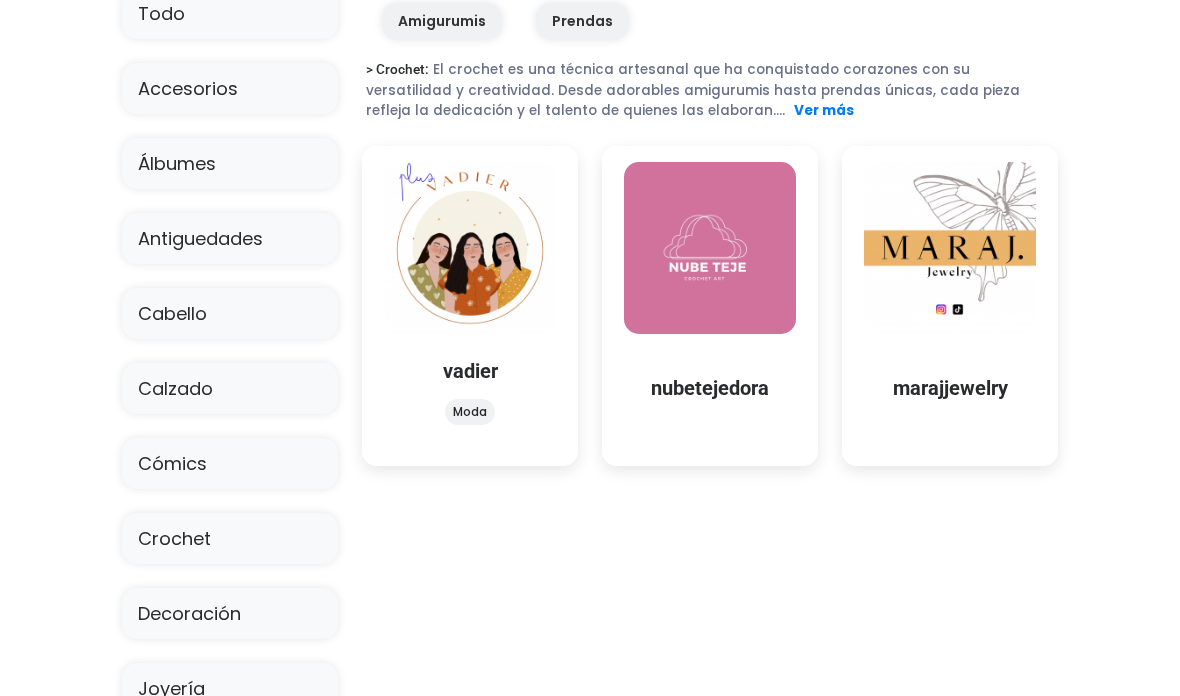 click on "vadier
Moda" at bounding box center (470, 392) 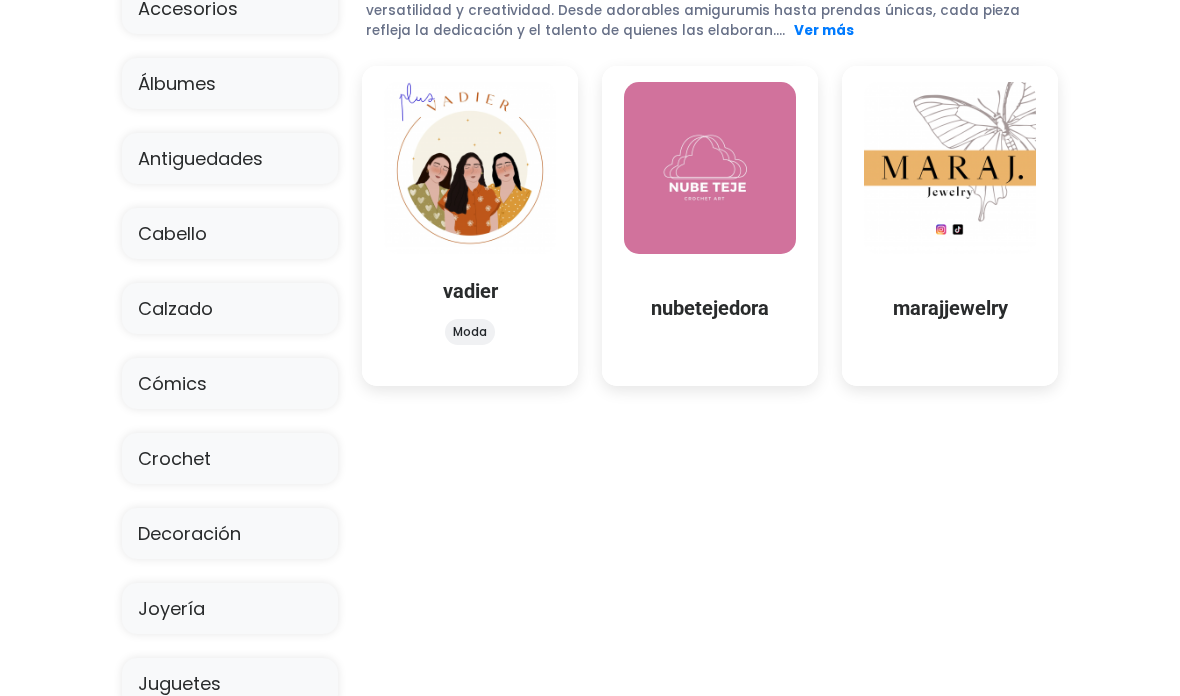 click on "[NAME]
[NAME]
🤍Bienvenidos al mundo del crochet <EMOJI>flores y peluchitos a crochet <EMOJI>AGENDA DE SEPTIEMBRE ABIERTA<EMOJI>" at bounding box center (710, 226) 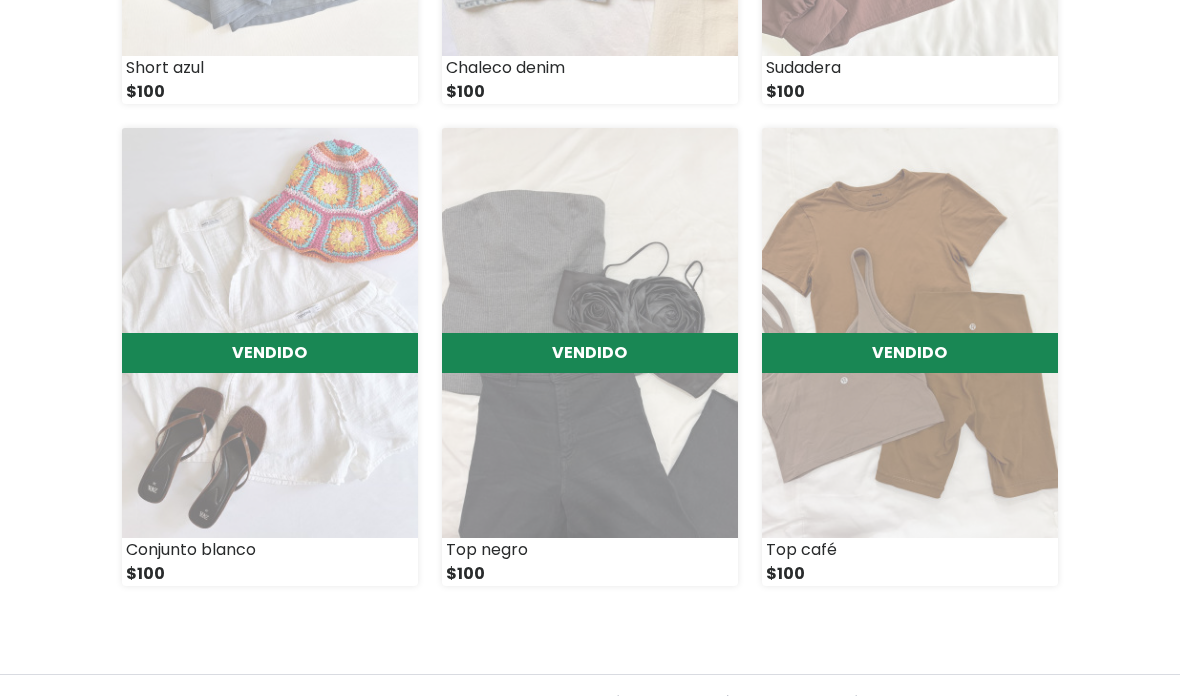 scroll, scrollTop: 2068, scrollLeft: 0, axis: vertical 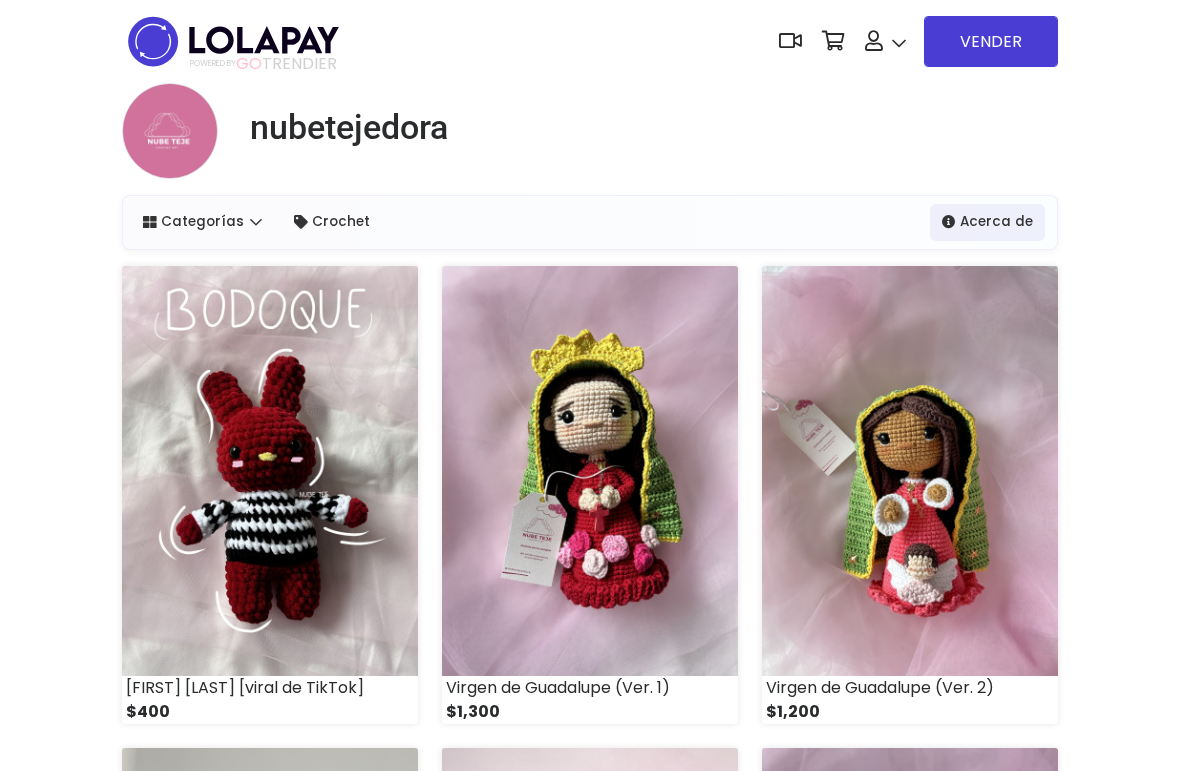 click on "Acerca de" at bounding box center (987, 222) 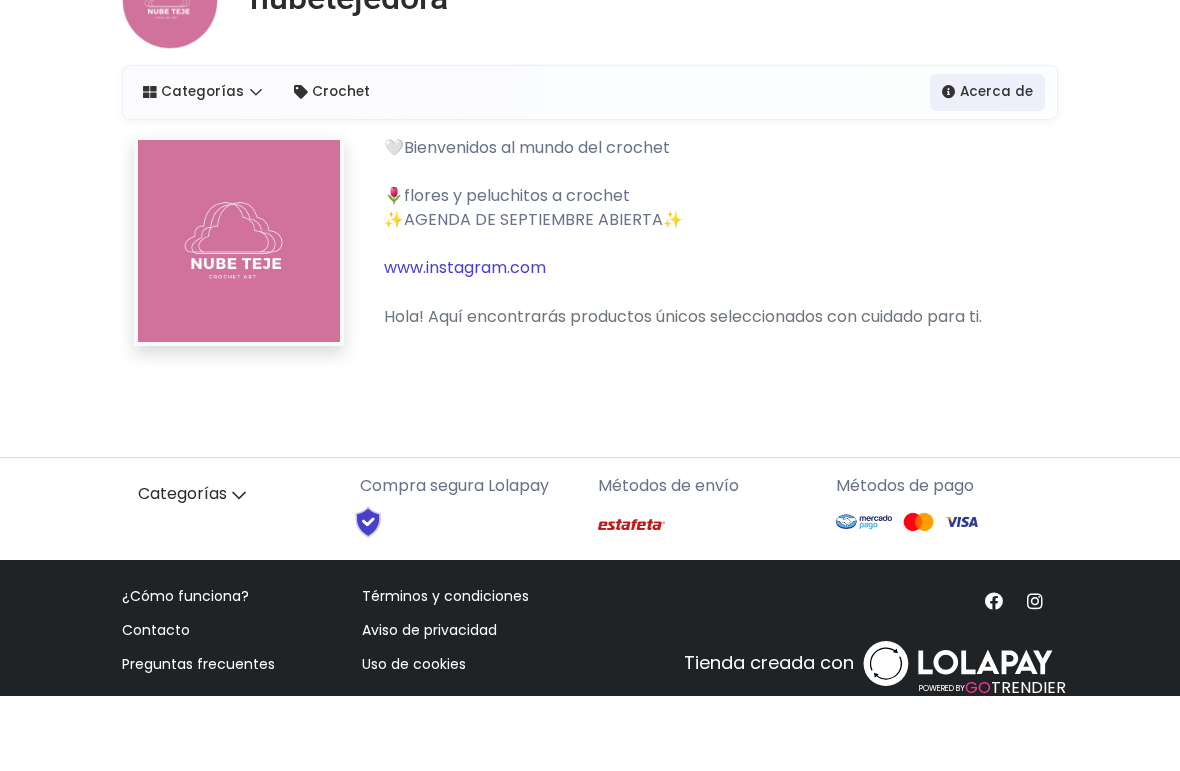 scroll, scrollTop: 90, scrollLeft: 0, axis: vertical 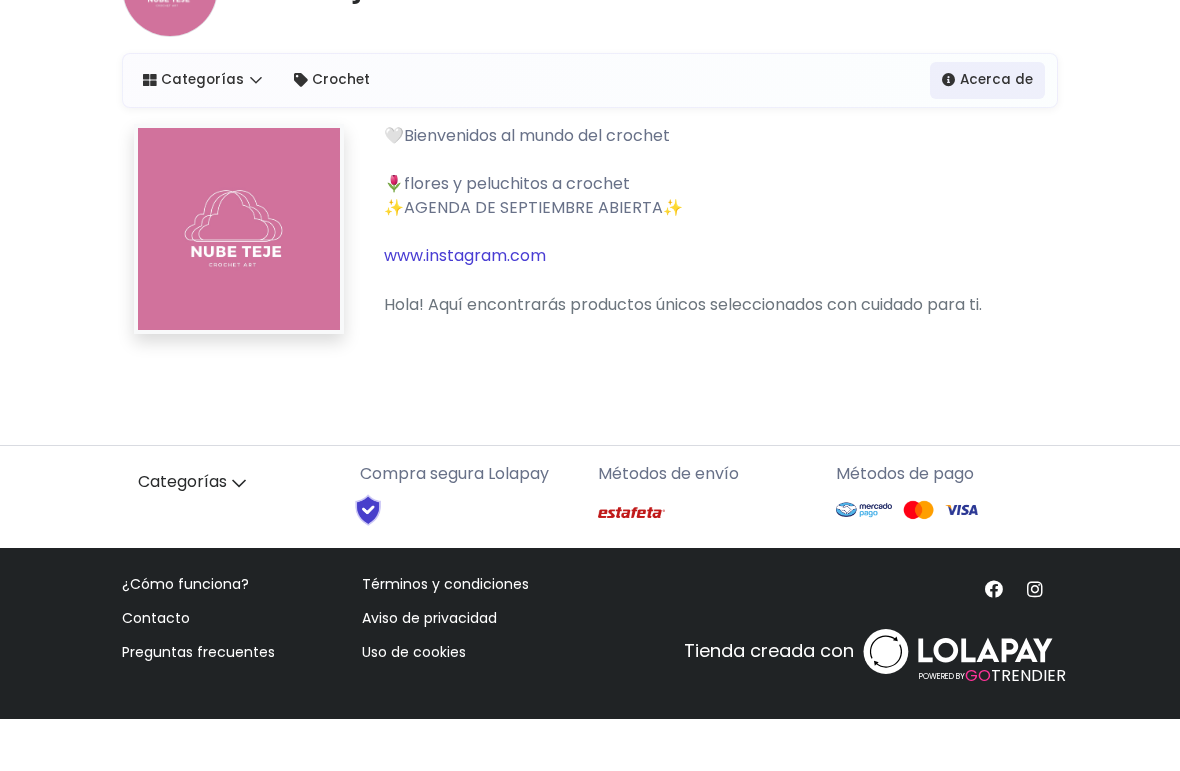 click on "www.instagram.com" at bounding box center [465, 307] 